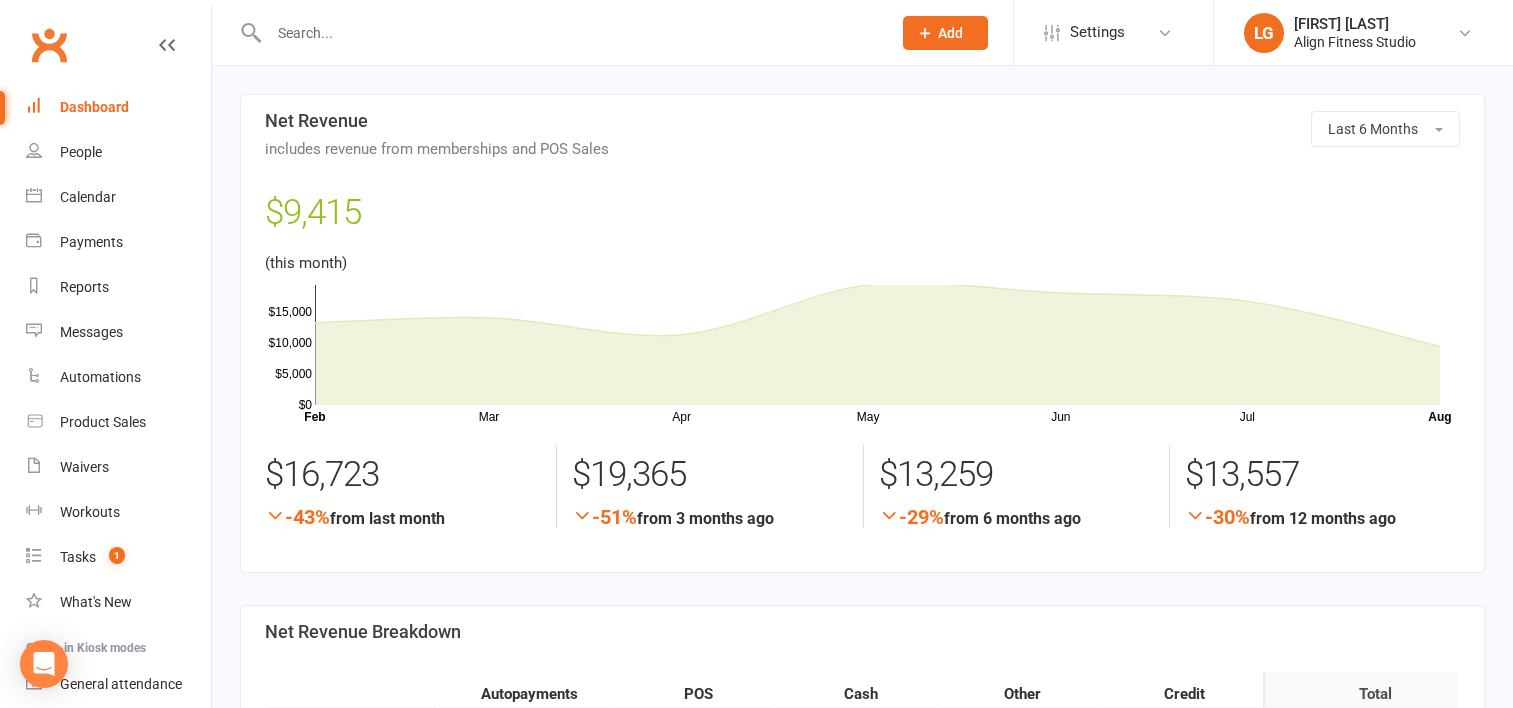 scroll, scrollTop: 1336, scrollLeft: 0, axis: vertical 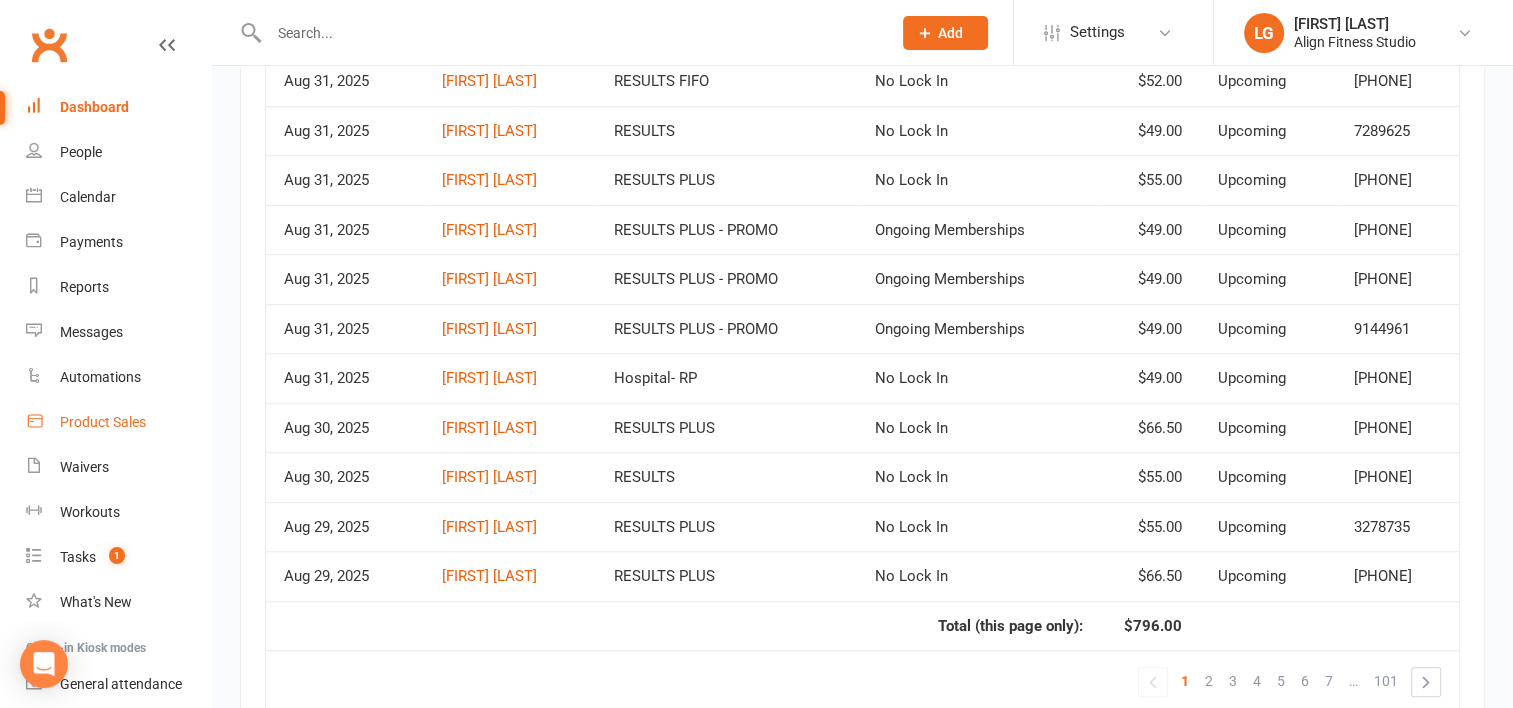 click on "Product Sales" at bounding box center (103, 422) 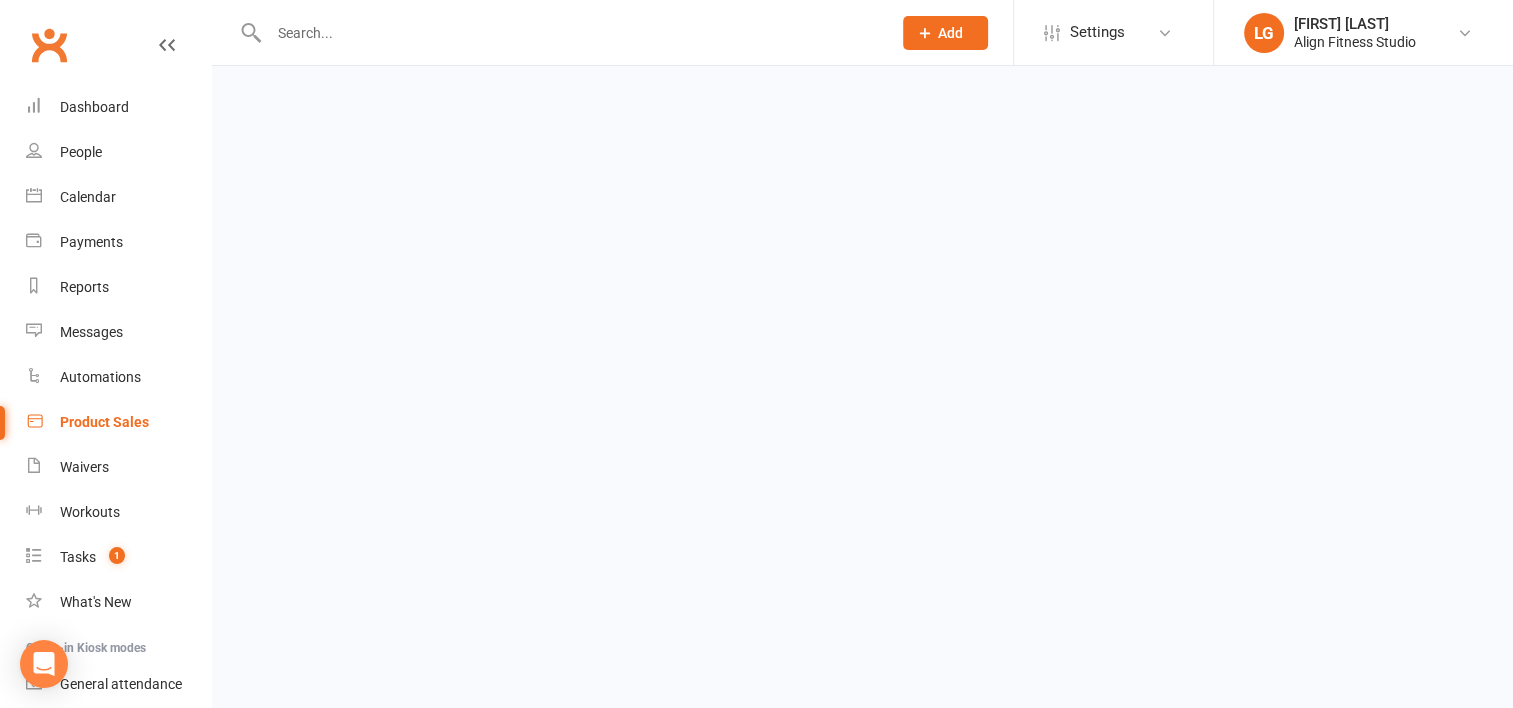 scroll, scrollTop: 0, scrollLeft: 0, axis: both 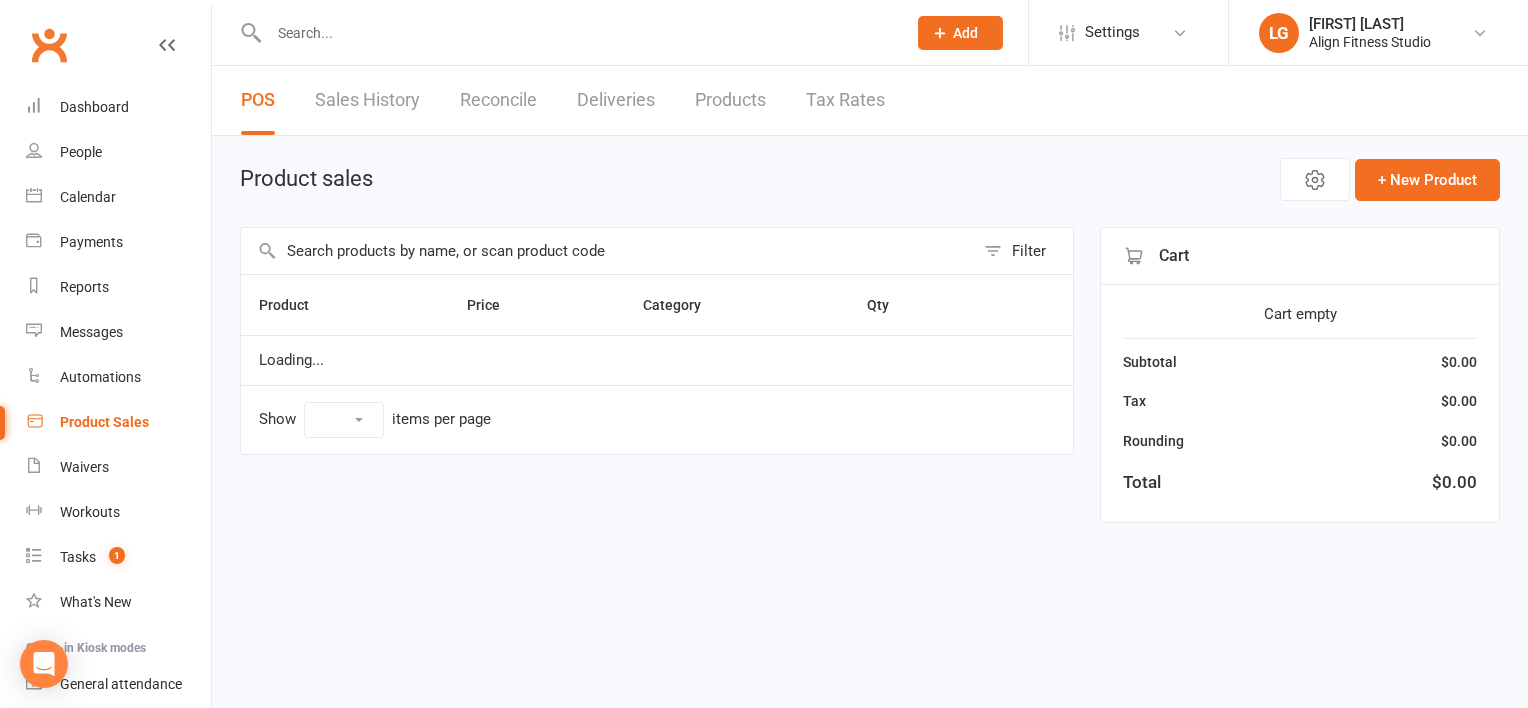 select on "50" 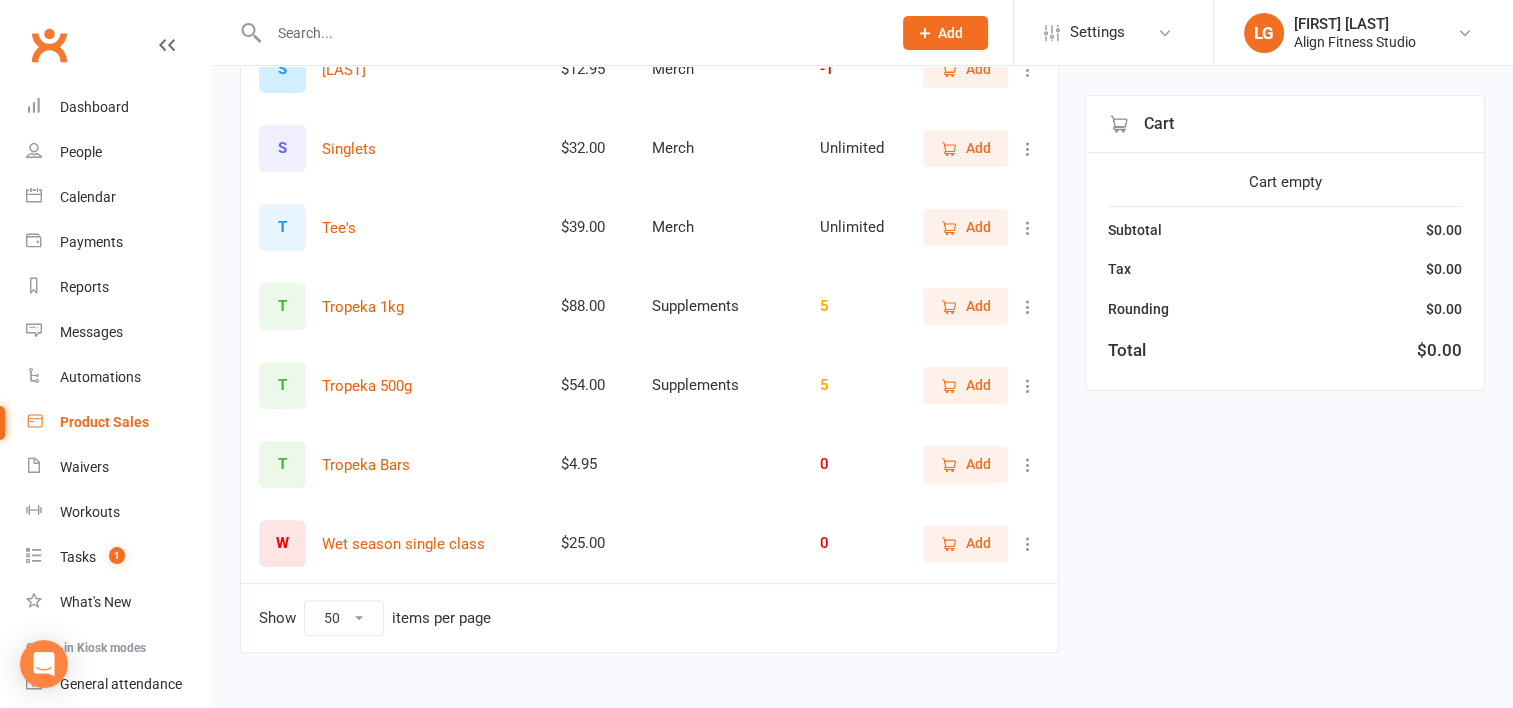 scroll, scrollTop: 547, scrollLeft: 0, axis: vertical 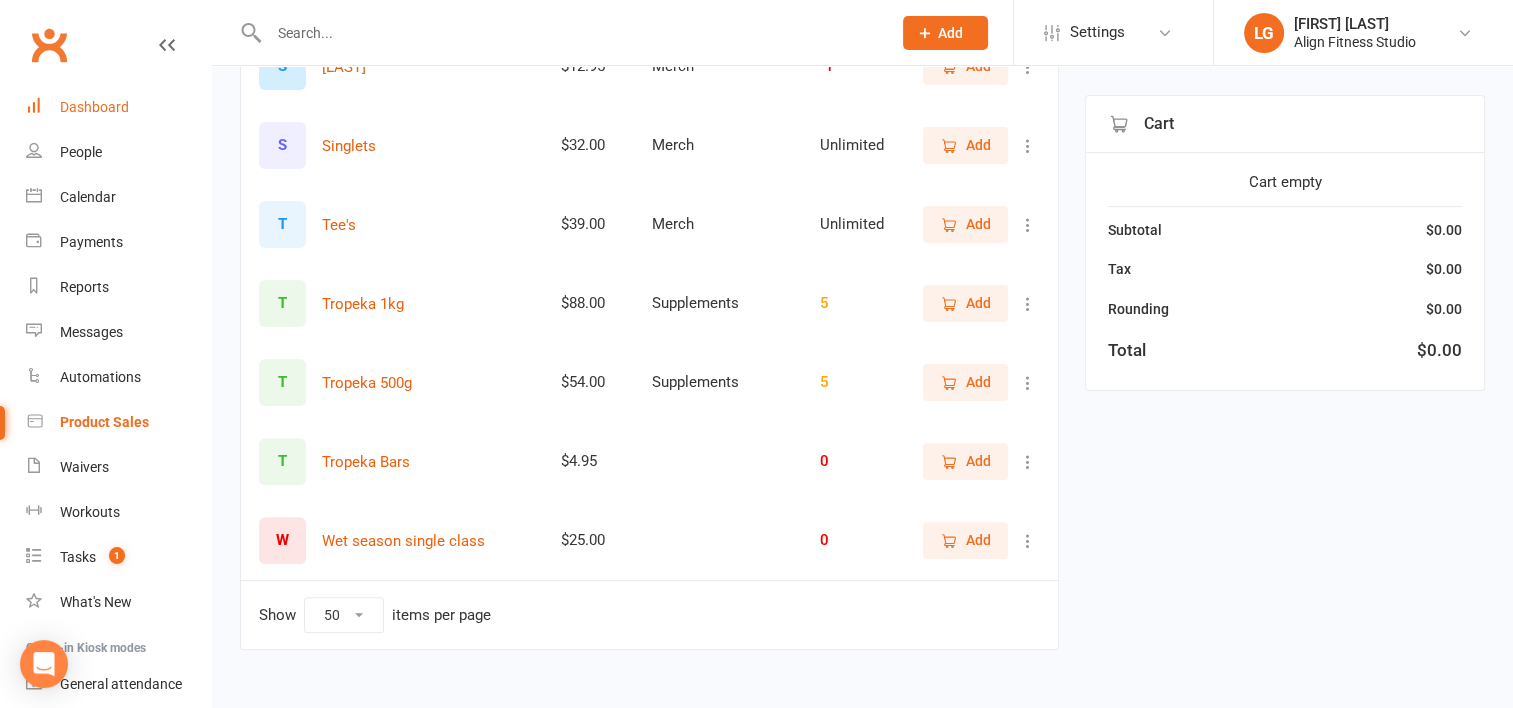 click on "Dashboard" at bounding box center [94, 107] 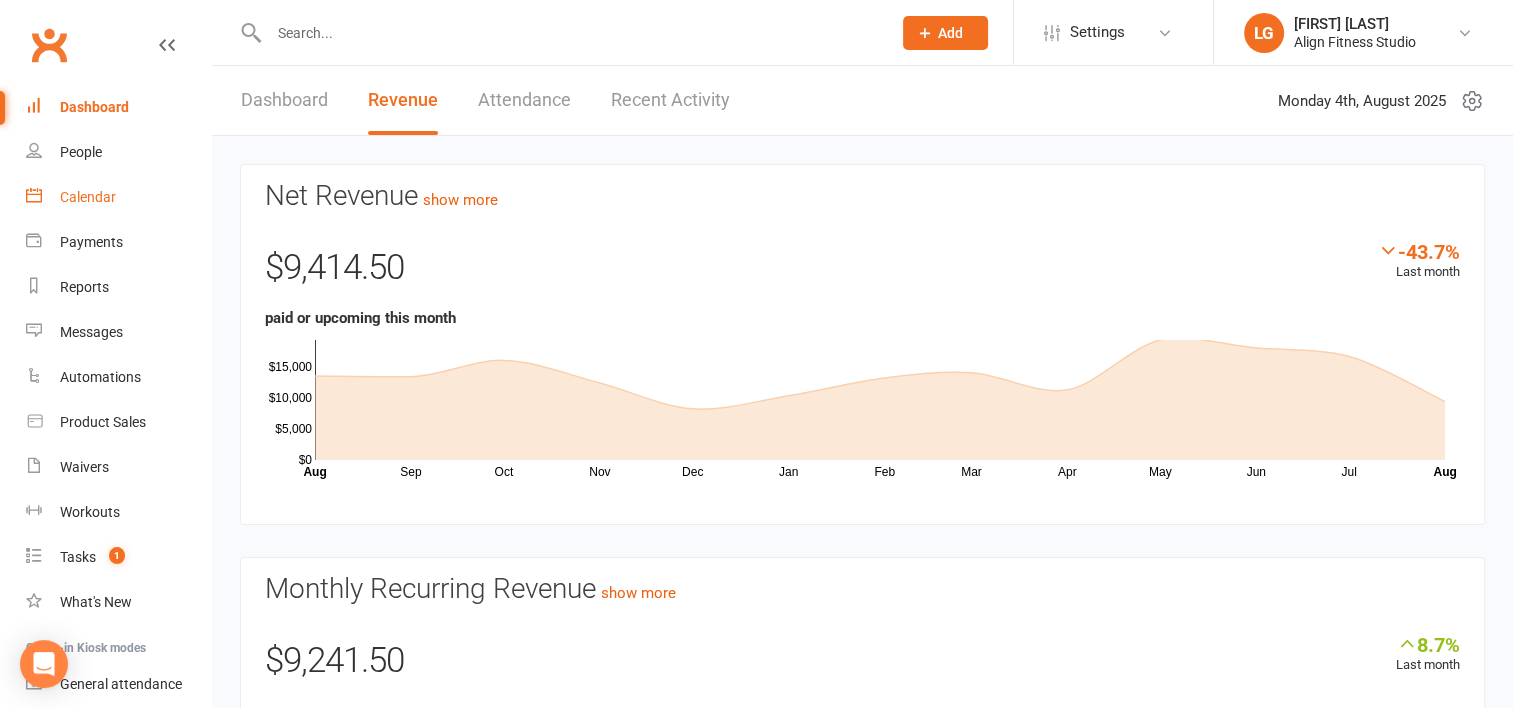 click on "Calendar" at bounding box center [88, 197] 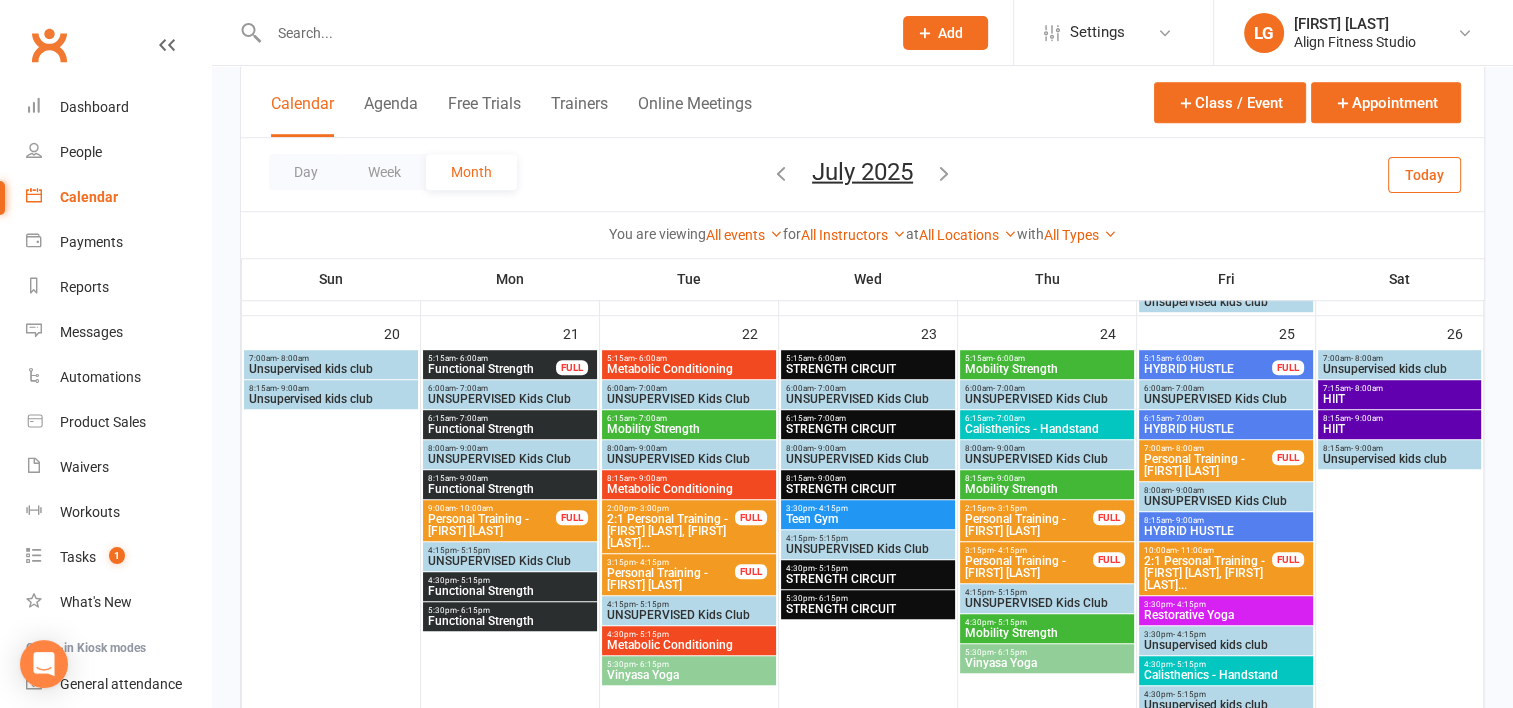 scroll, scrollTop: 1348, scrollLeft: 0, axis: vertical 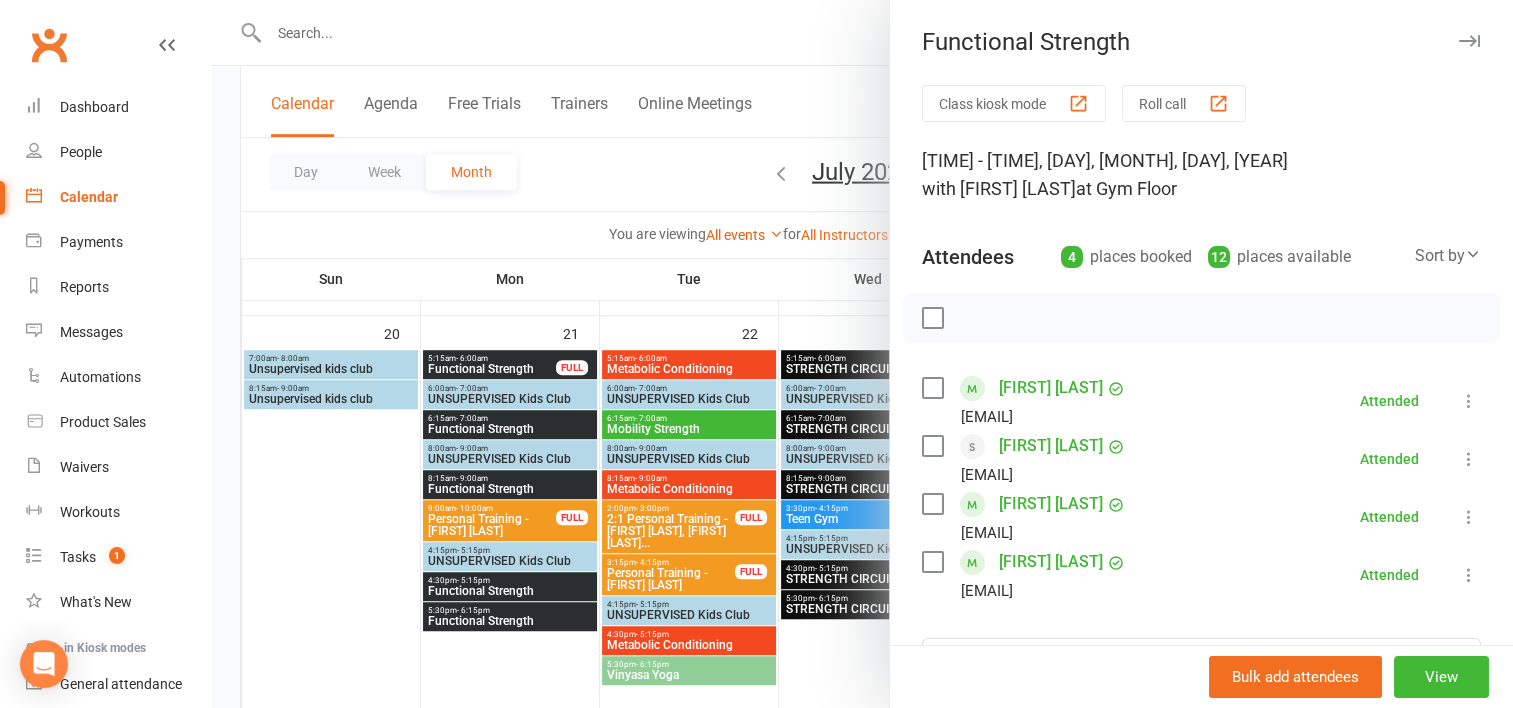 click at bounding box center (862, 354) 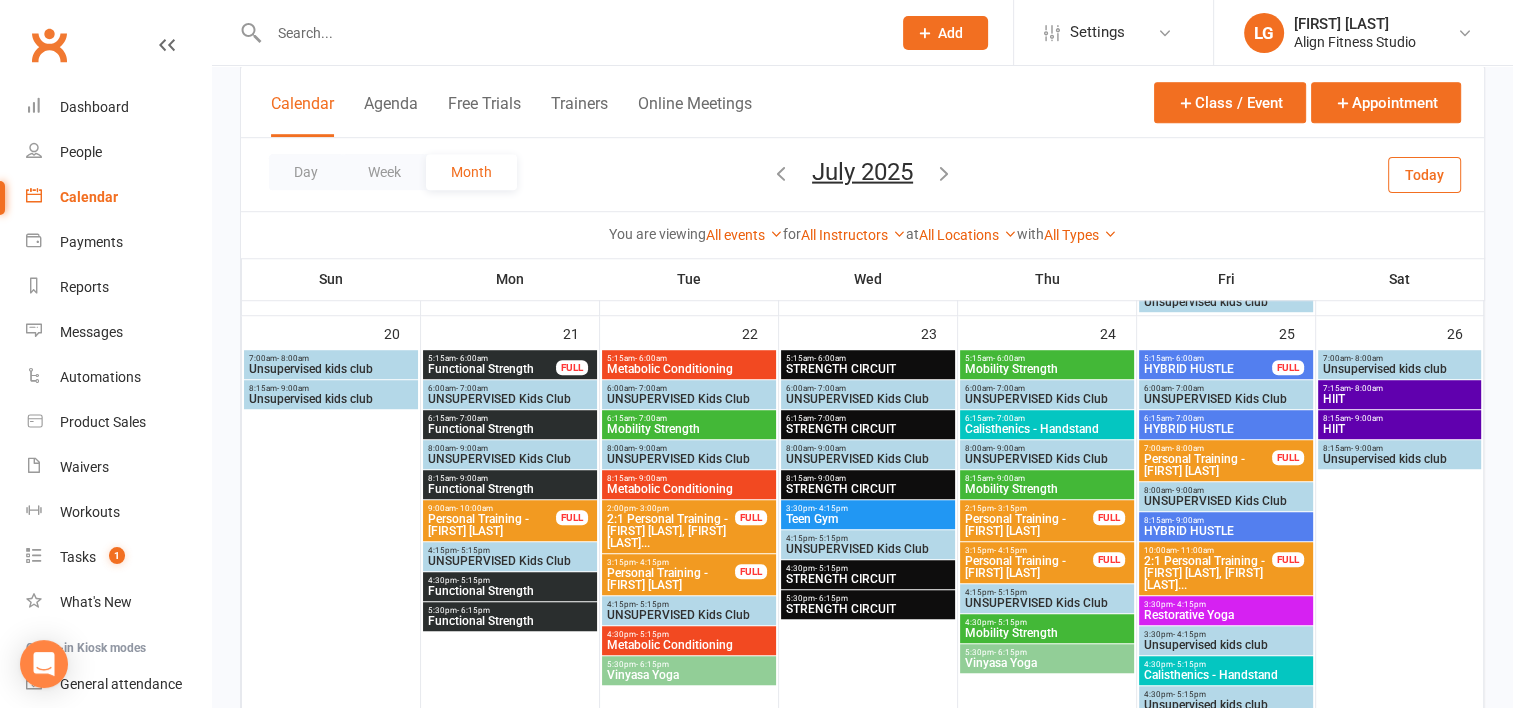 click on "- 6:00am" at bounding box center (830, 358) 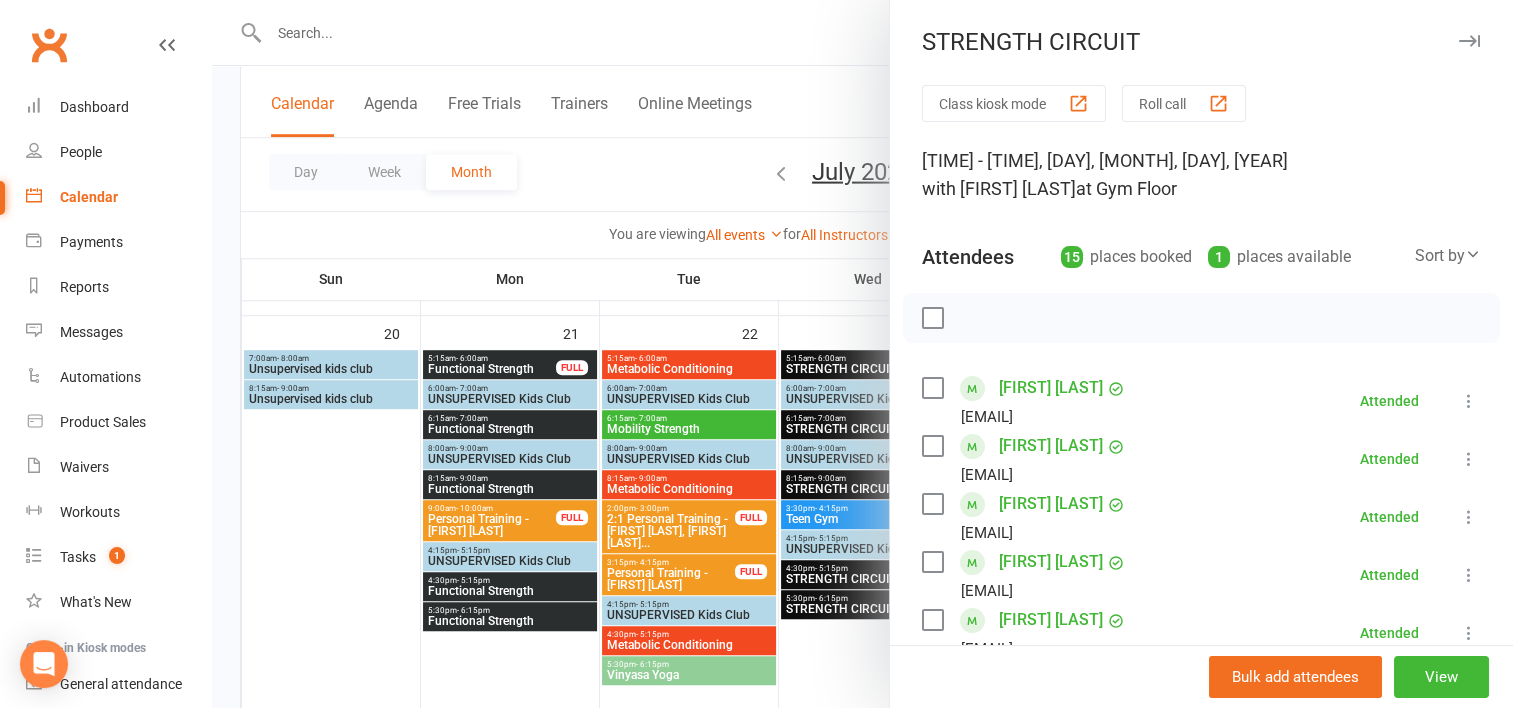 click at bounding box center (862, 354) 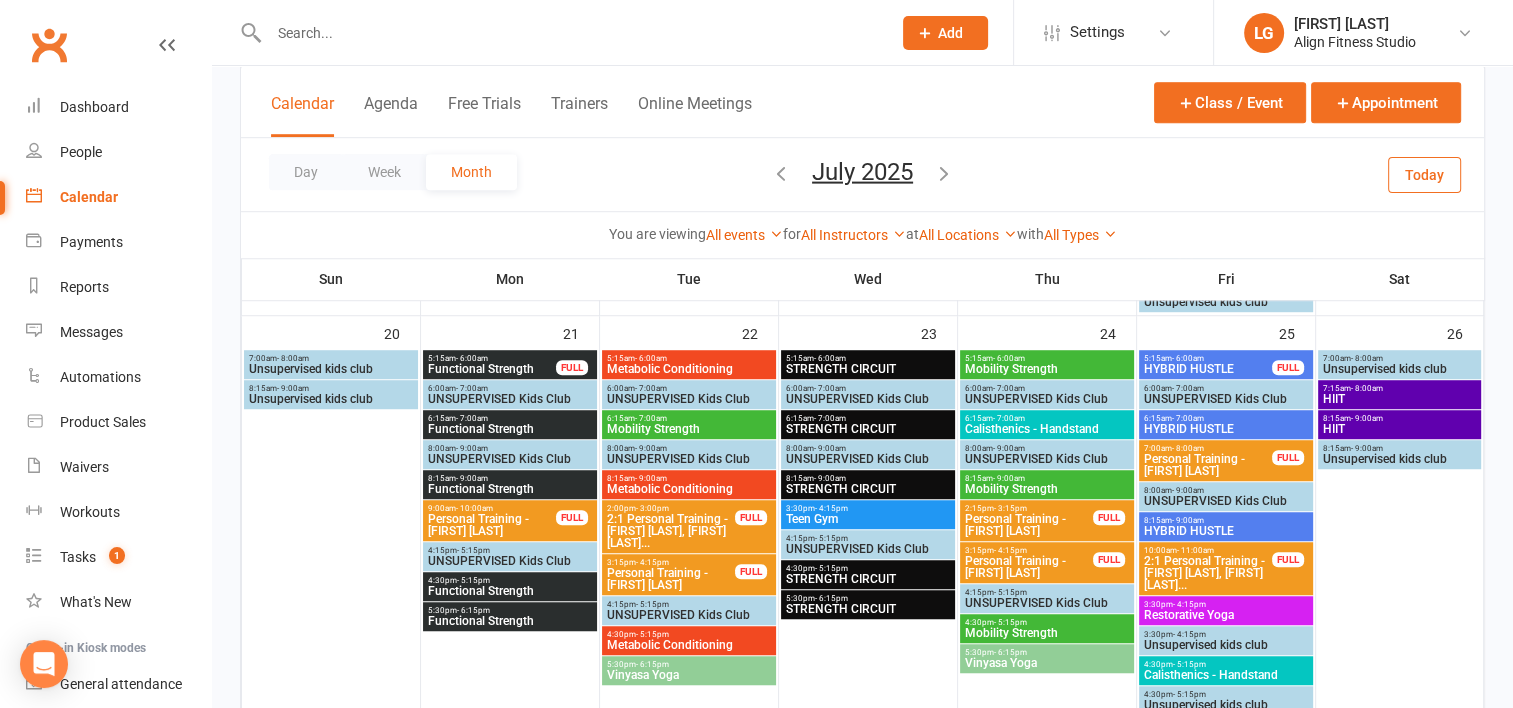click on "4:30pm  - 5:15pm" at bounding box center (868, 568) 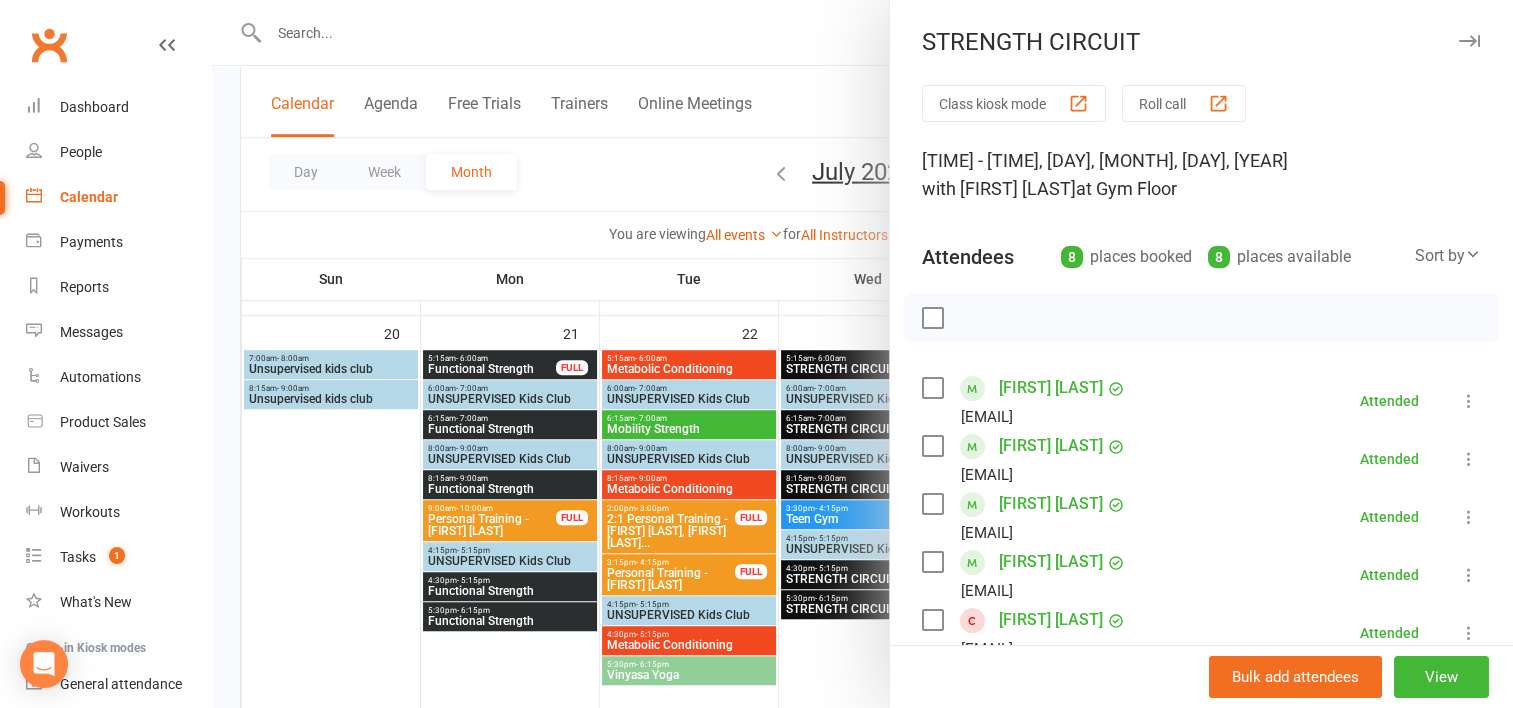 click at bounding box center (862, 354) 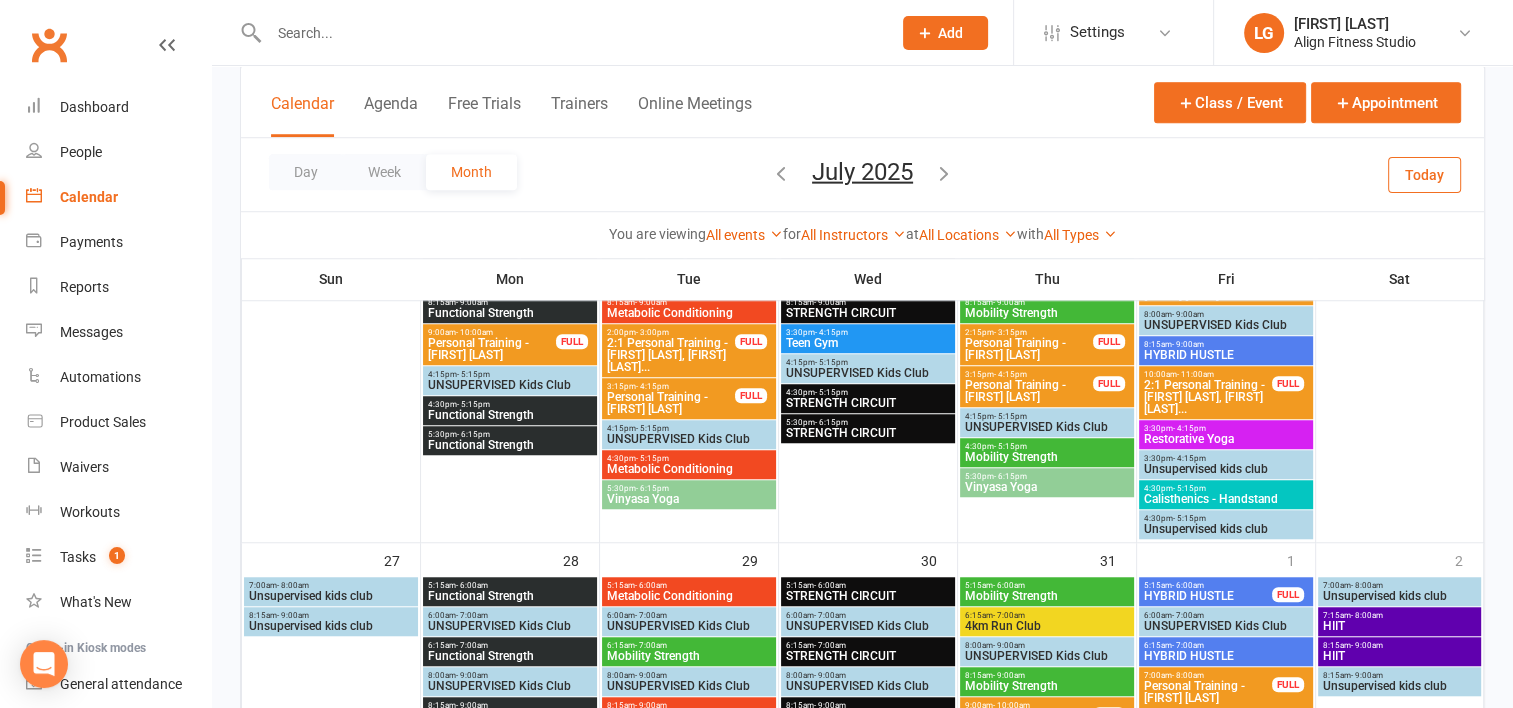 scroll, scrollTop: 1524, scrollLeft: 0, axis: vertical 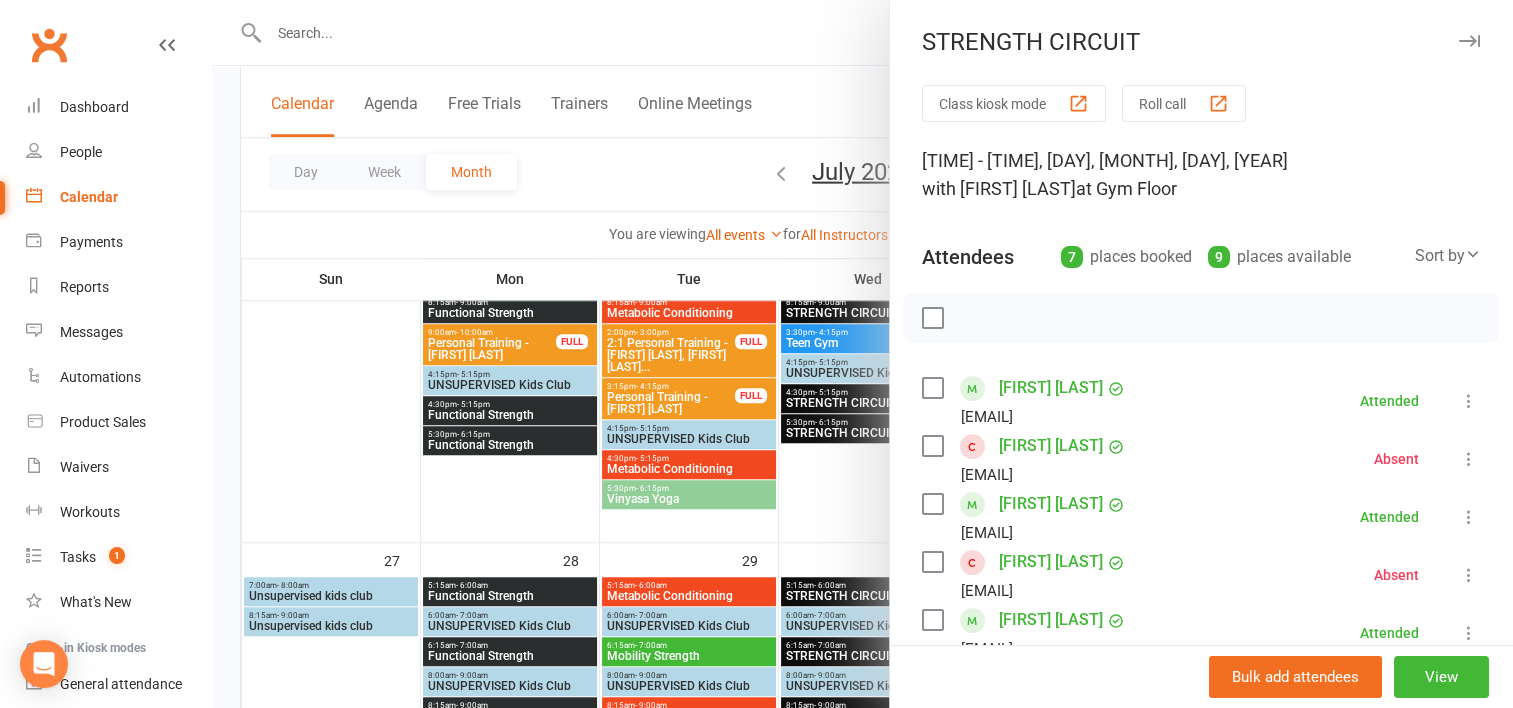click at bounding box center [862, 354] 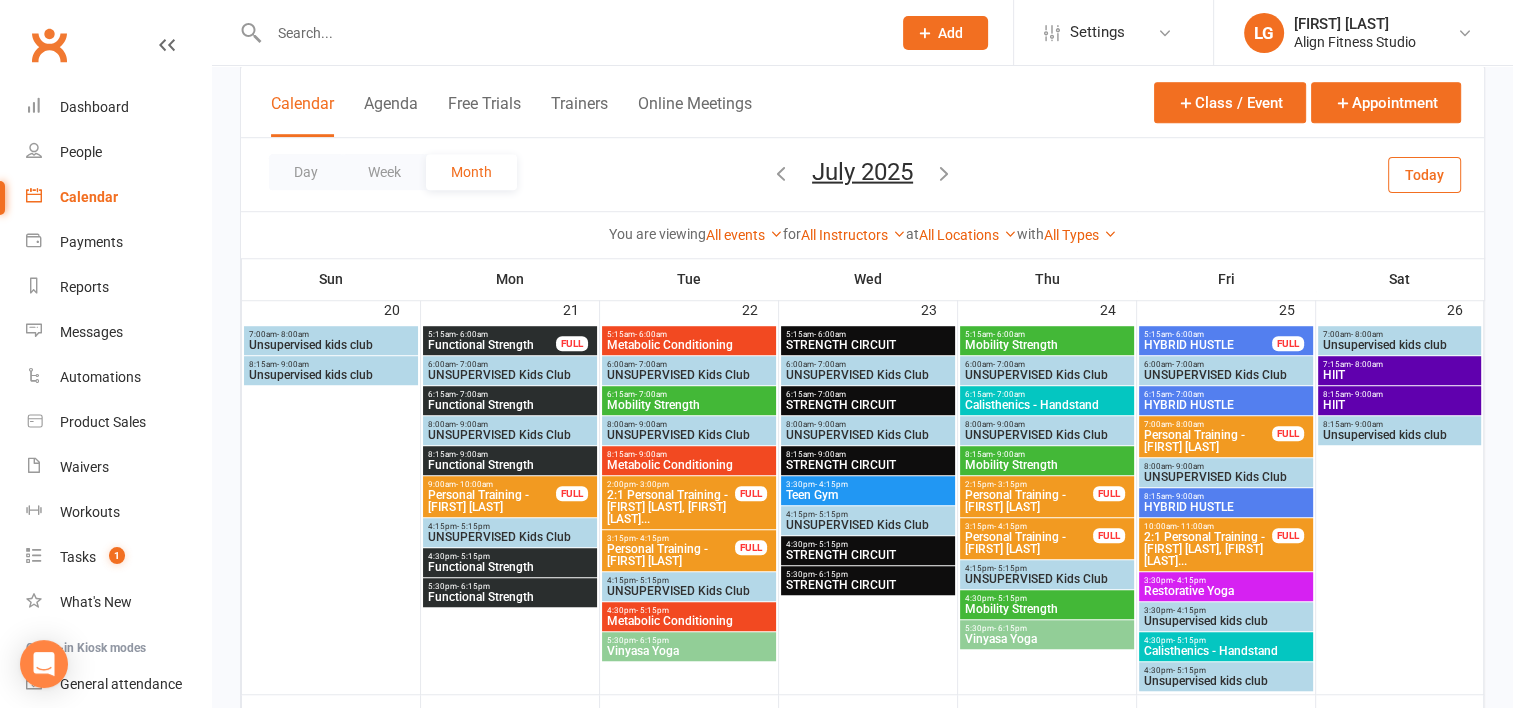 scroll, scrollTop: 1374, scrollLeft: 0, axis: vertical 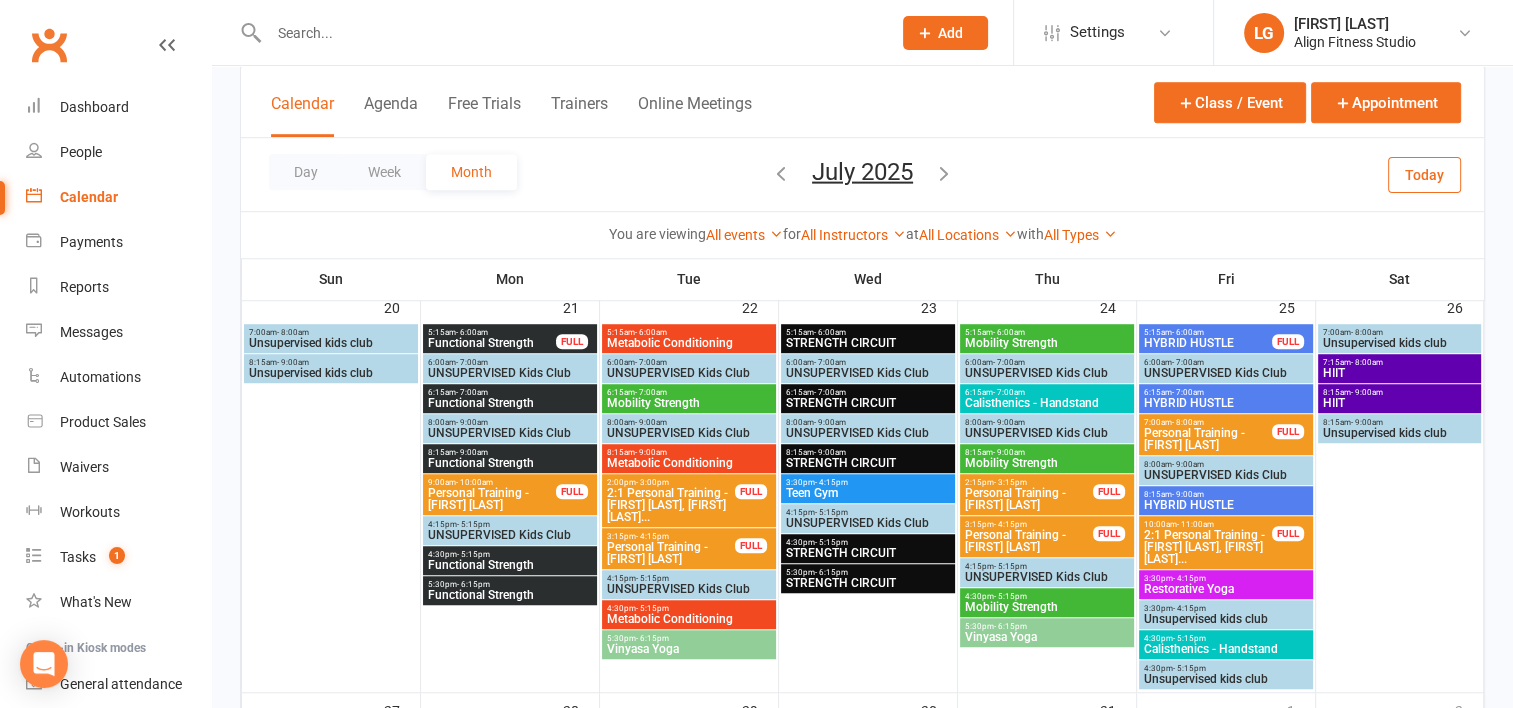 click on "Functional Strength" at bounding box center [510, 565] 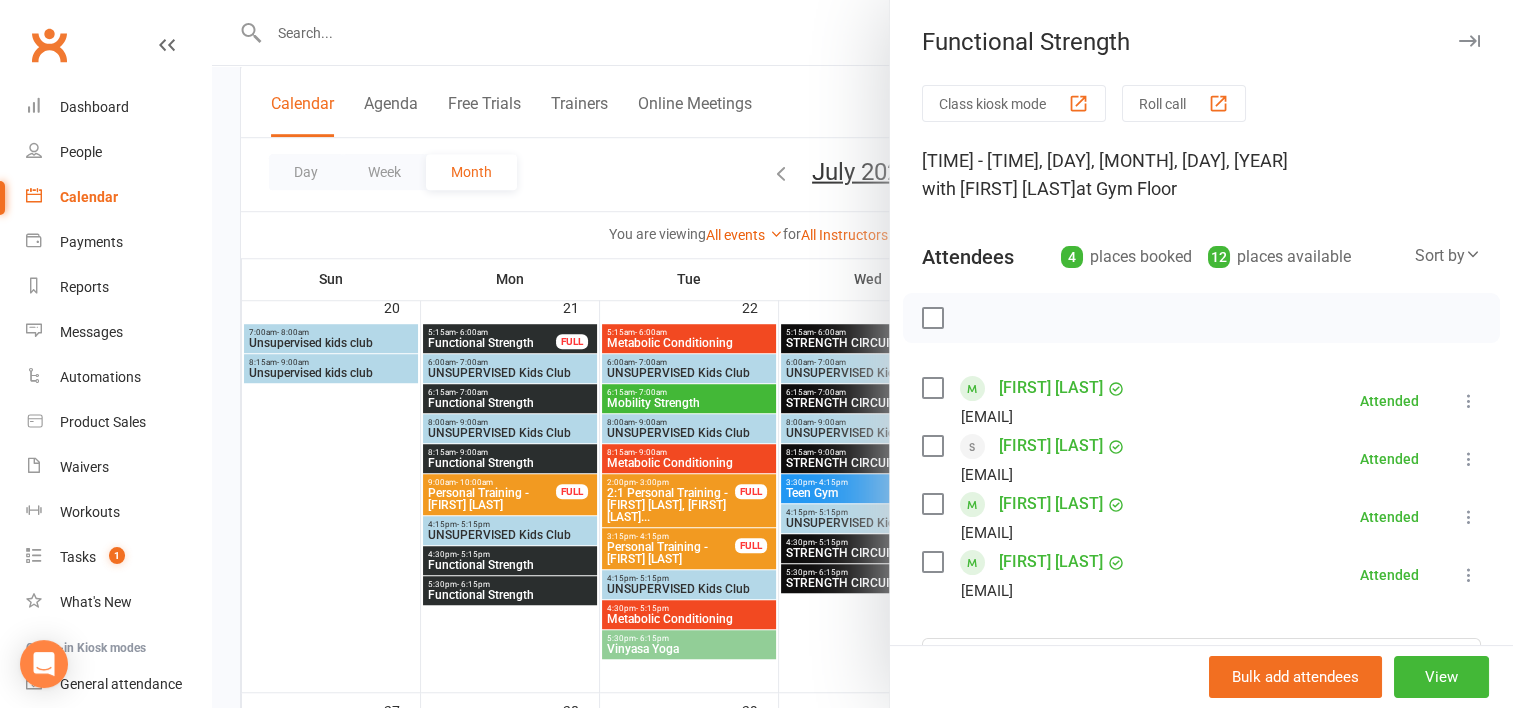 click at bounding box center [862, 354] 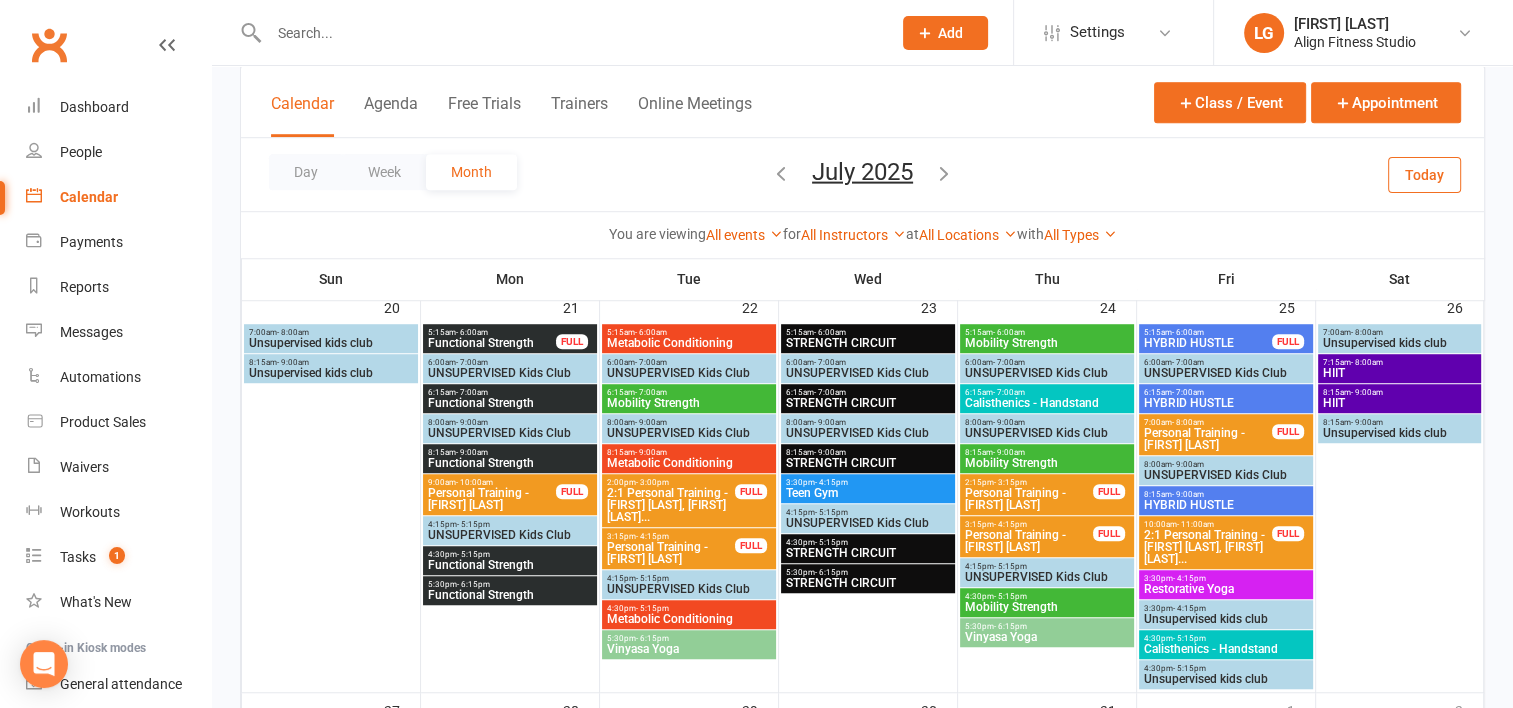 click on "Functional Strength" at bounding box center [510, 403] 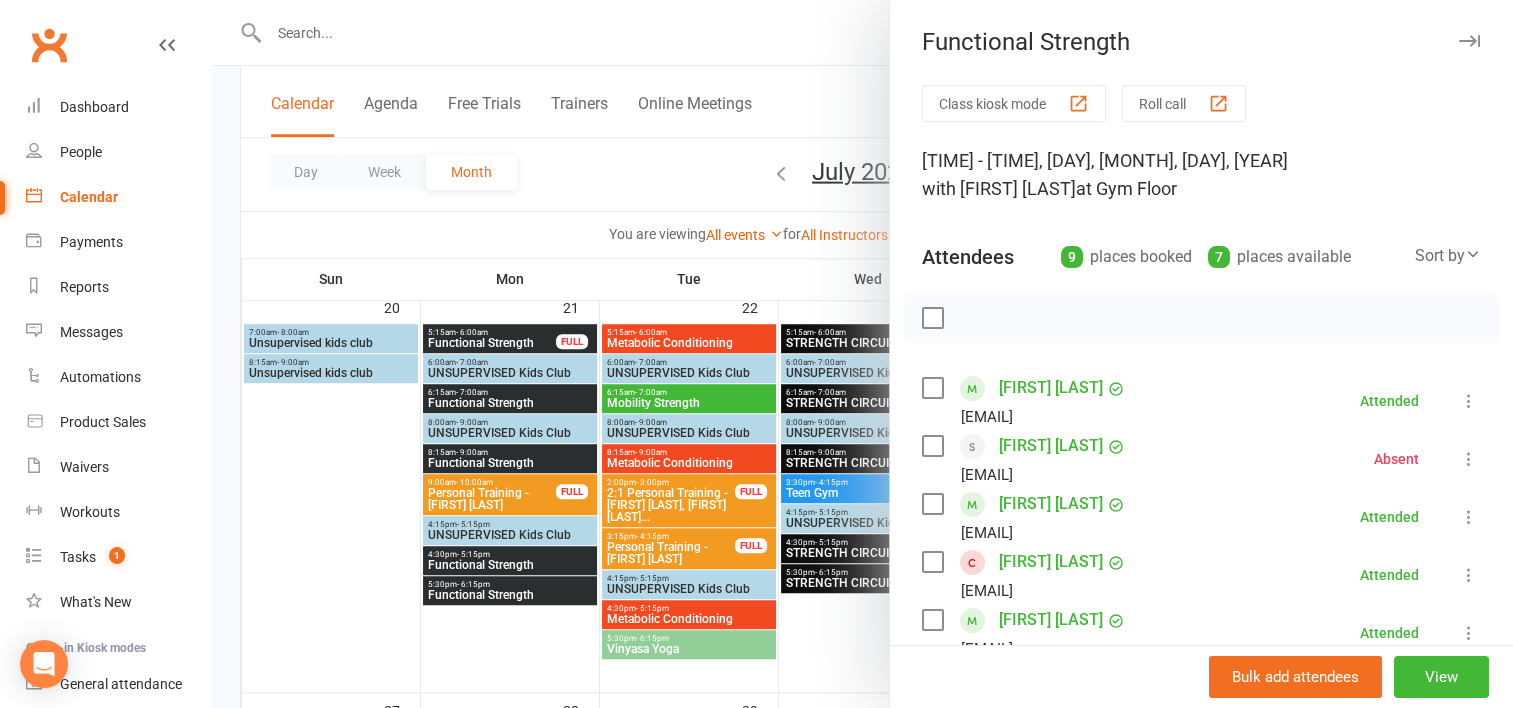 click at bounding box center [862, 354] 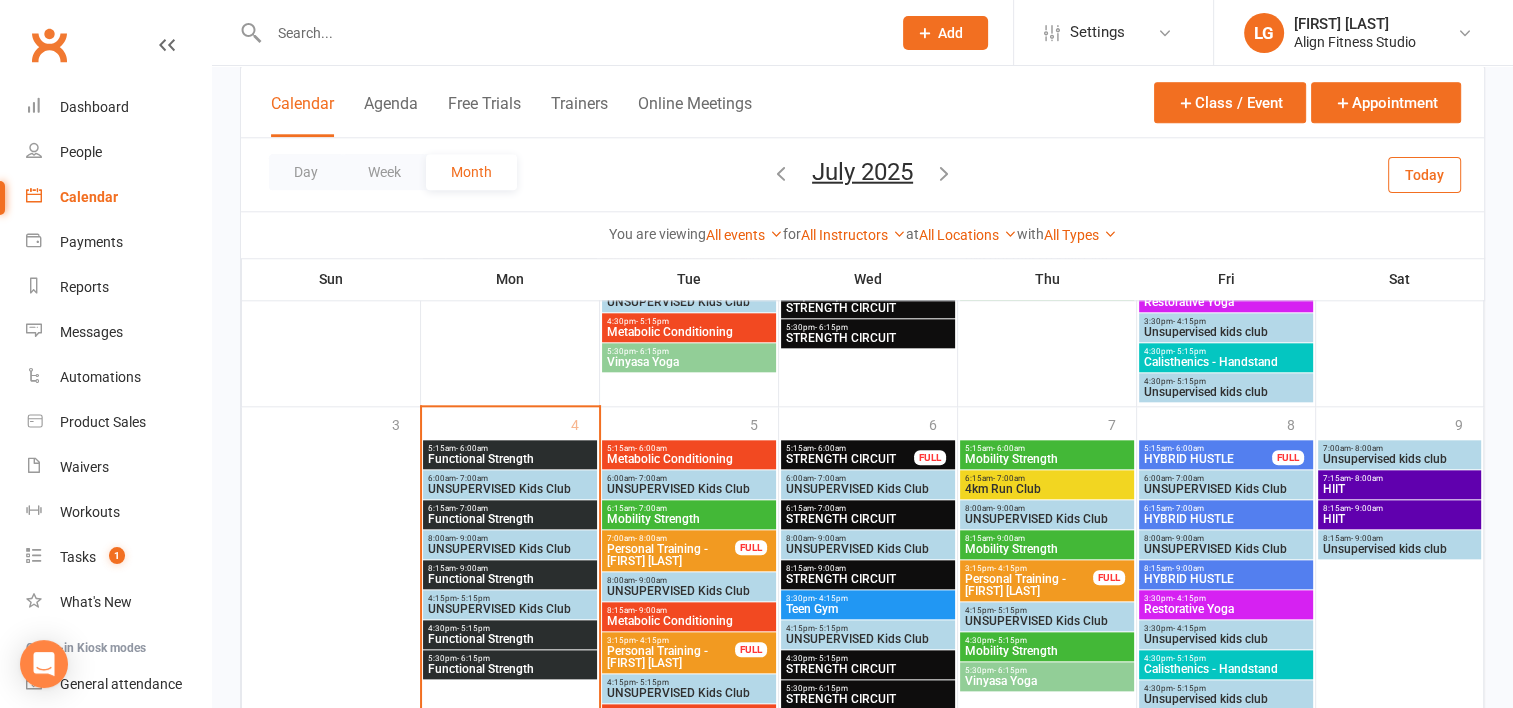 scroll, scrollTop: 2180, scrollLeft: 0, axis: vertical 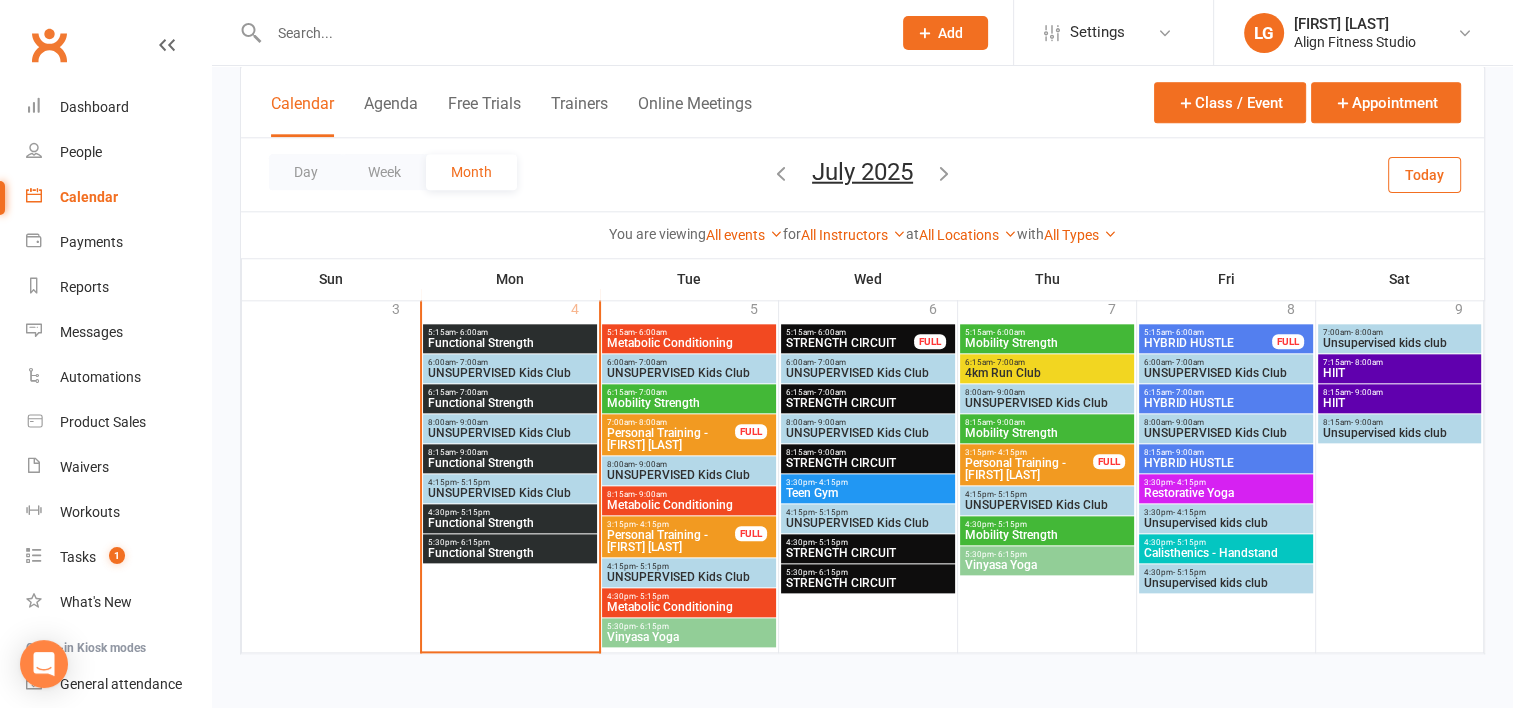 click on "Functional Strength" at bounding box center (510, 463) 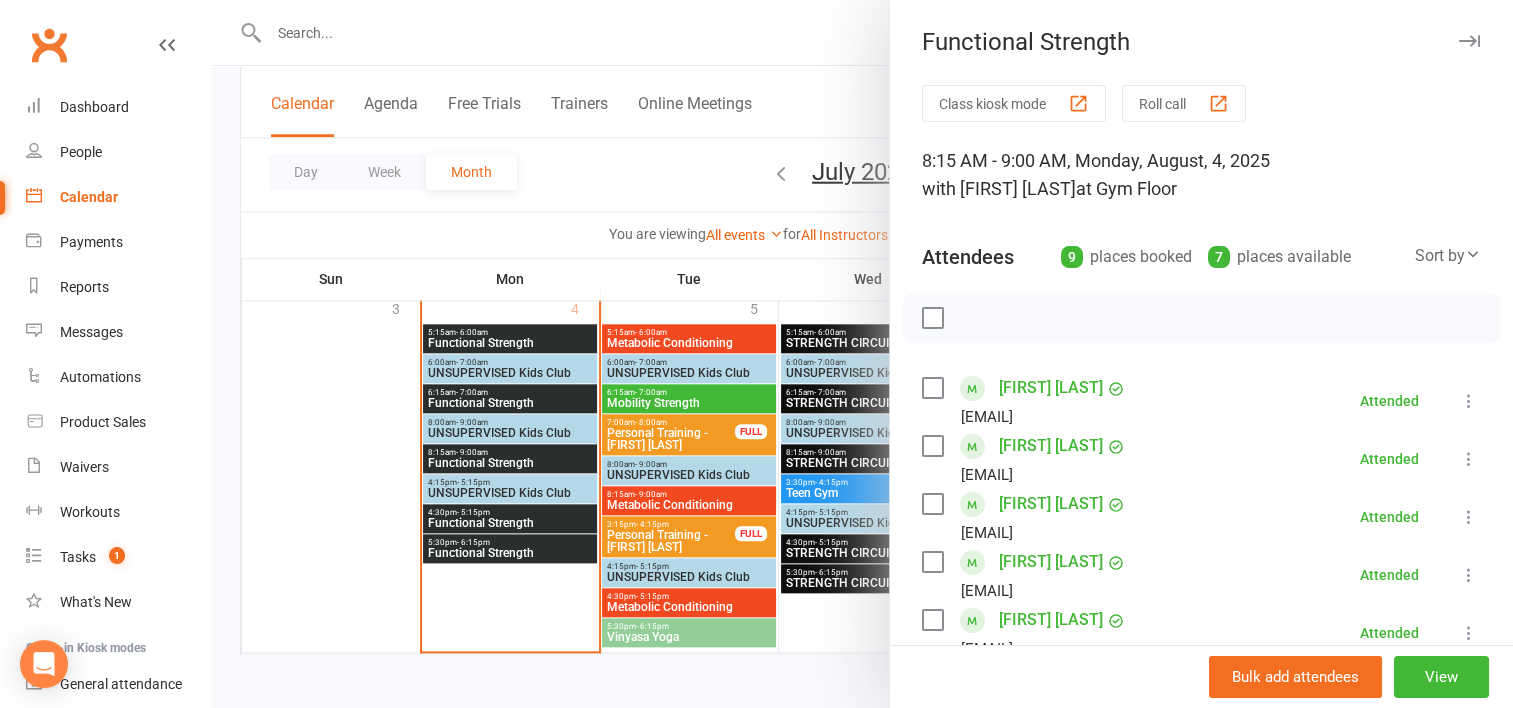 click at bounding box center [862, 354] 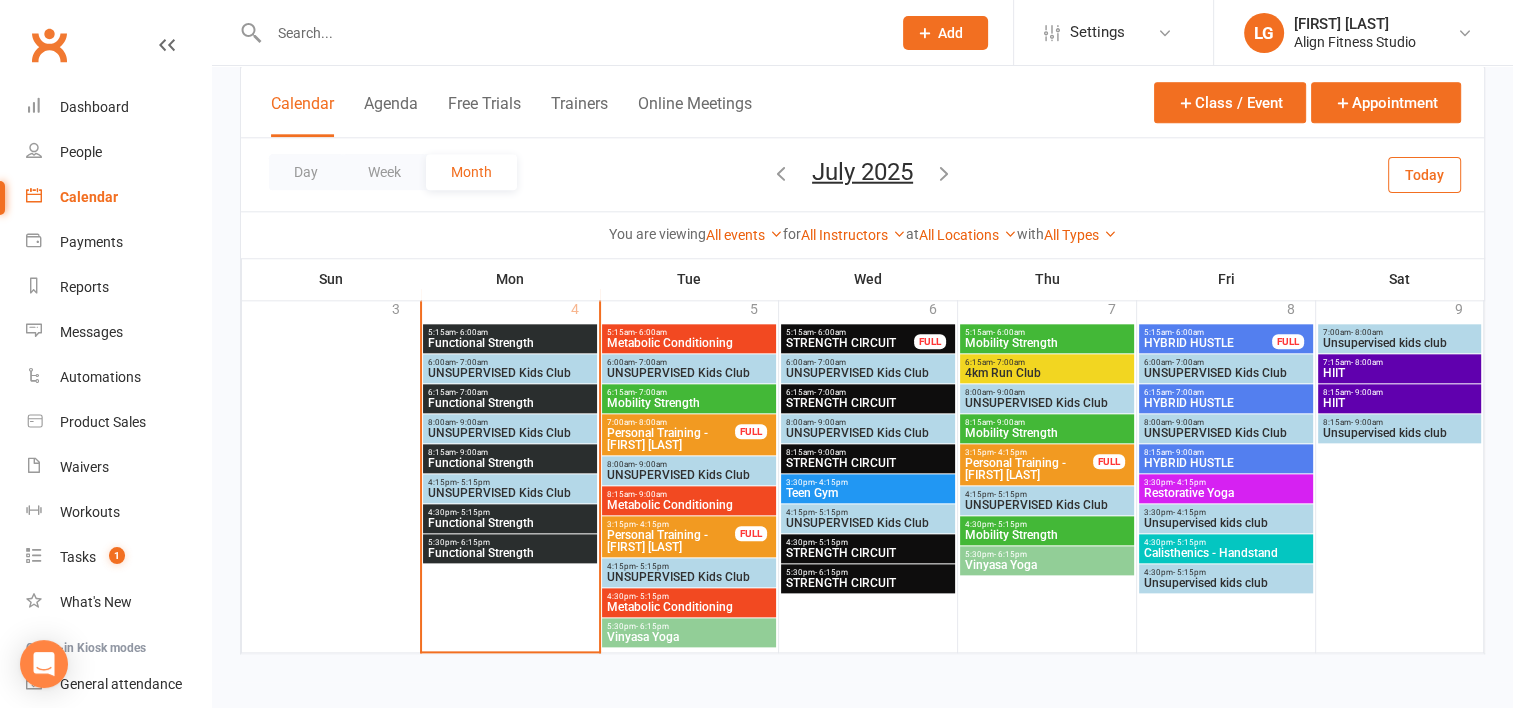 click on "6:15am  - 7:00am" at bounding box center [510, 392] 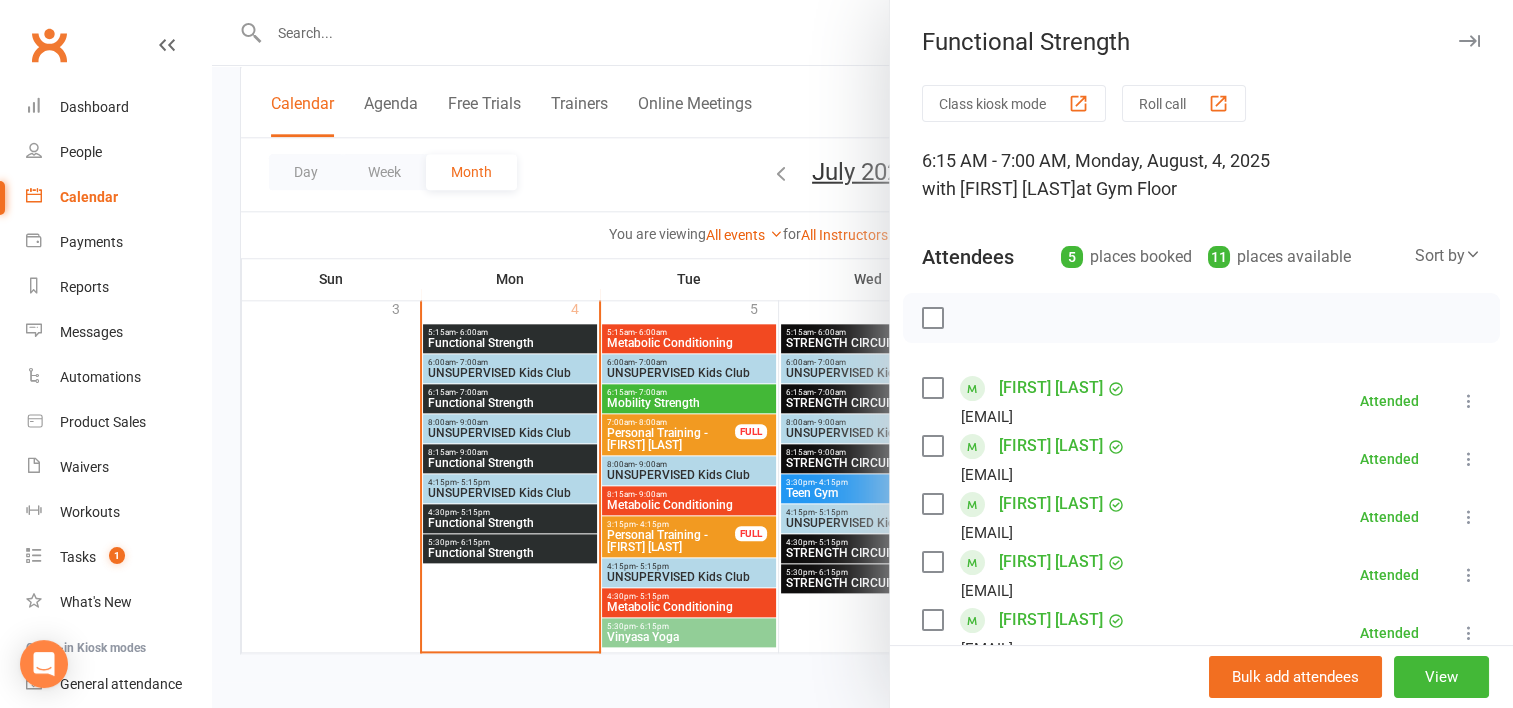 click at bounding box center [862, 354] 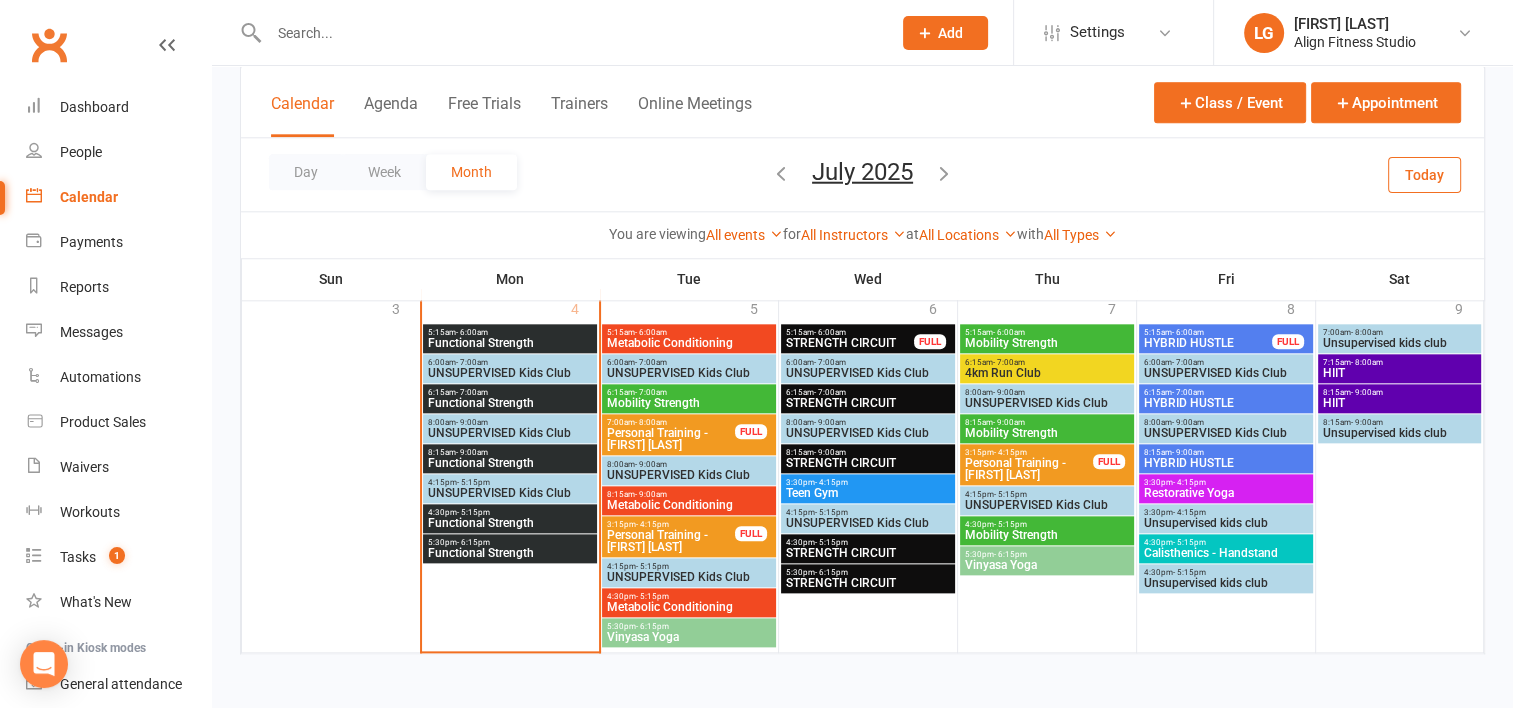 click on "Functional Strength" at bounding box center (510, 343) 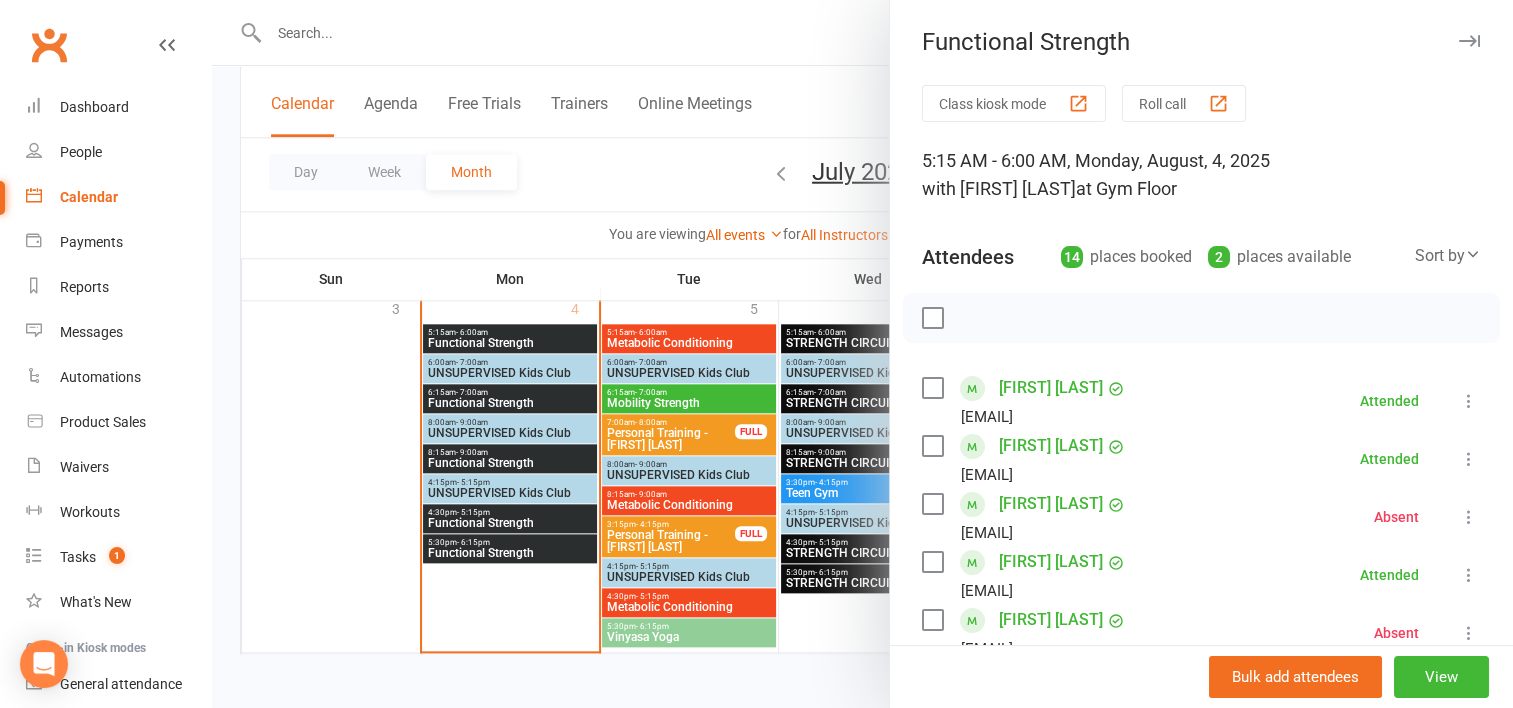 click at bounding box center [862, 354] 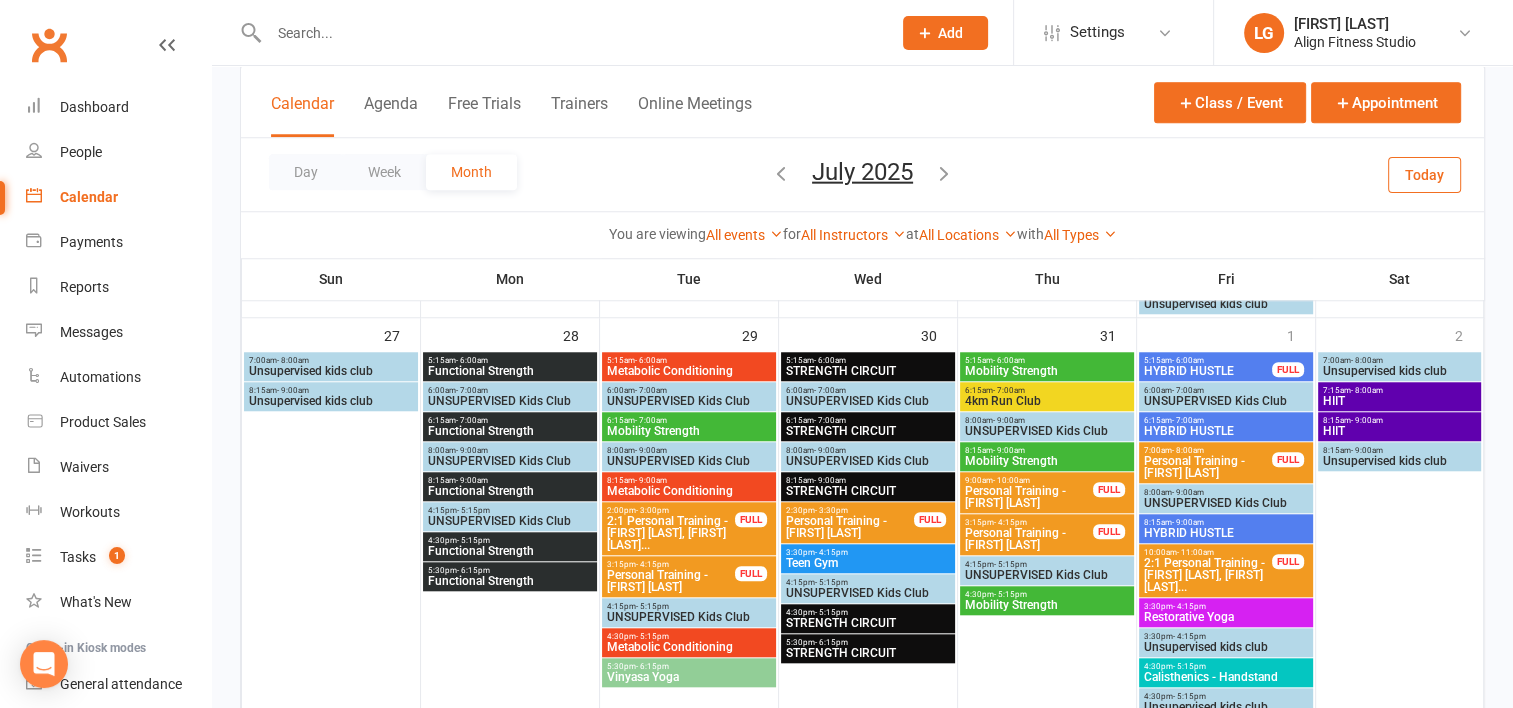 scroll, scrollTop: 1748, scrollLeft: 0, axis: vertical 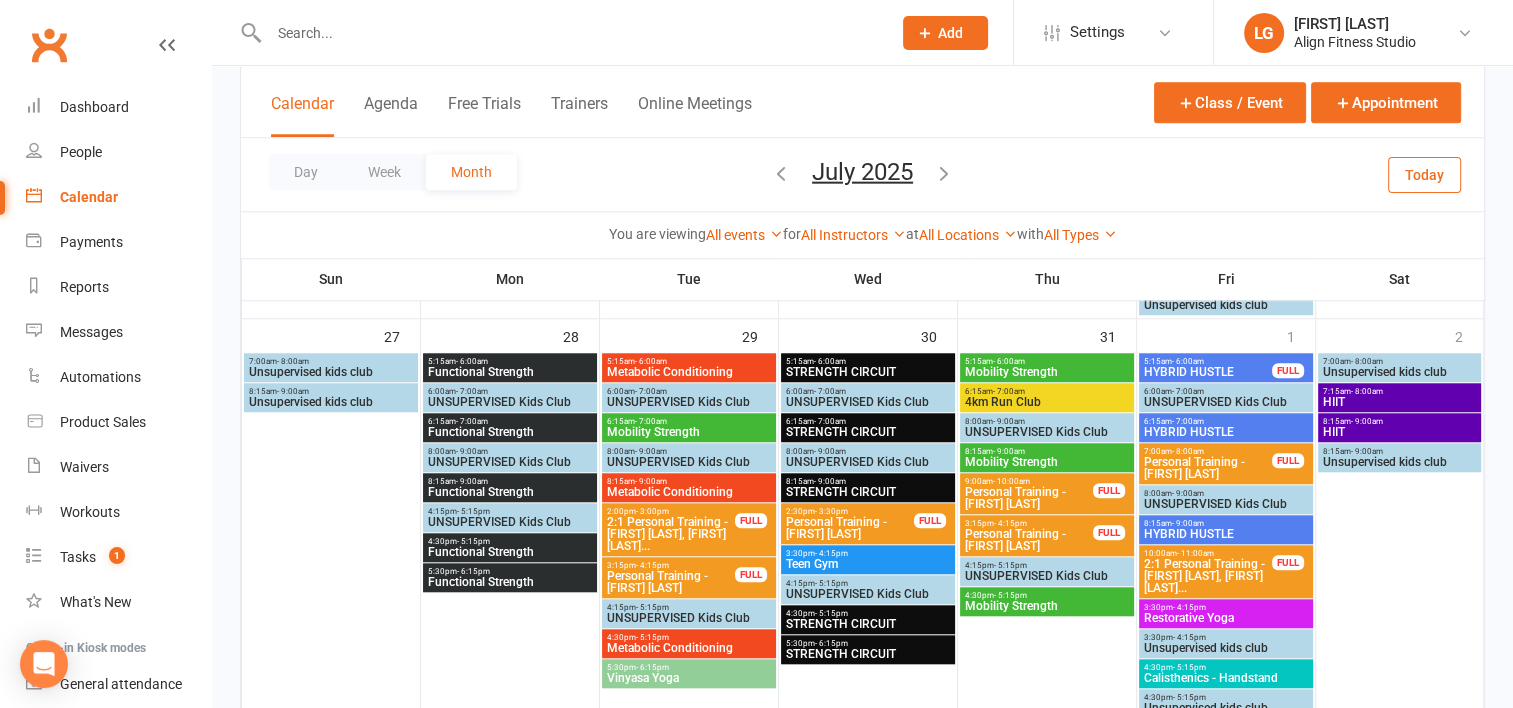 click on "Functional Strength" at bounding box center [510, 372] 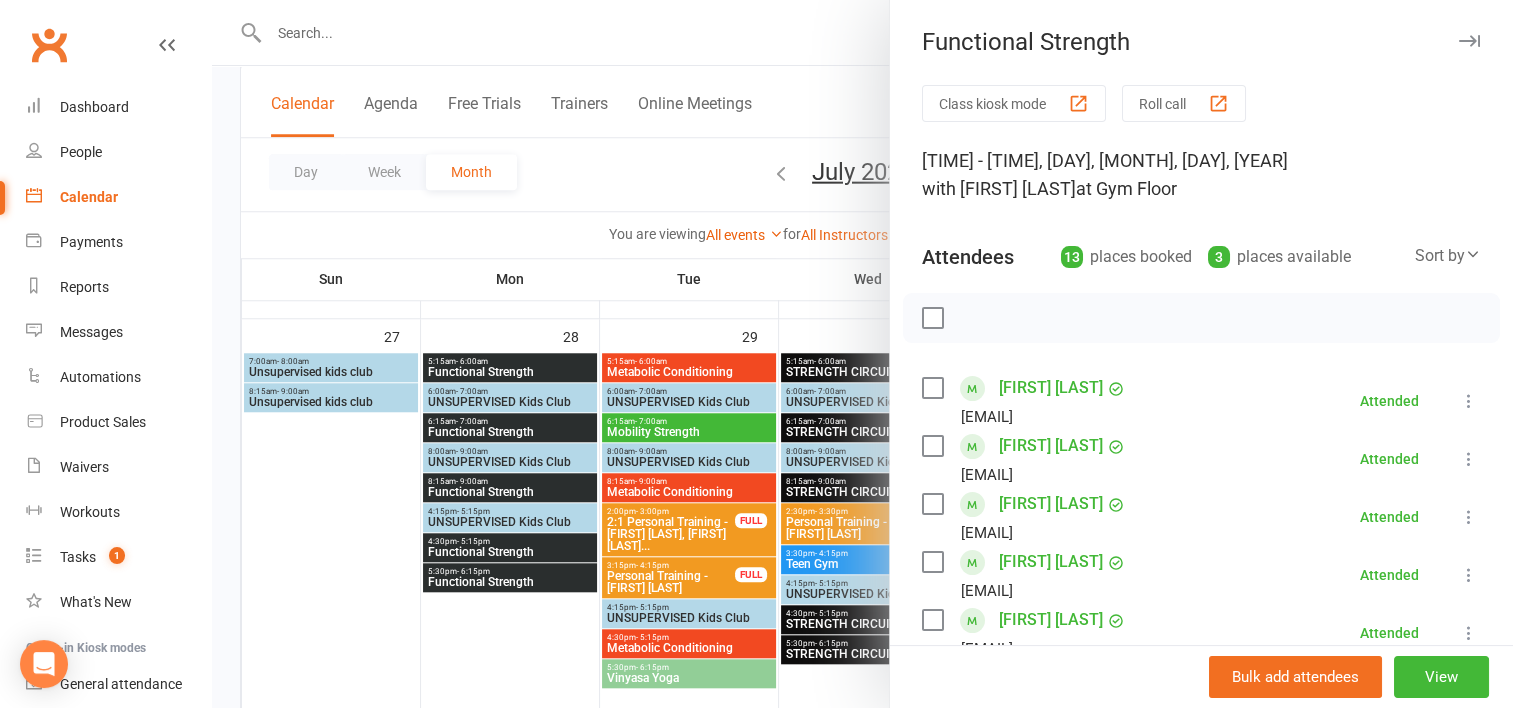 click at bounding box center (862, 354) 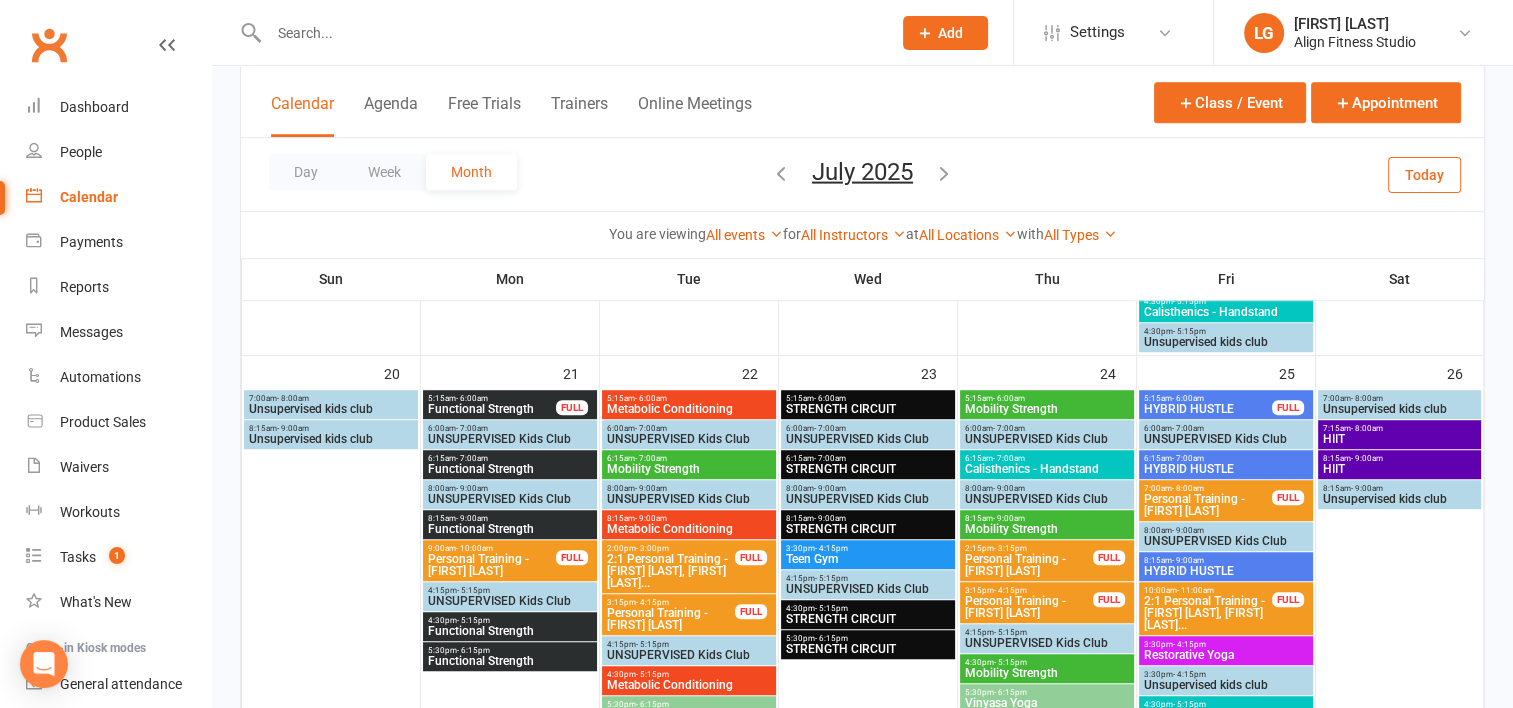 scroll, scrollTop: 1340, scrollLeft: 0, axis: vertical 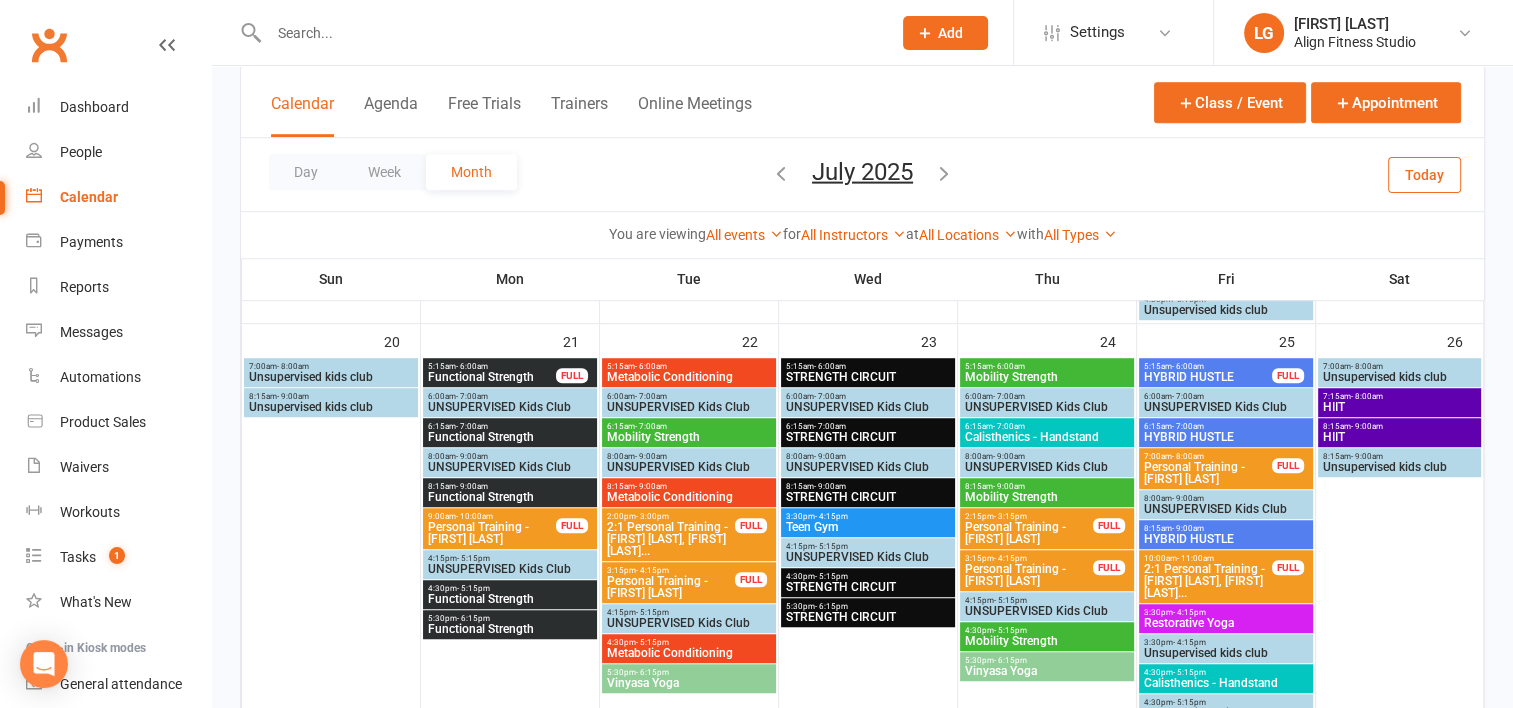 click on "Functional Strength" at bounding box center (510, 599) 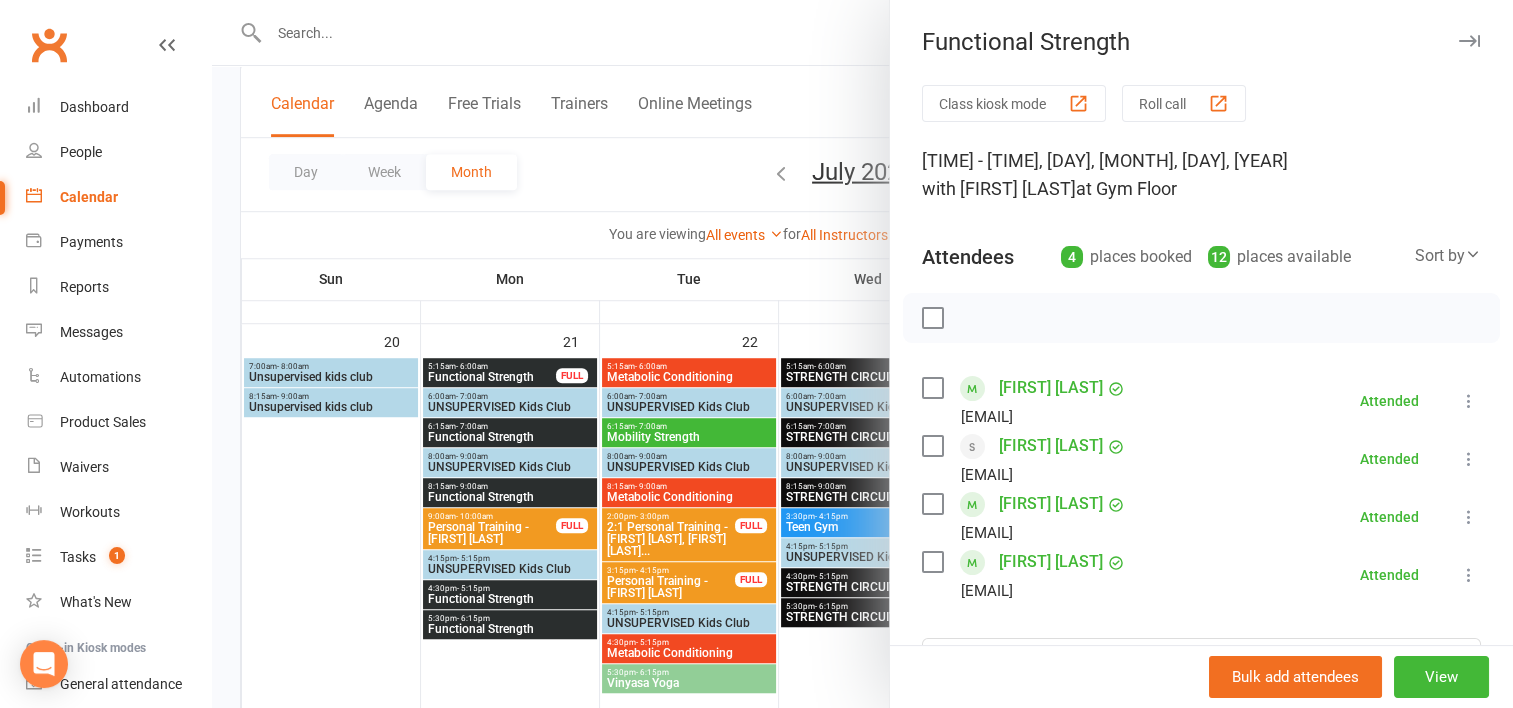 click at bounding box center [862, 354] 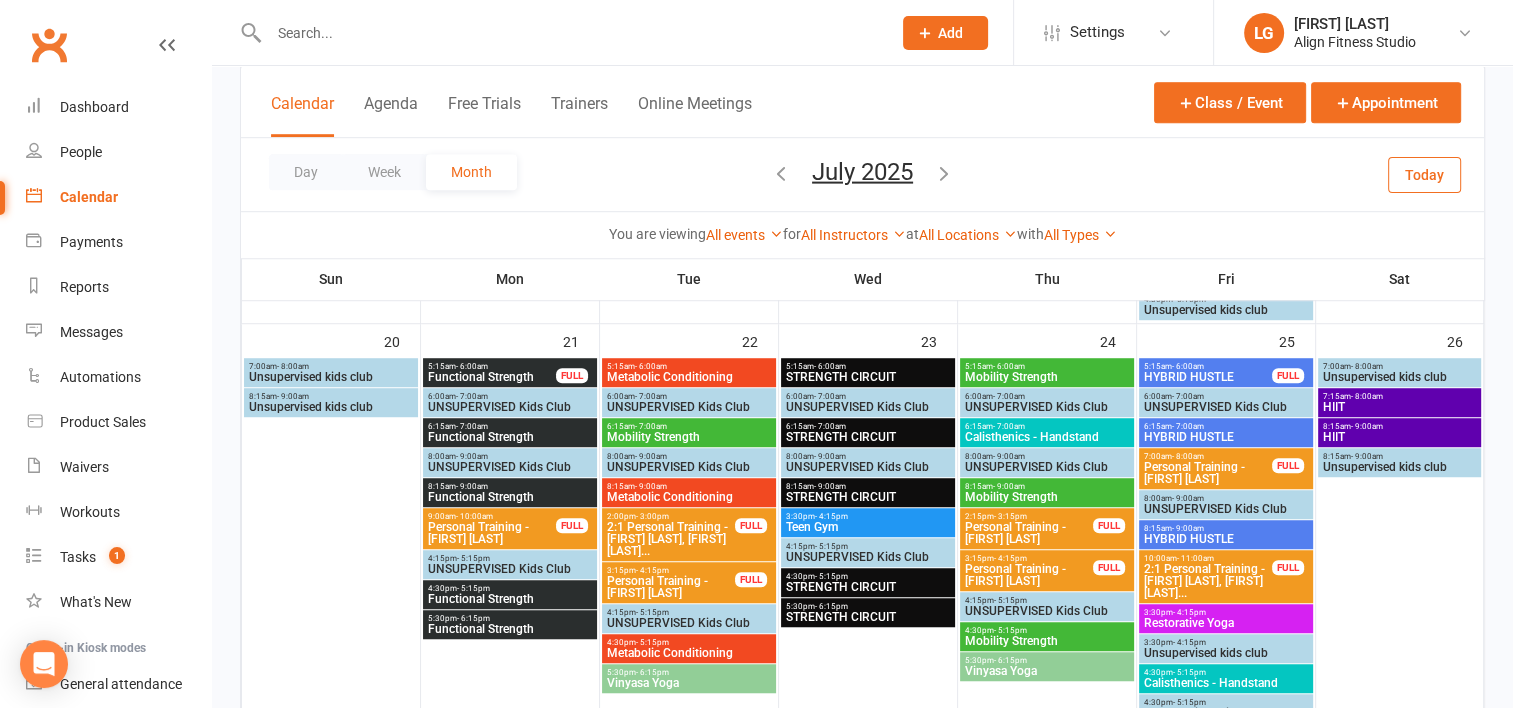 click on "STRENGTH CIRCUIT" at bounding box center [868, 377] 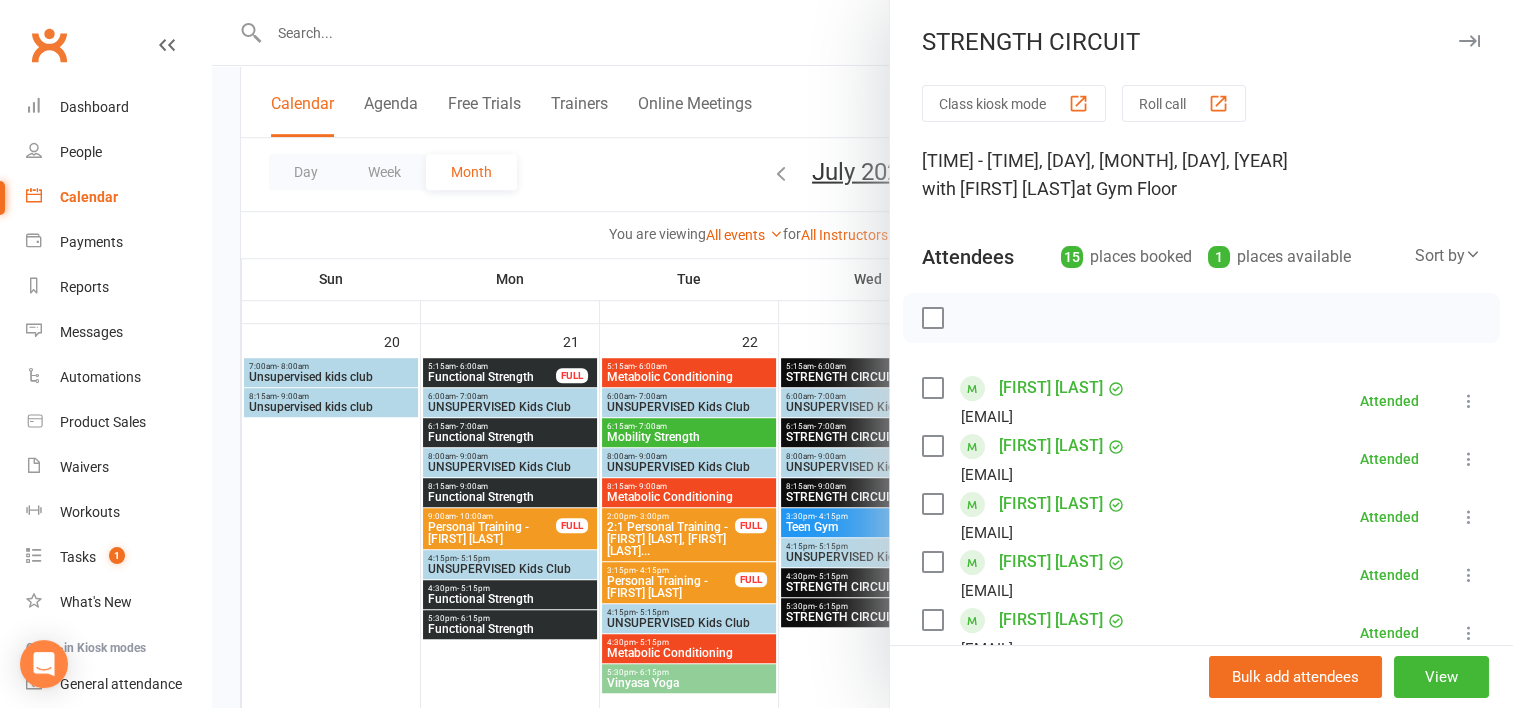 click at bounding box center [862, 354] 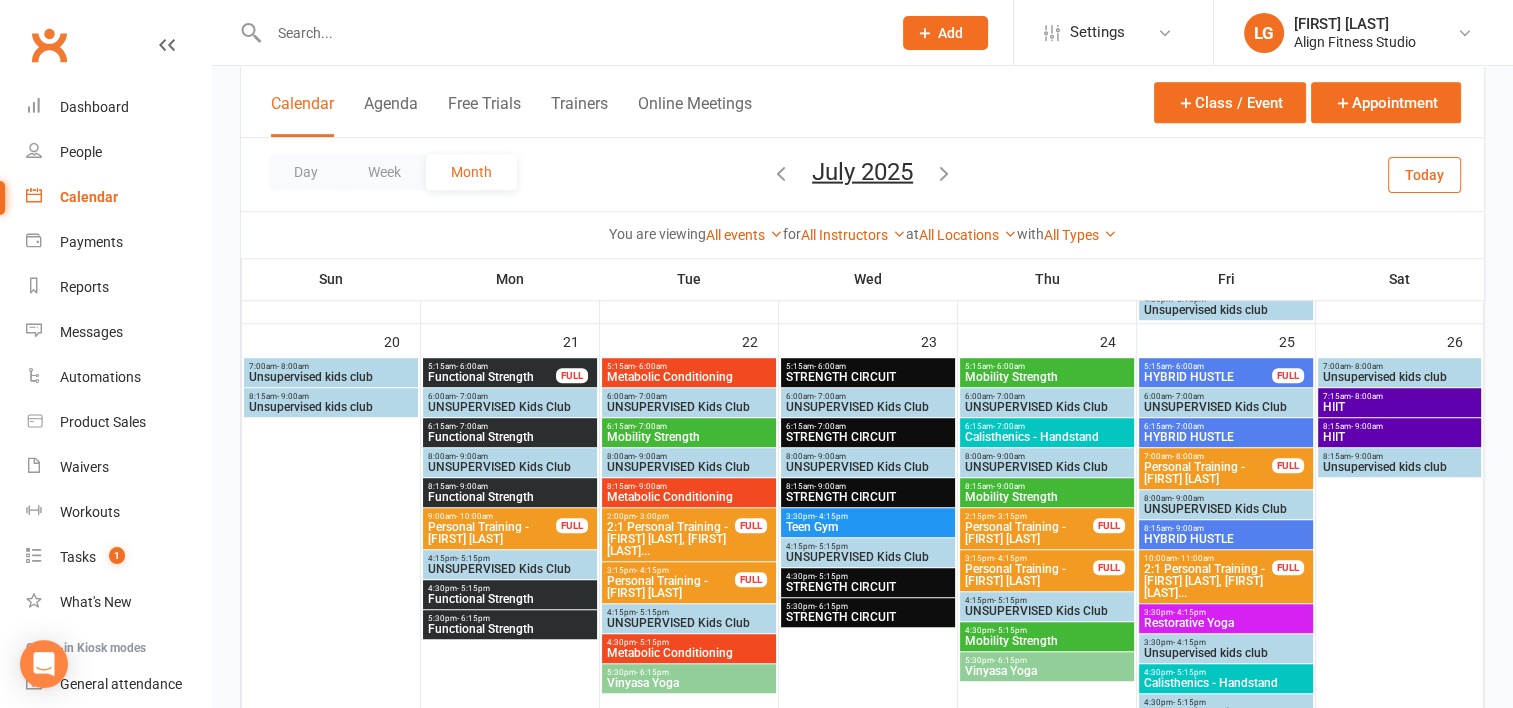 click on "- 8:00am" at bounding box center (1367, 396) 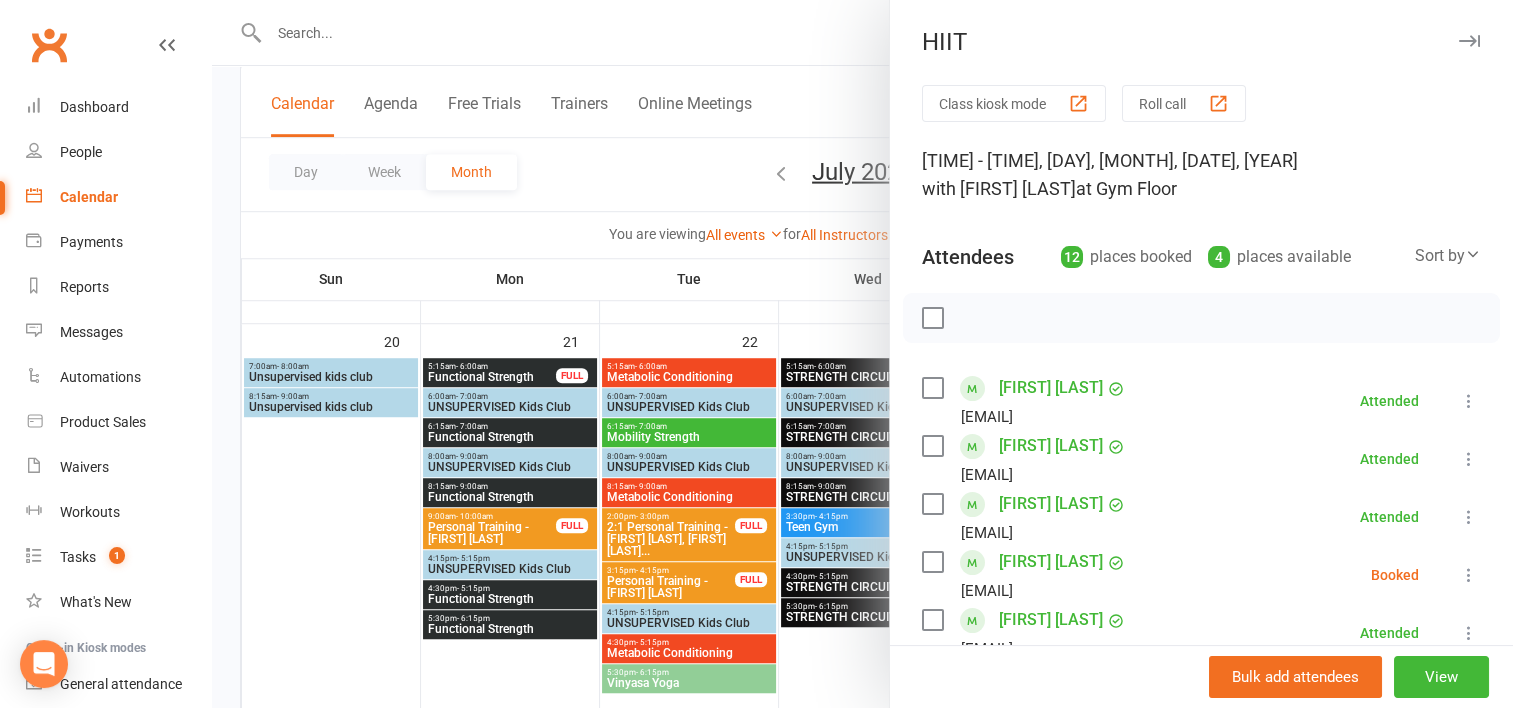 click at bounding box center (862, 354) 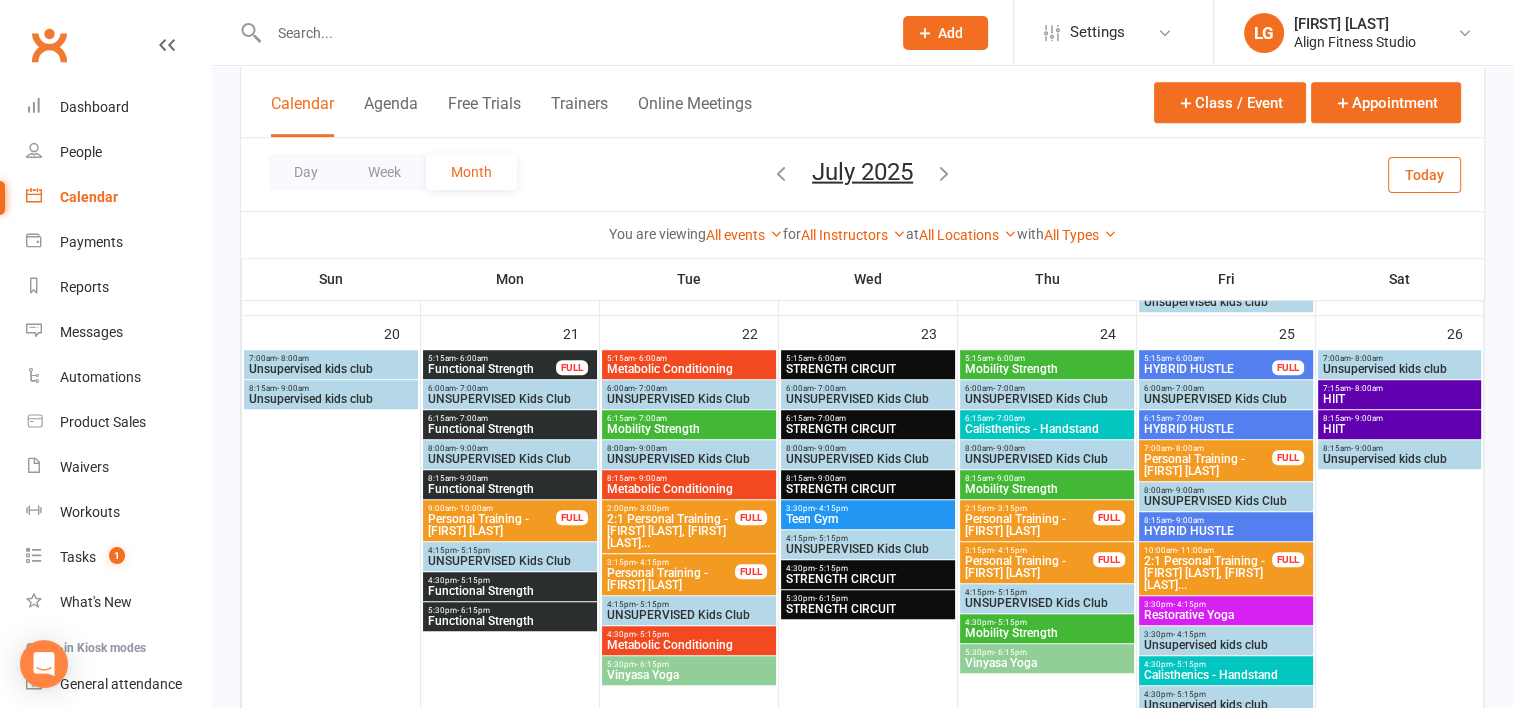 scroll, scrollTop: 1348, scrollLeft: 0, axis: vertical 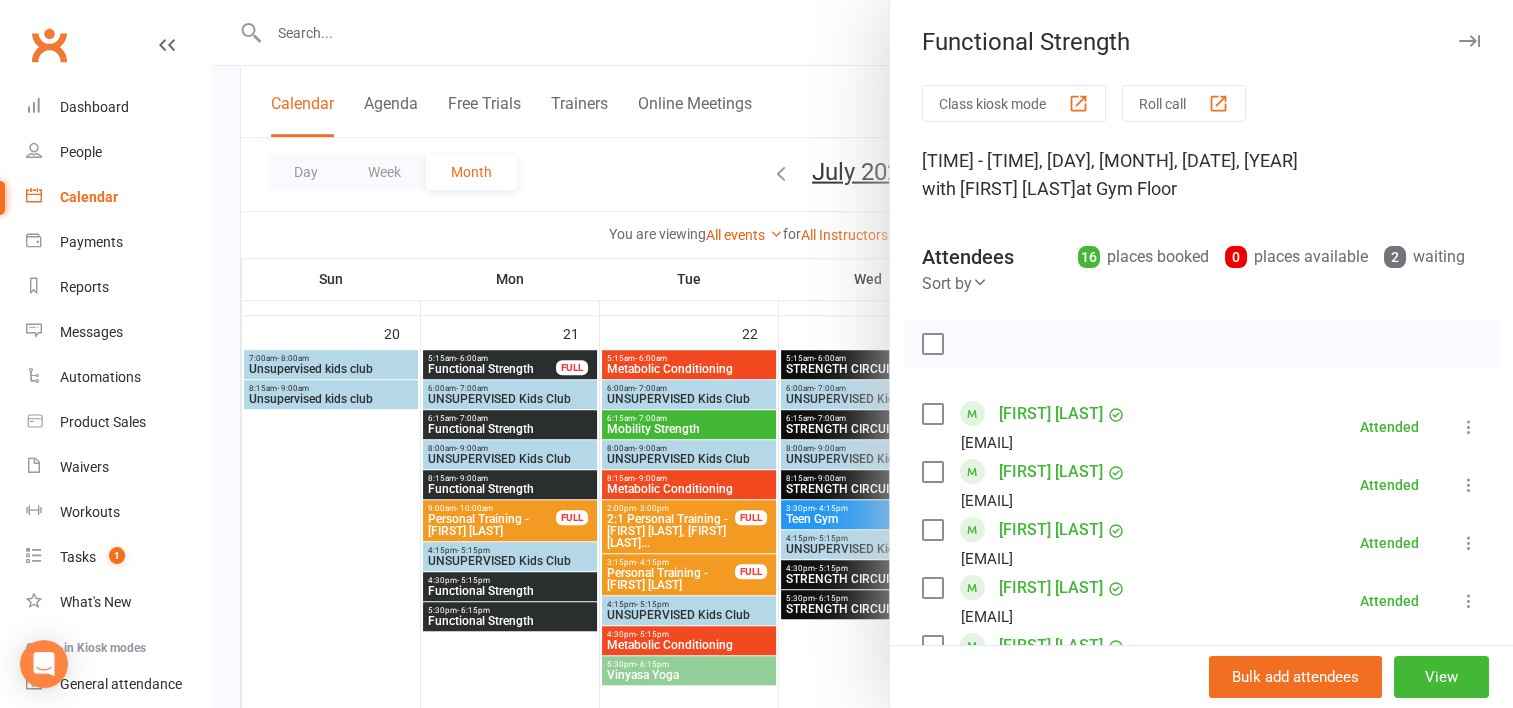 click at bounding box center (862, 354) 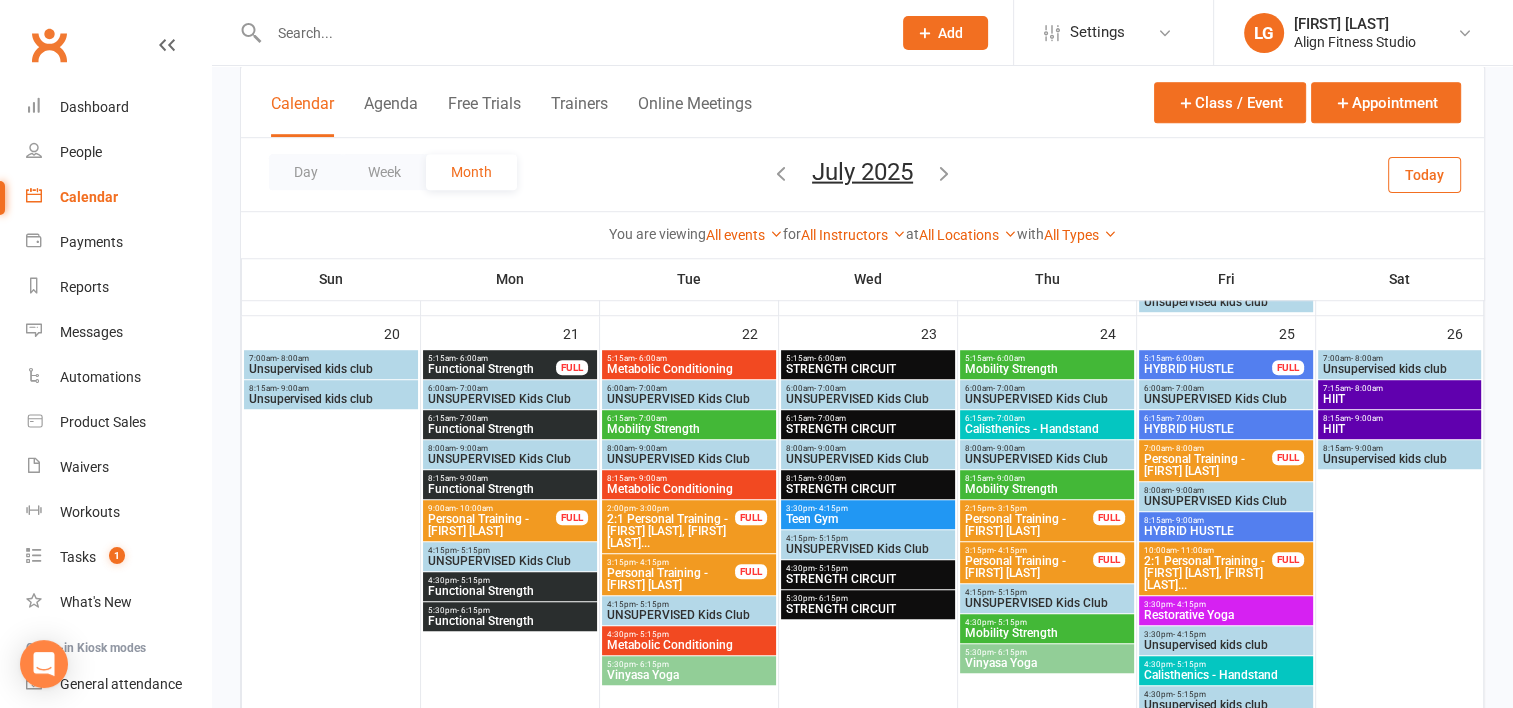 click on "Functional Strength" at bounding box center (510, 591) 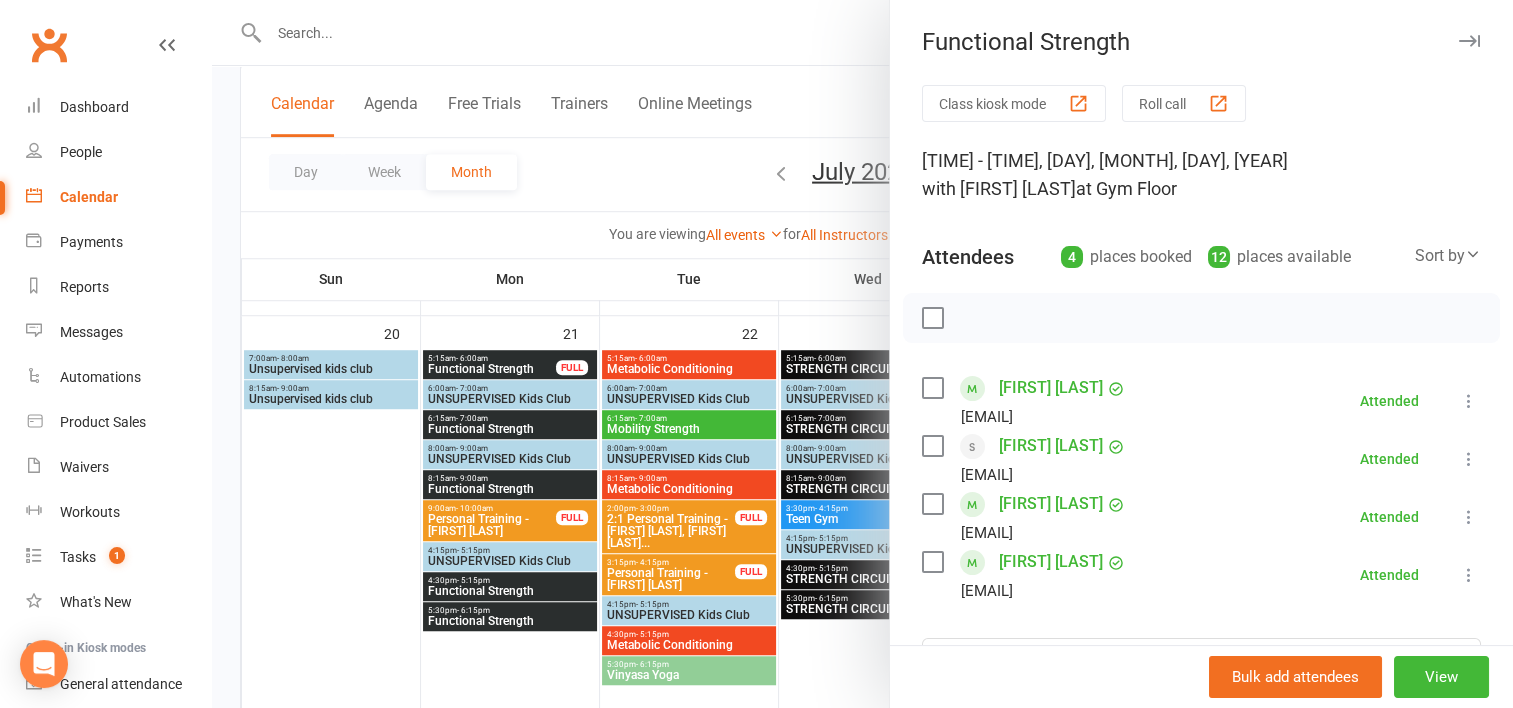 click at bounding box center (862, 354) 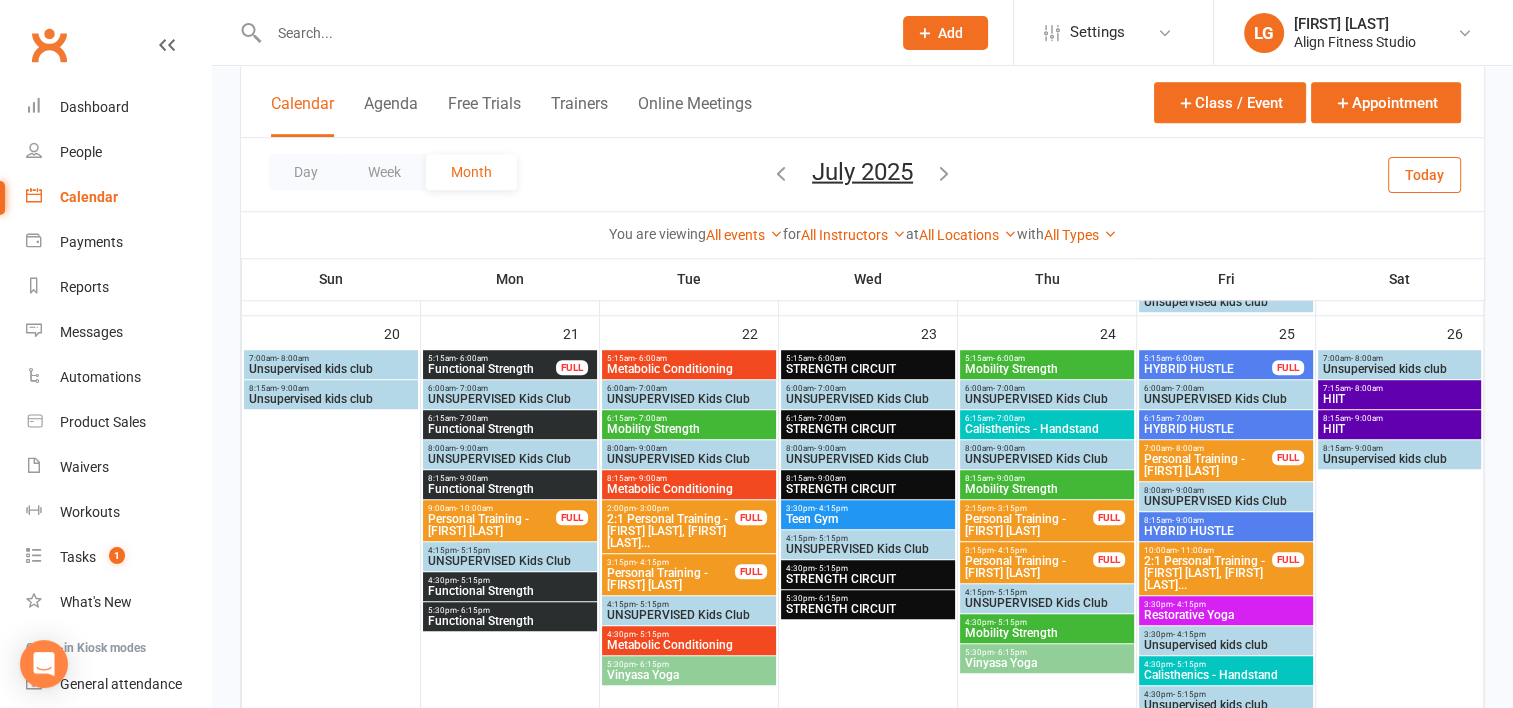 click on "STRENGTH CIRCUIT" at bounding box center (868, 369) 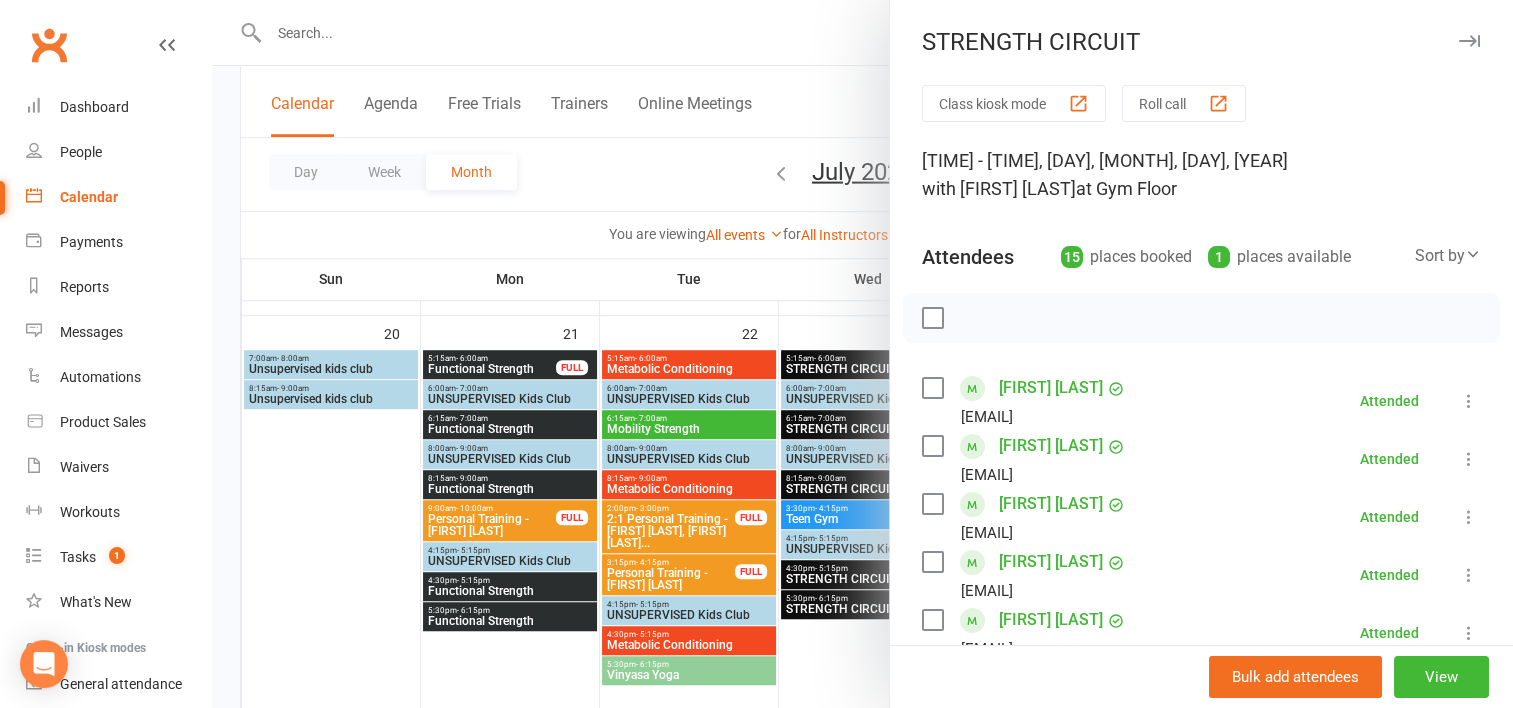 click at bounding box center [862, 354] 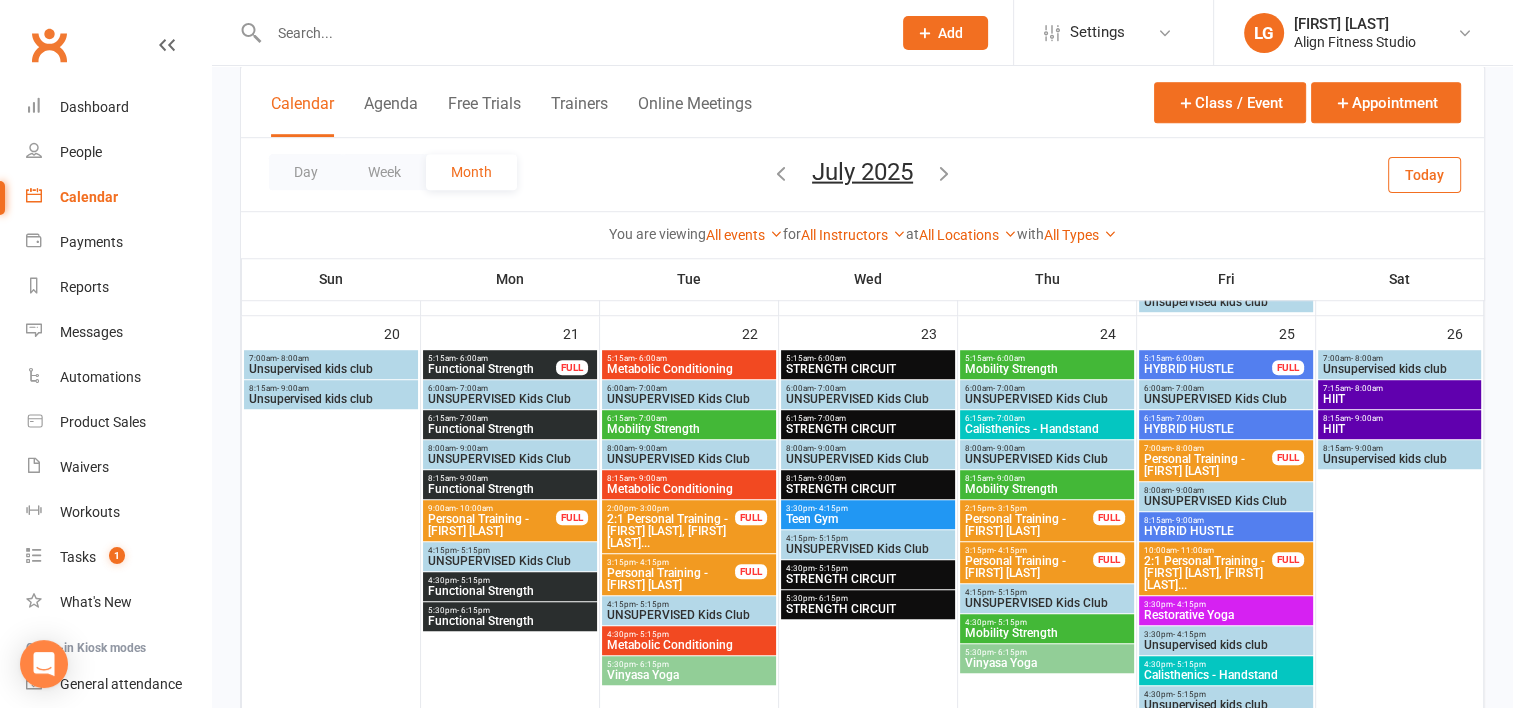 click on "HYBRID HUSTLE" at bounding box center (1208, 369) 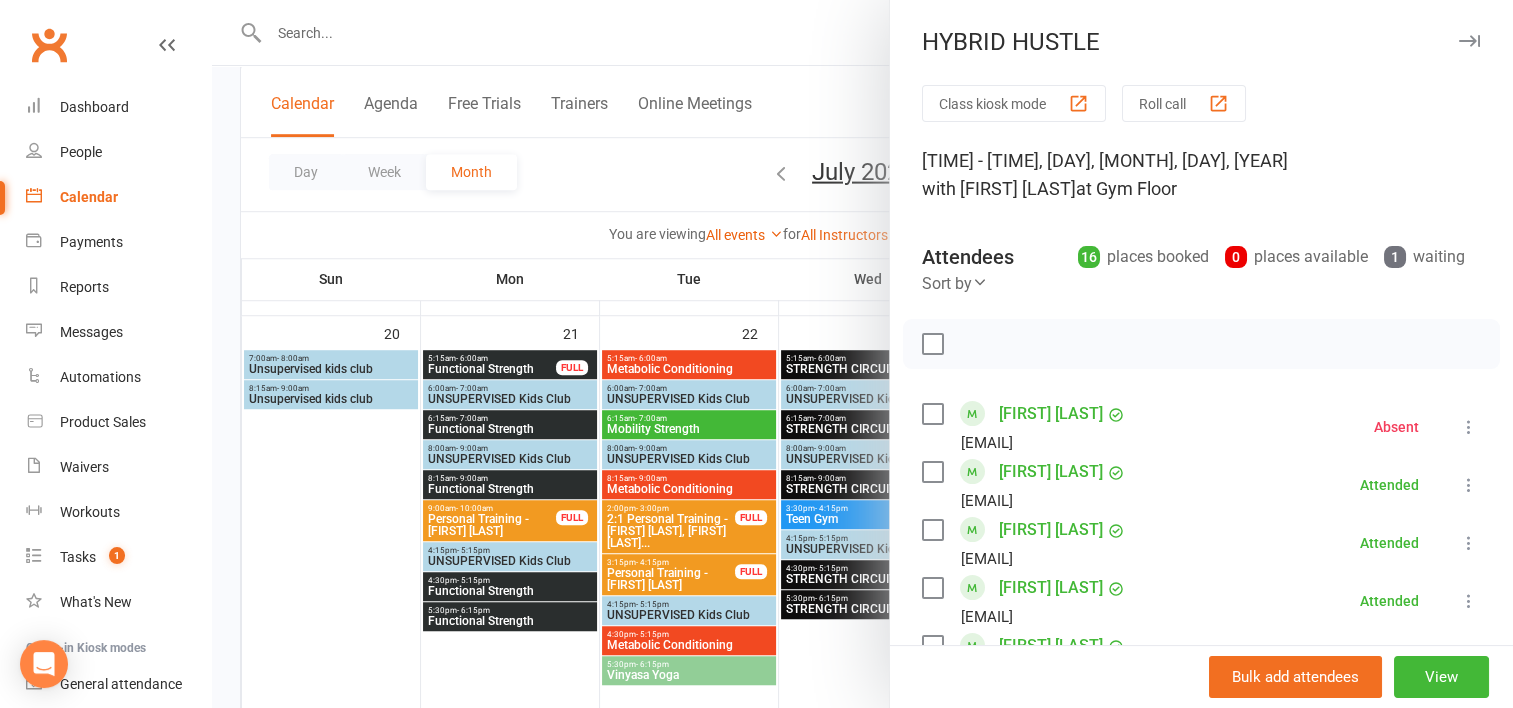 click at bounding box center [862, 354] 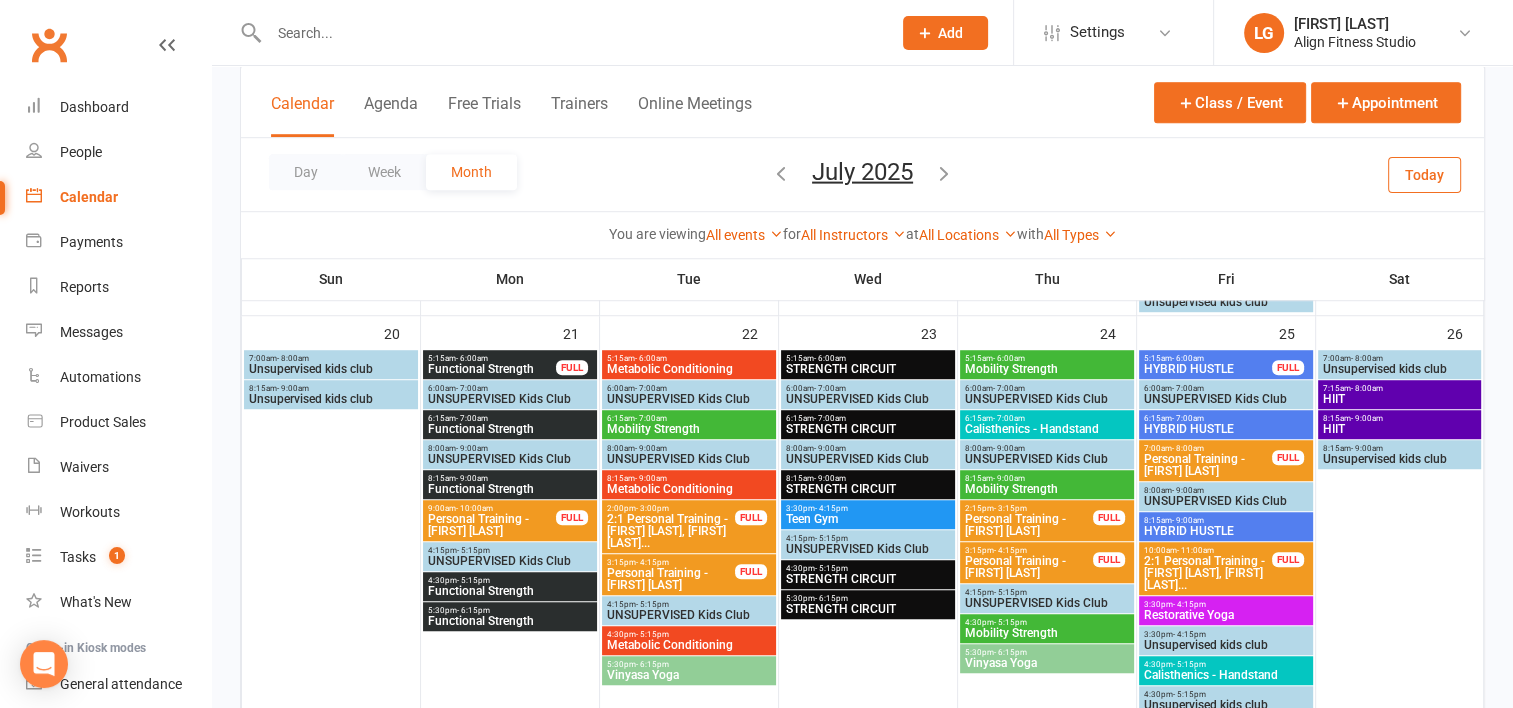 click on "5:15am  - 6:00am" at bounding box center (1208, 358) 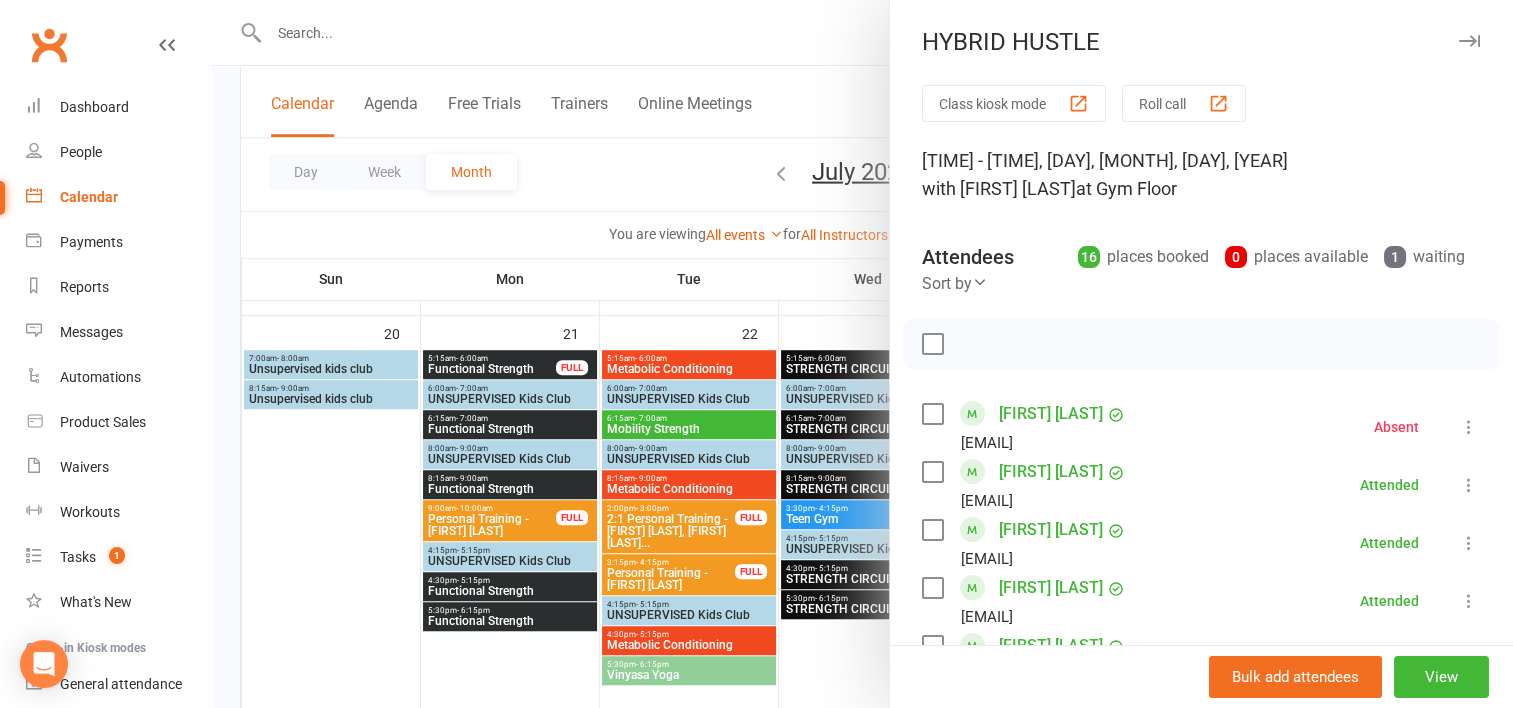 click at bounding box center [862, 354] 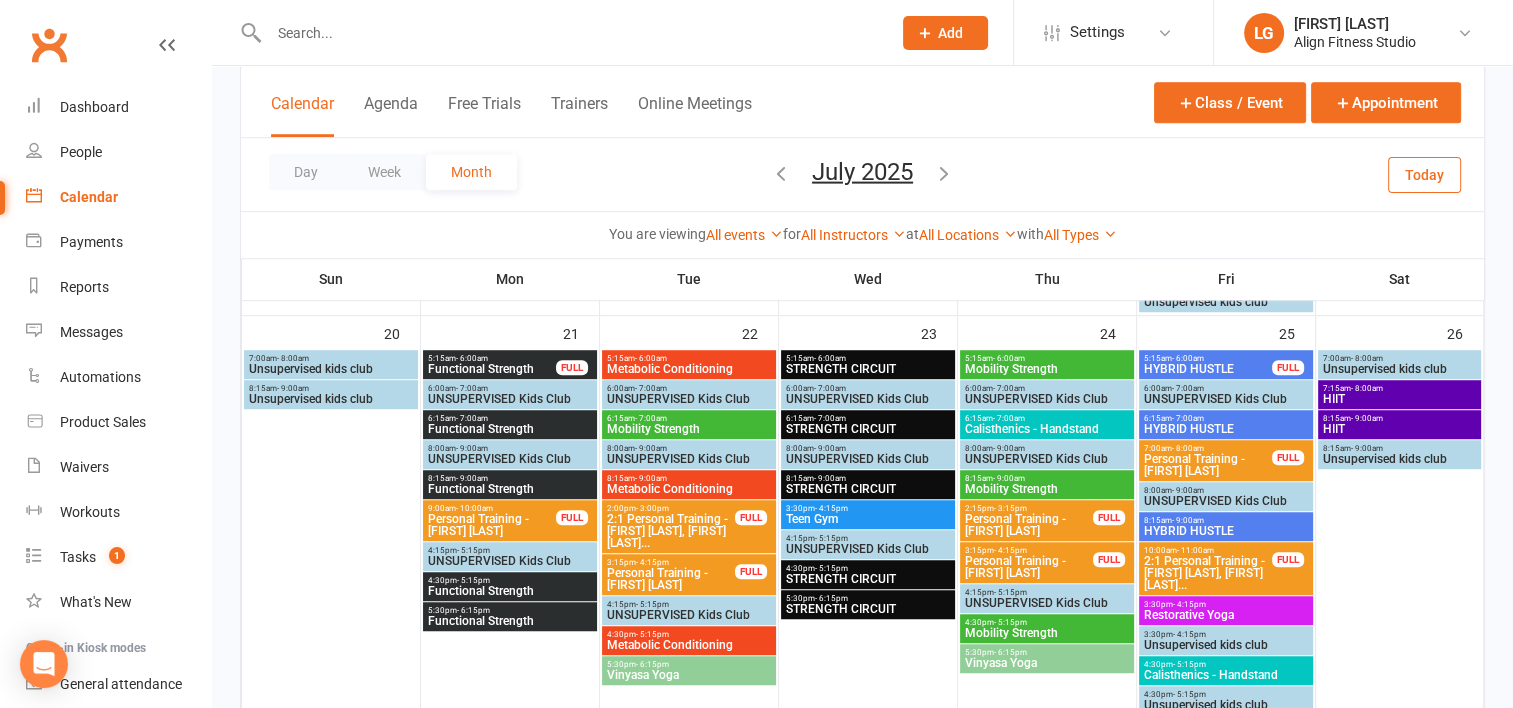 click on "HYBRID HUSTLE" at bounding box center (1226, 429) 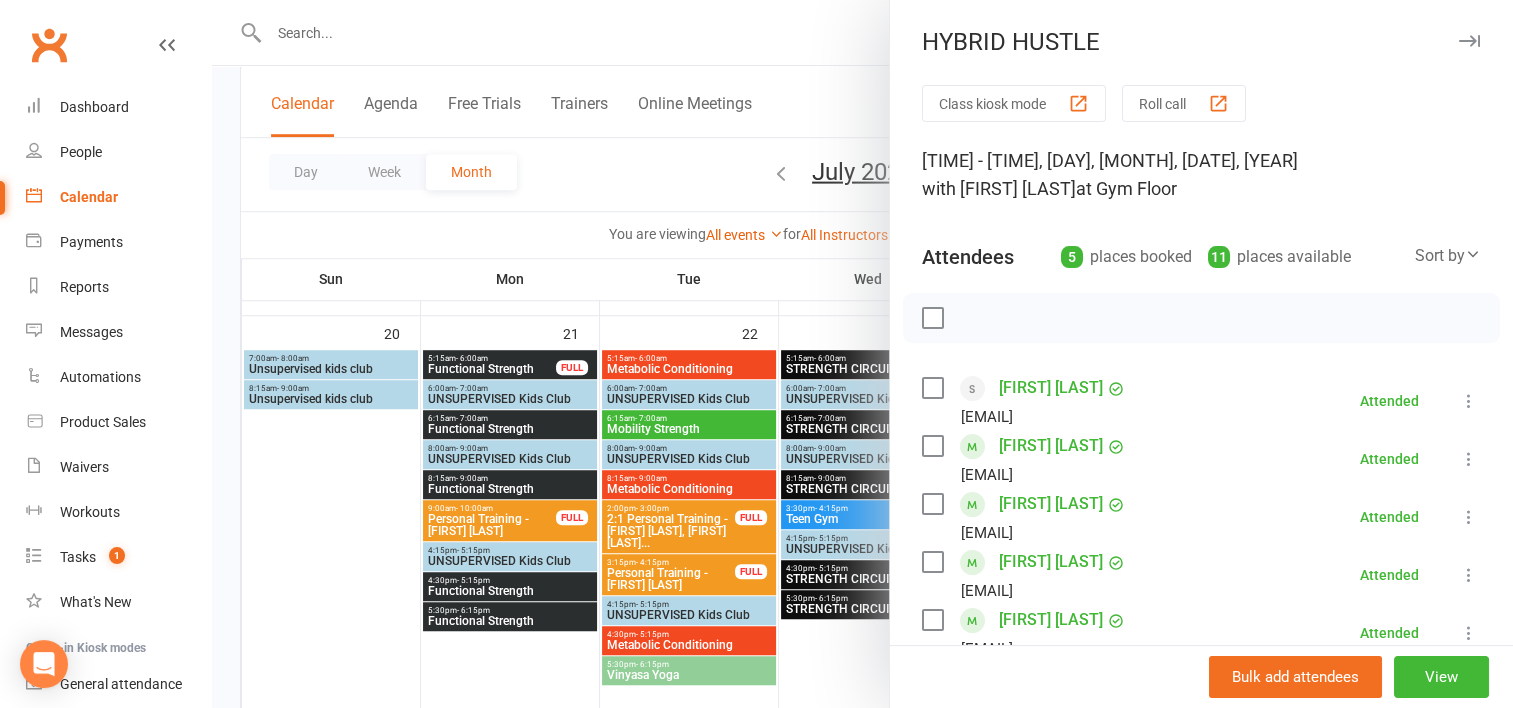 click at bounding box center (862, 354) 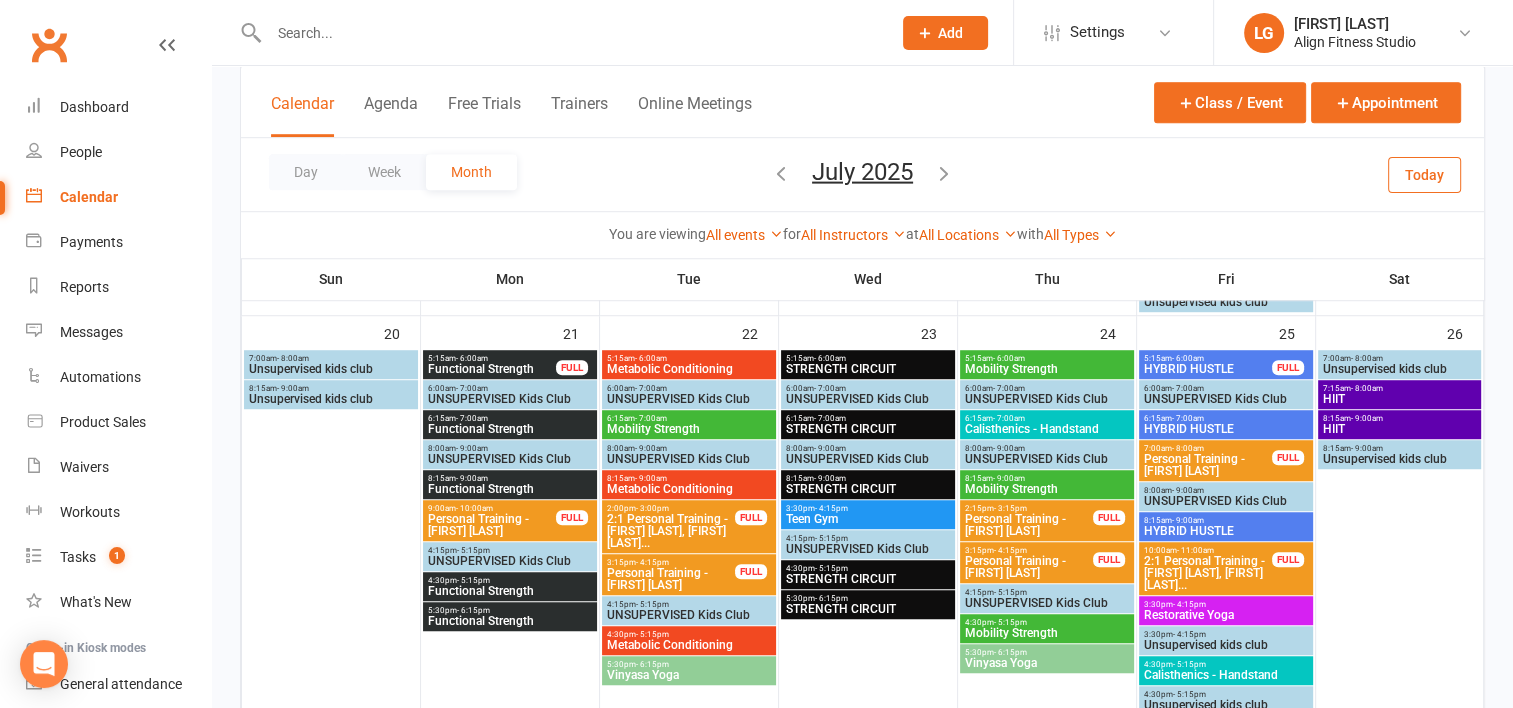 click on "- 9:00am" at bounding box center (1188, 520) 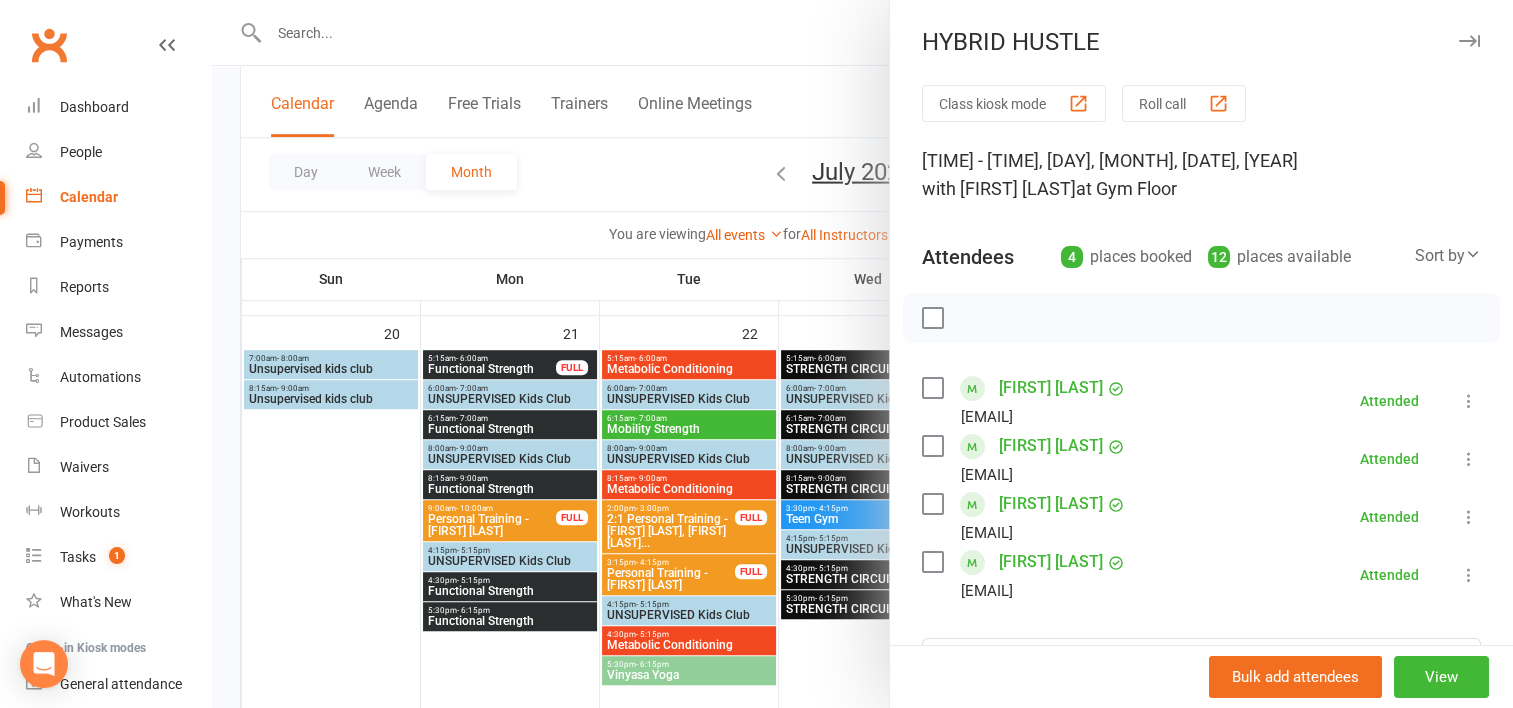 click at bounding box center [862, 354] 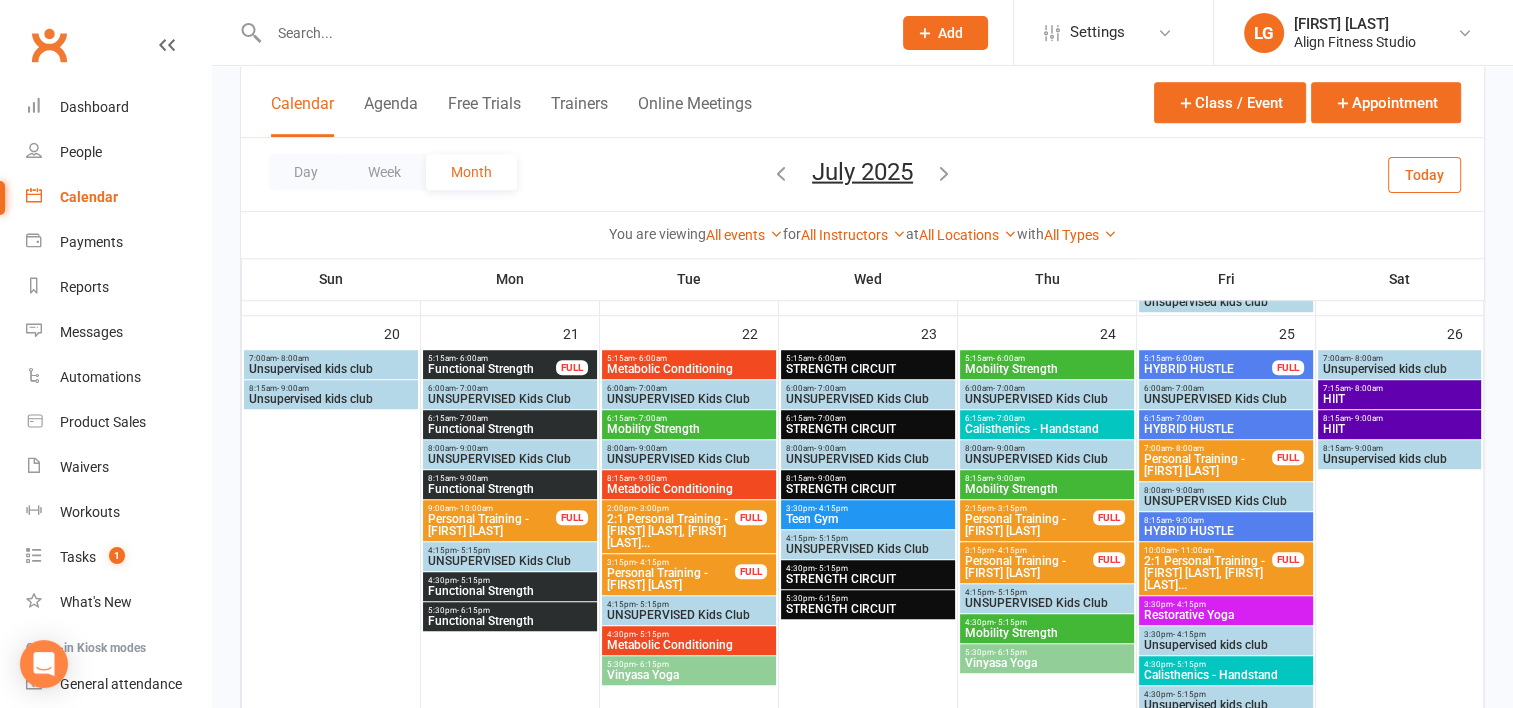 click on "HYBRID HUSTLE" at bounding box center [1208, 369] 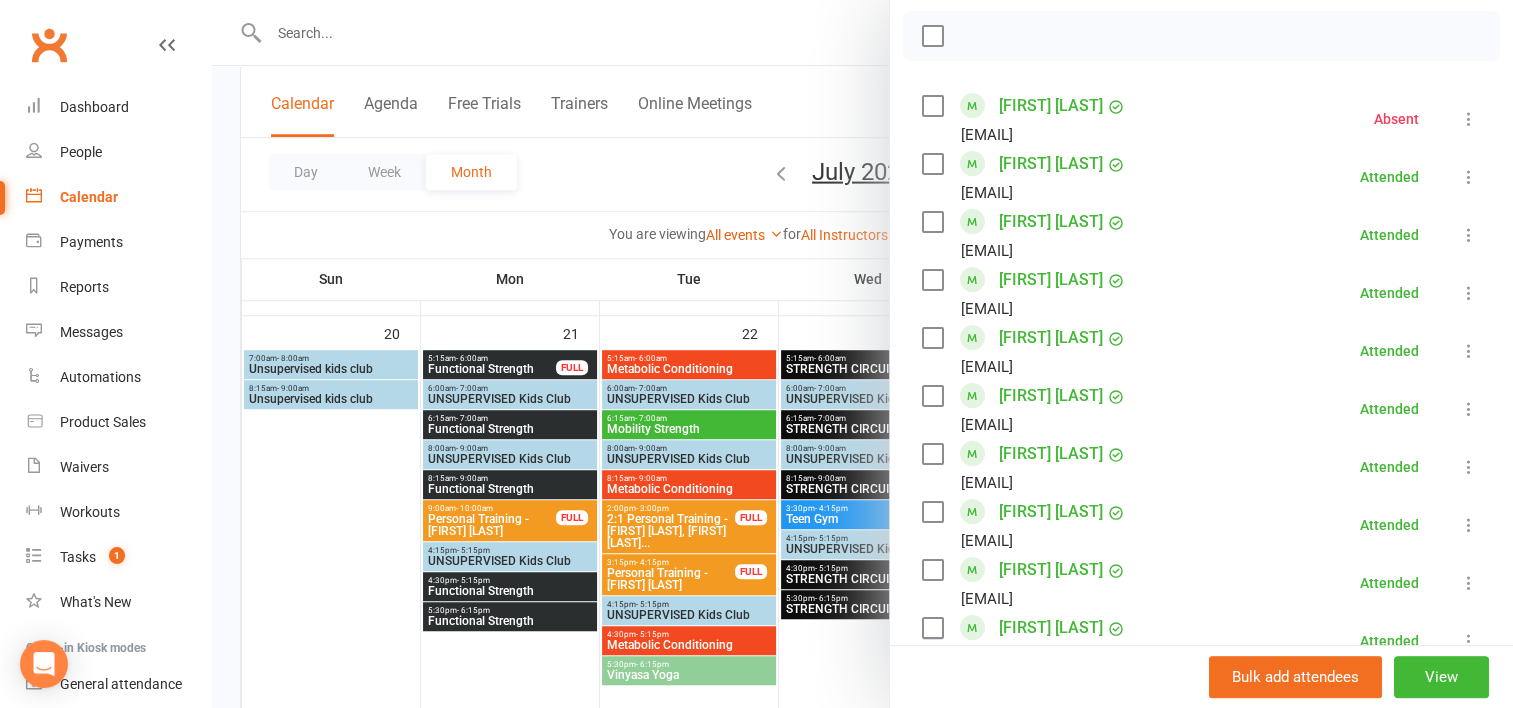 scroll, scrollTop: 362, scrollLeft: 0, axis: vertical 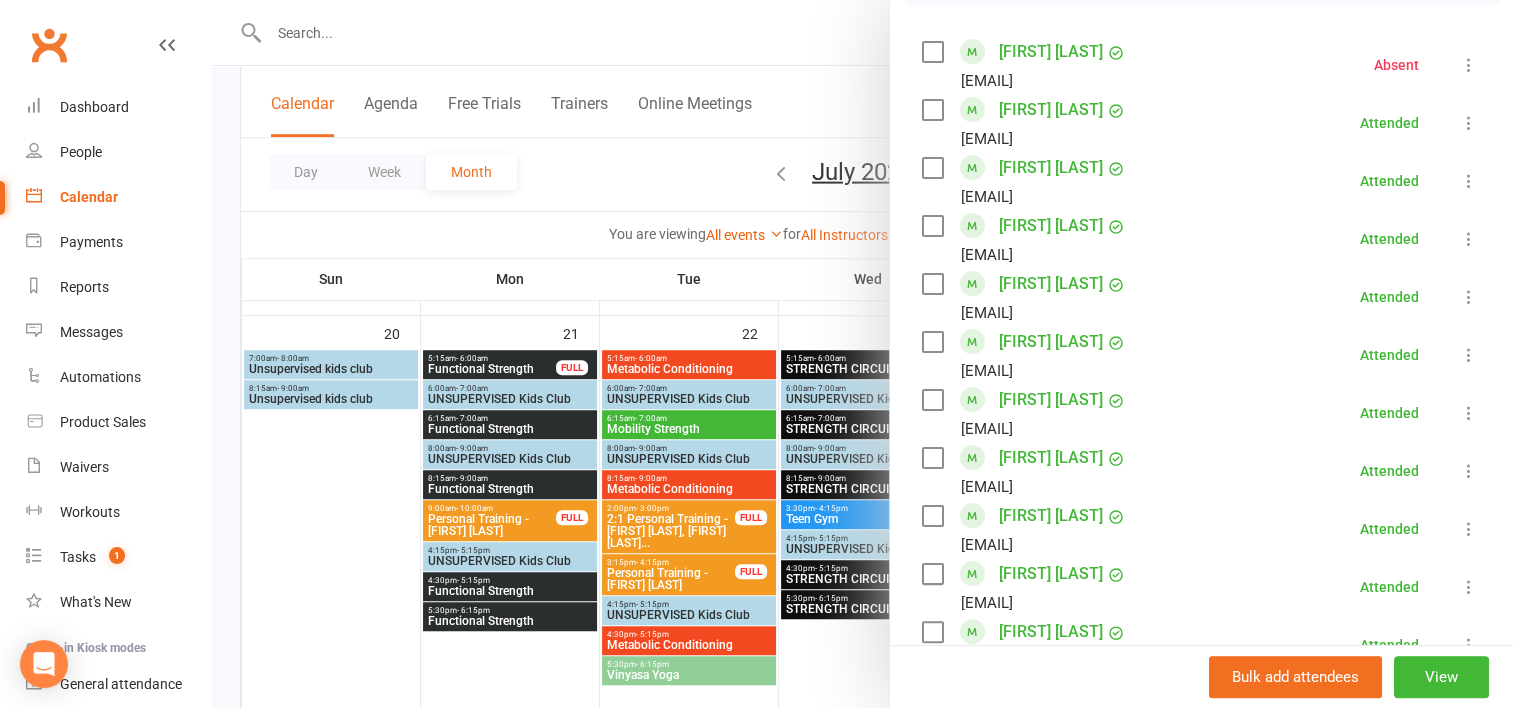 click at bounding box center [862, 354] 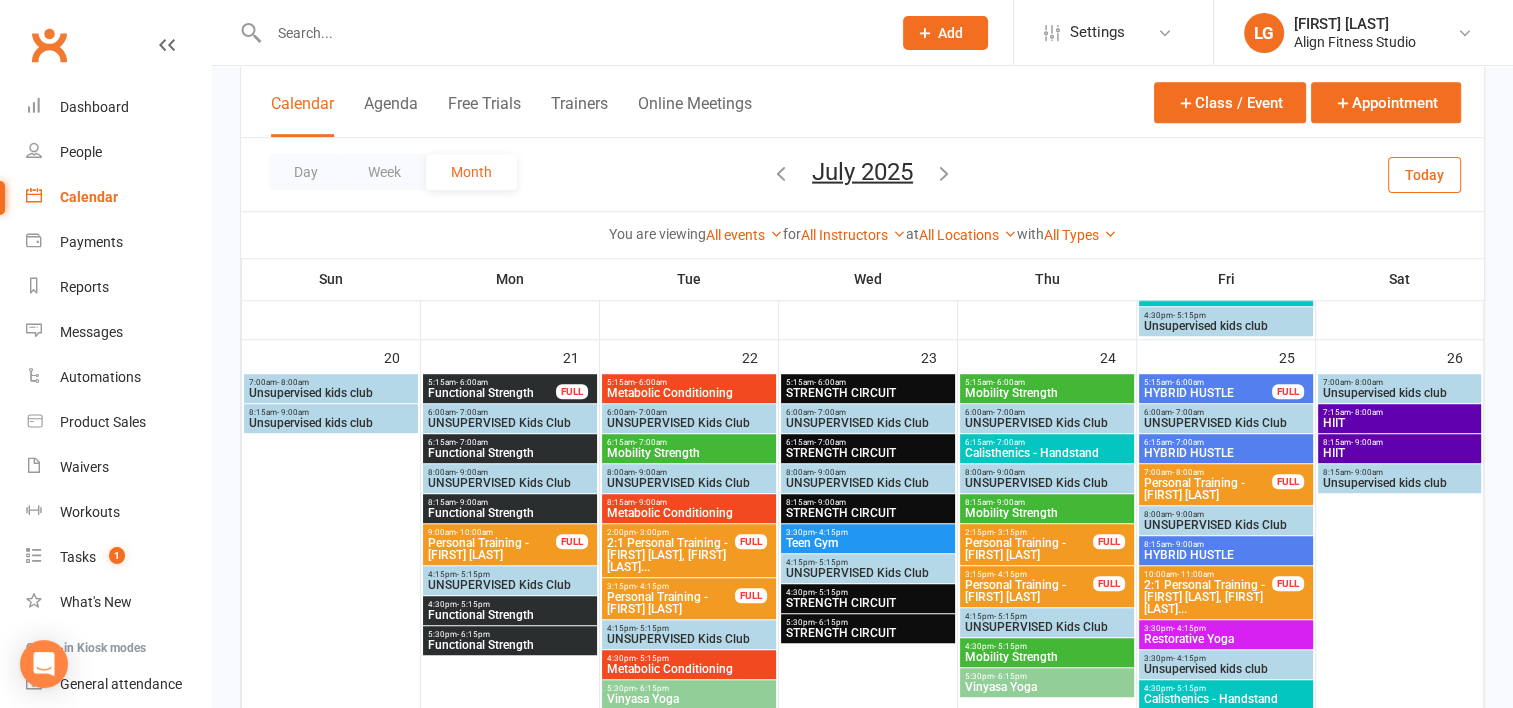 scroll, scrollTop: 1323, scrollLeft: 0, axis: vertical 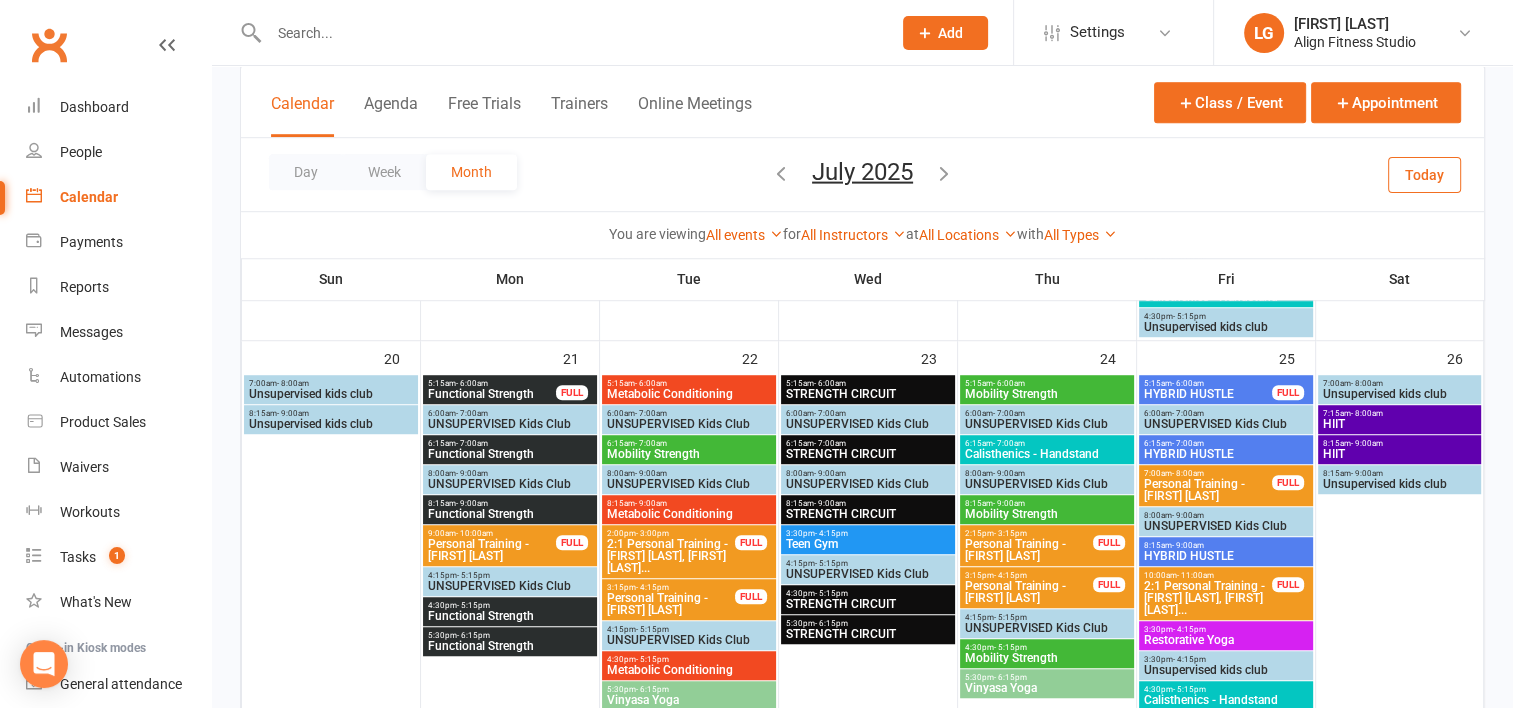 click on "HYBRID HUSTLE" at bounding box center (1208, 394) 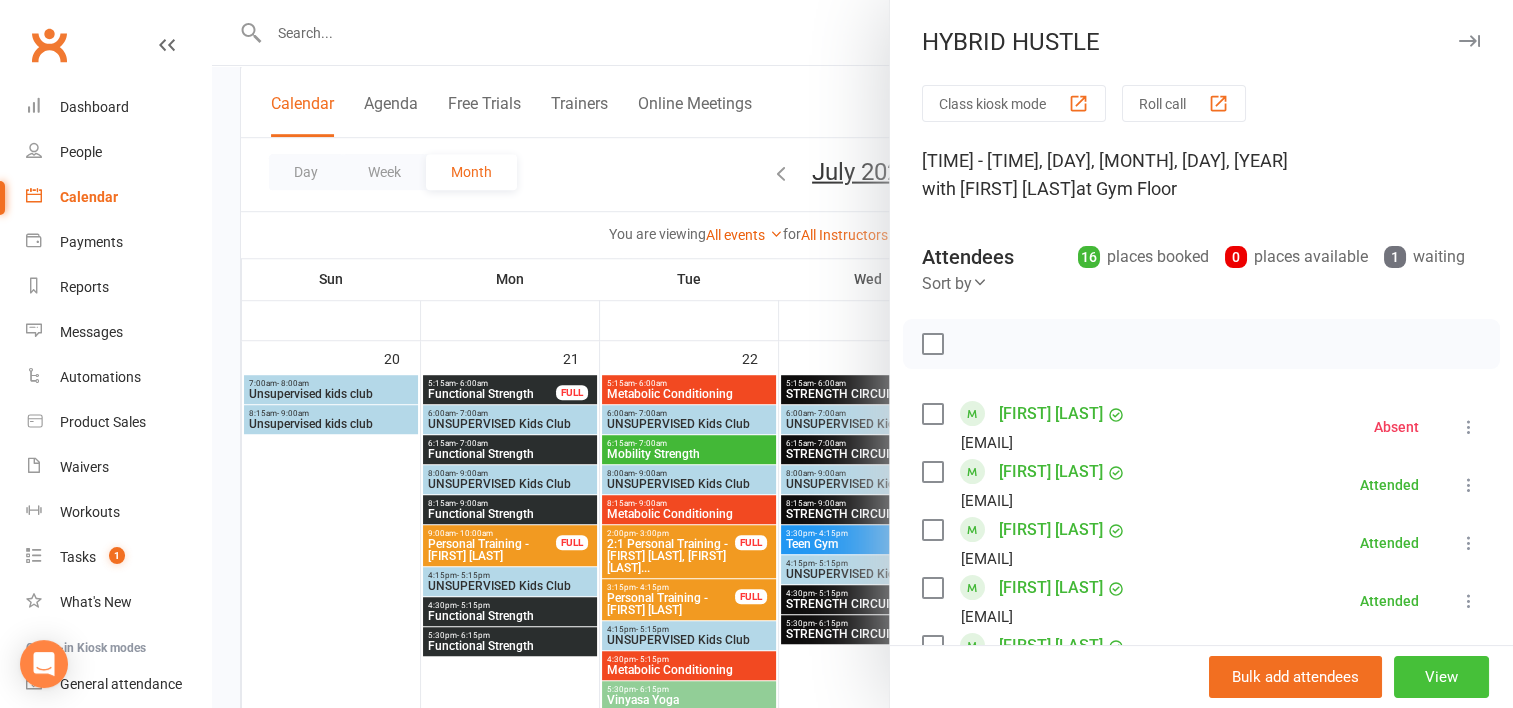 click on "View" at bounding box center [1441, 677] 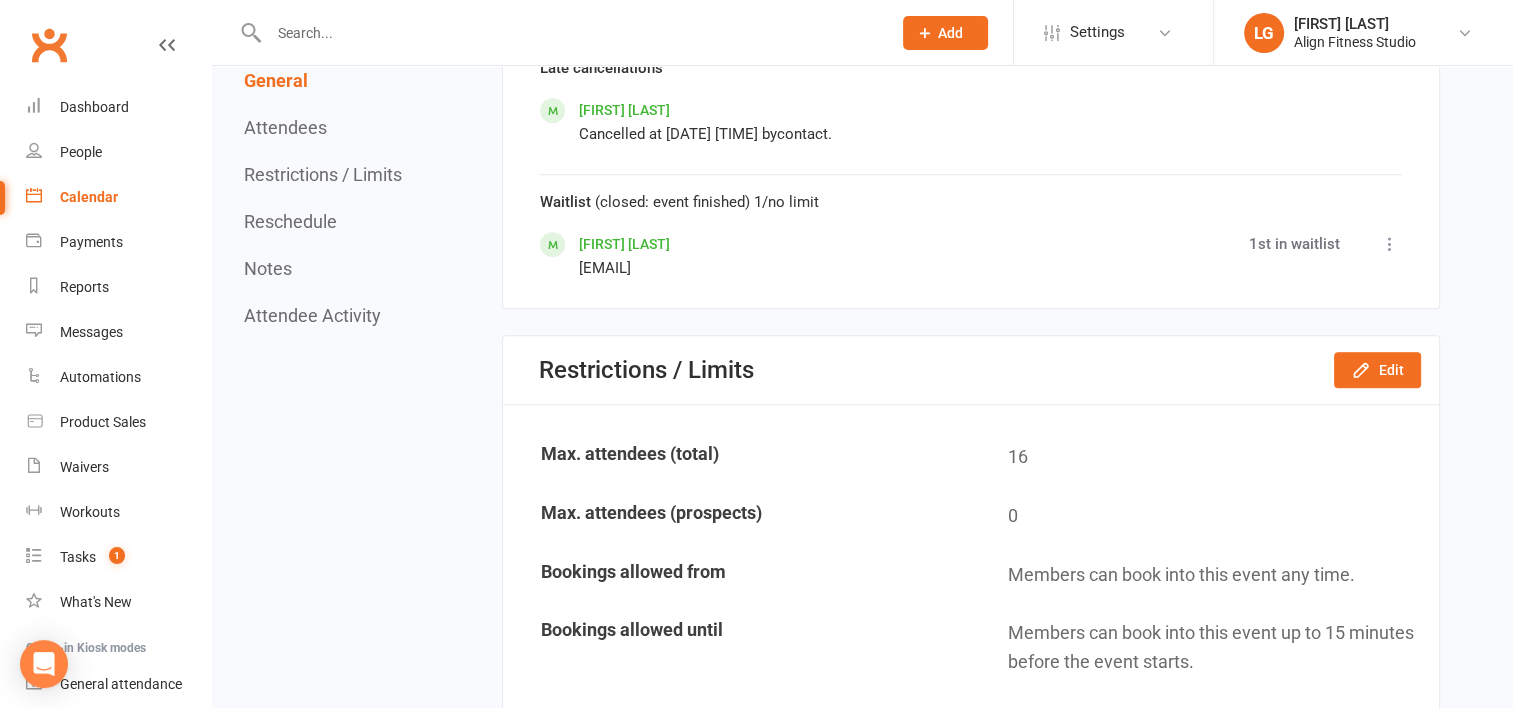 scroll, scrollTop: 0, scrollLeft: 0, axis: both 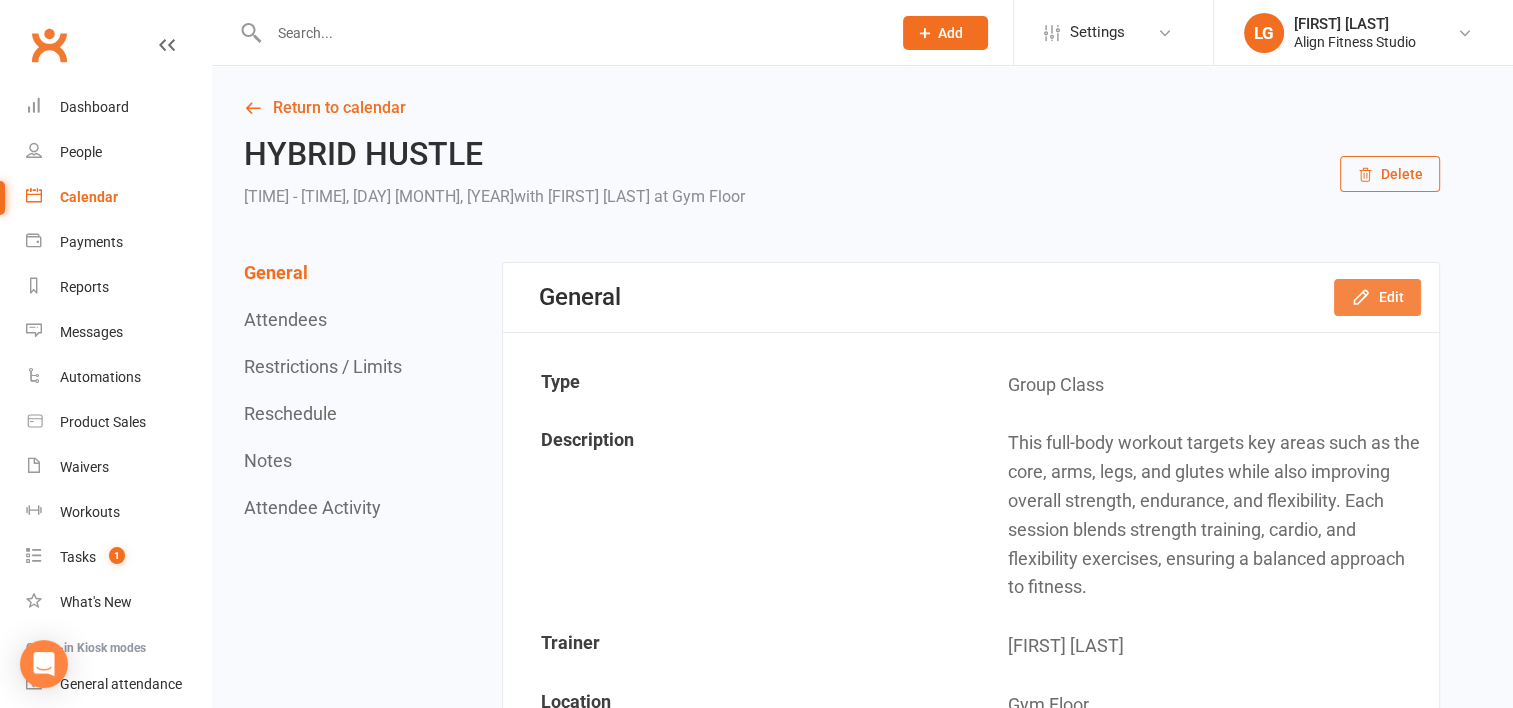 click on "Edit" at bounding box center (1377, 297) 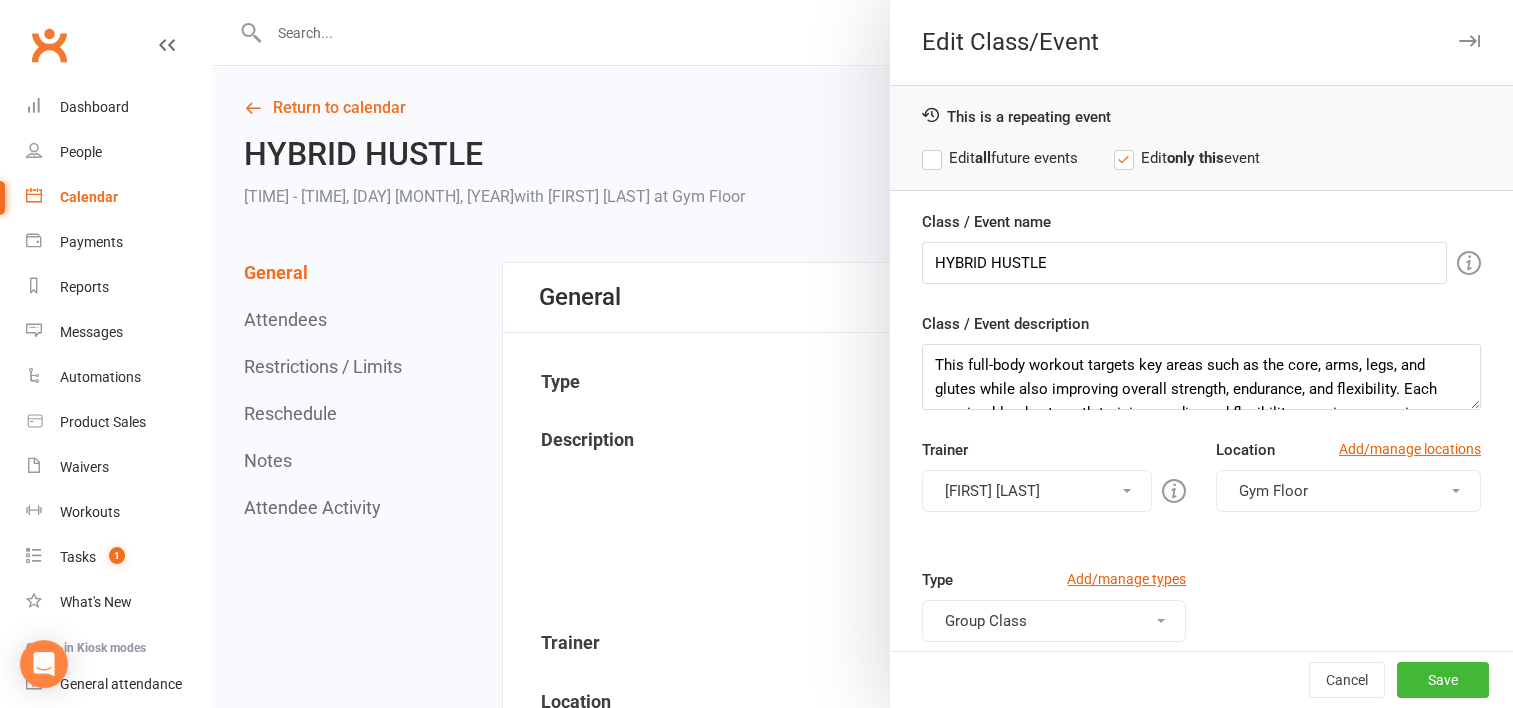 click on "Danielle Garcia" at bounding box center (1037, 491) 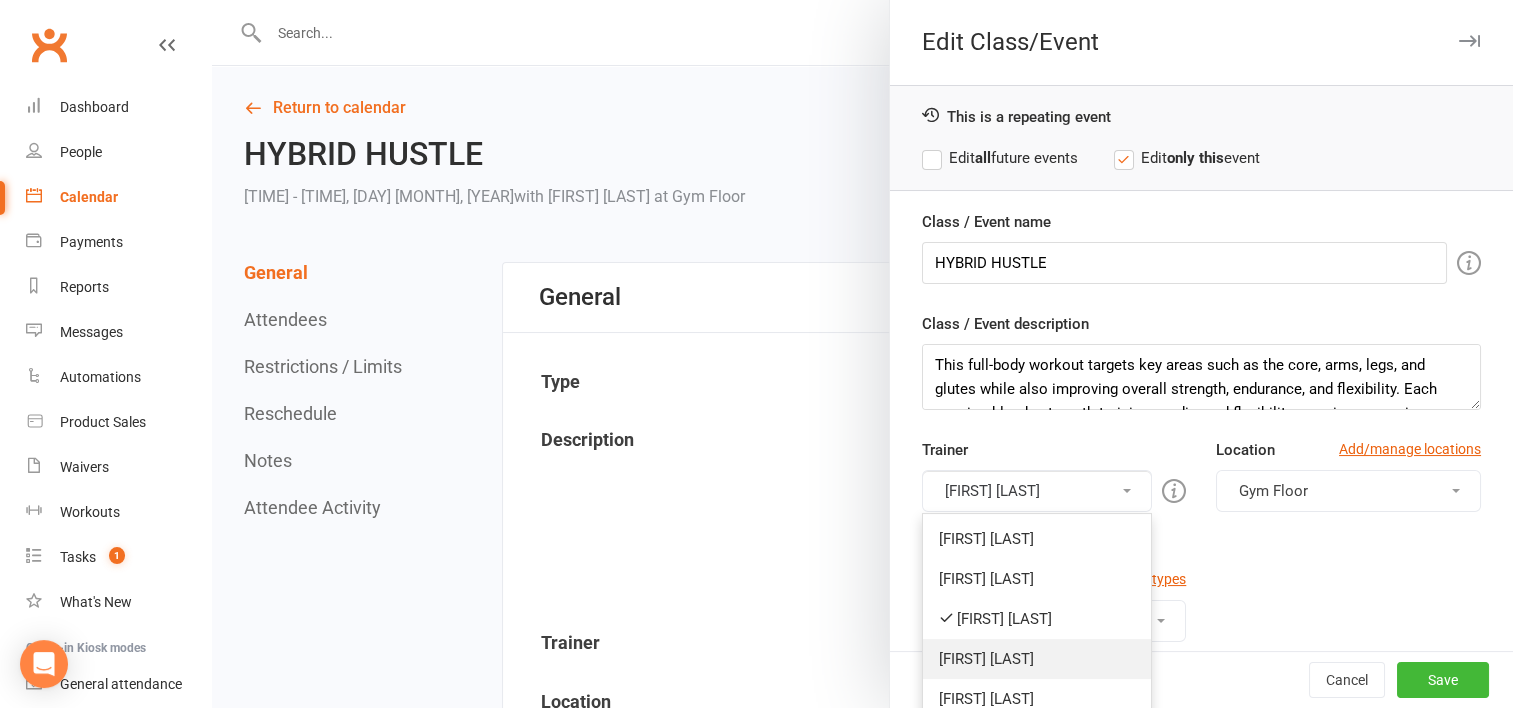 scroll, scrollTop: 140, scrollLeft: 0, axis: vertical 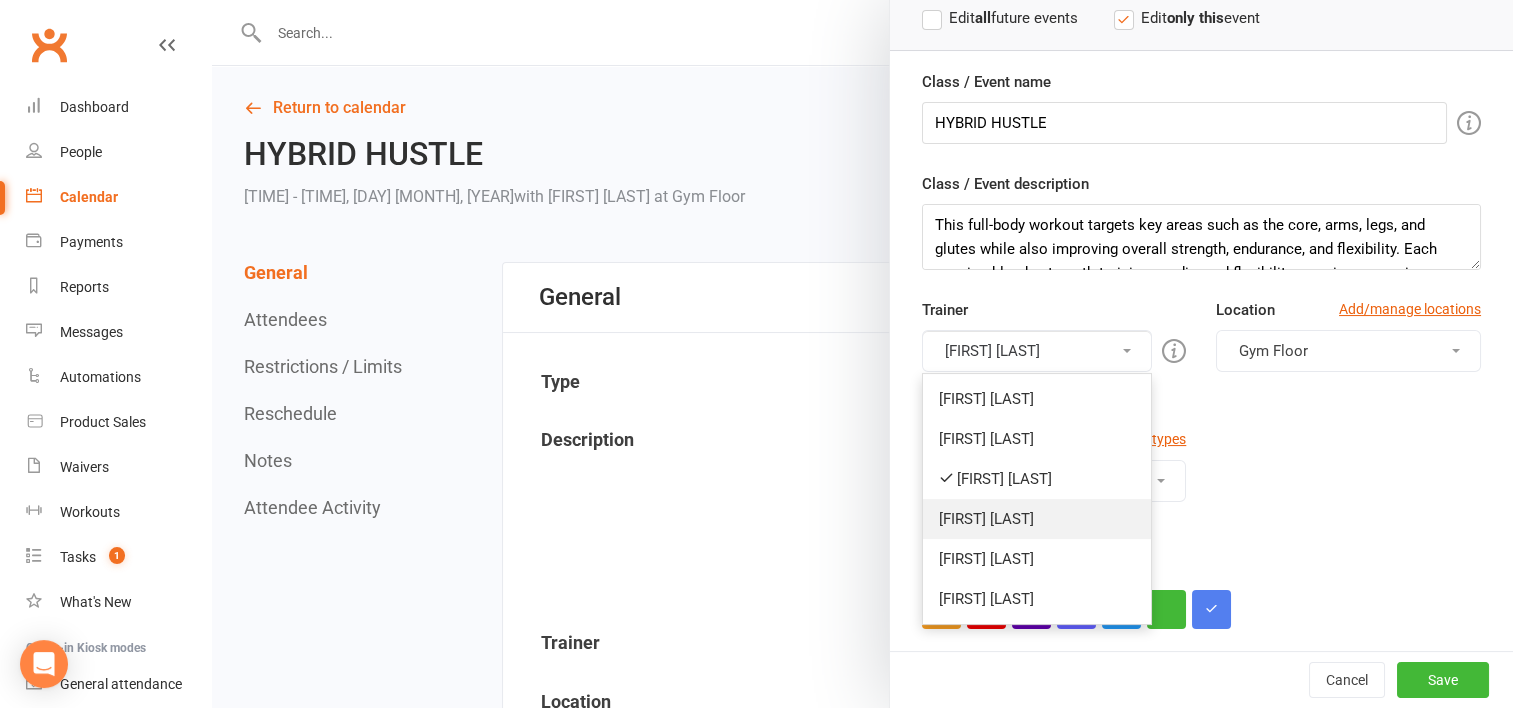 click on "Wil barker" at bounding box center (1037, 519) 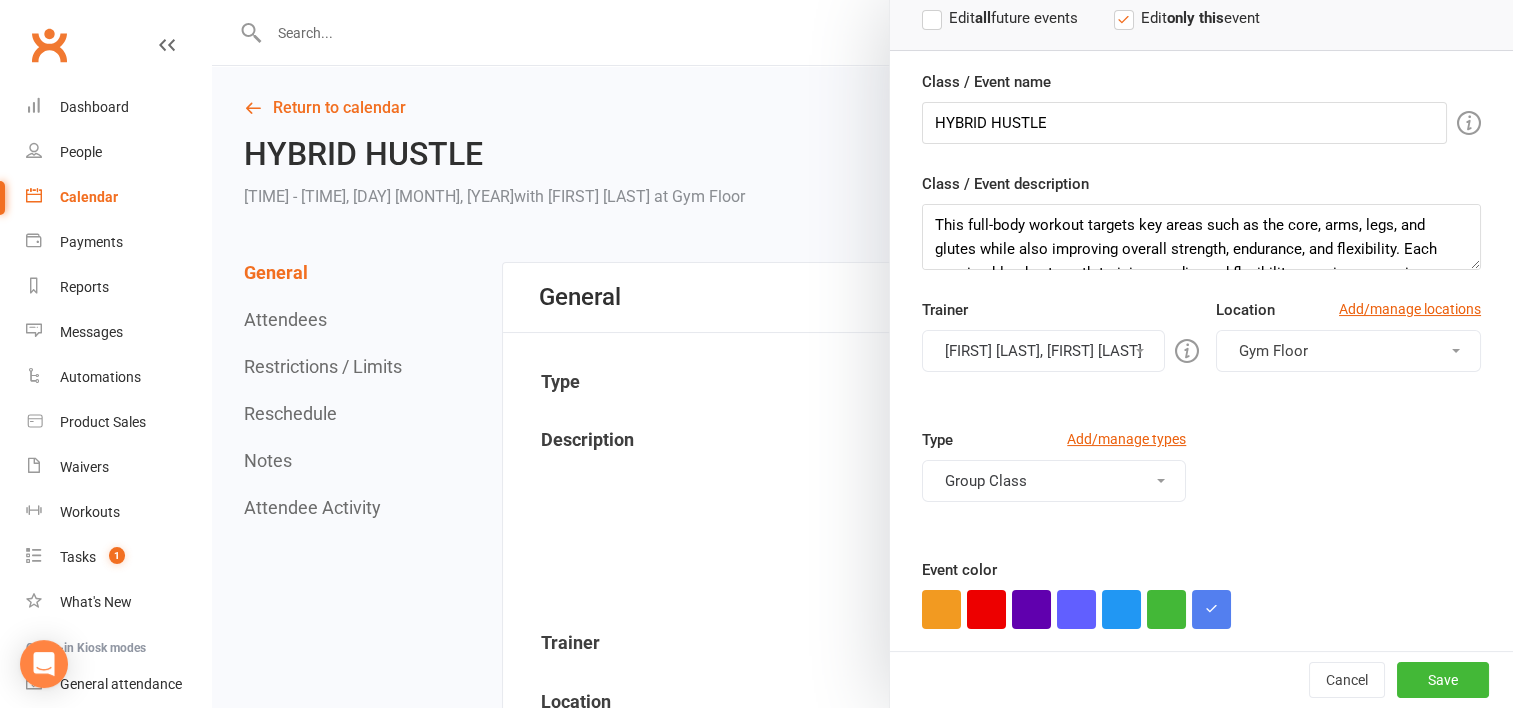 click on "Danielle Garcia, Wil barker" at bounding box center (1043, 351) 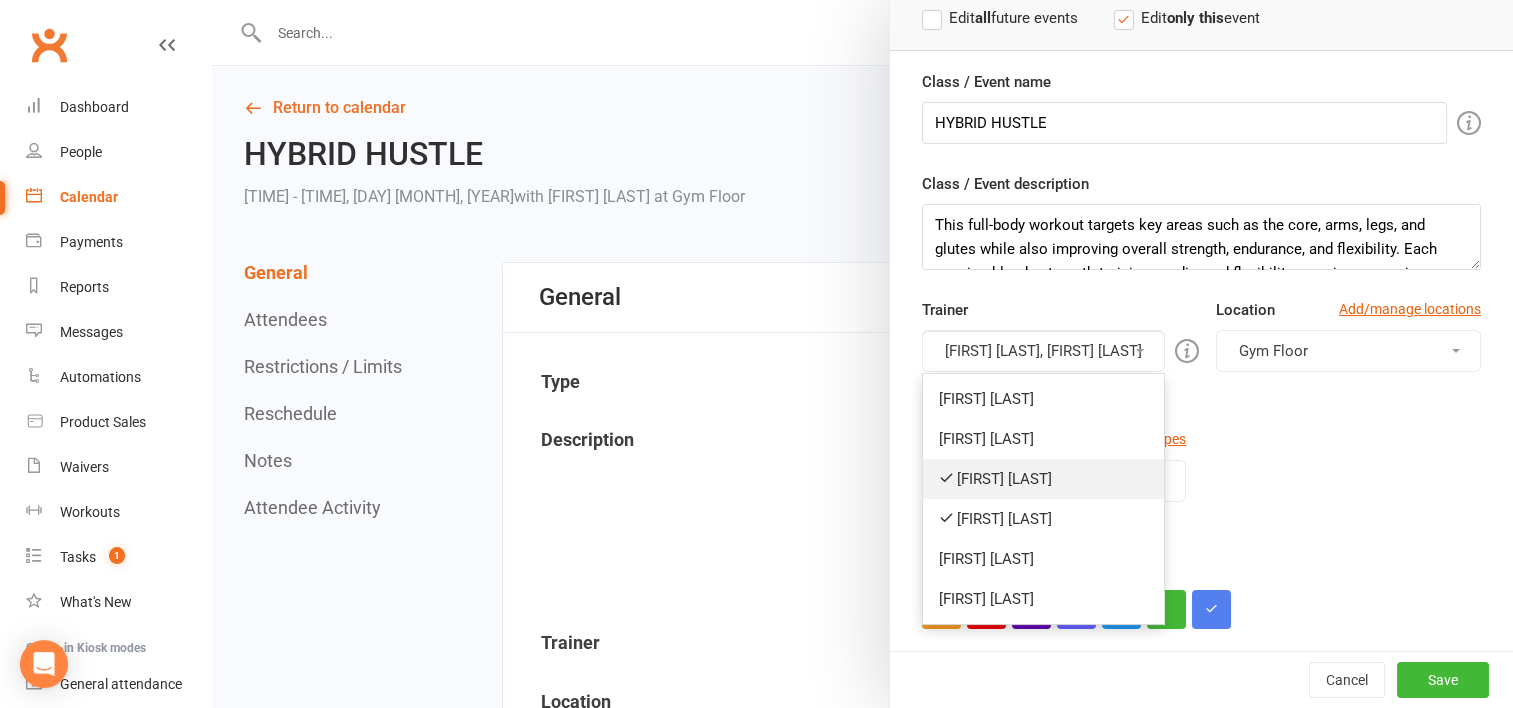click on "Danielle Garcia" at bounding box center [1043, 479] 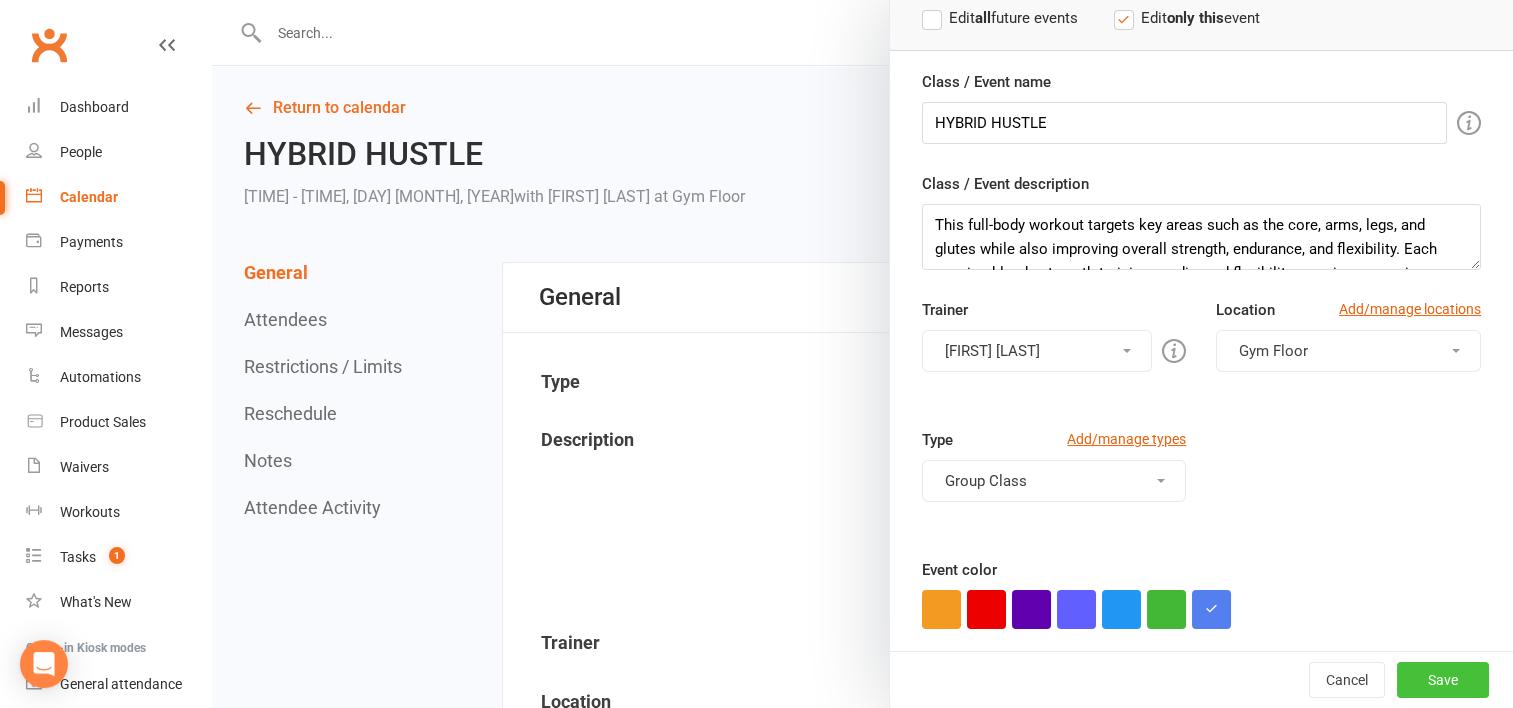 click on "Save" at bounding box center [1443, 680] 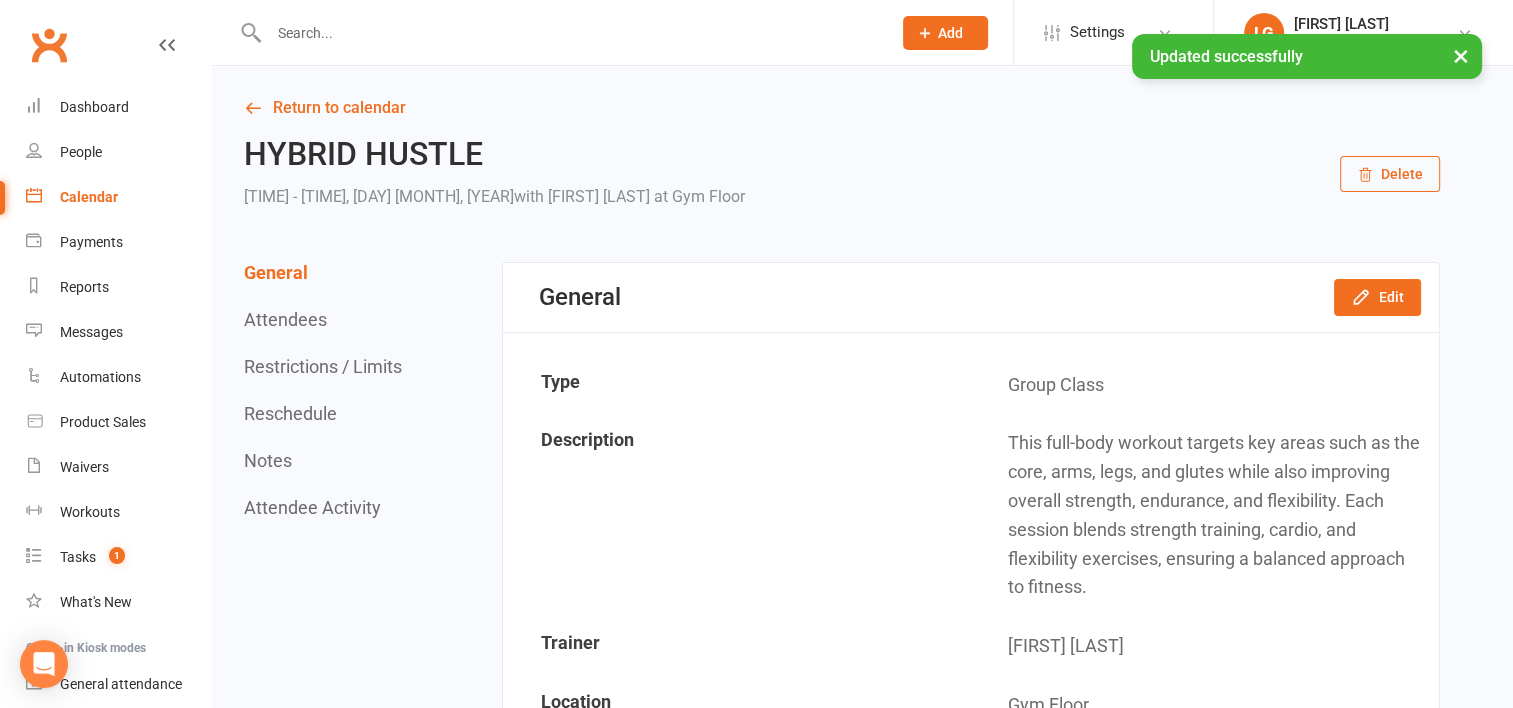 click on "Calendar" at bounding box center (89, 197) 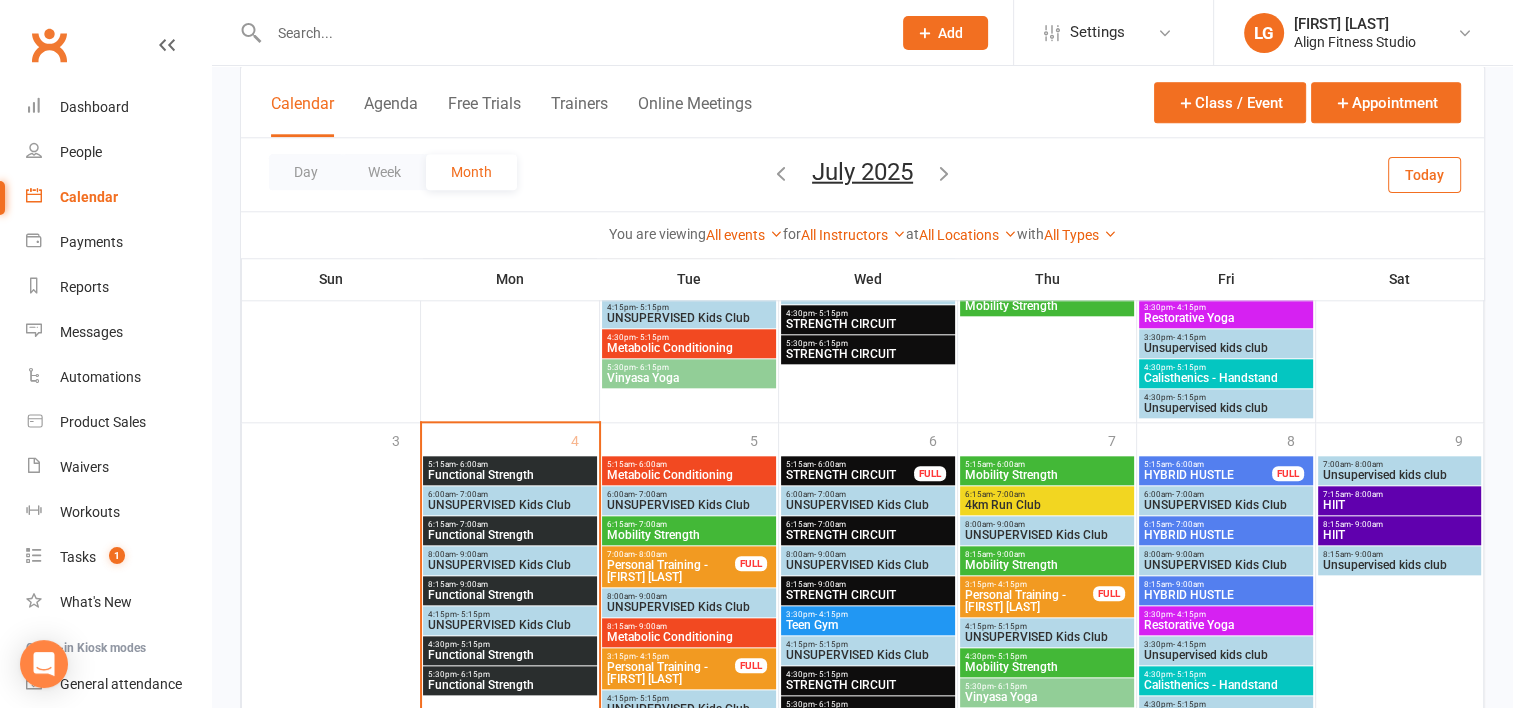scroll, scrollTop: 2150, scrollLeft: 0, axis: vertical 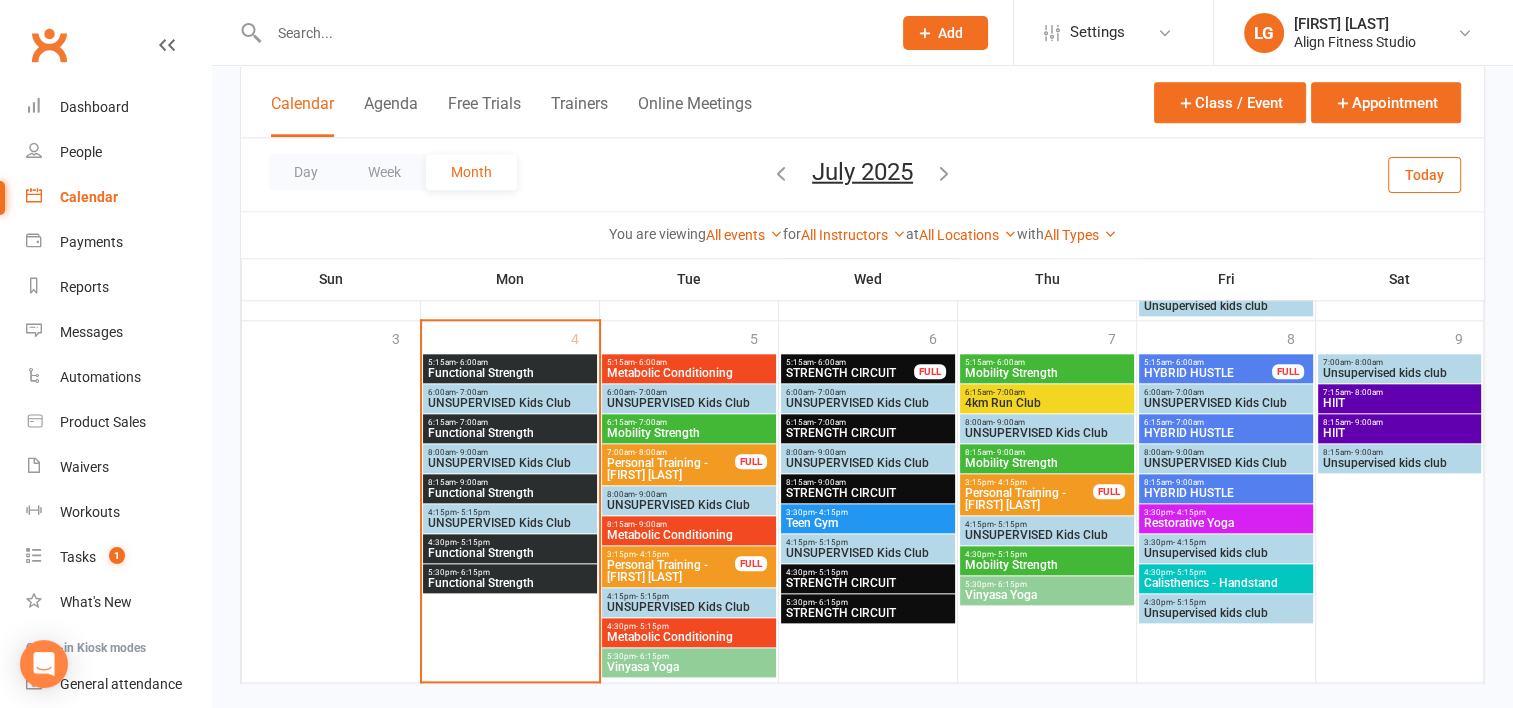 click at bounding box center (570, 33) 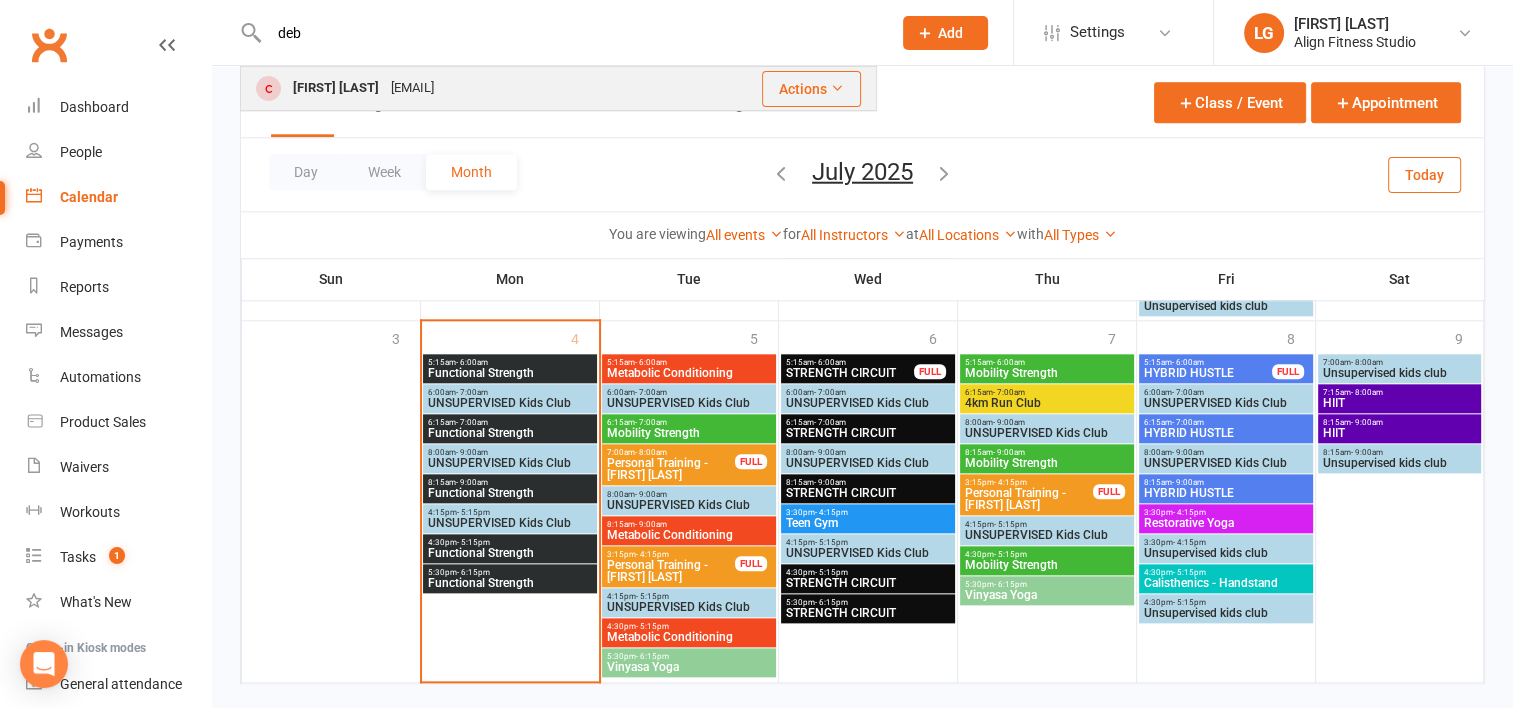 type on "deb" 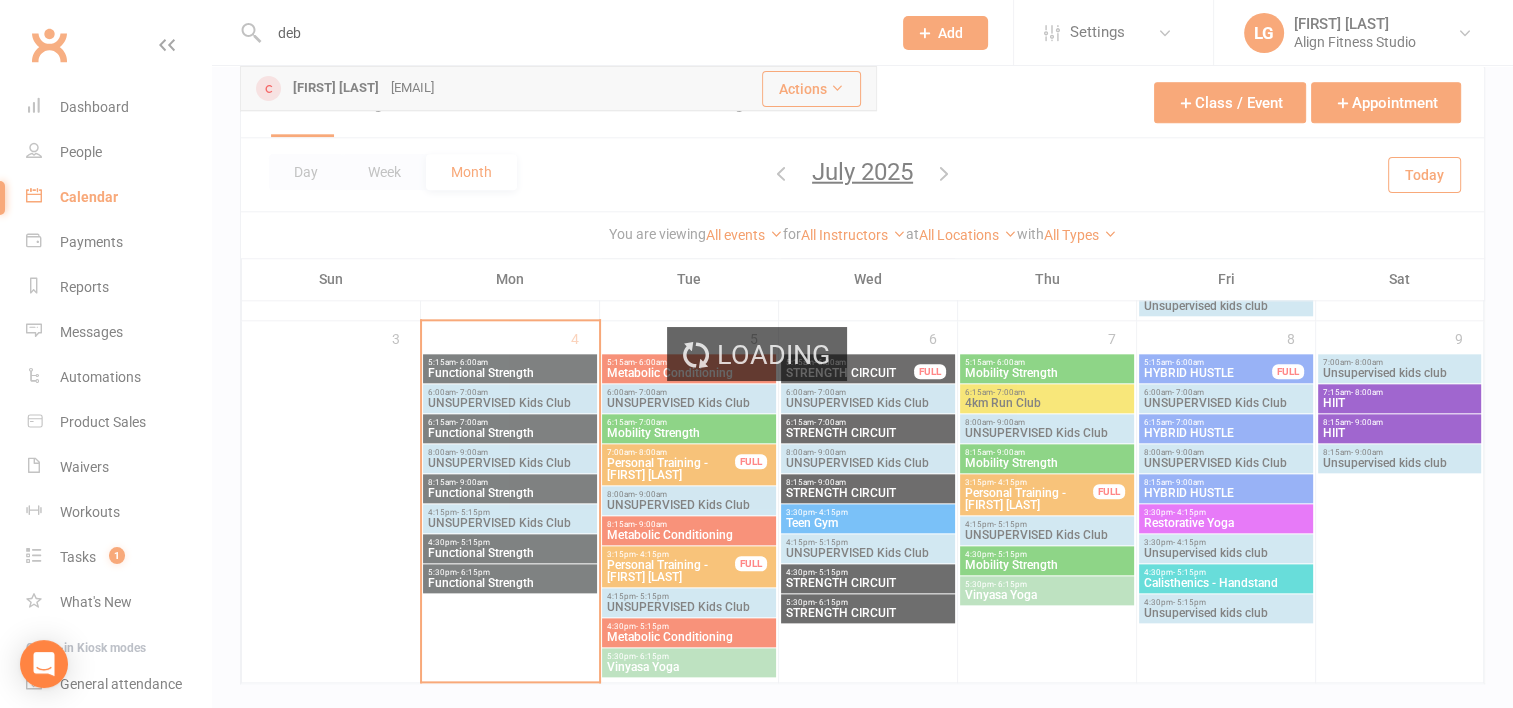 type 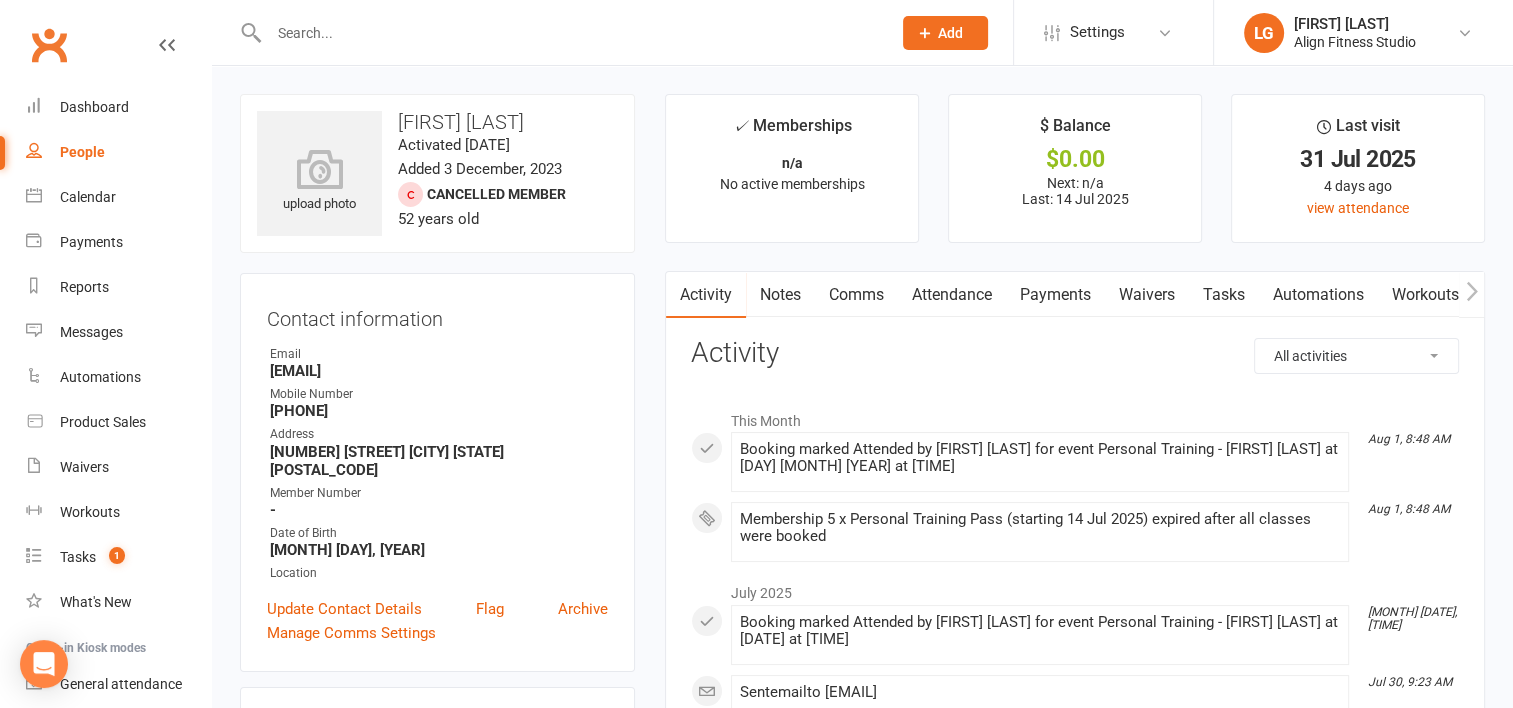 scroll, scrollTop: 591, scrollLeft: 0, axis: vertical 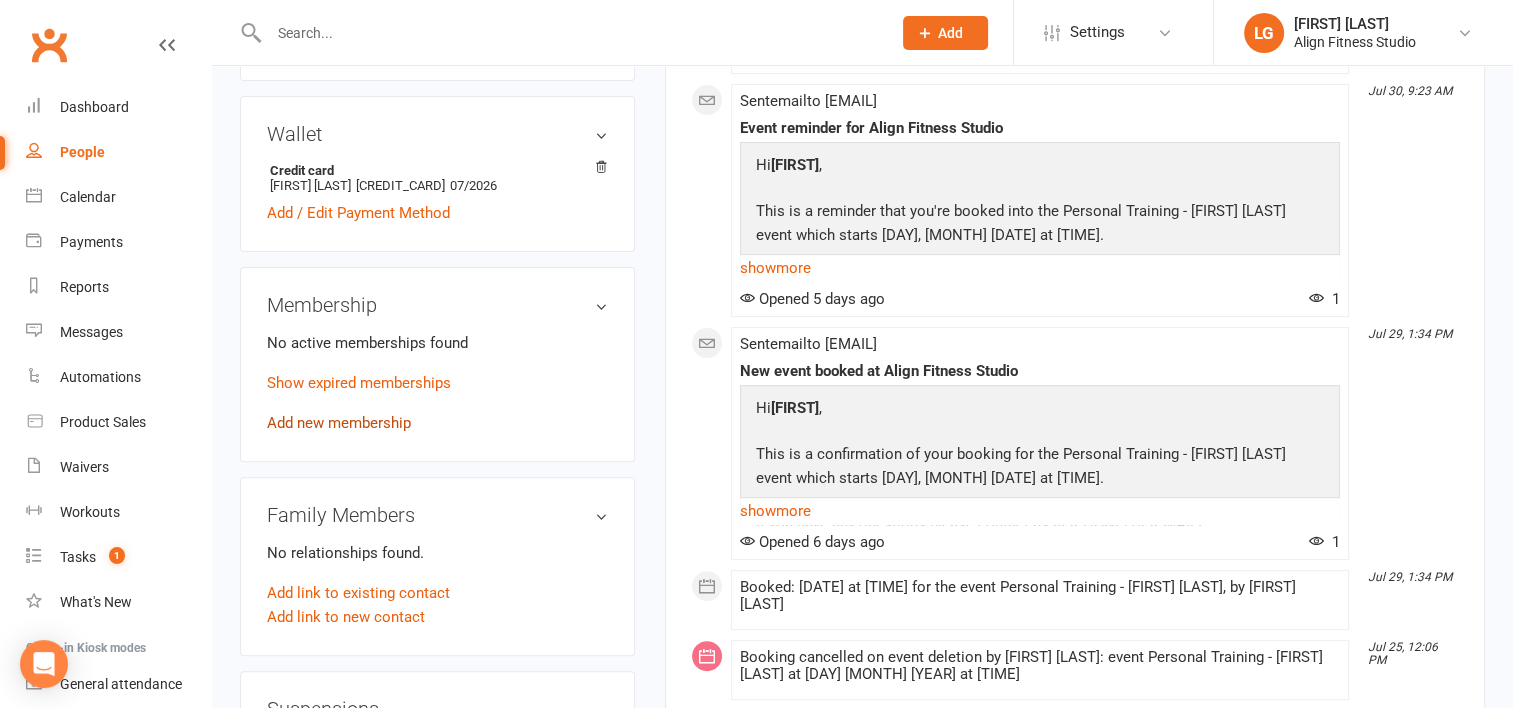 click on "Add new membership" at bounding box center (339, 423) 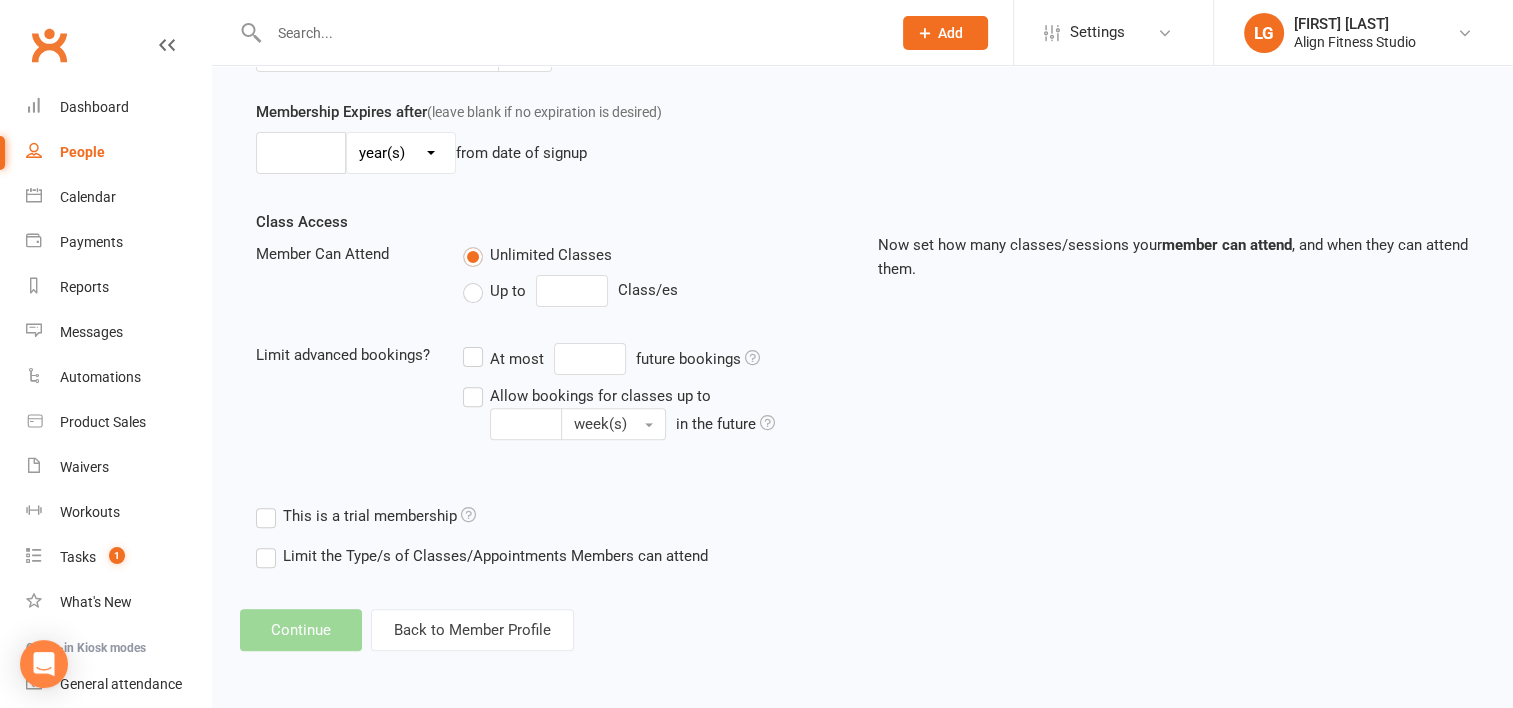 scroll, scrollTop: 0, scrollLeft: 0, axis: both 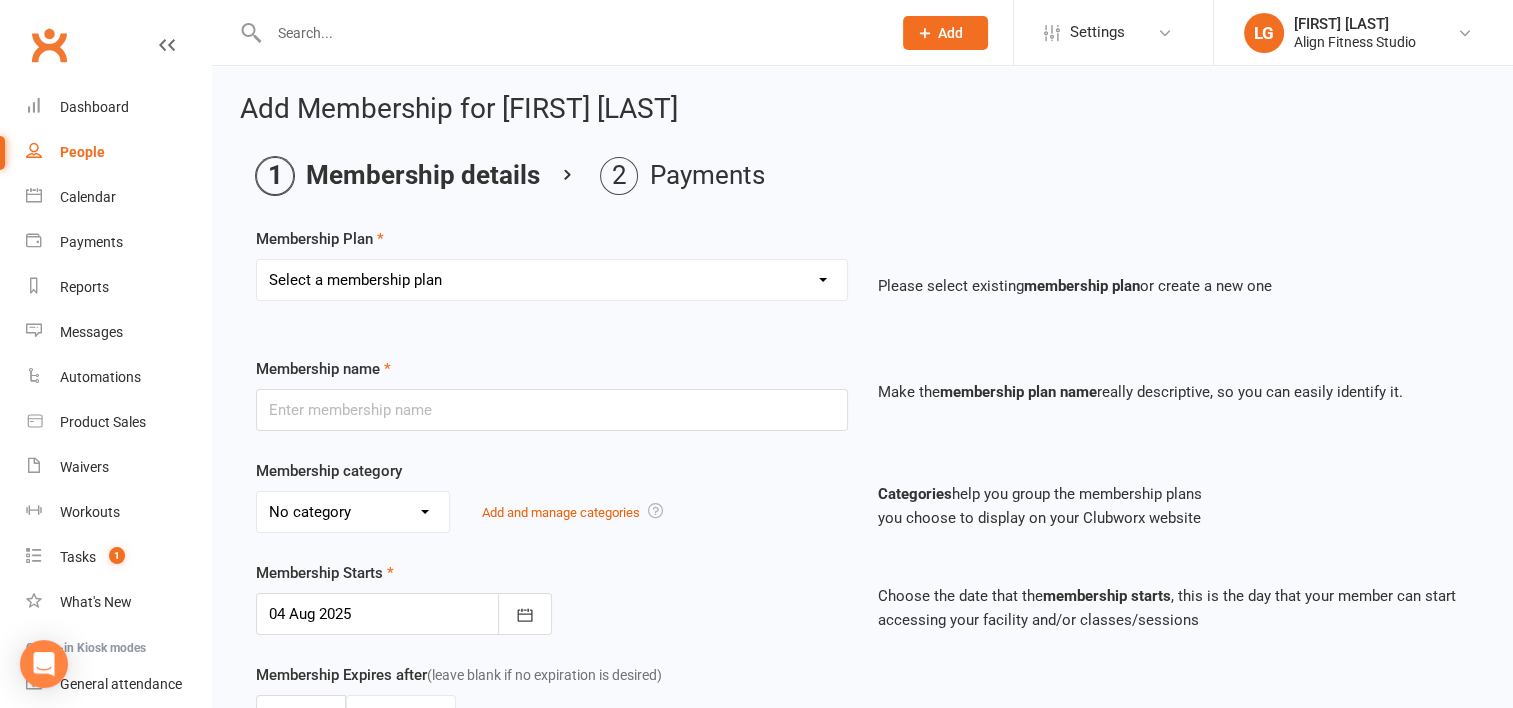 click on "Select a membership plan Create new Membership Plan RESULTS RESULTS FIFO RESULTS PLUS RESULTS PLUS FIFO RESULTS PLUS - PROMO 10 x classes 5 x Personal Training Pass 1x Personal Training Session 5 x 2:1 Personal Training Pass 2:1 Personal Training Kids Club (RP) 1:1 Pilates 5 x Pilates Pass Casual 7 Day Trial 12 Month UPFRONT - RP 12 Month UPFRONT - R KIDS Club (R) Weekly Pilates 6 Week Challenge (members only) New Waiver - No new membership 6 week challenge - Payment plan 6 Week Challenge Staff Nutritional support 4 Weeks $99 3 month special (weekly) 3 Month Special (upfront) Hospital- RP Pilates Membership Teen Gym - 6 x classes Teen Gym - 10 x classes 4 x Teen Gym Pass Casual Teen Gym Open sessions pass (Solo work out) 1 Casual class 15 x classes 10 x Personal Training sessions Hospital RESULTS 1 week unlimited classes 1 month free membership (competition winner) RESULTS PLUS - EOFY 6 Week Challenge 2025" at bounding box center (552, 280) 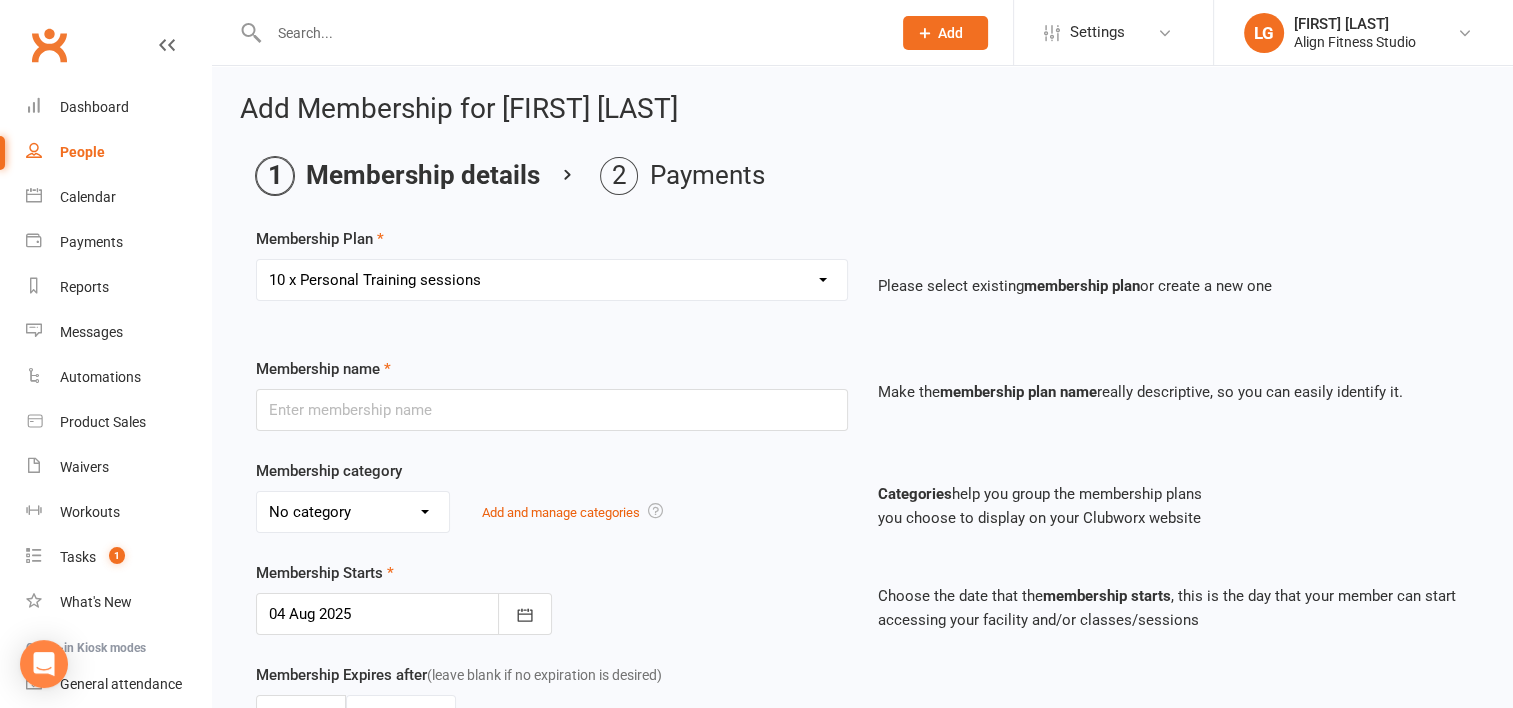 click on "Select a membership plan Create new Membership Plan RESULTS RESULTS FIFO RESULTS PLUS RESULTS PLUS FIFO RESULTS PLUS - PROMO 10 x classes 5 x Personal Training Pass 1x Personal Training Session 5 x 2:1 Personal Training Pass 2:1 Personal Training Kids Club (RP) 1:1 Pilates 5 x Pilates Pass Casual 7 Day Trial 12 Month UPFRONT - RP 12 Month UPFRONT - R KIDS Club (R) Weekly Pilates 6 Week Challenge (members only) New Waiver - No new membership 6 week challenge - Payment plan 6 Week Challenge Staff Nutritional support 4 Weeks $99 3 month special (weekly) 3 Month Special (upfront) Hospital- RP Pilates Membership Teen Gym - 6 x classes Teen Gym - 10 x classes 4 x Teen Gym Pass Casual Teen Gym Open sessions pass (Solo work out) 1 Casual class 15 x classes 10 x Personal Training sessions Hospital RESULTS 1 week unlimited classes 1 month free membership (competition winner) RESULTS PLUS - EOFY 6 Week Challenge 2025" at bounding box center [552, 280] 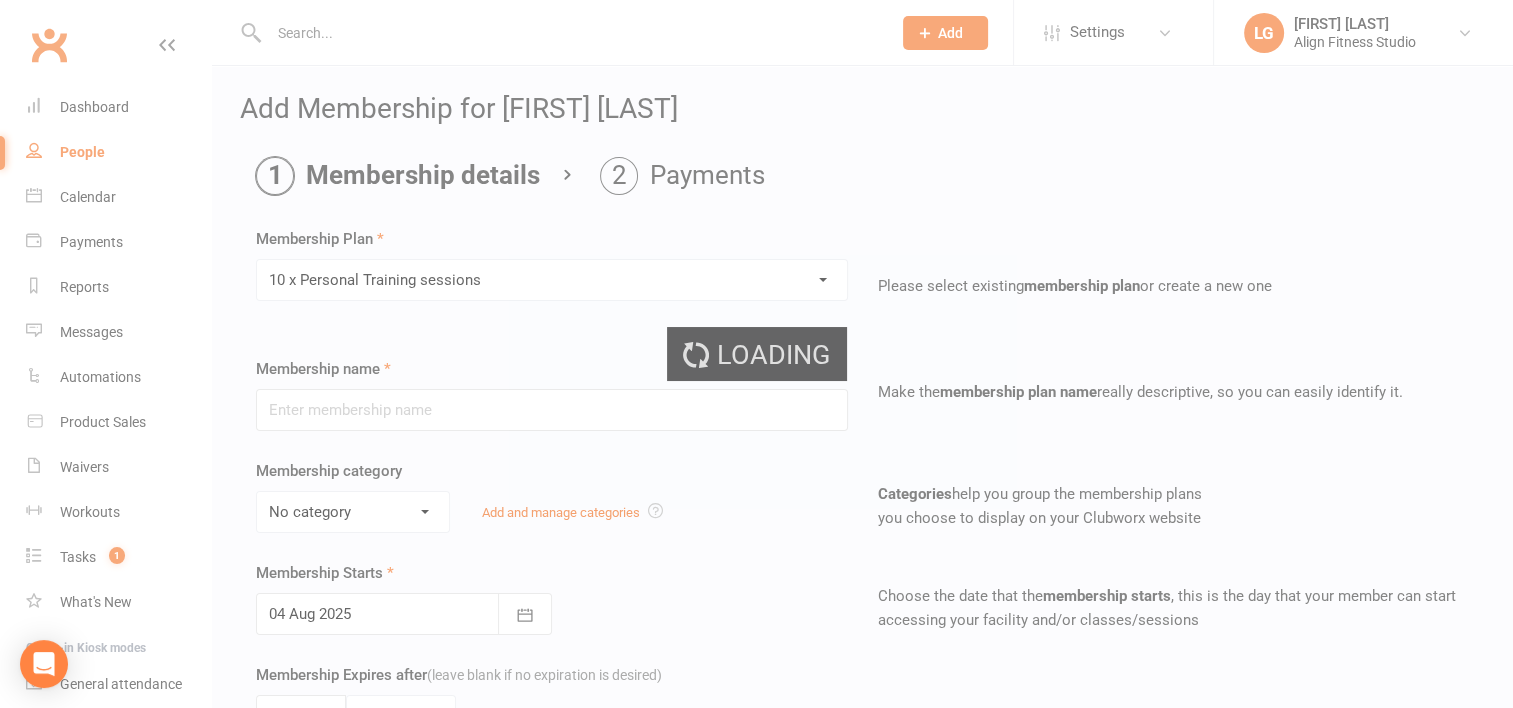 type on "10 x Personal Training sessions" 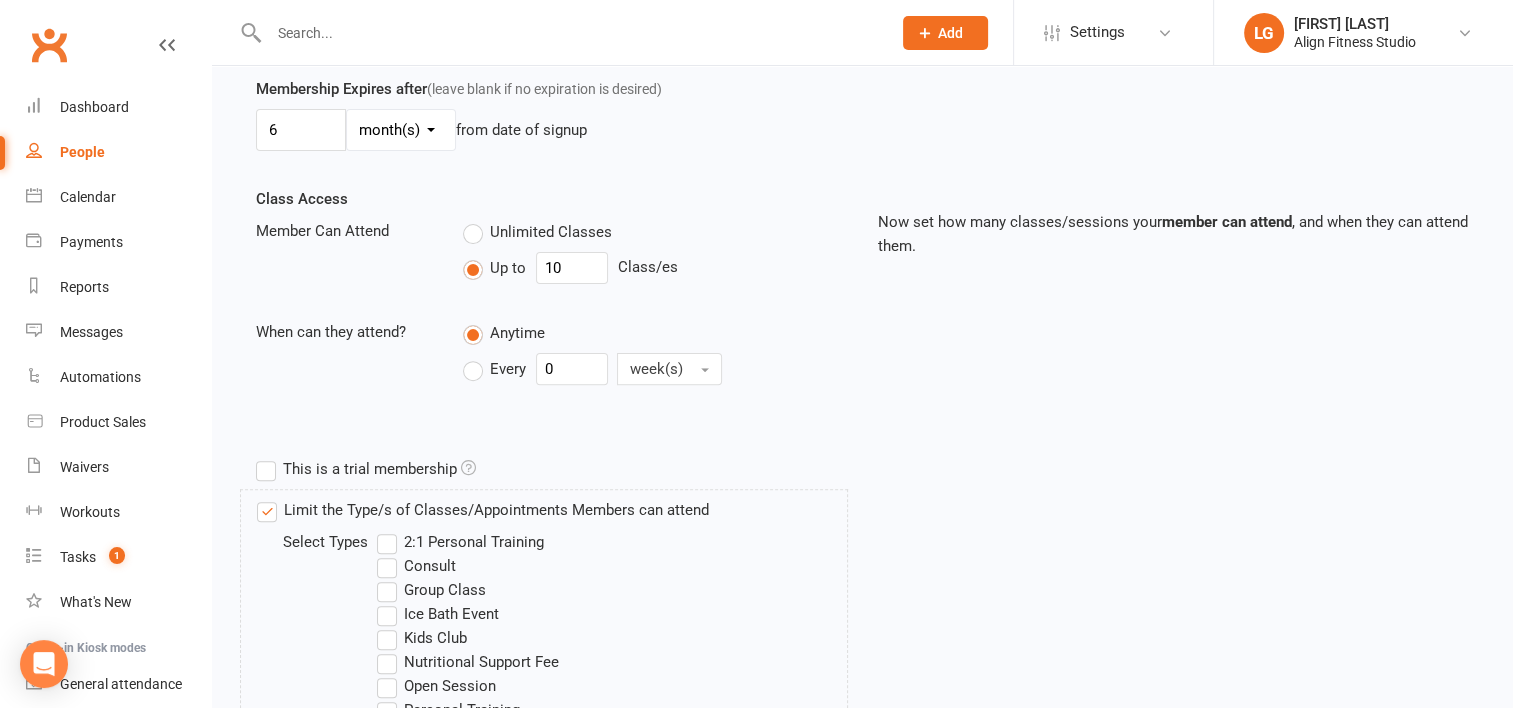 scroll, scrollTop: 921, scrollLeft: 0, axis: vertical 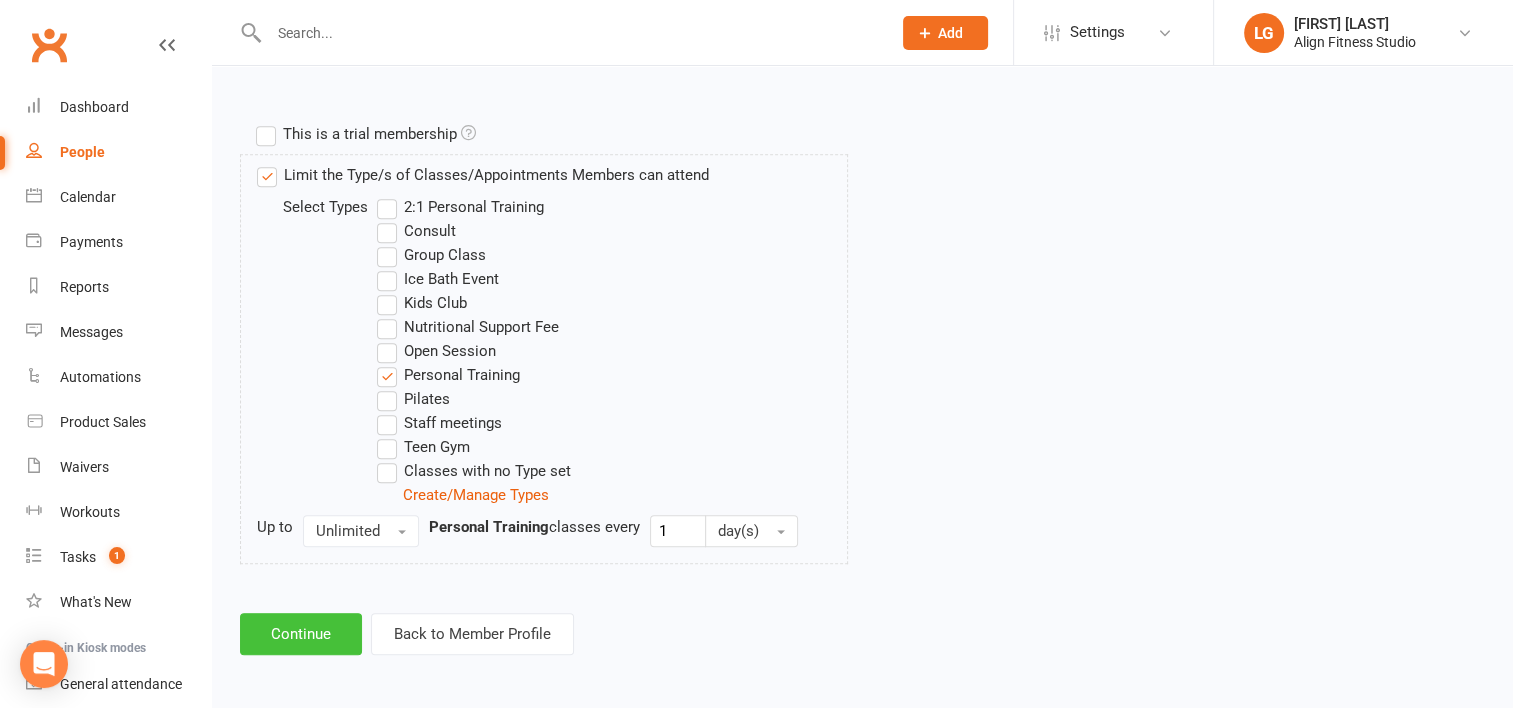 click on "Continue" at bounding box center [301, 634] 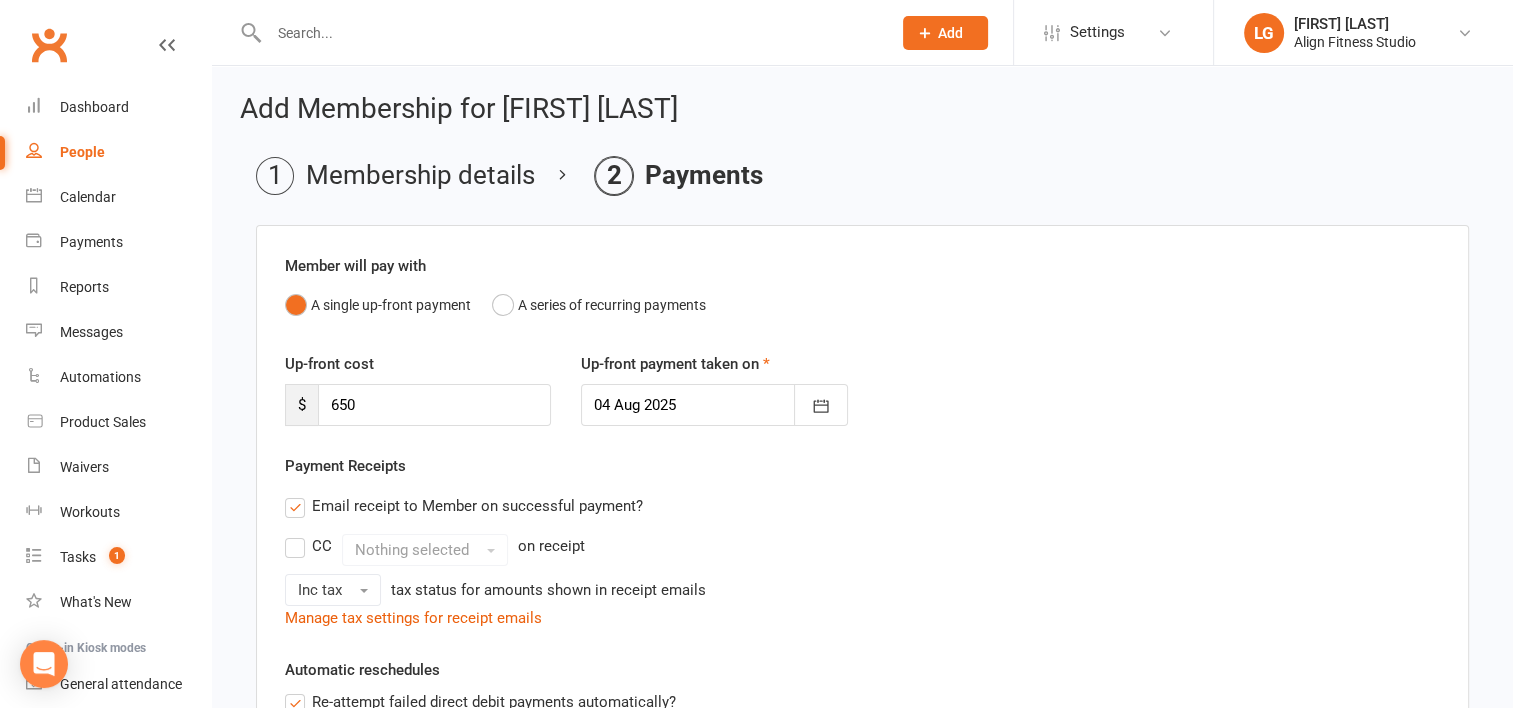 scroll, scrollTop: 538, scrollLeft: 0, axis: vertical 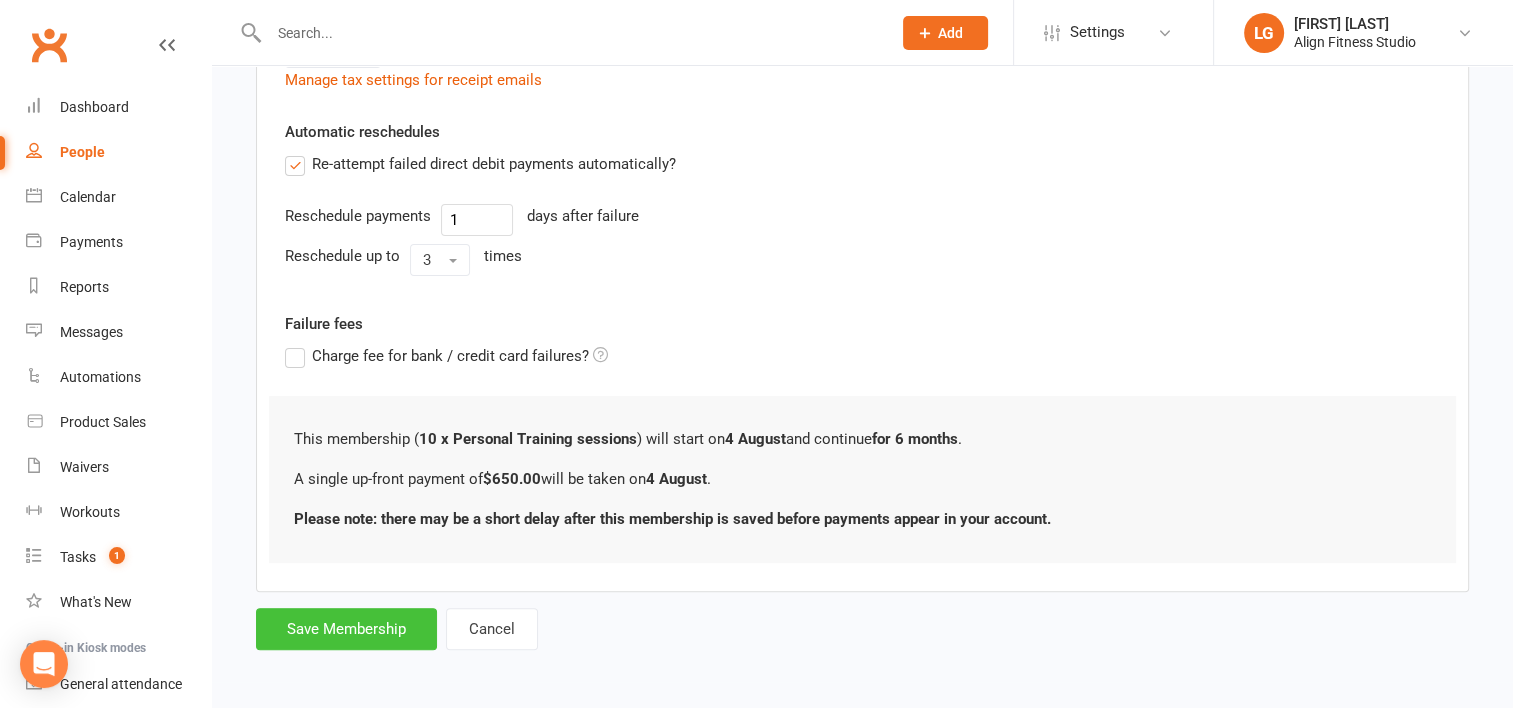 click on "Save Membership" at bounding box center [346, 629] 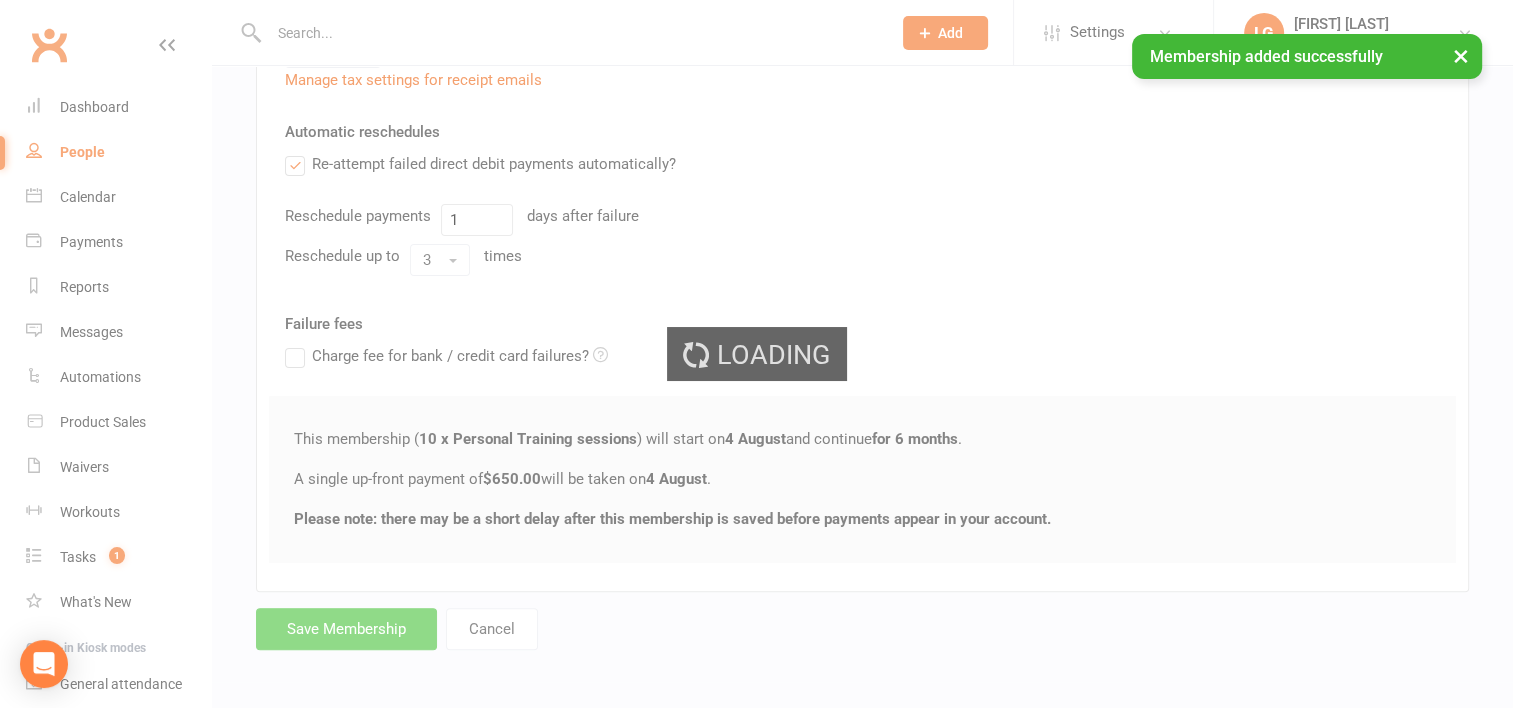 scroll, scrollTop: 0, scrollLeft: 0, axis: both 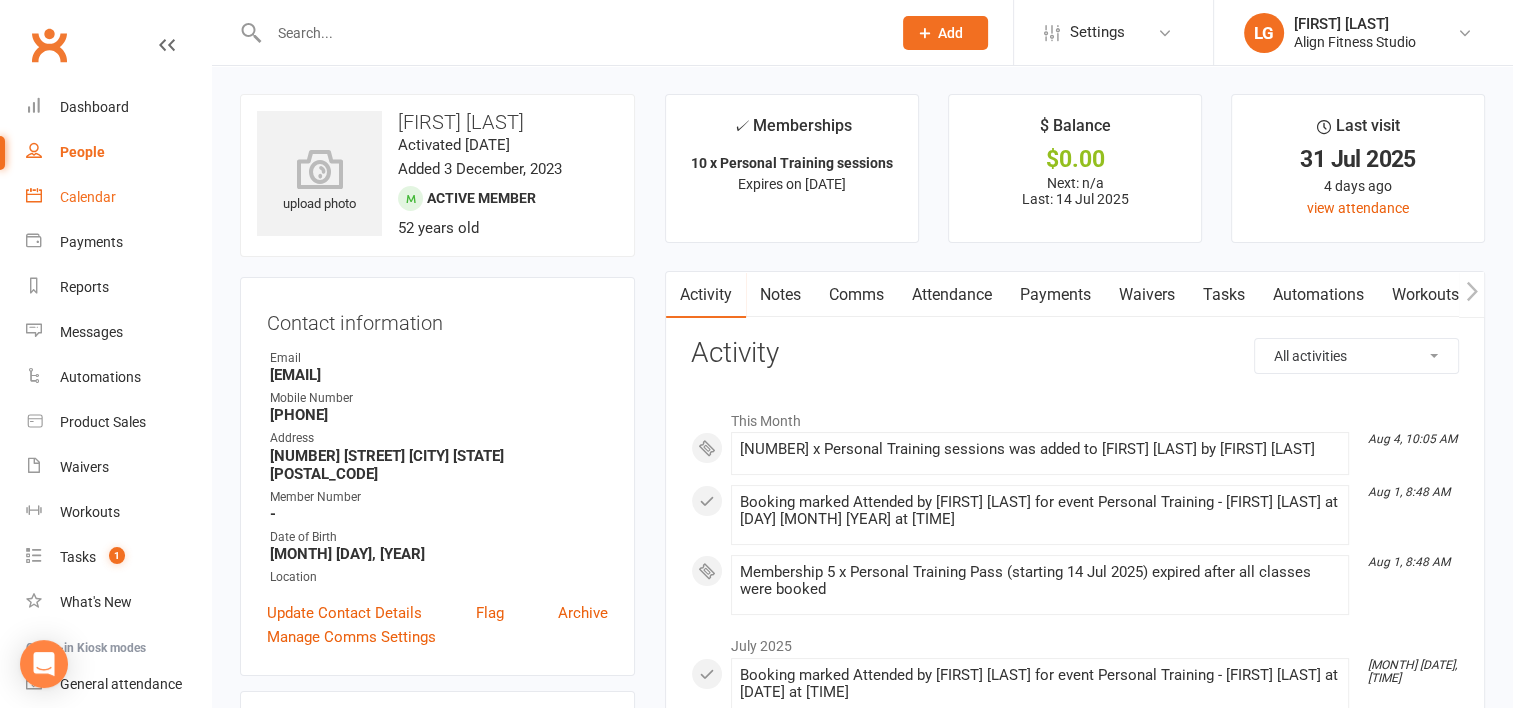 click on "Calendar" at bounding box center [88, 197] 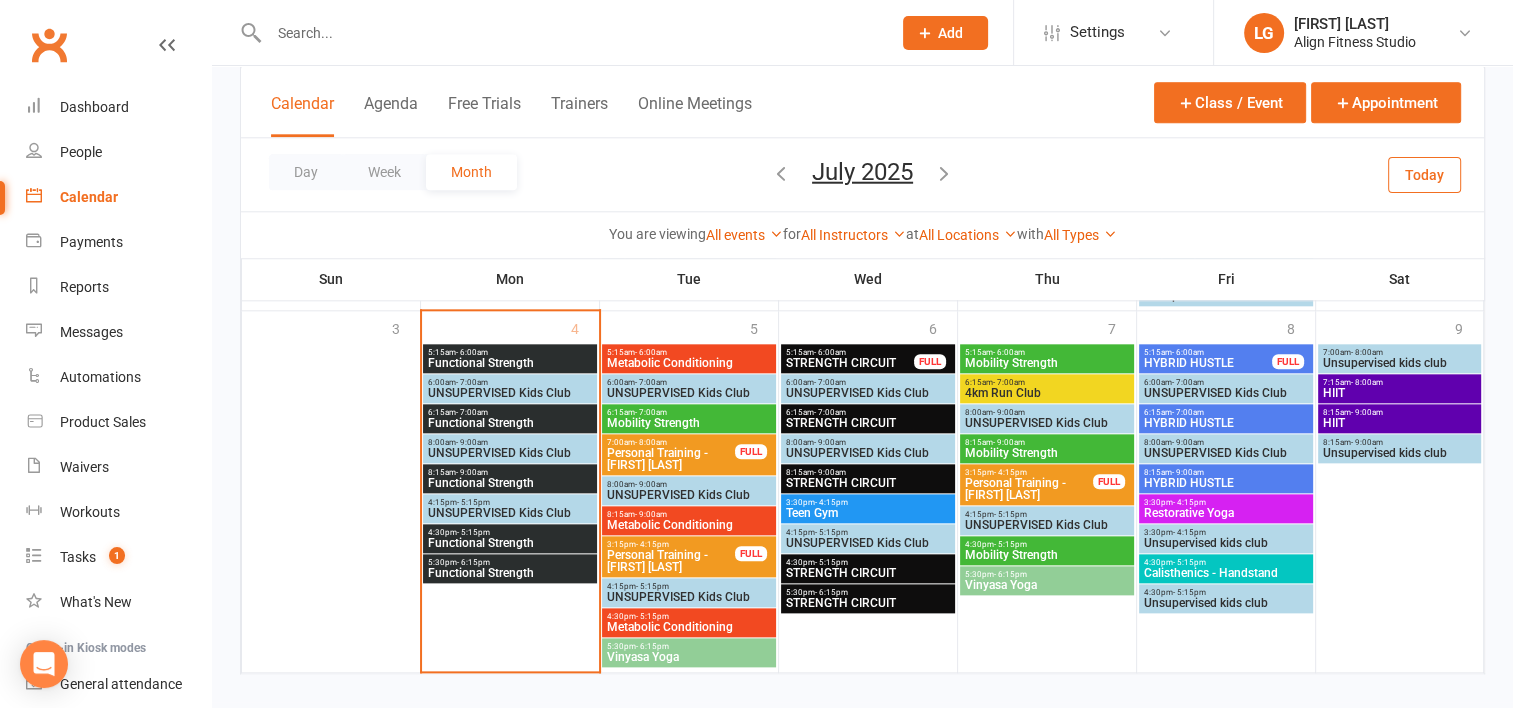 scroll, scrollTop: 2166, scrollLeft: 0, axis: vertical 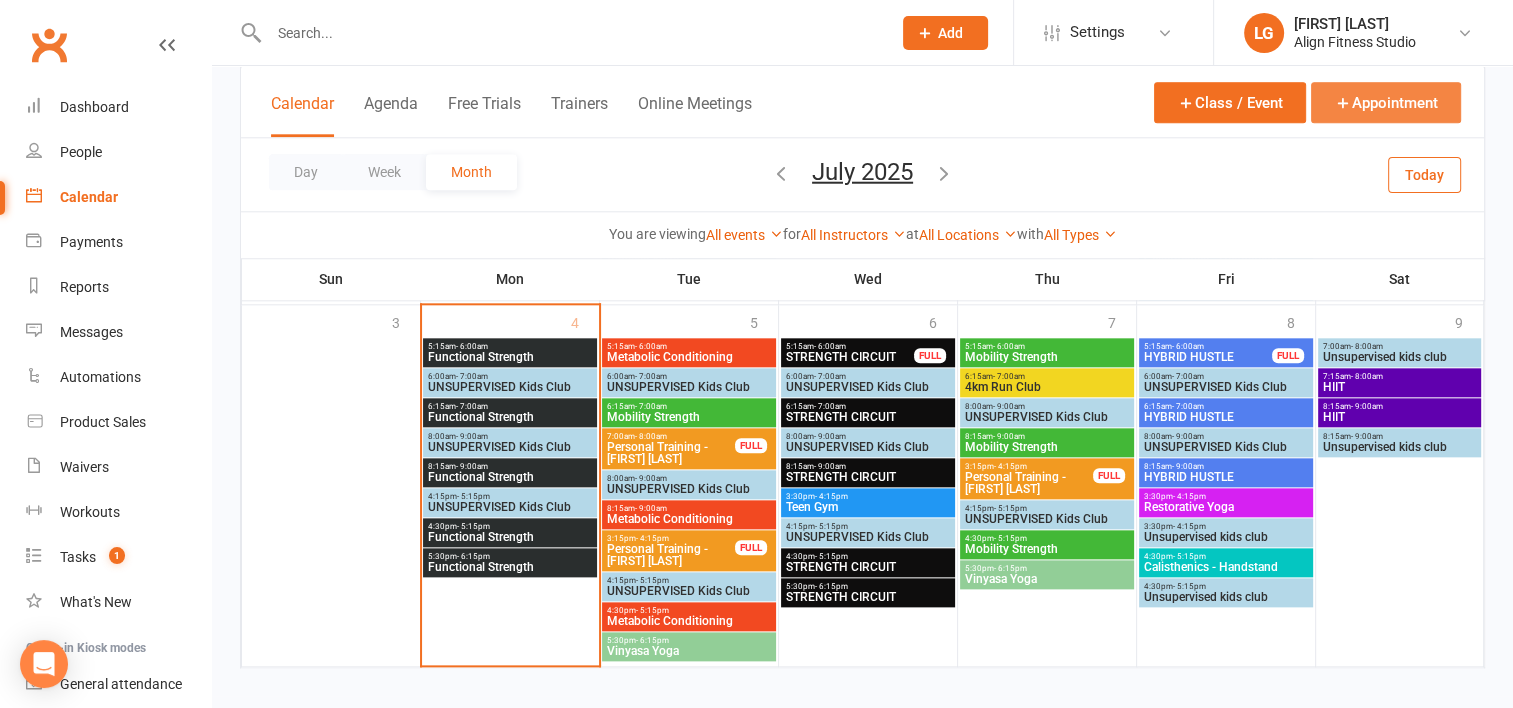 click on "Appointment" at bounding box center [1386, 102] 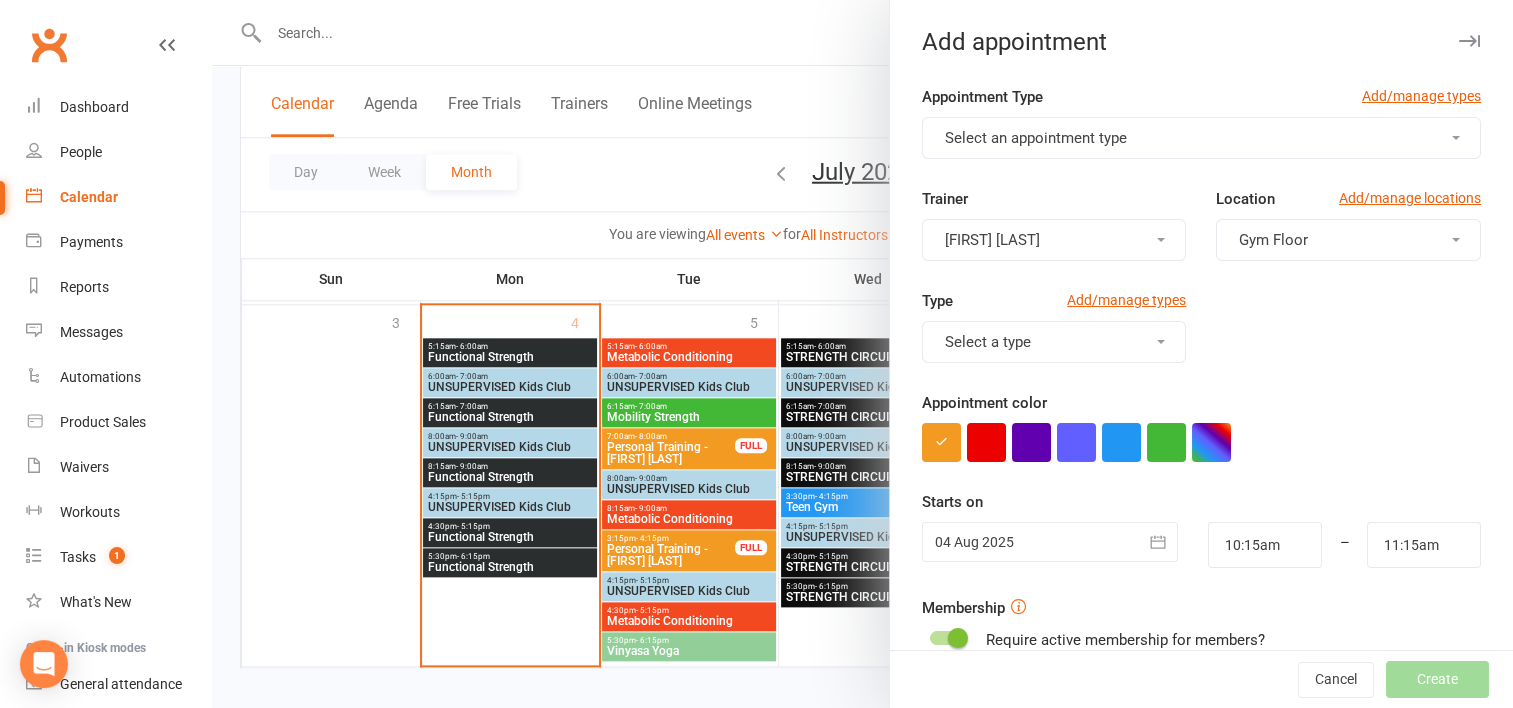 click on "Select an appointment type" at bounding box center (1036, 138) 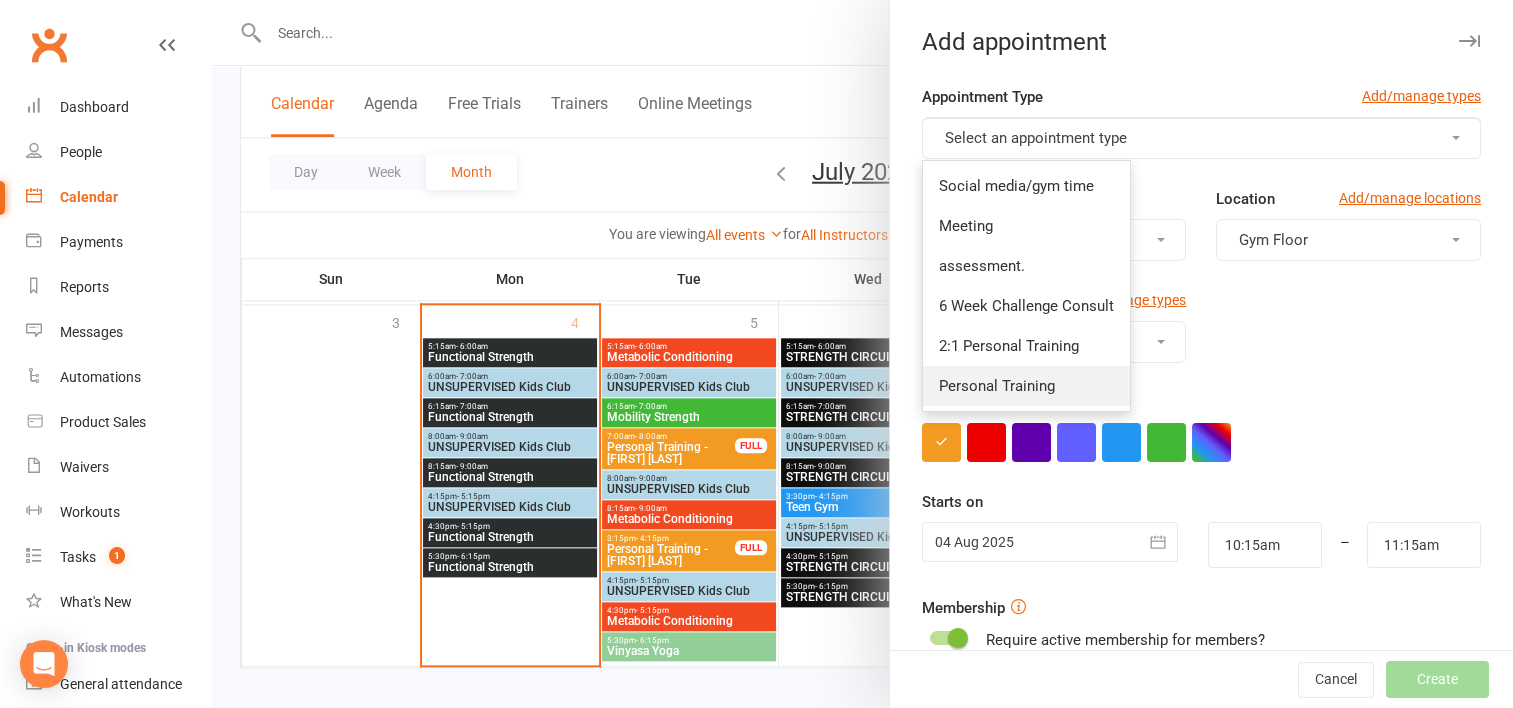 click on "Personal Training" at bounding box center (1026, 386) 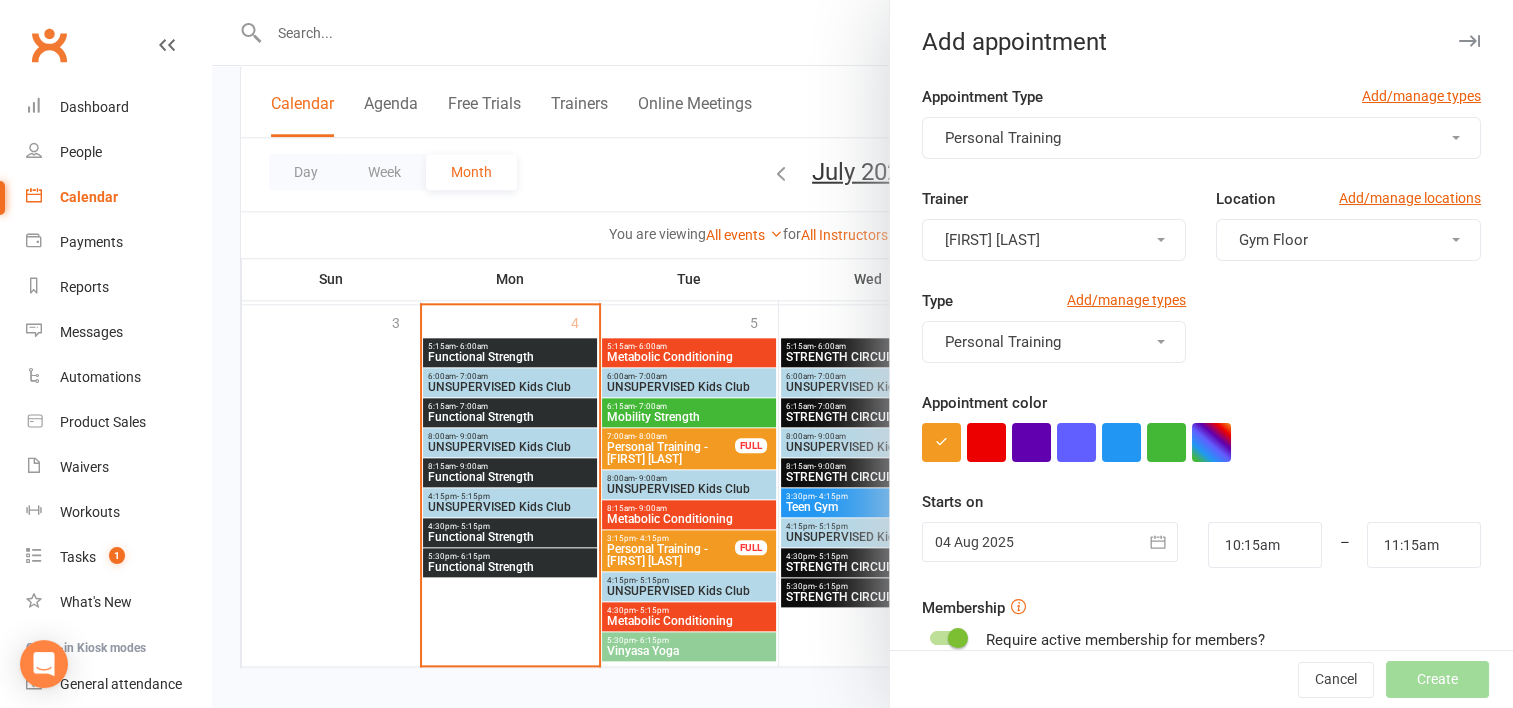 click on "[FIRST] [LAST]" at bounding box center (1054, 240) 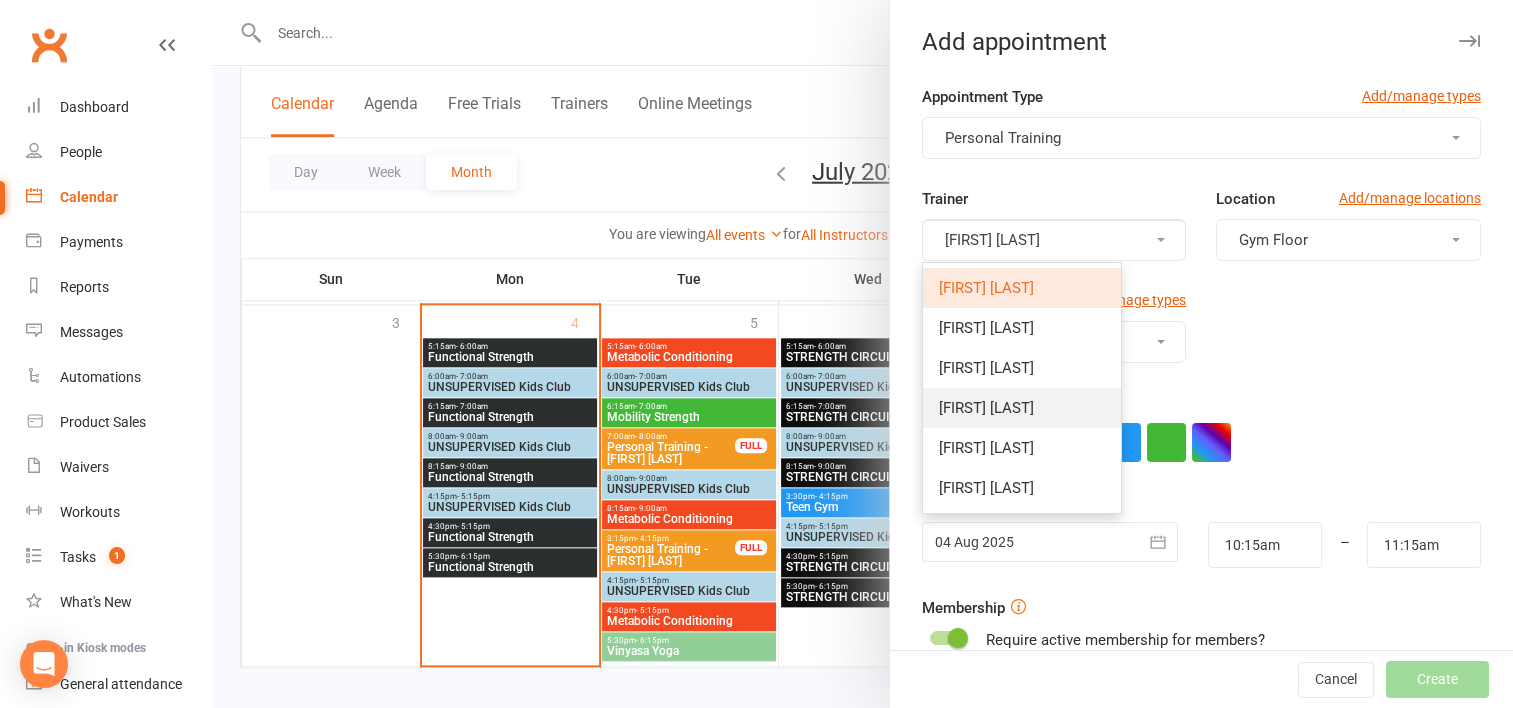 click on "Wil barker" at bounding box center (1022, 408) 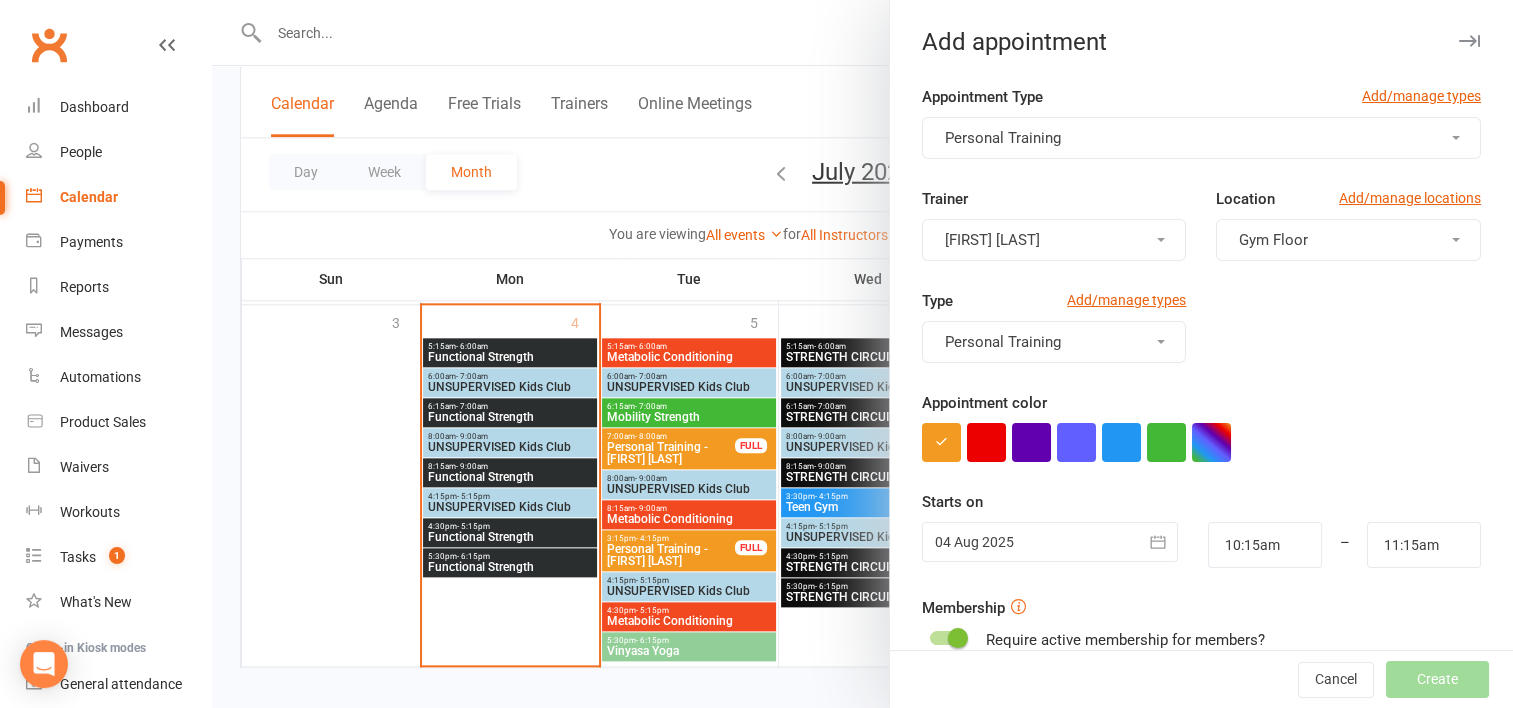 drag, startPoint x: 996, startPoint y: 538, endPoint x: 1116, endPoint y: 558, distance: 121.65525 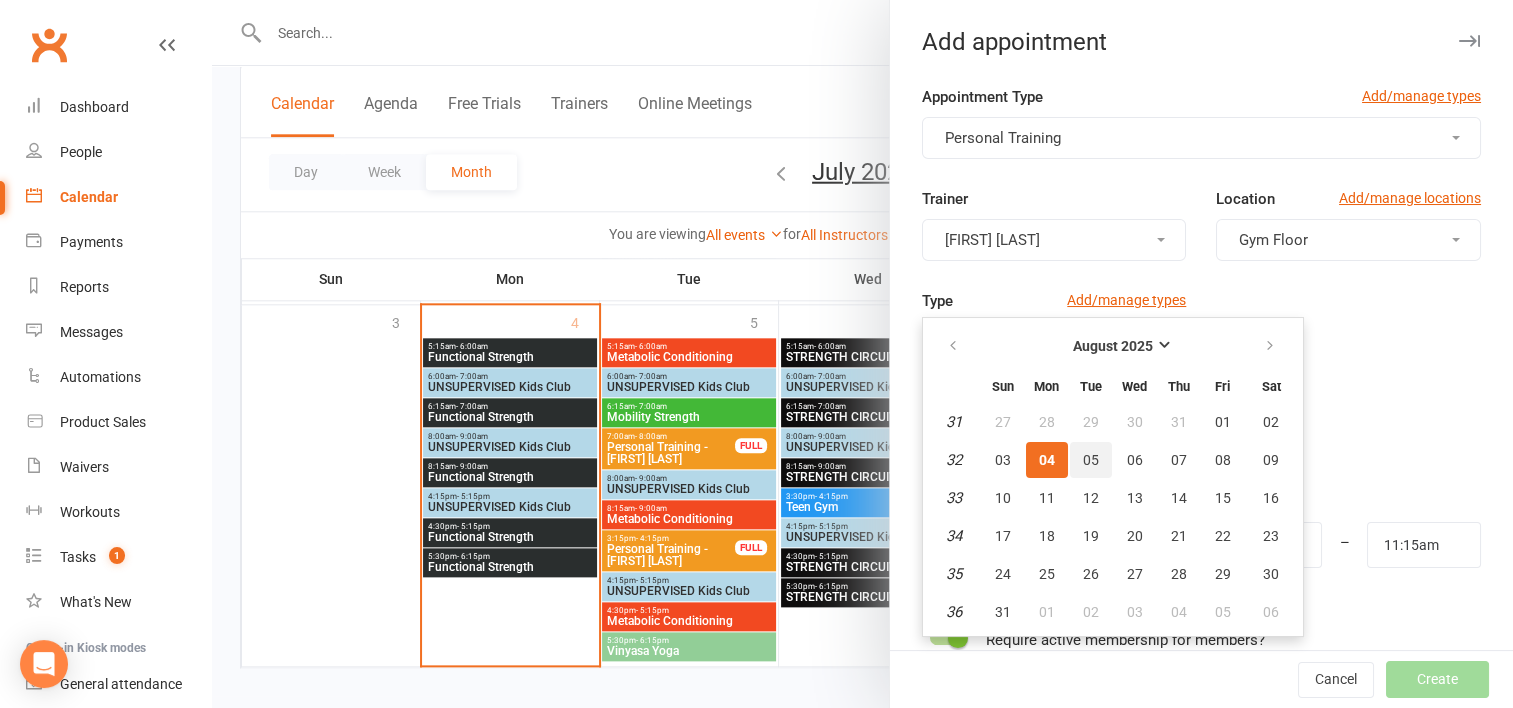 click on "05" at bounding box center [1091, 460] 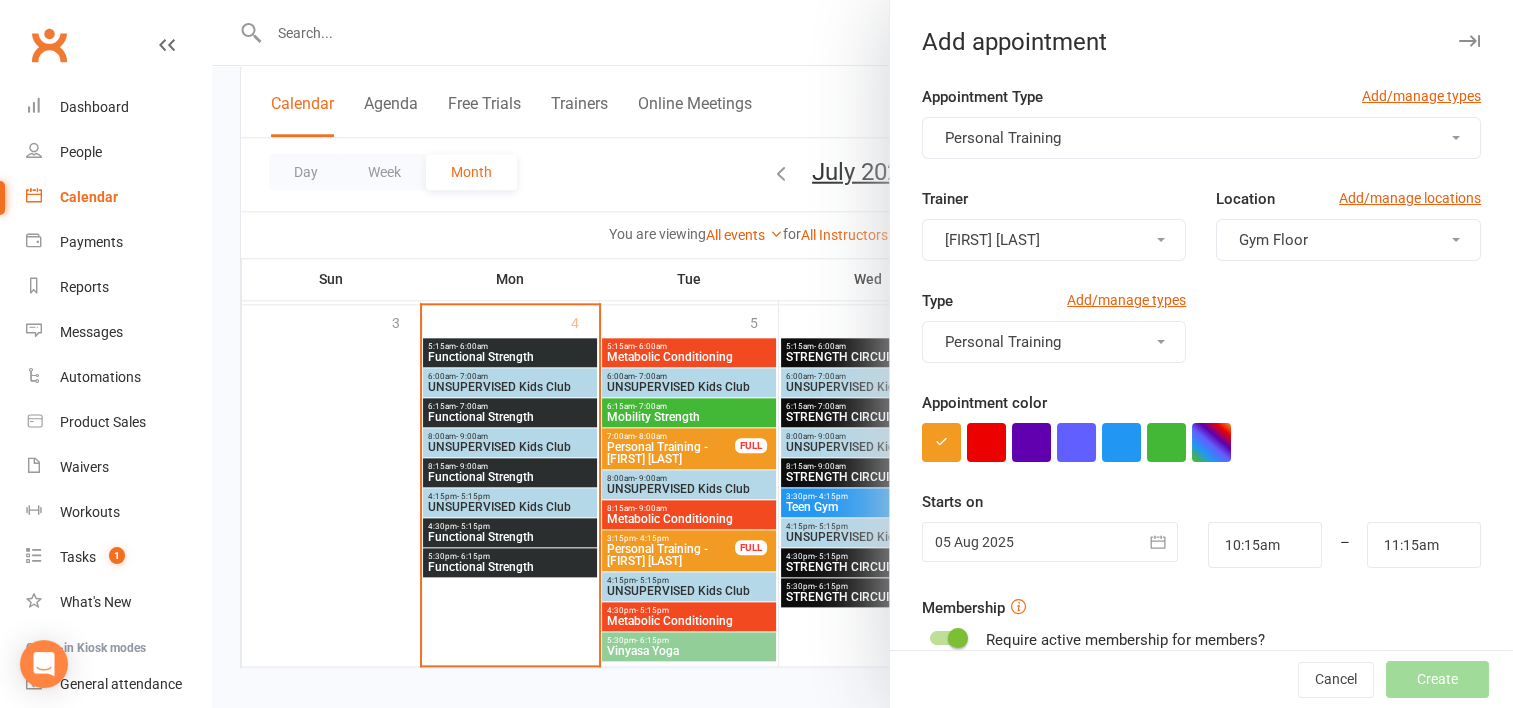 click on "05 Aug 2025
August 2025
Sun Mon Tue Wed Thu Fri Sat
31
27
28
29
30
31
01
02
32
03
04
05
06
07
08
09
33
10
11
12
13
14
15
16
34
17
18
19
20
21
22
23
35
24
25
26
27
28
29
30
36
31" at bounding box center [1050, 545] 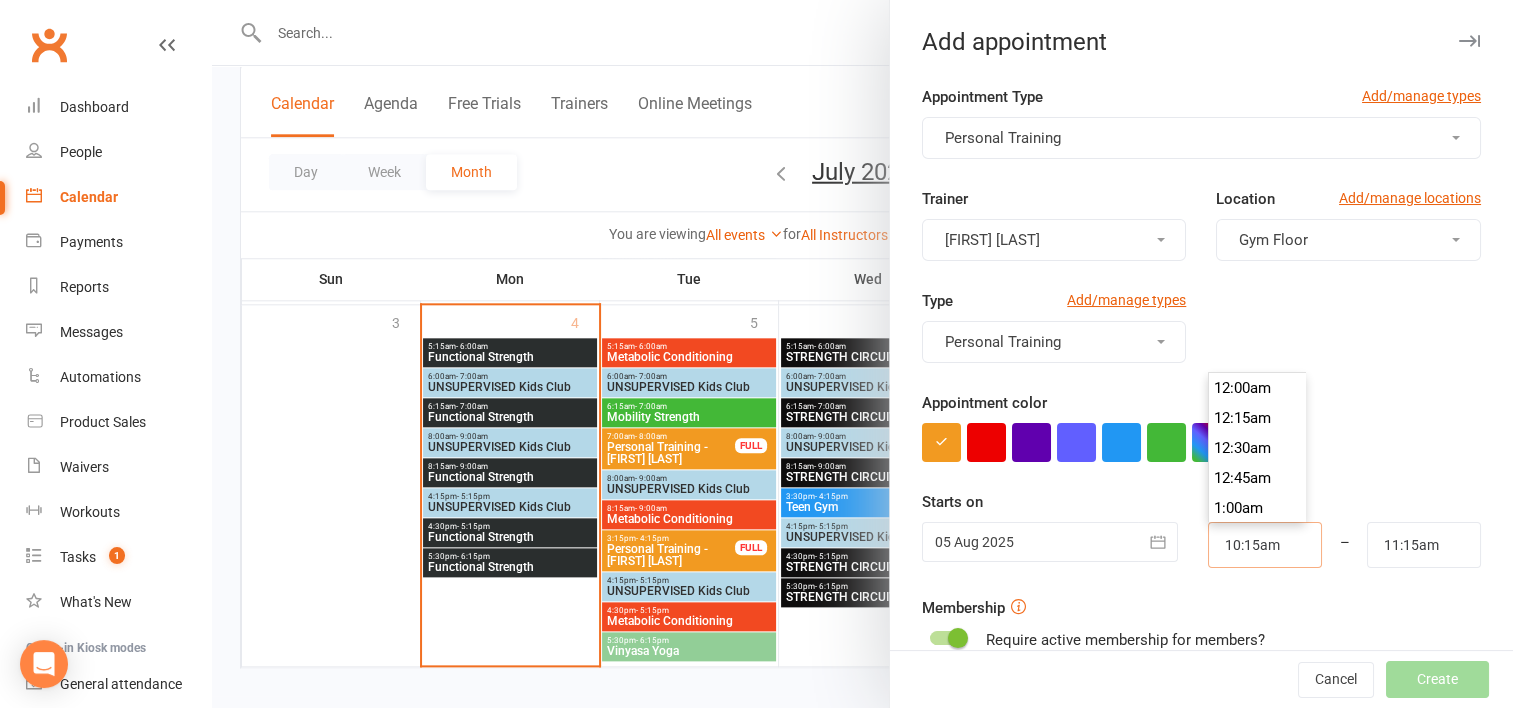 click on "10:15am" at bounding box center [1265, 545] 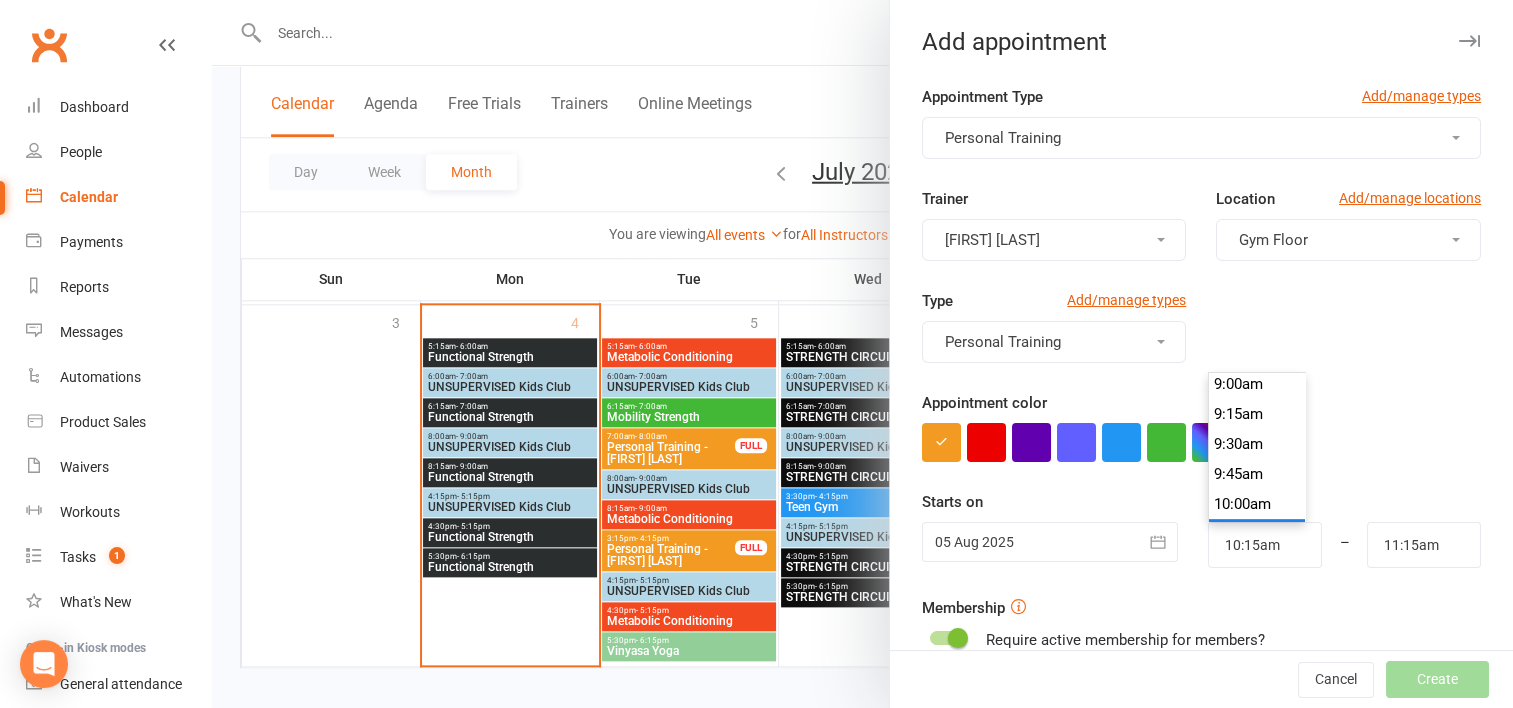 scroll, scrollTop: 1080, scrollLeft: 0, axis: vertical 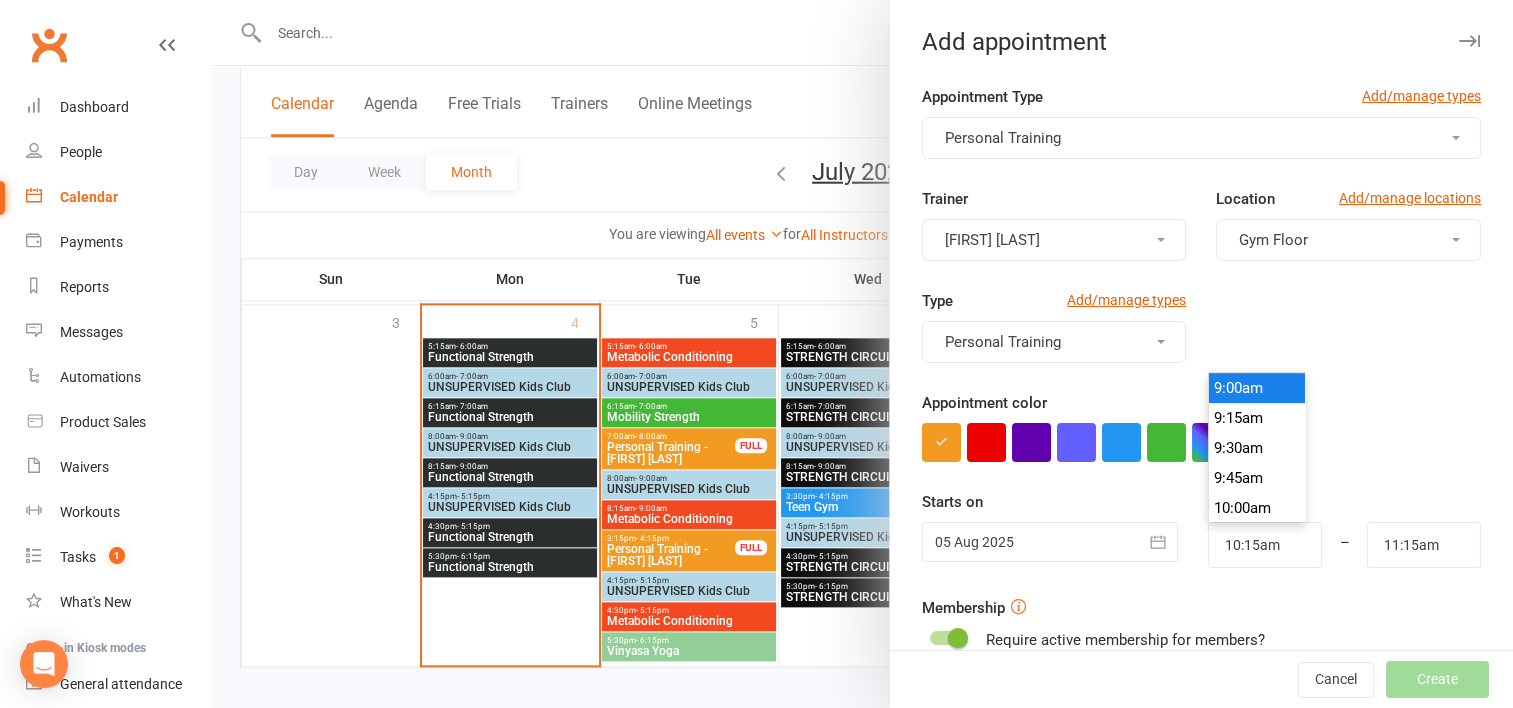 type on "9:00am" 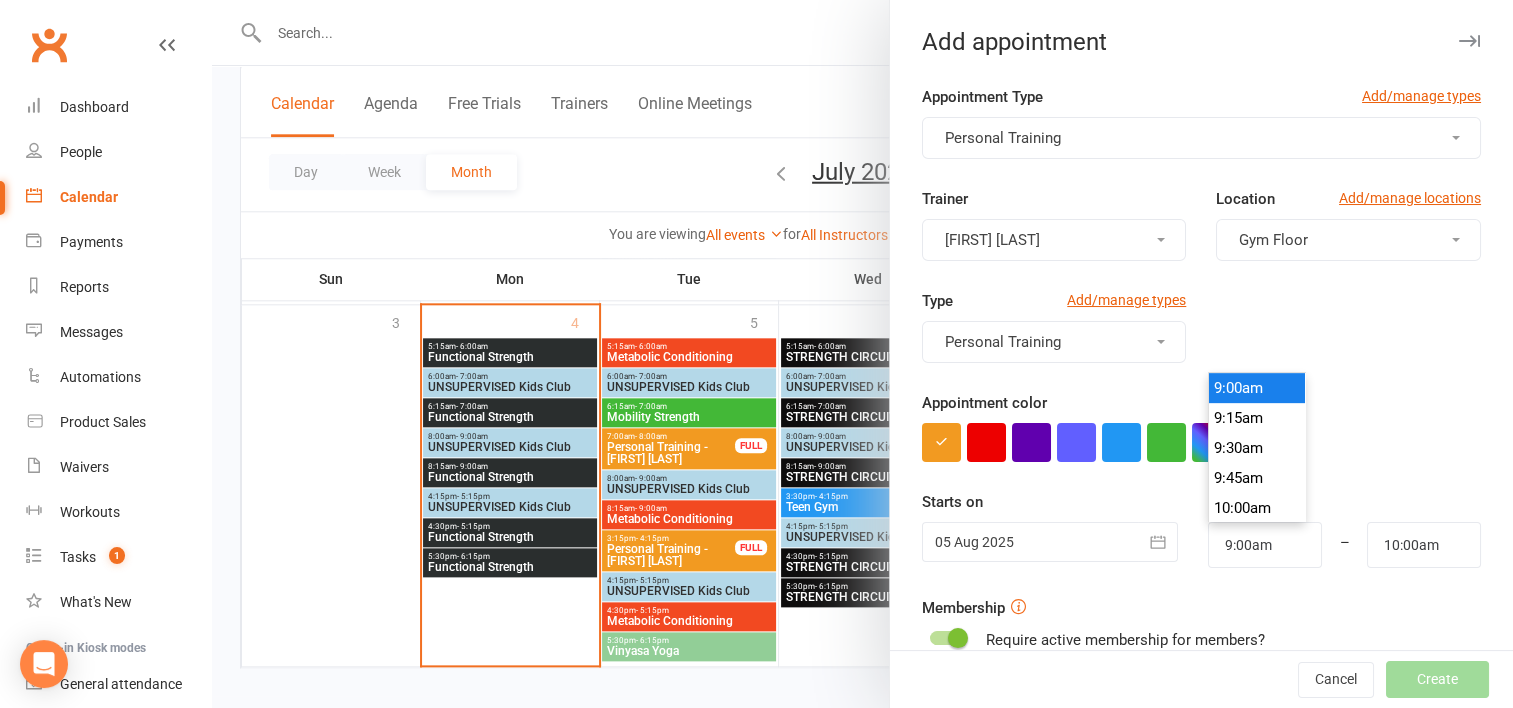 click on "9:00am" at bounding box center (1257, 388) 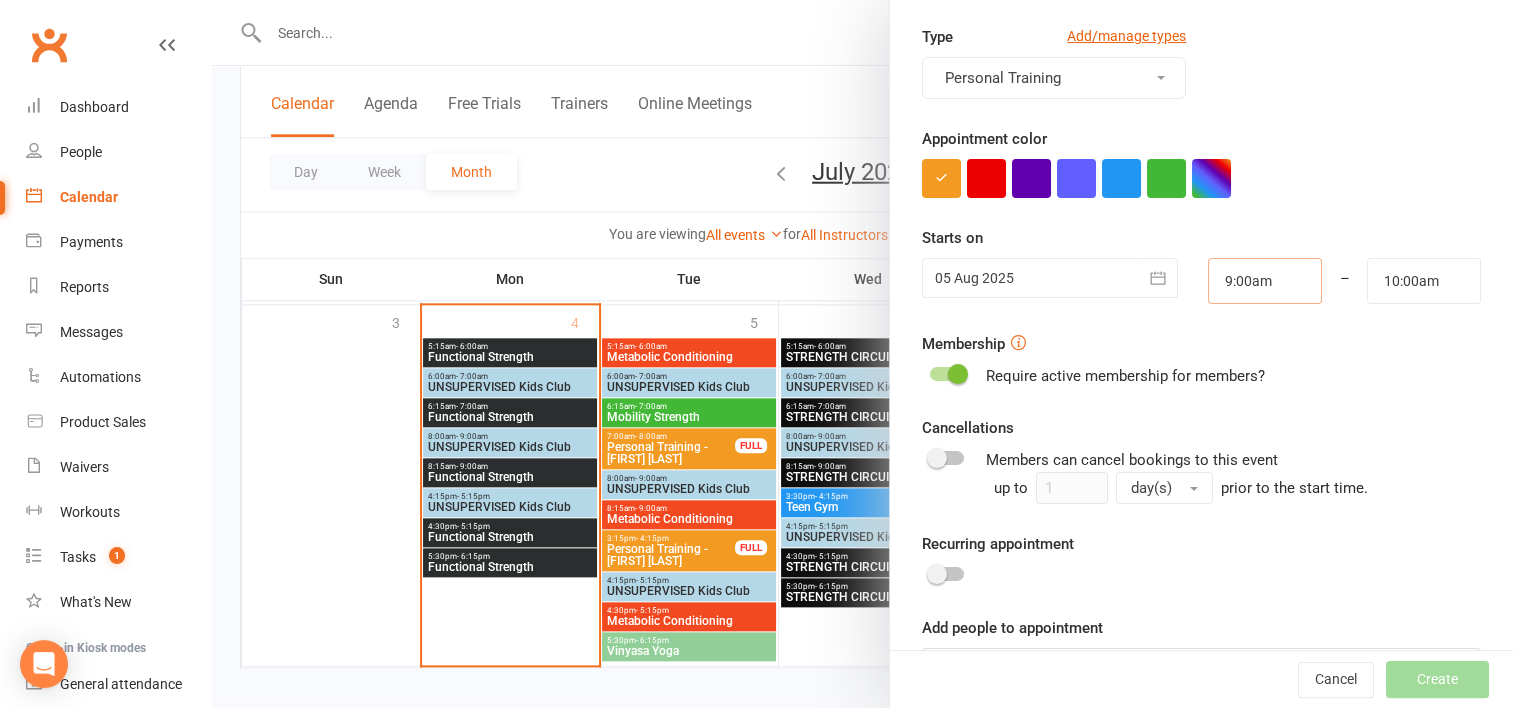 scroll, scrollTop: 329, scrollLeft: 0, axis: vertical 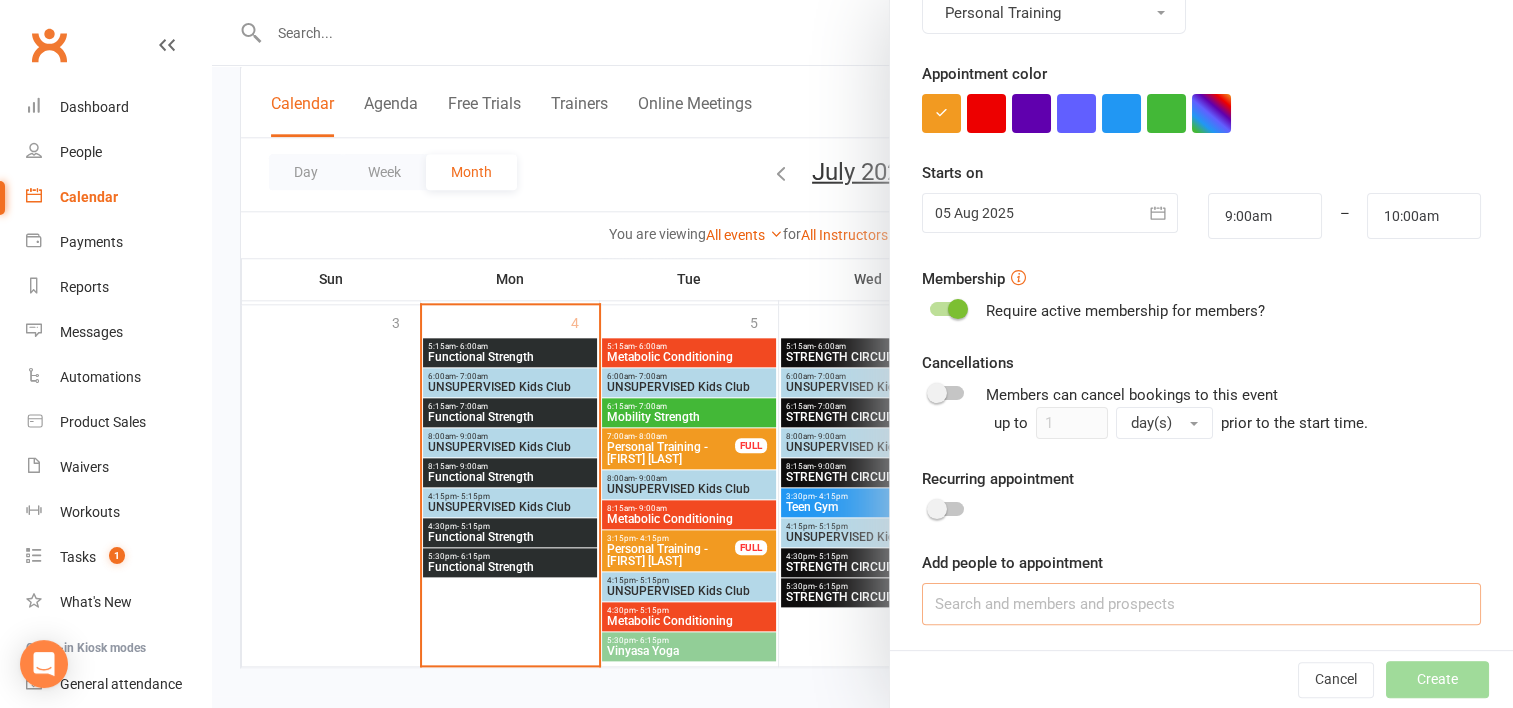 click at bounding box center (1201, 604) 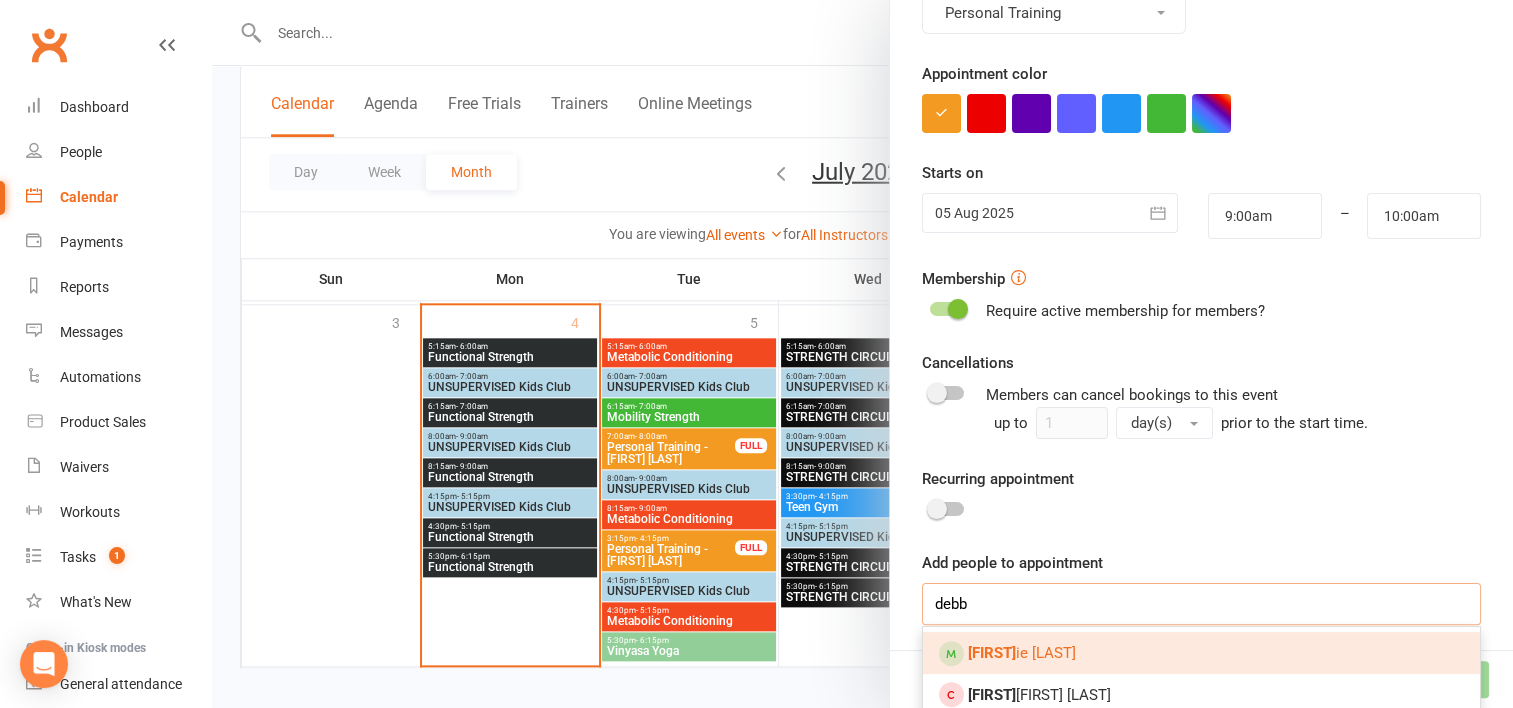 type on "debb" 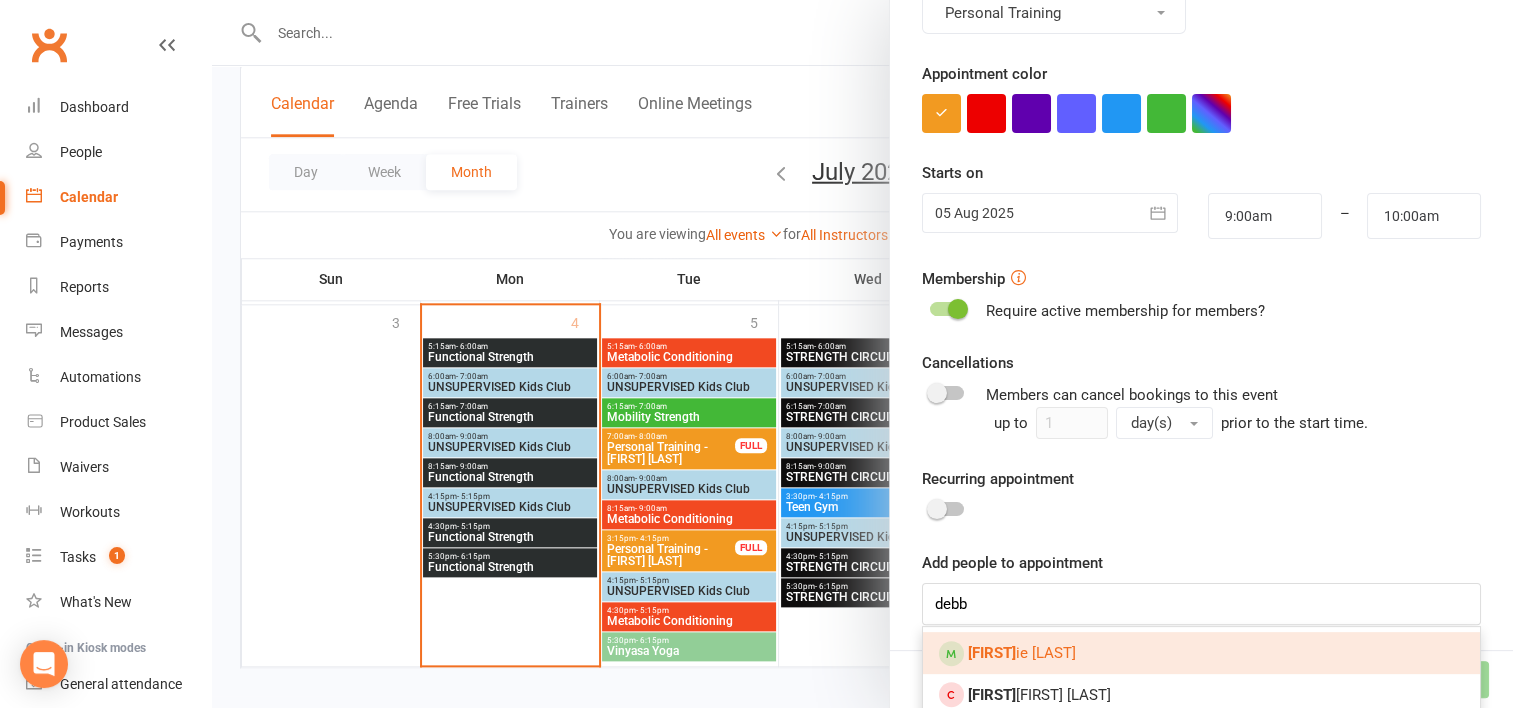 click on "Debb ie Barrington" at bounding box center [1022, 653] 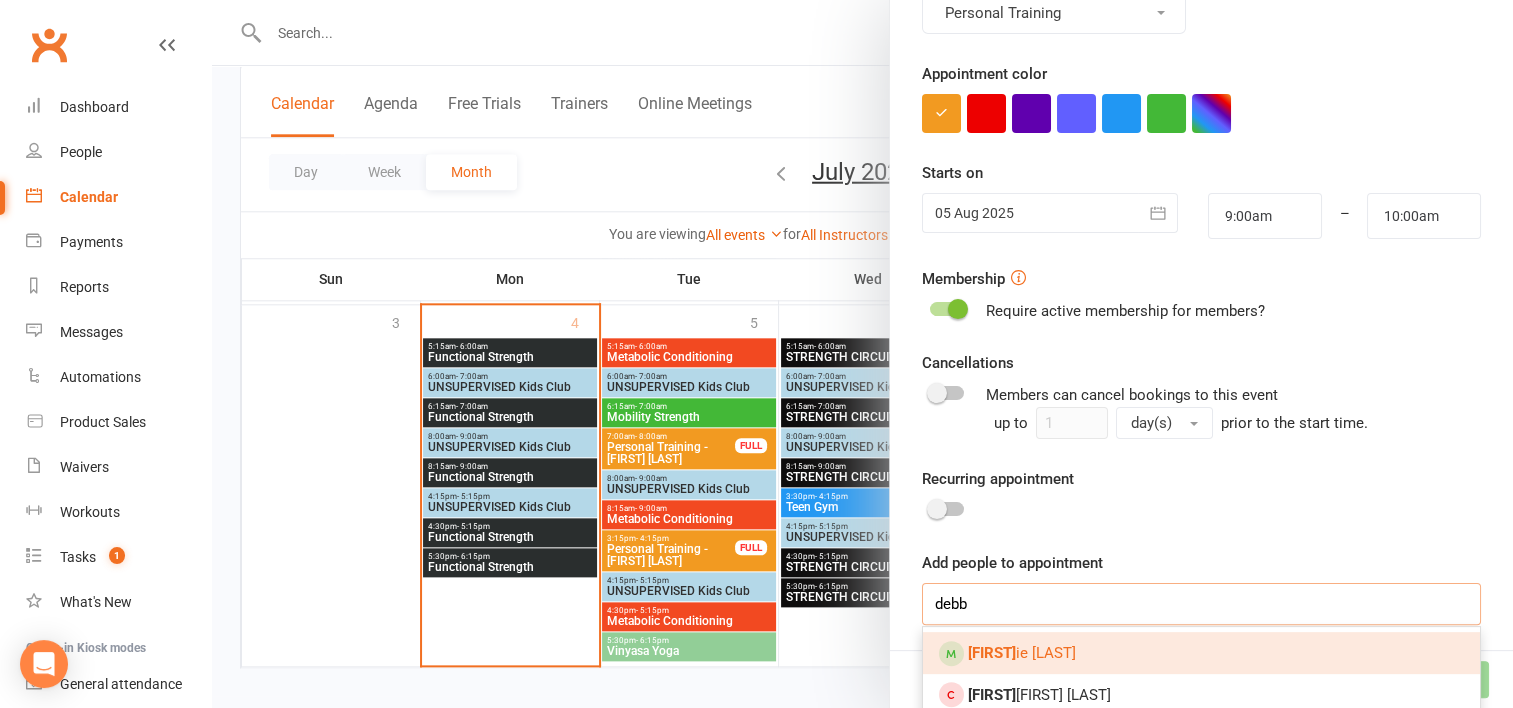 type 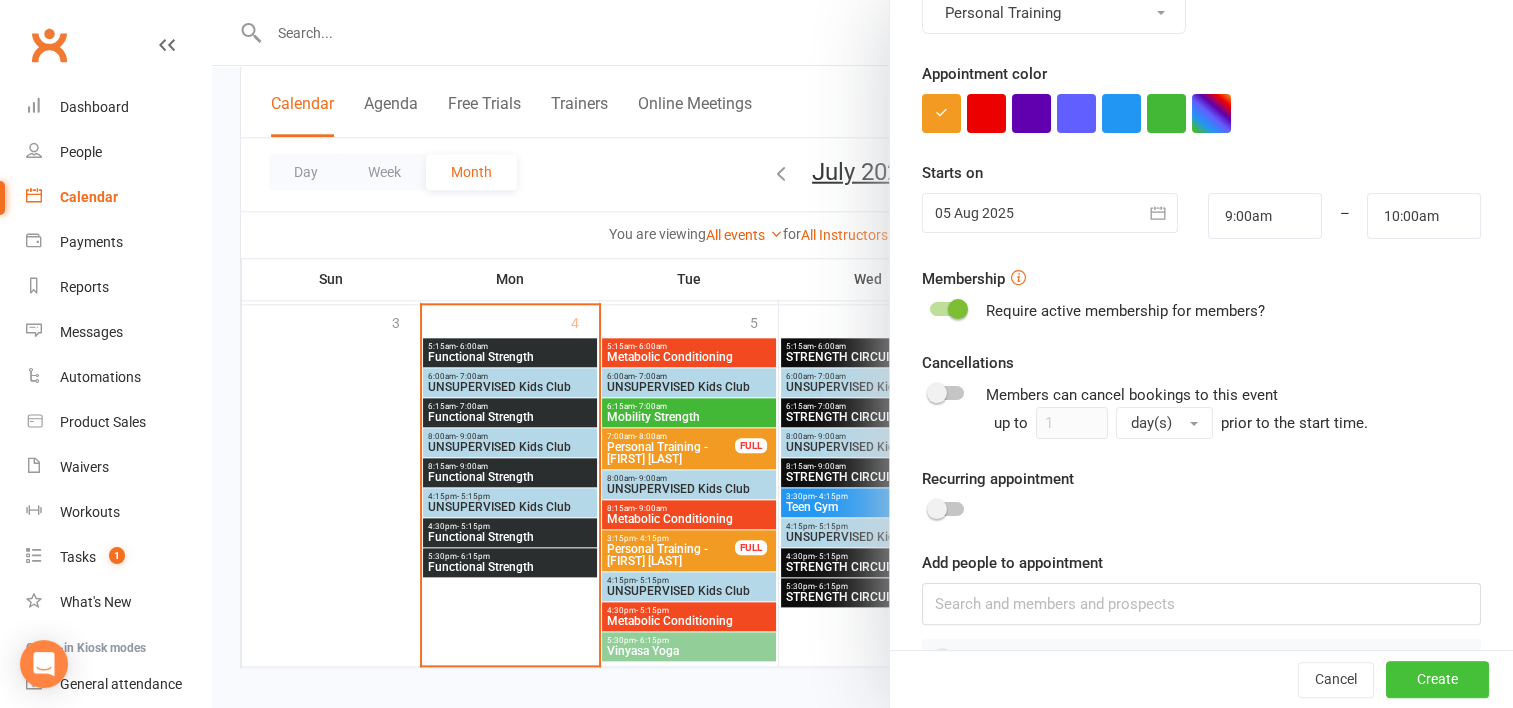 click on "Create" at bounding box center (1437, 680) 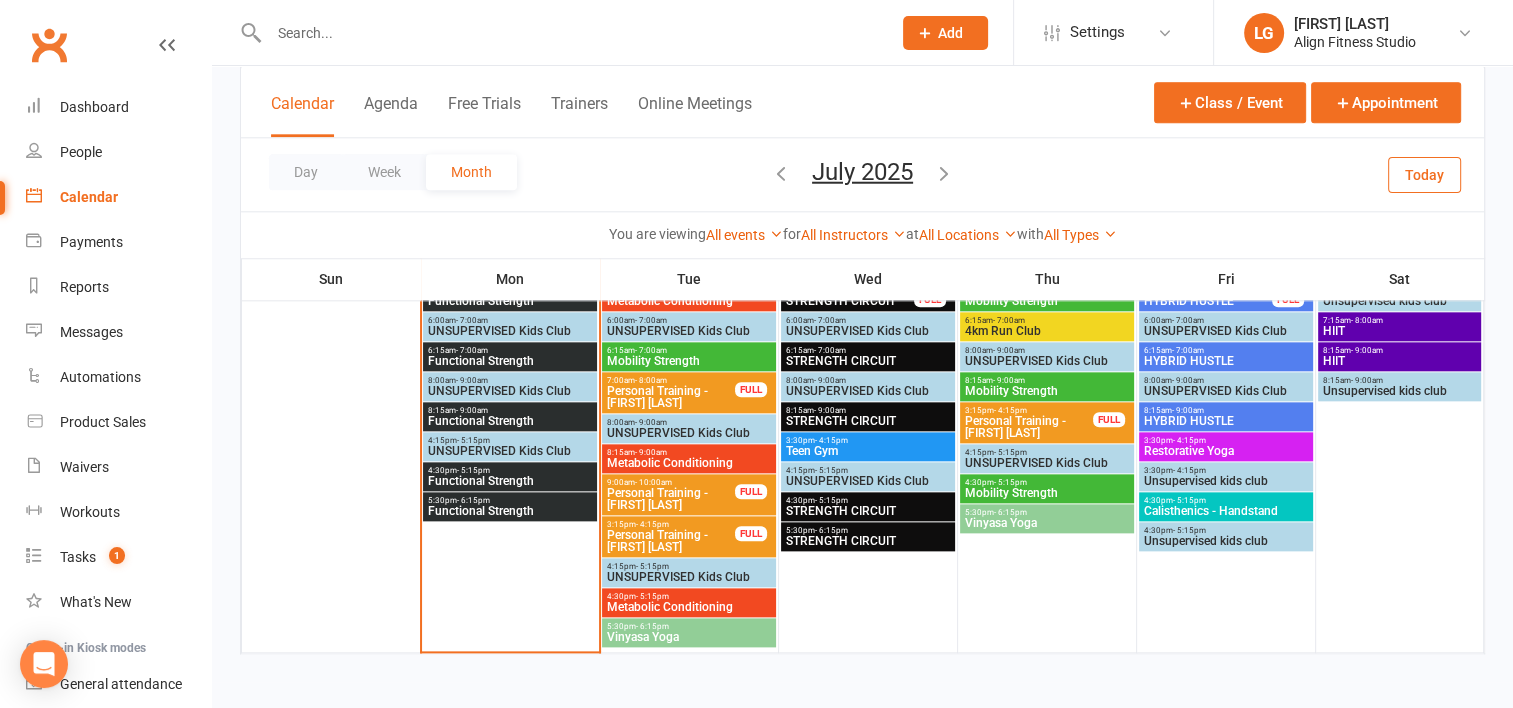 scroll, scrollTop: 2166, scrollLeft: 0, axis: vertical 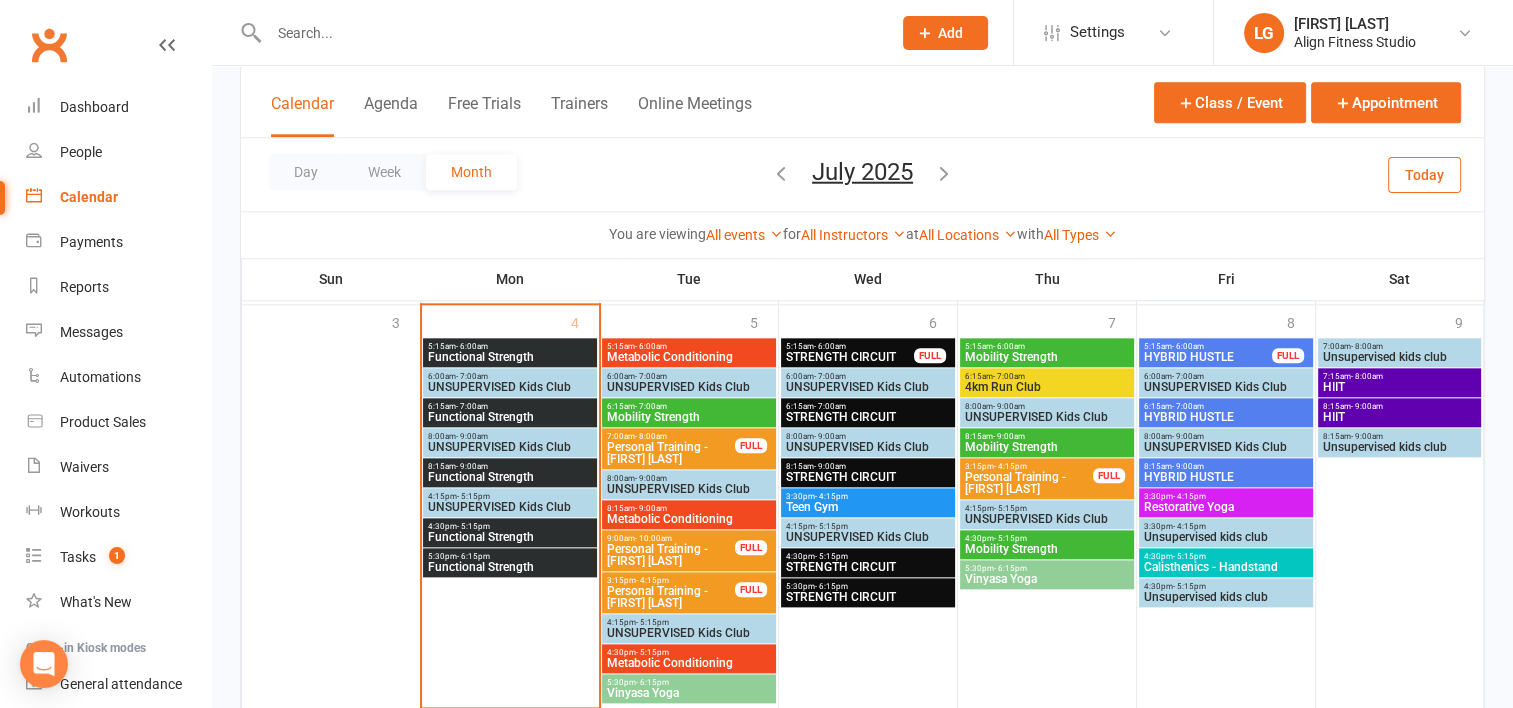 click on "- 7:00am" at bounding box center (1009, 376) 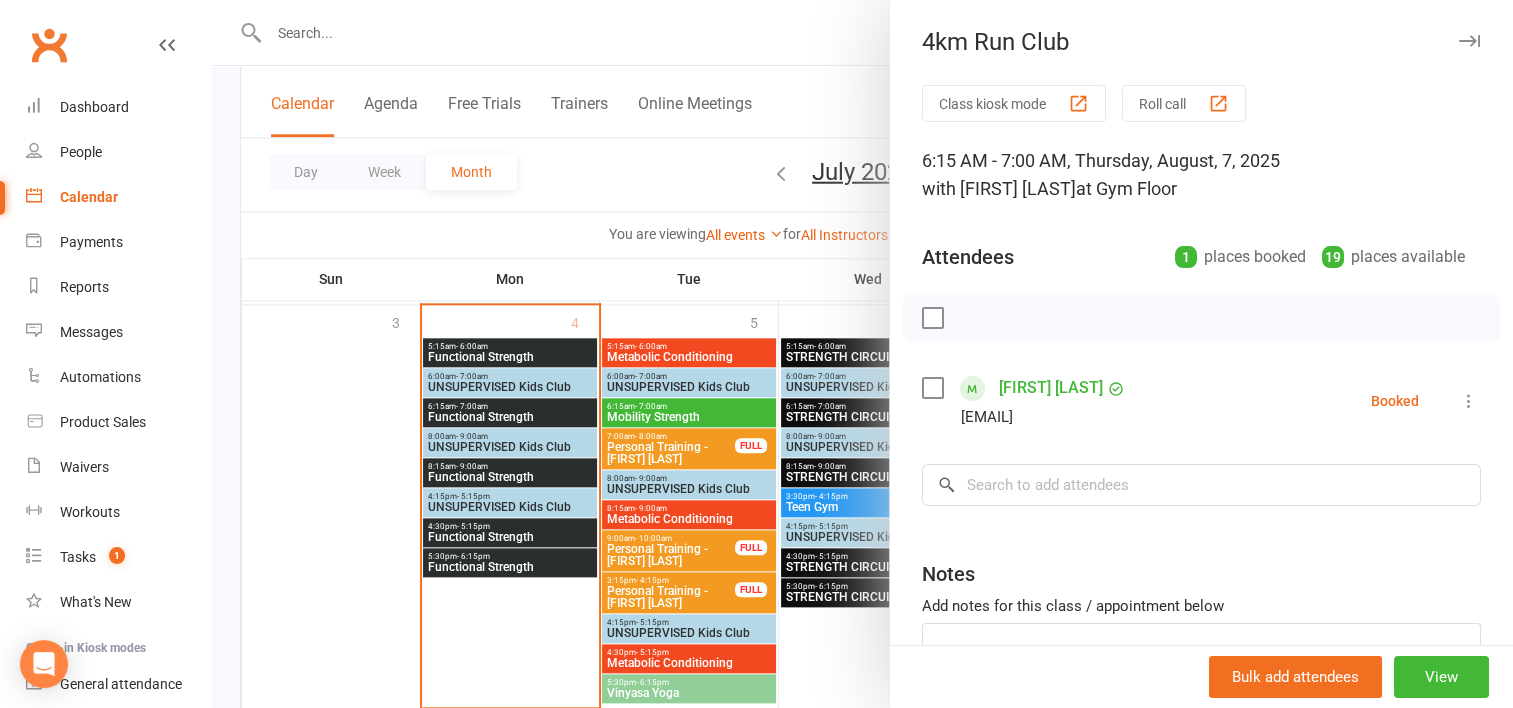 click at bounding box center [862, 354] 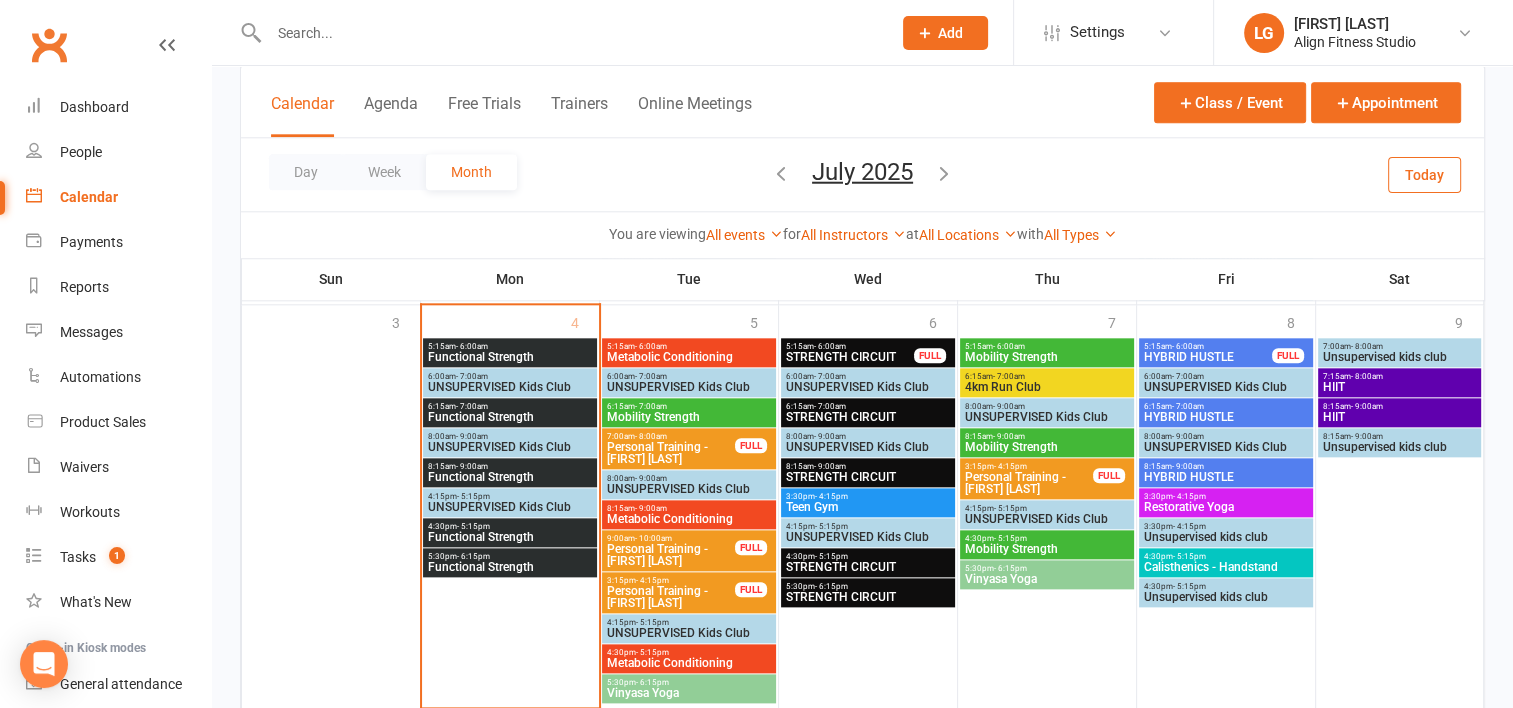 click on "6:15am  - 7:00am" at bounding box center [868, 406] 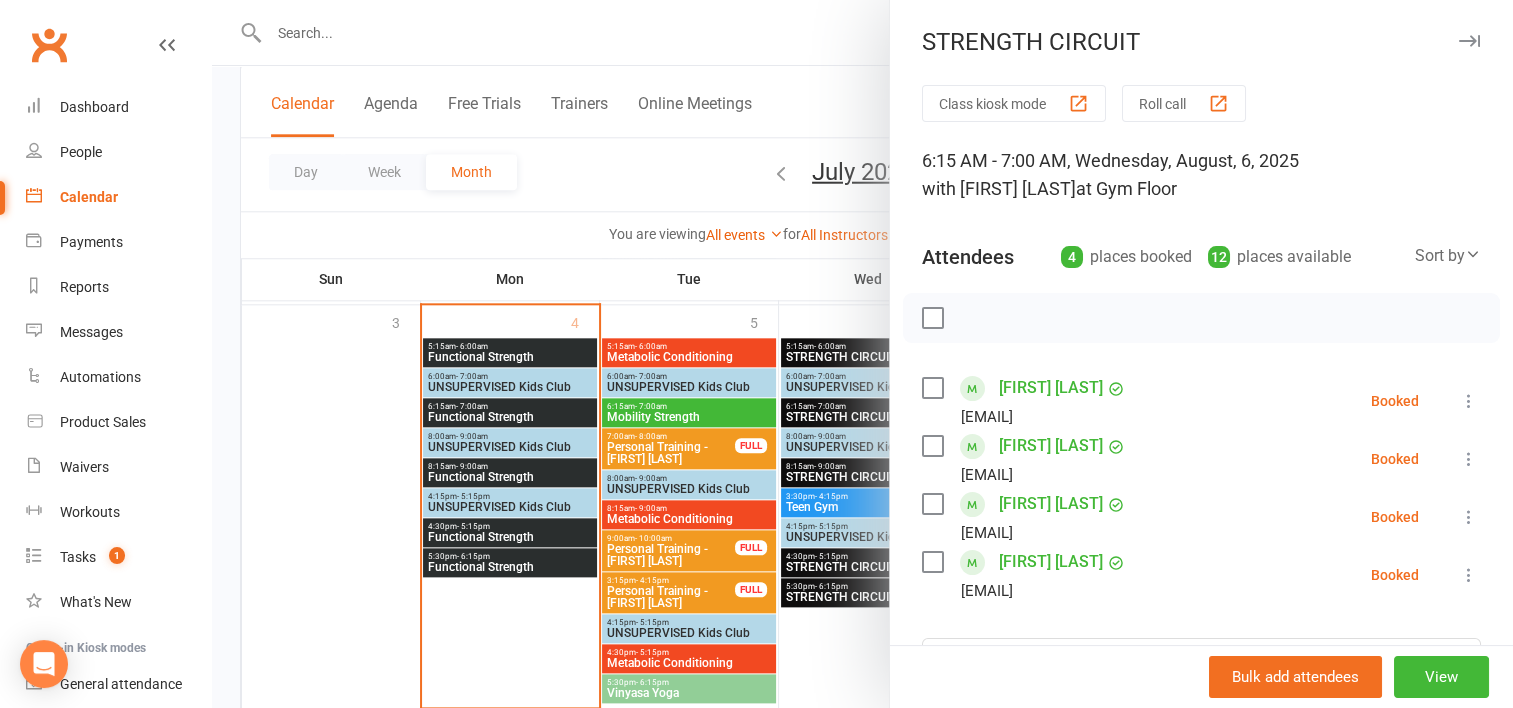 click at bounding box center [862, 354] 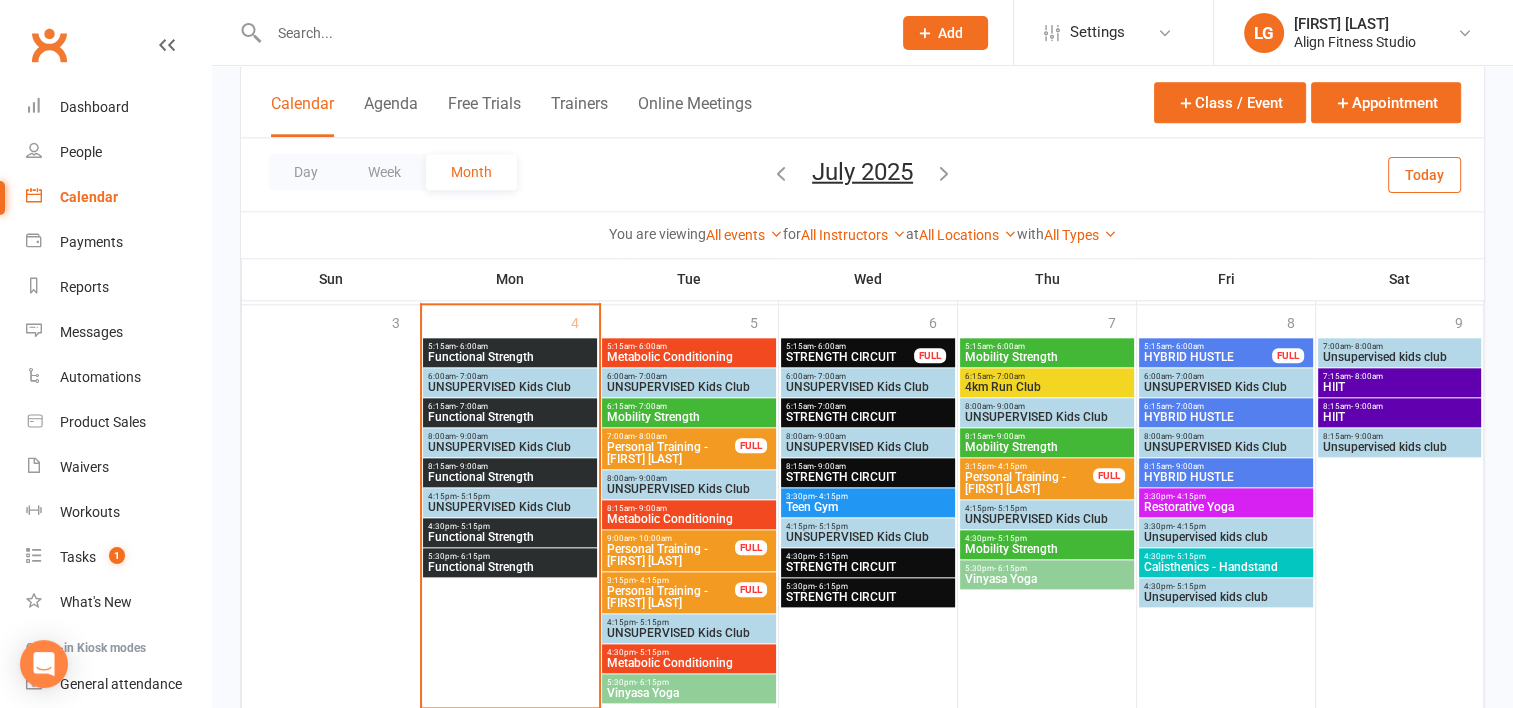 click on "STRENGTH CIRCUIT" at bounding box center (868, 477) 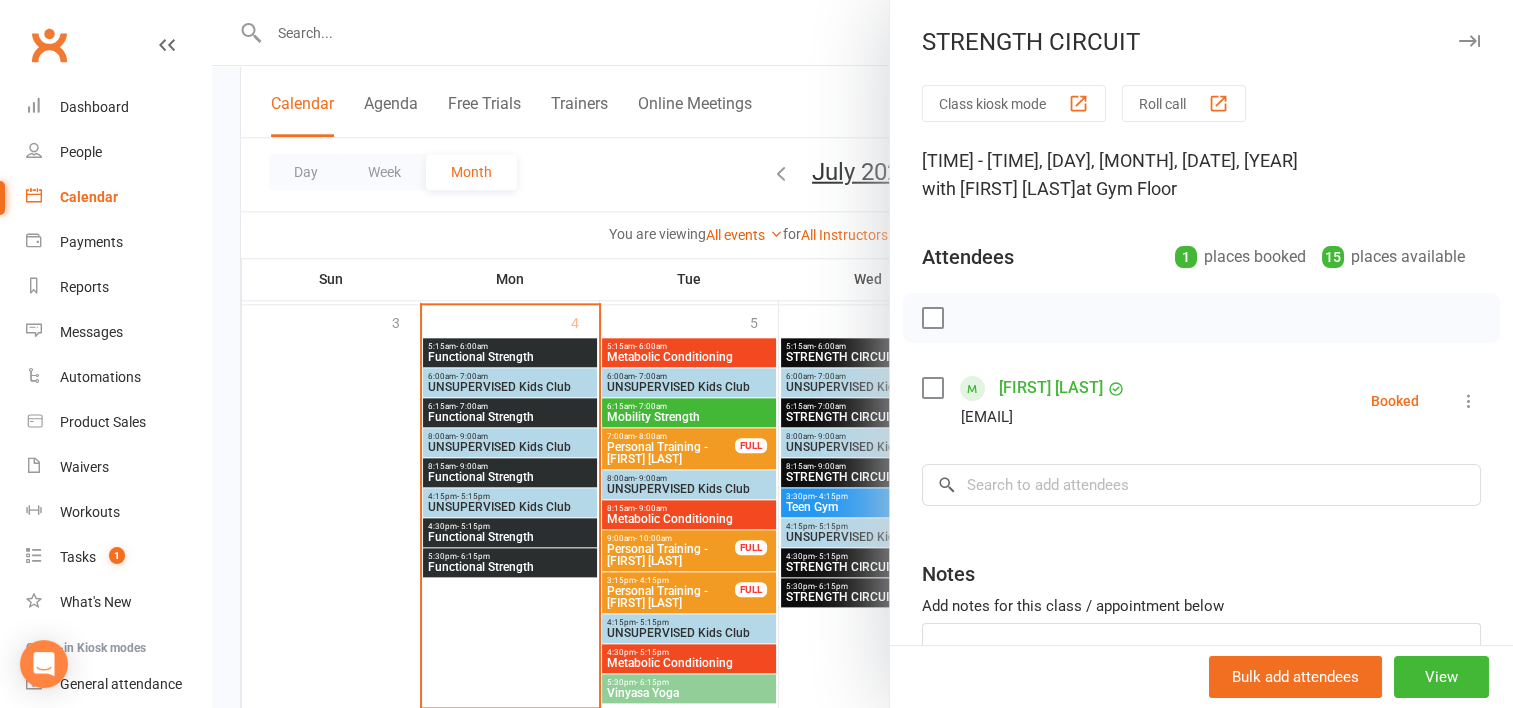 click at bounding box center [862, 354] 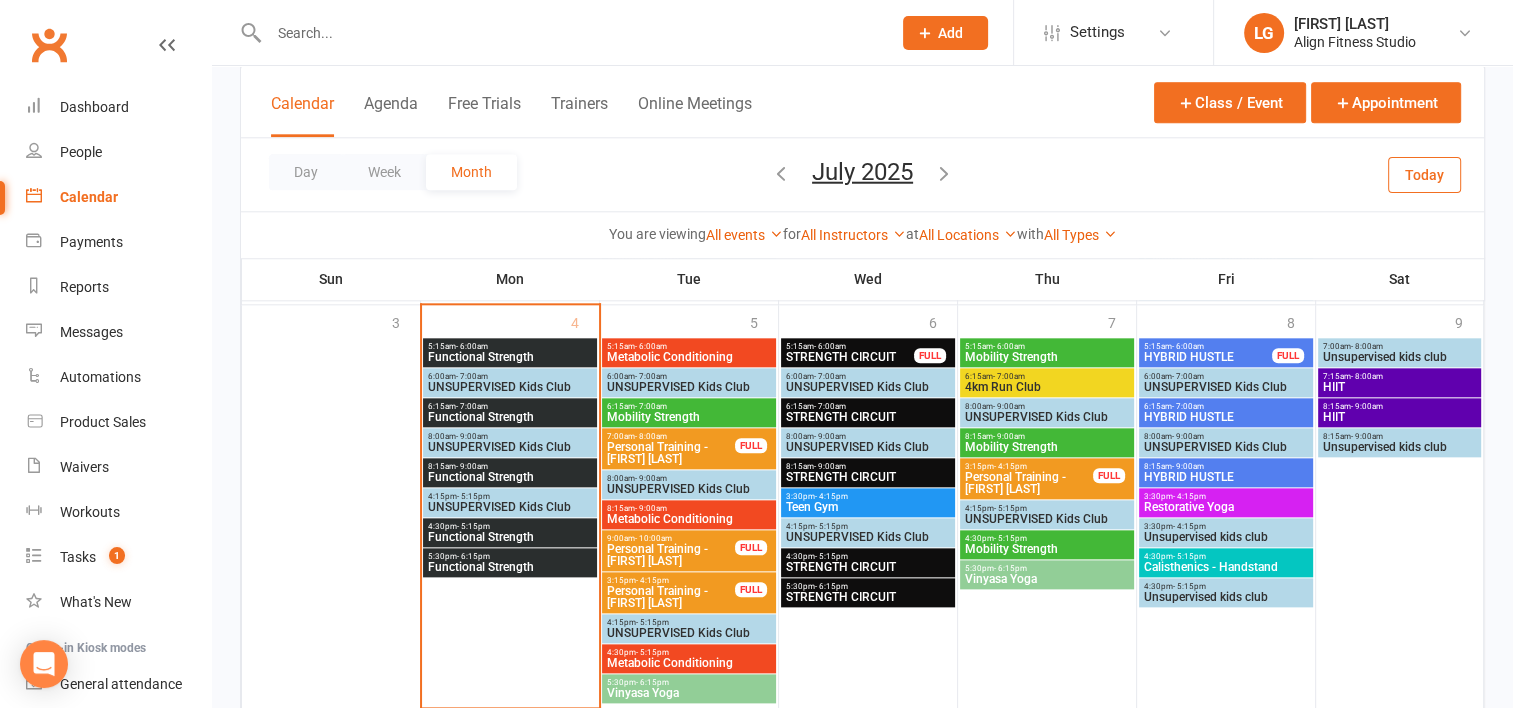 click on "- 5:15pm" at bounding box center [831, 556] 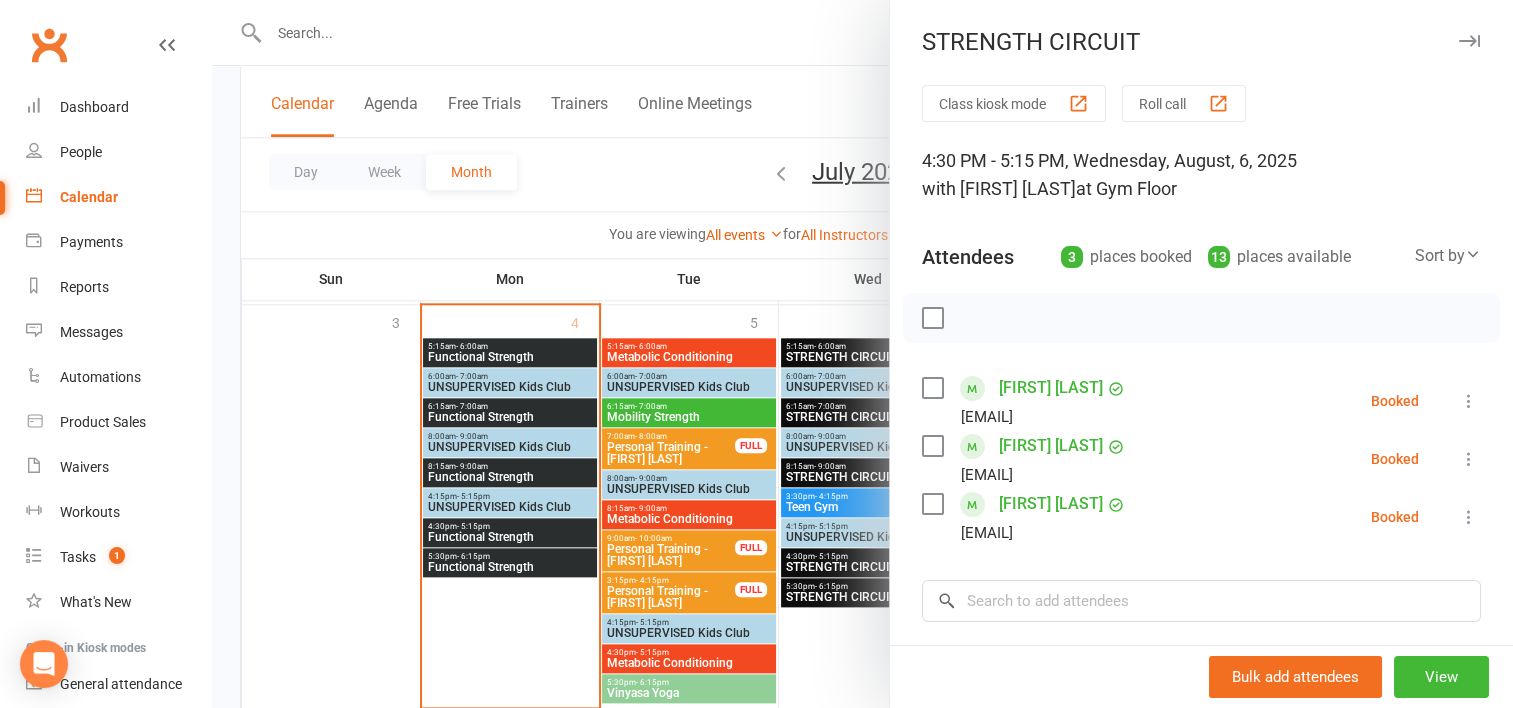 click at bounding box center [862, 354] 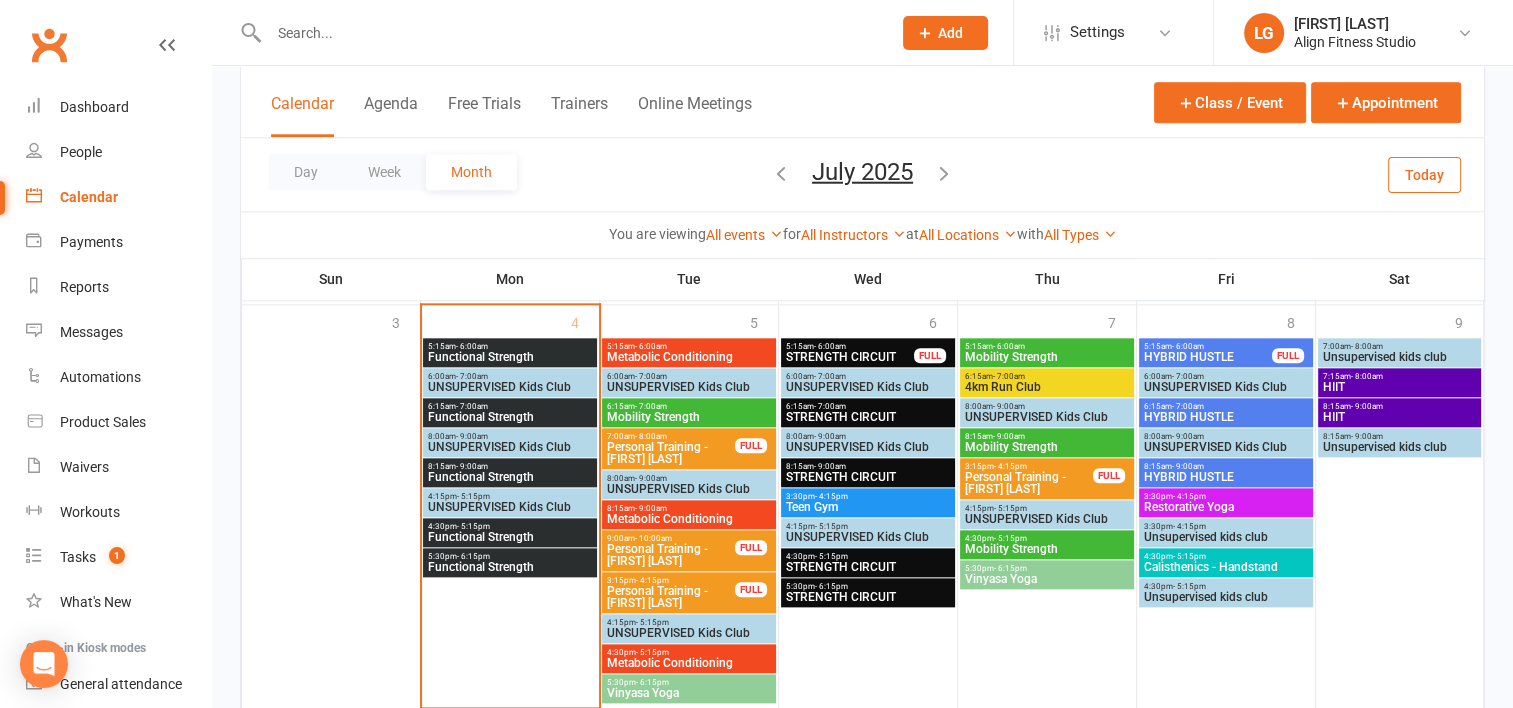 click on "5:30pm  - 6:15pm STRENGTH CIRCUIT" at bounding box center [868, 592] 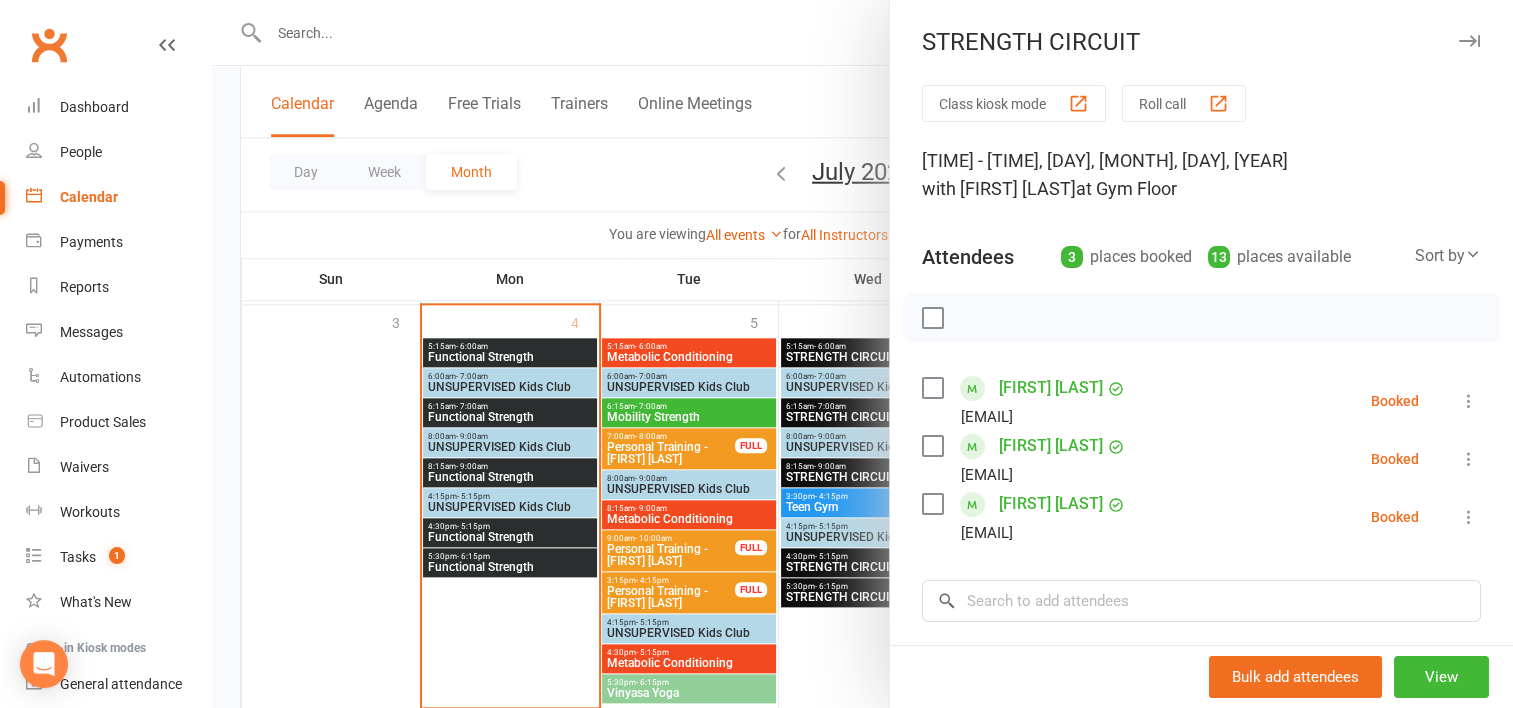 click at bounding box center (862, 354) 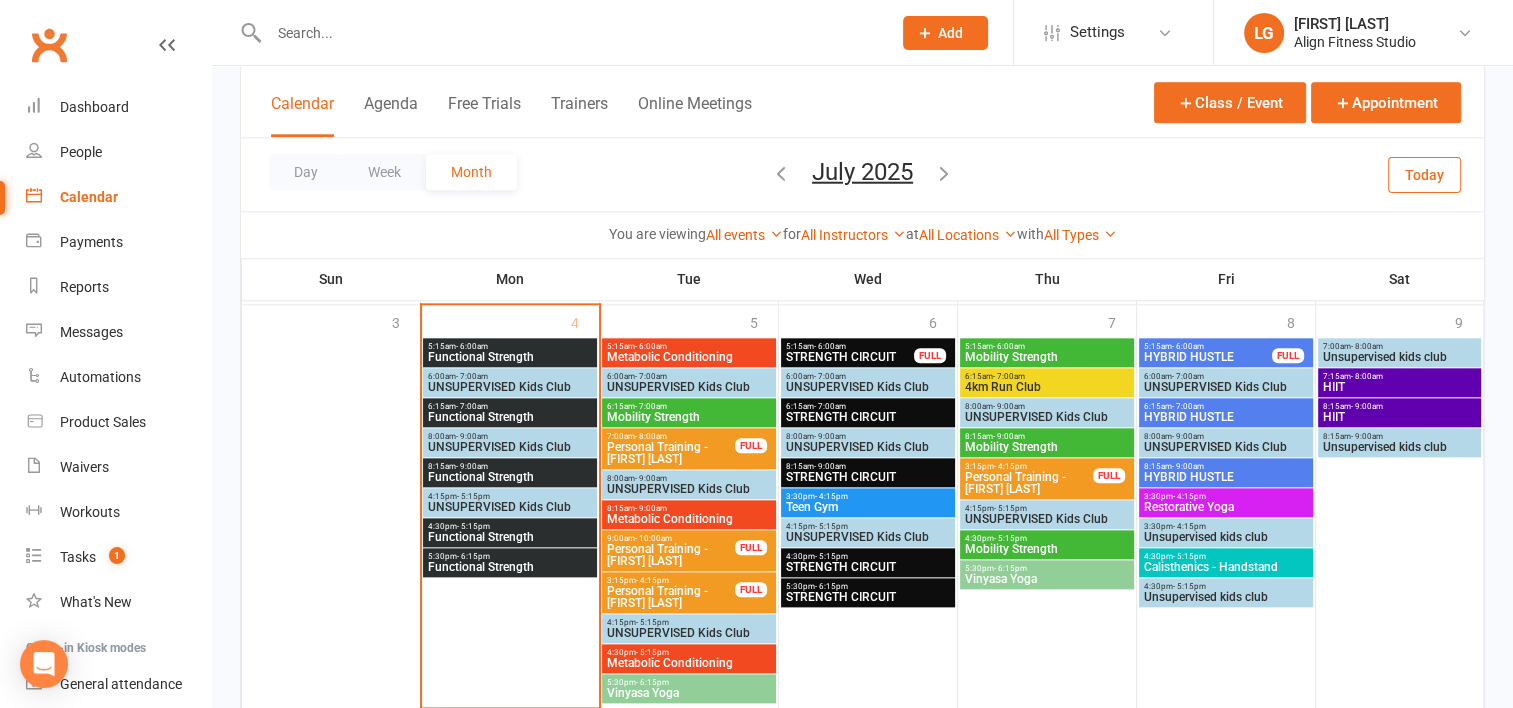 click on "- 7:00am" at bounding box center [1188, 406] 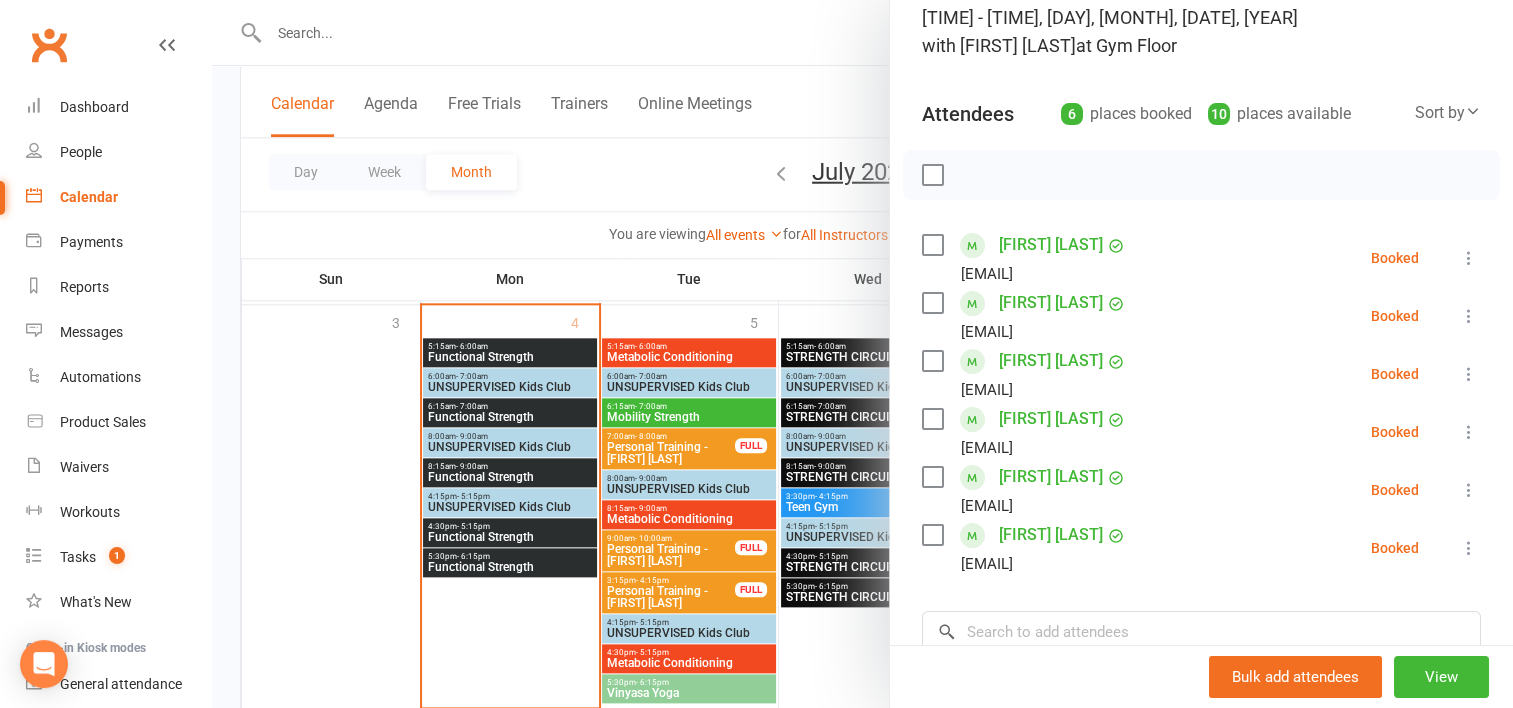 scroll, scrollTop: 144, scrollLeft: 0, axis: vertical 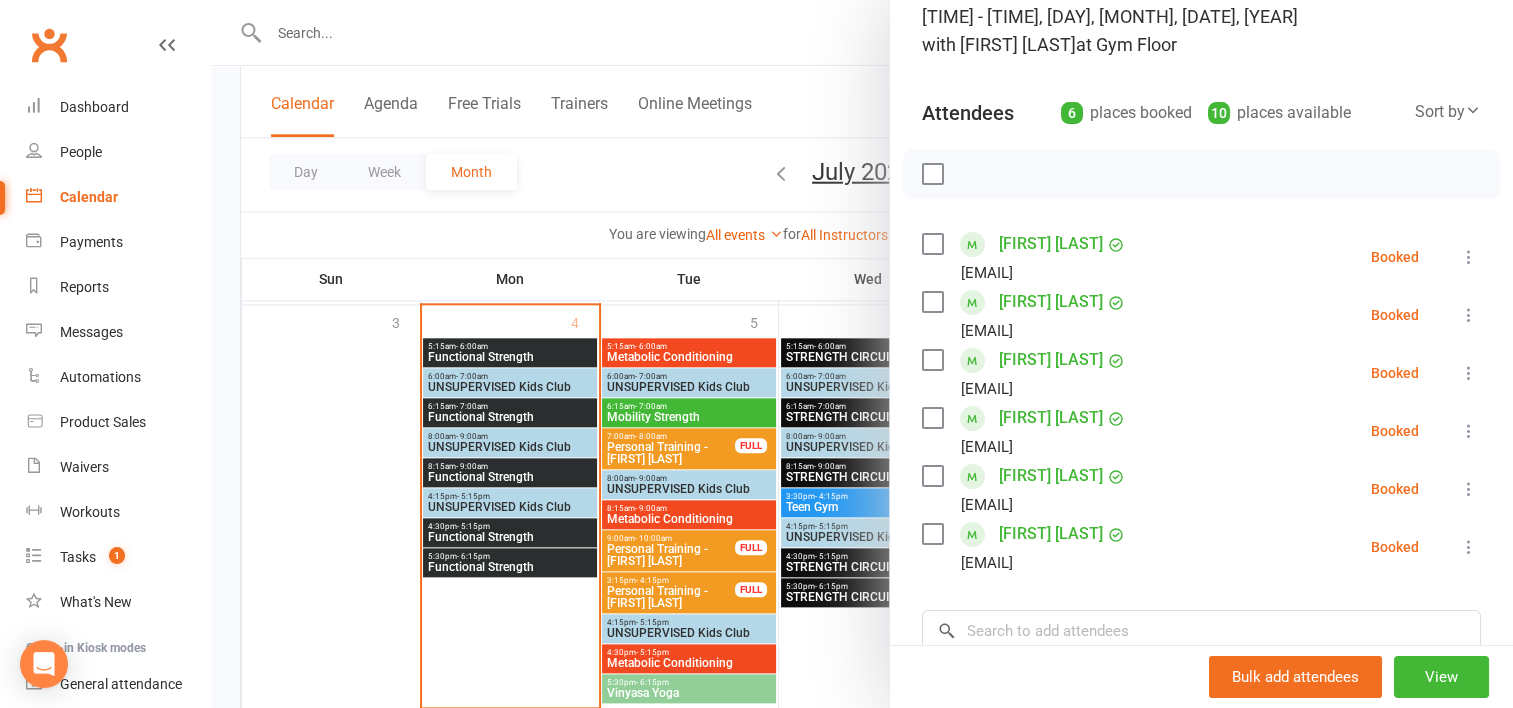 click at bounding box center [862, 354] 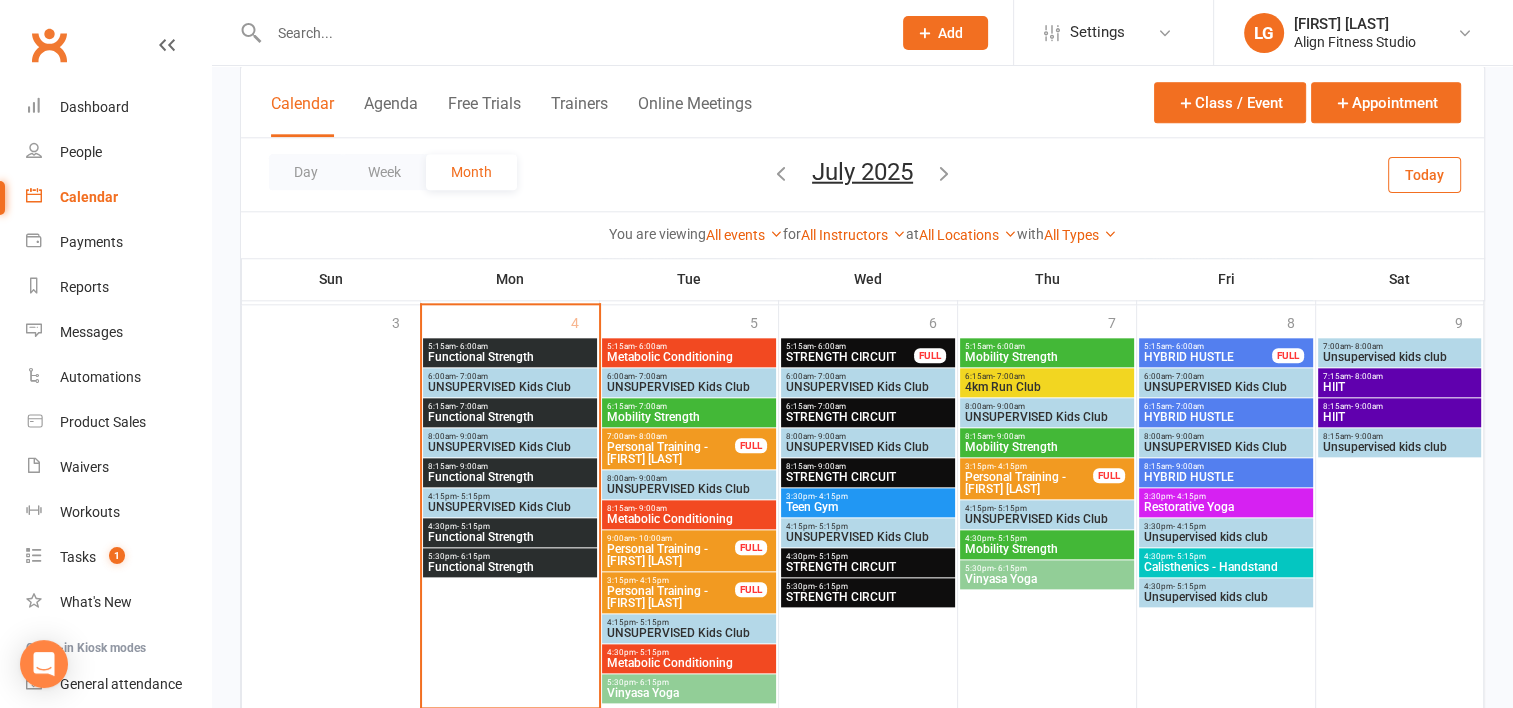 click on "HYBRID HUSTLE" at bounding box center (1226, 477) 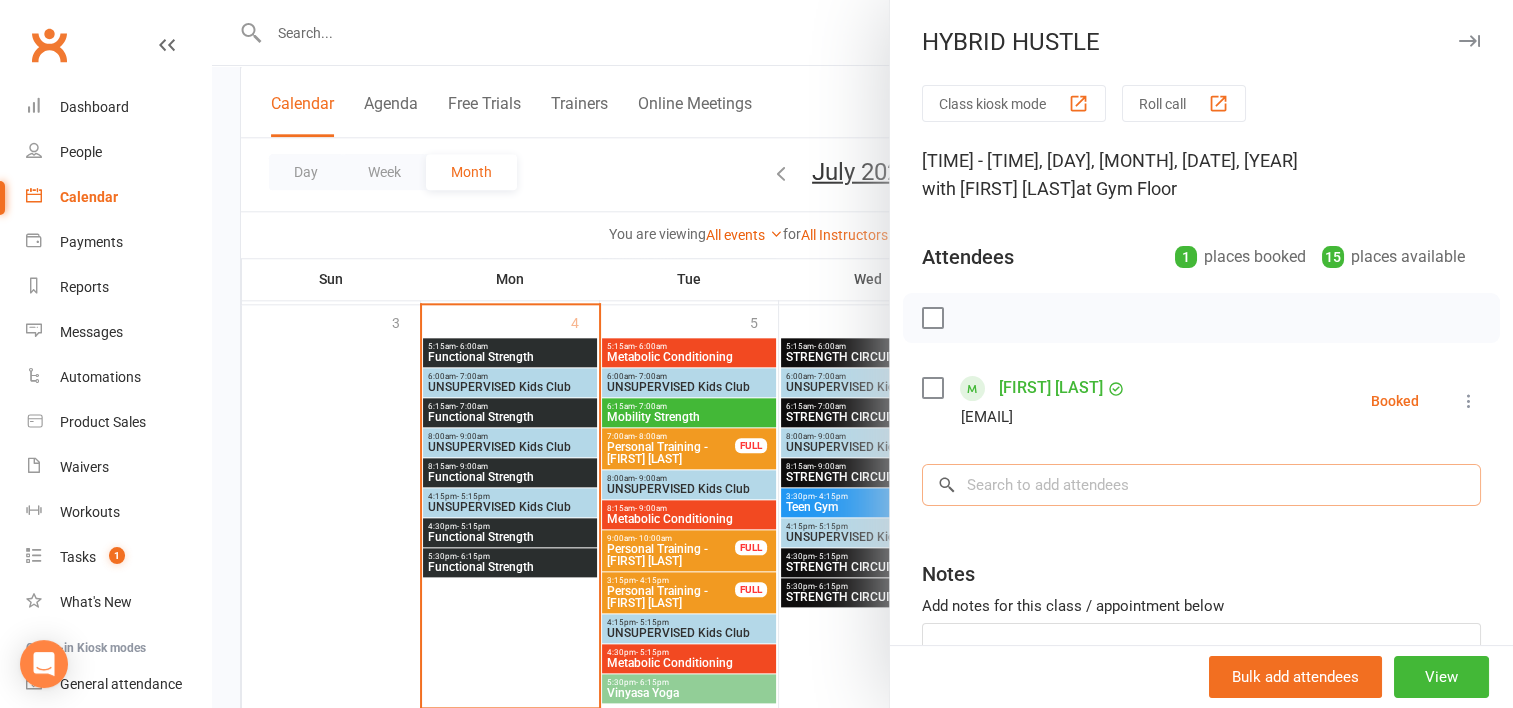 click at bounding box center [1201, 485] 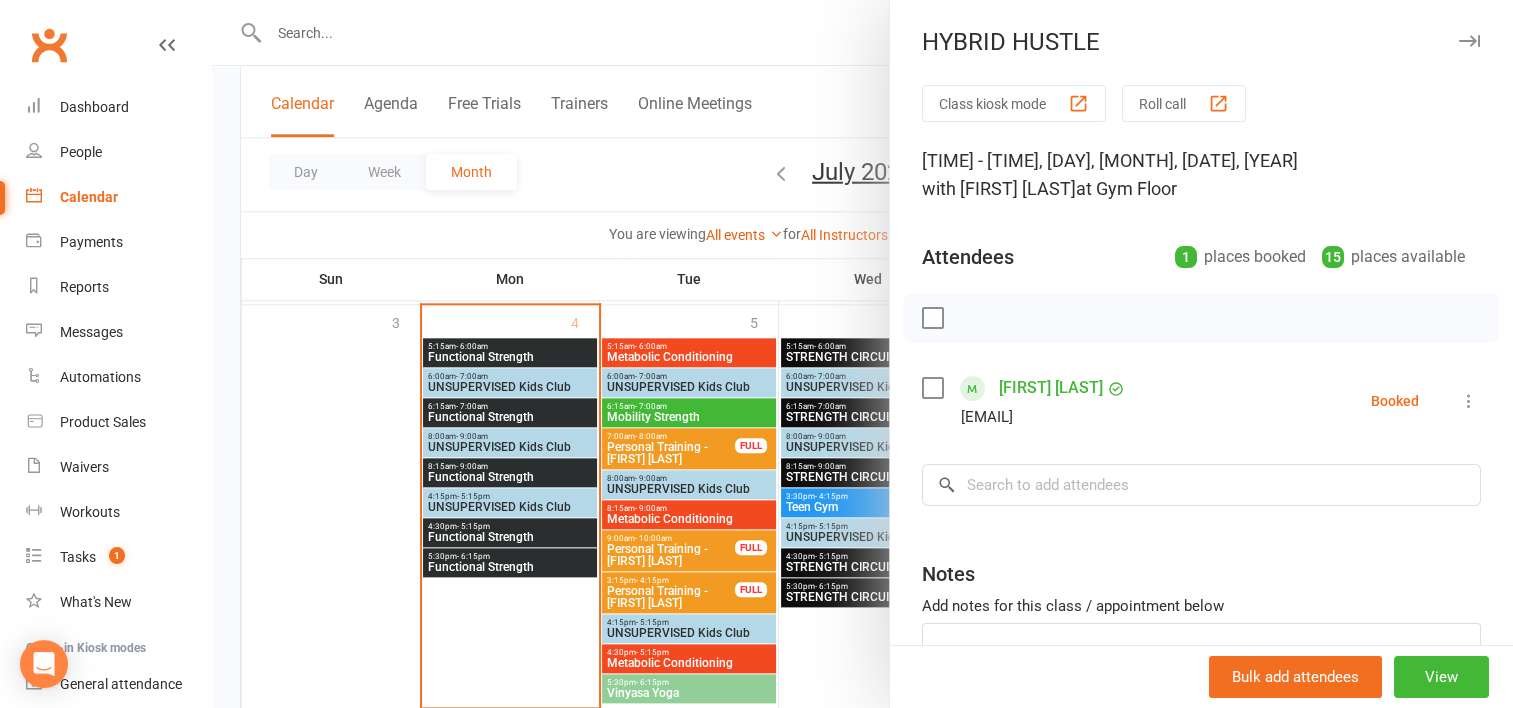 click at bounding box center (862, 354) 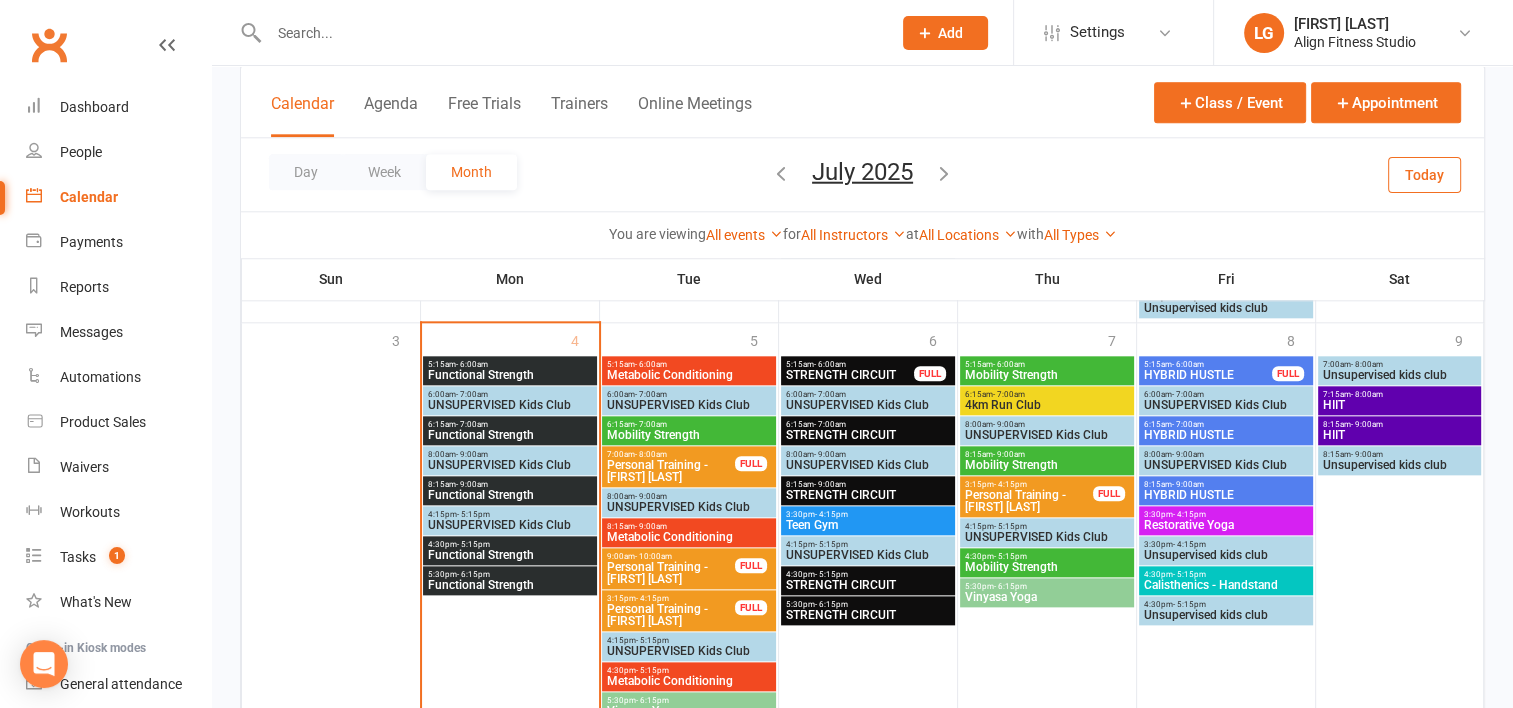 scroll, scrollTop: 2190, scrollLeft: 0, axis: vertical 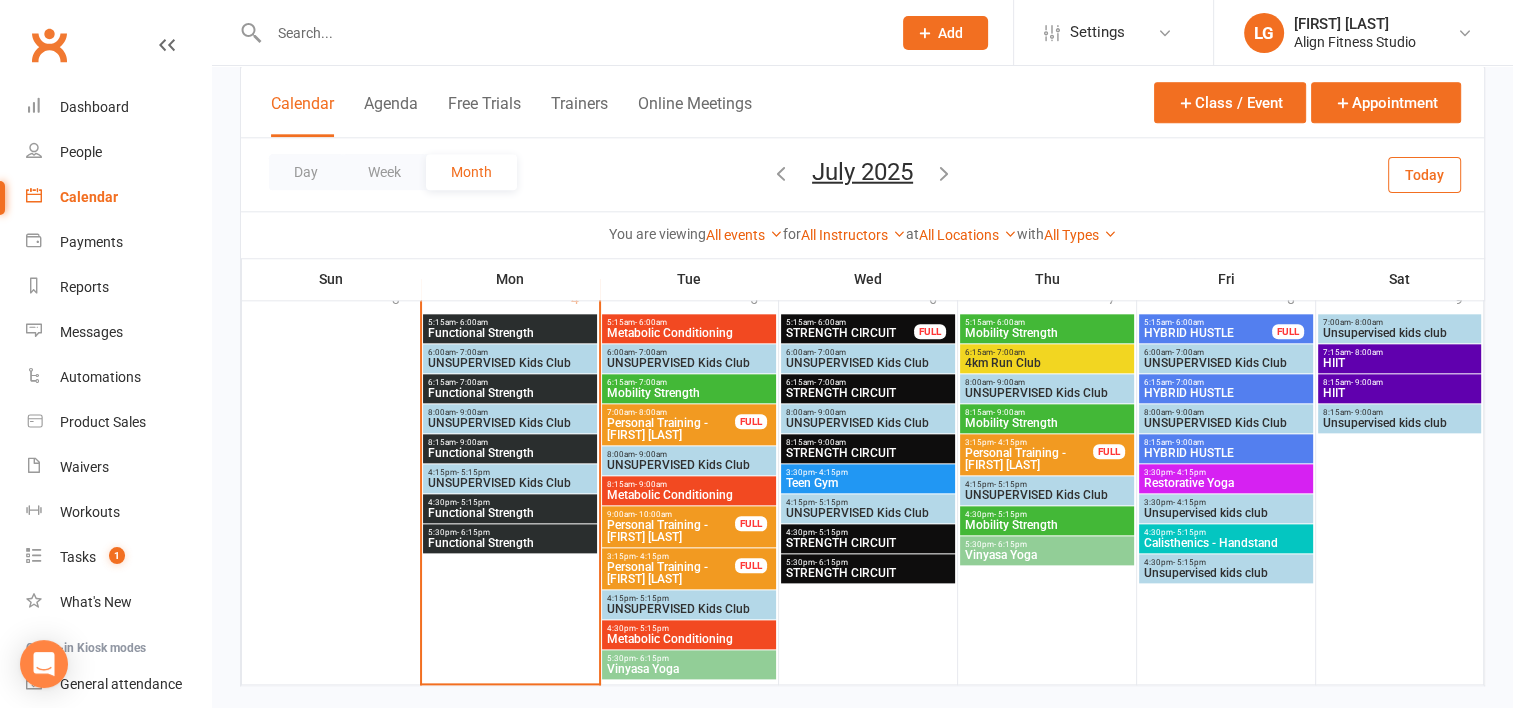 click on "Mobility Strength" at bounding box center [689, 393] 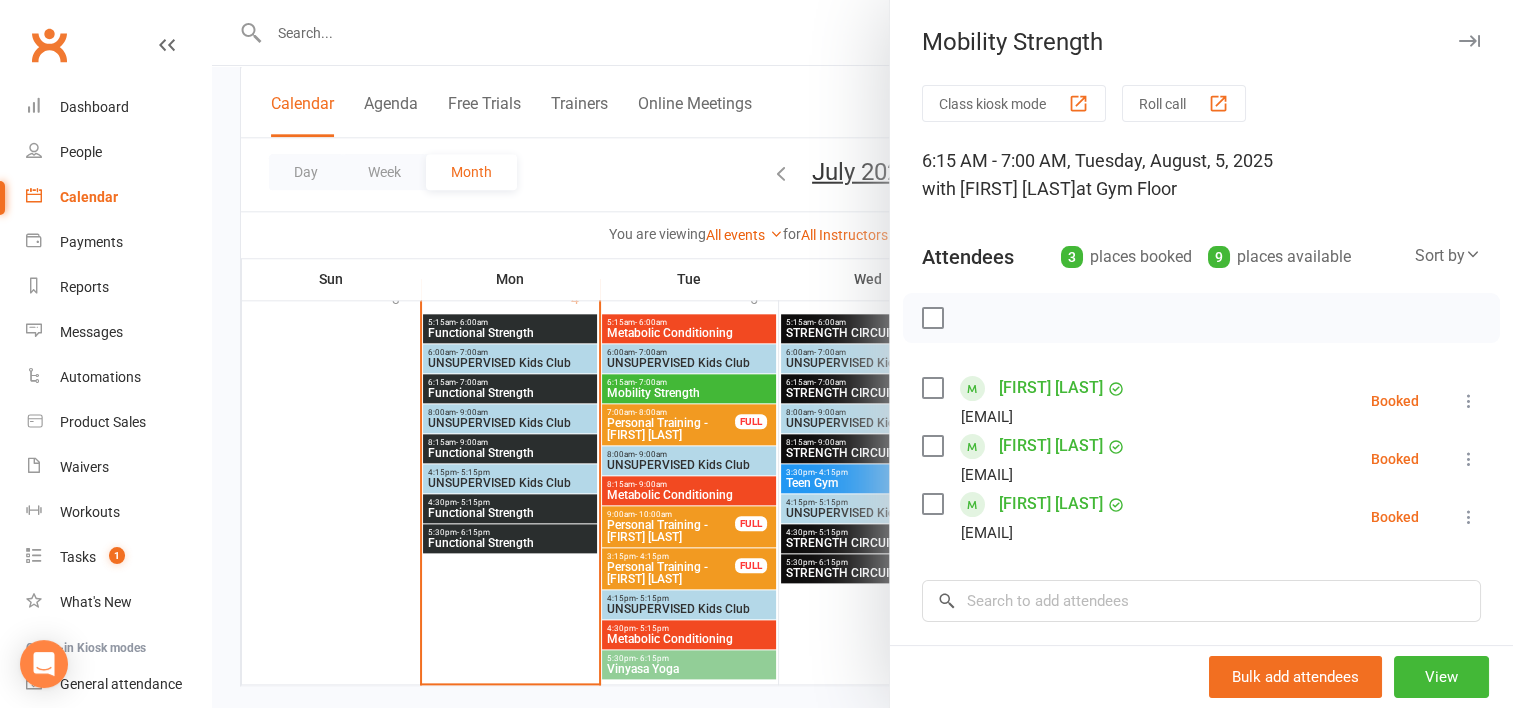 click at bounding box center [862, 354] 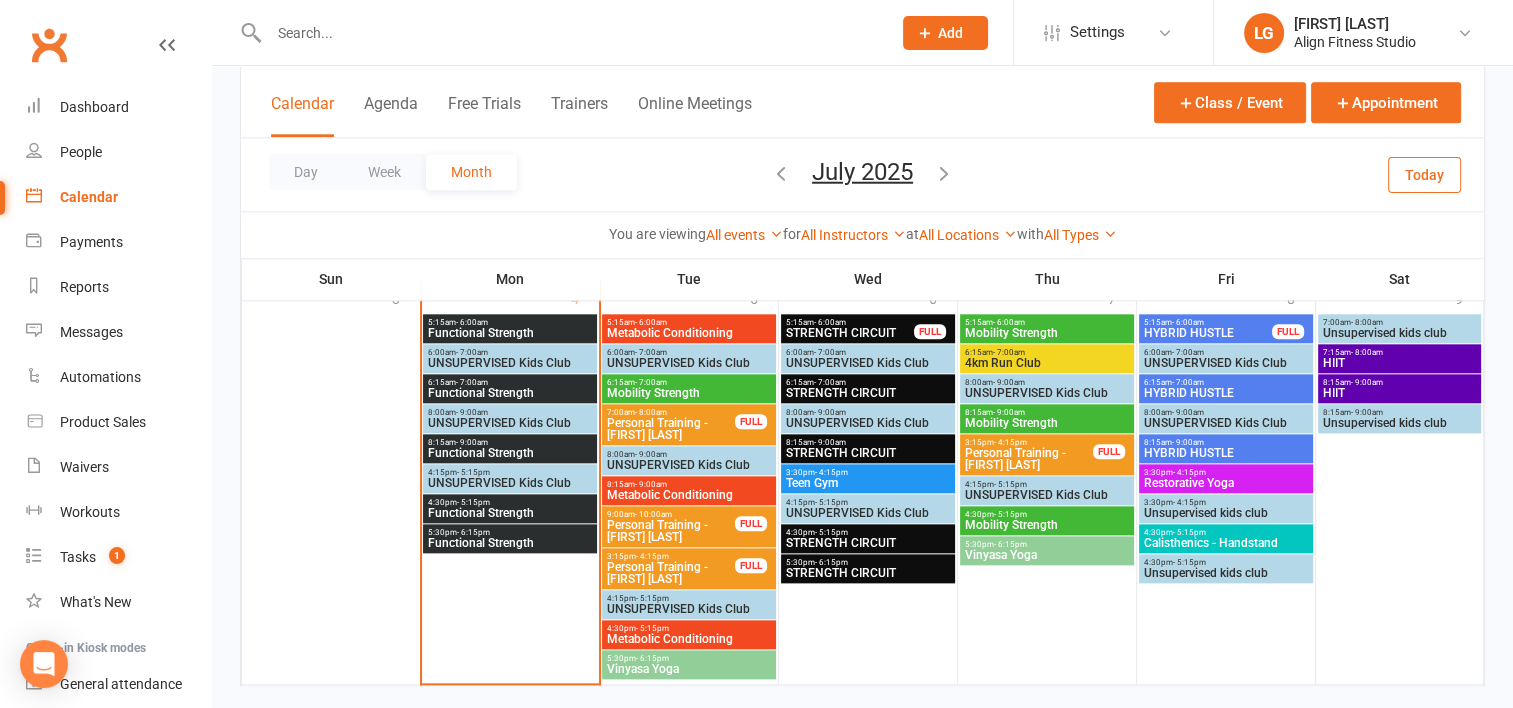 click on "Metabolic Conditioning" at bounding box center (689, 495) 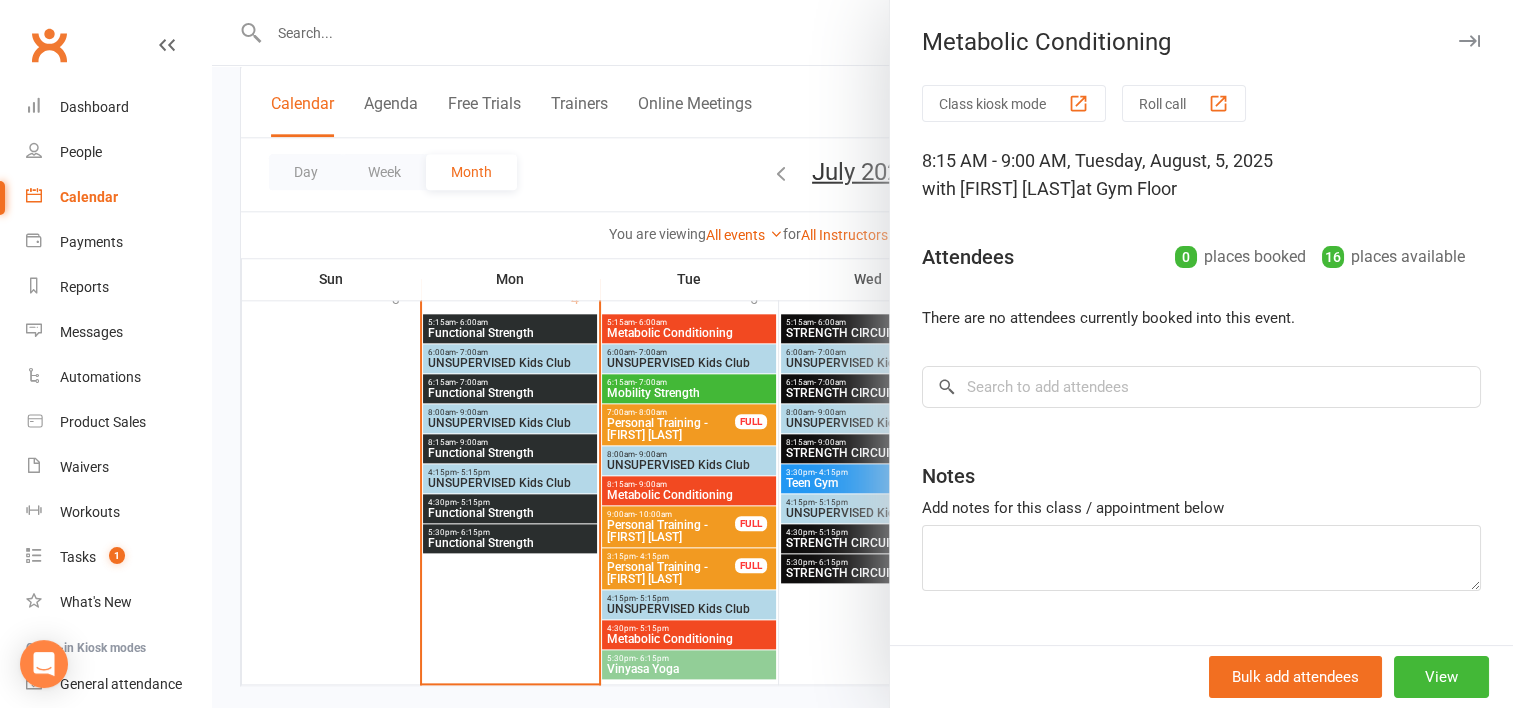 click at bounding box center [862, 354] 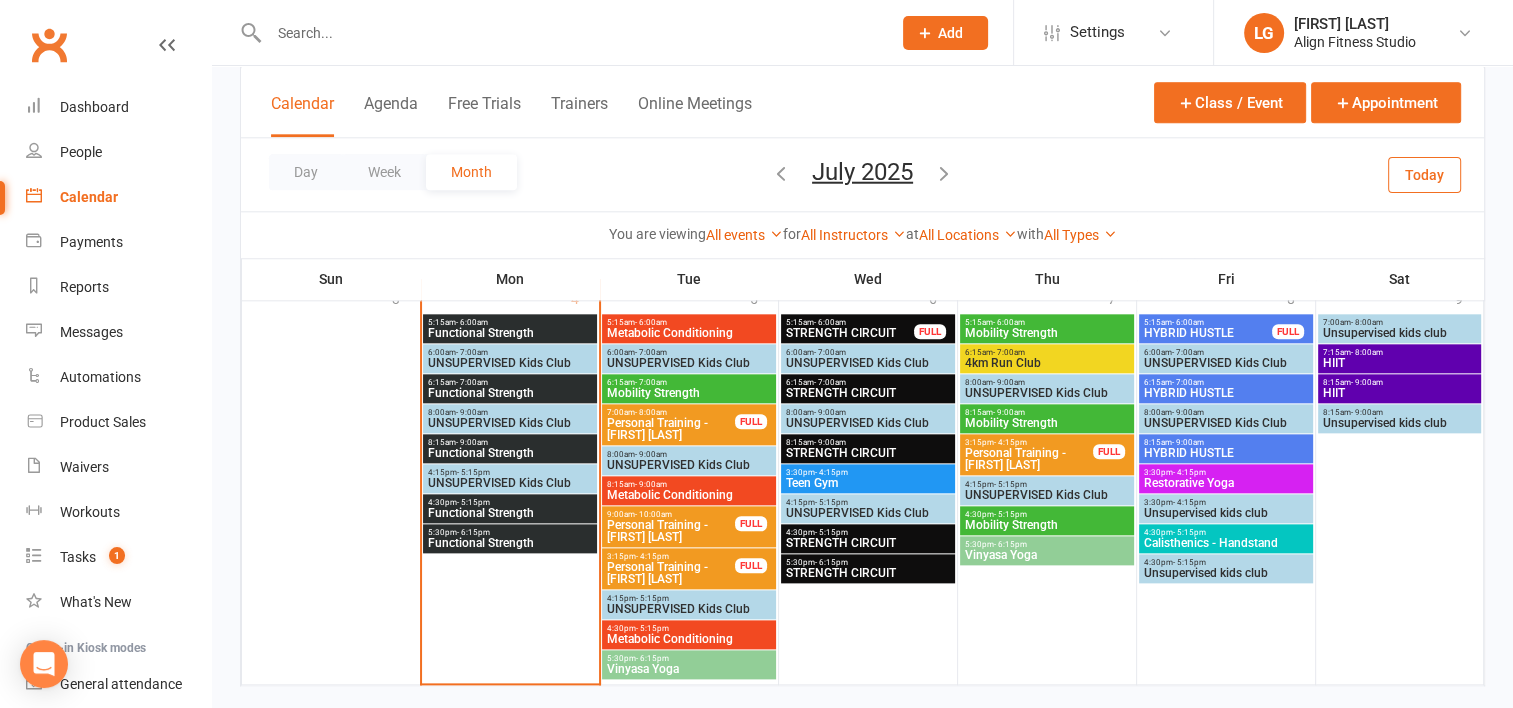 click on "Vinyasa Yoga" at bounding box center [689, 669] 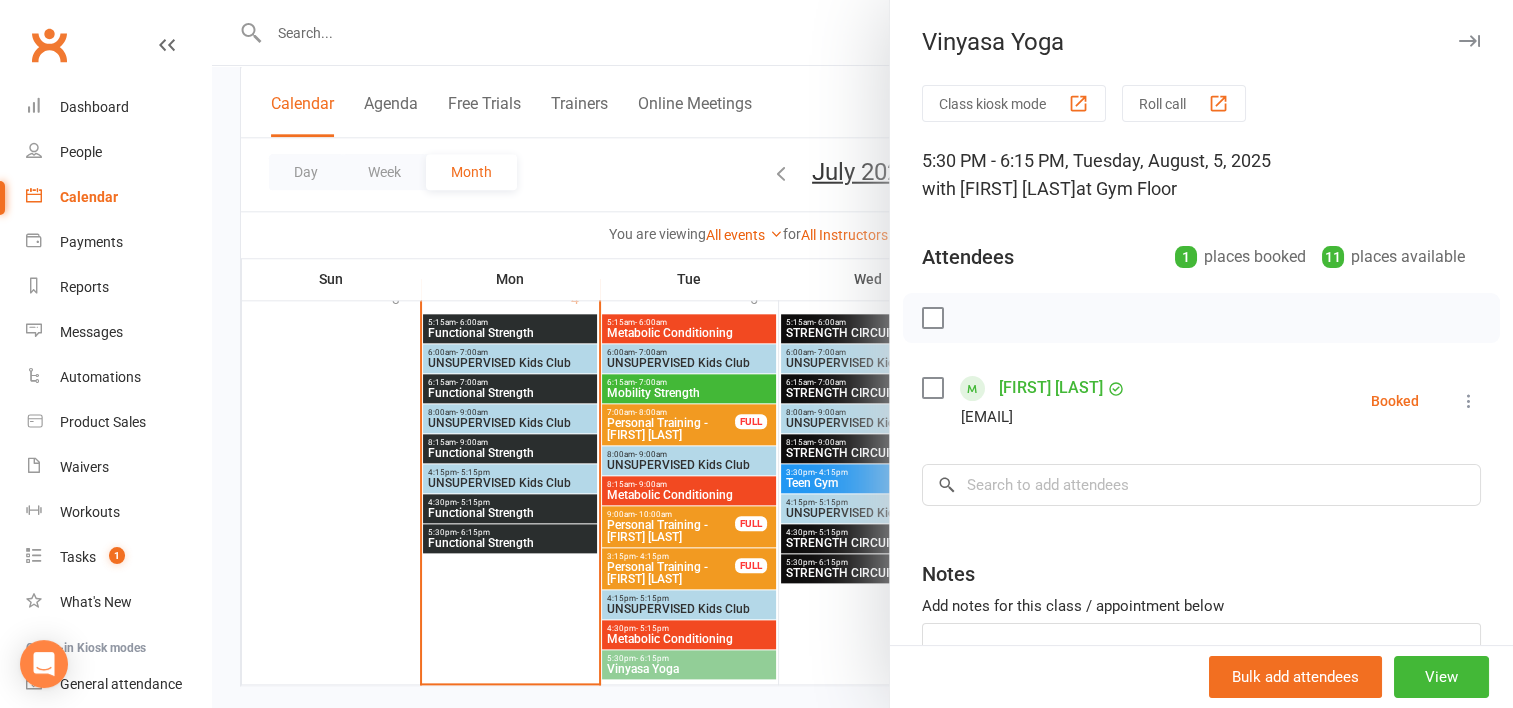 click at bounding box center (862, 354) 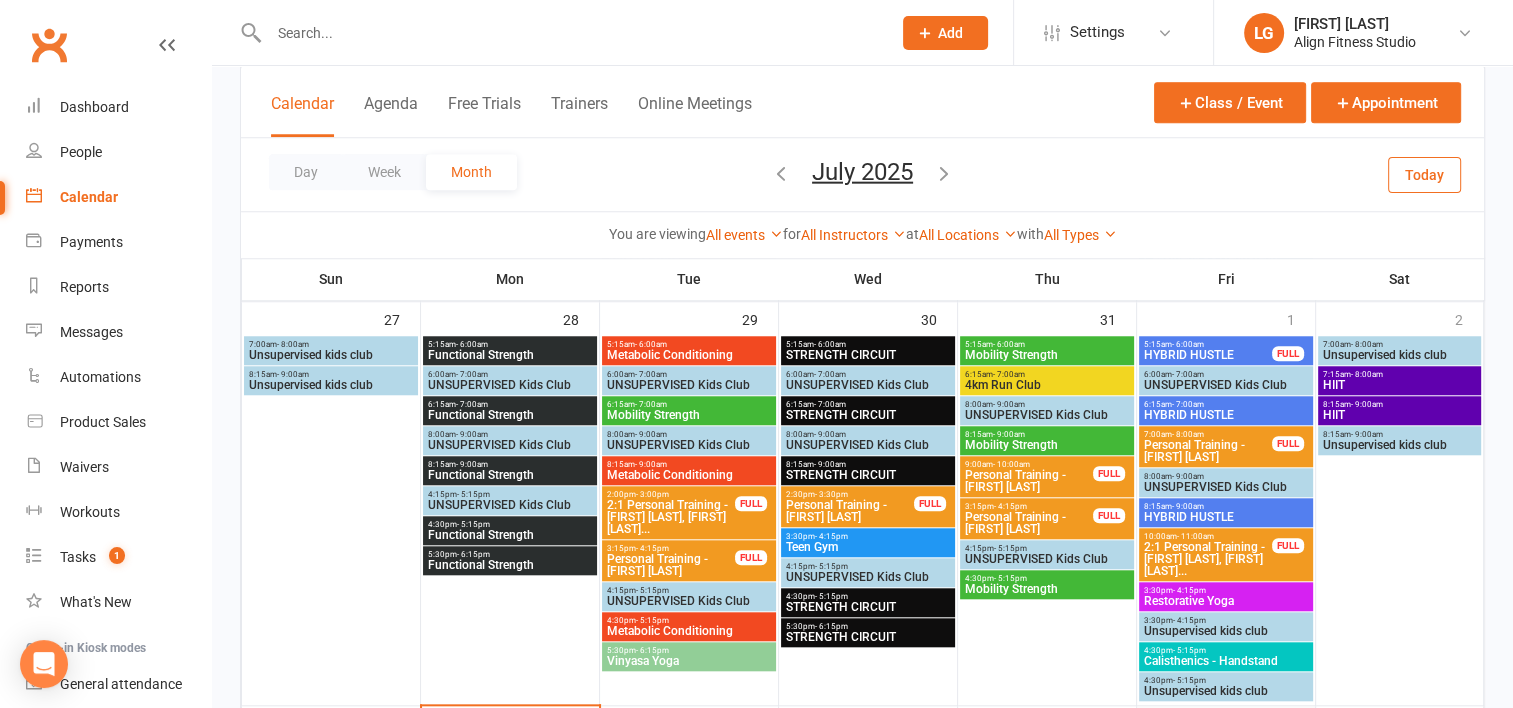 scroll, scrollTop: 1764, scrollLeft: 0, axis: vertical 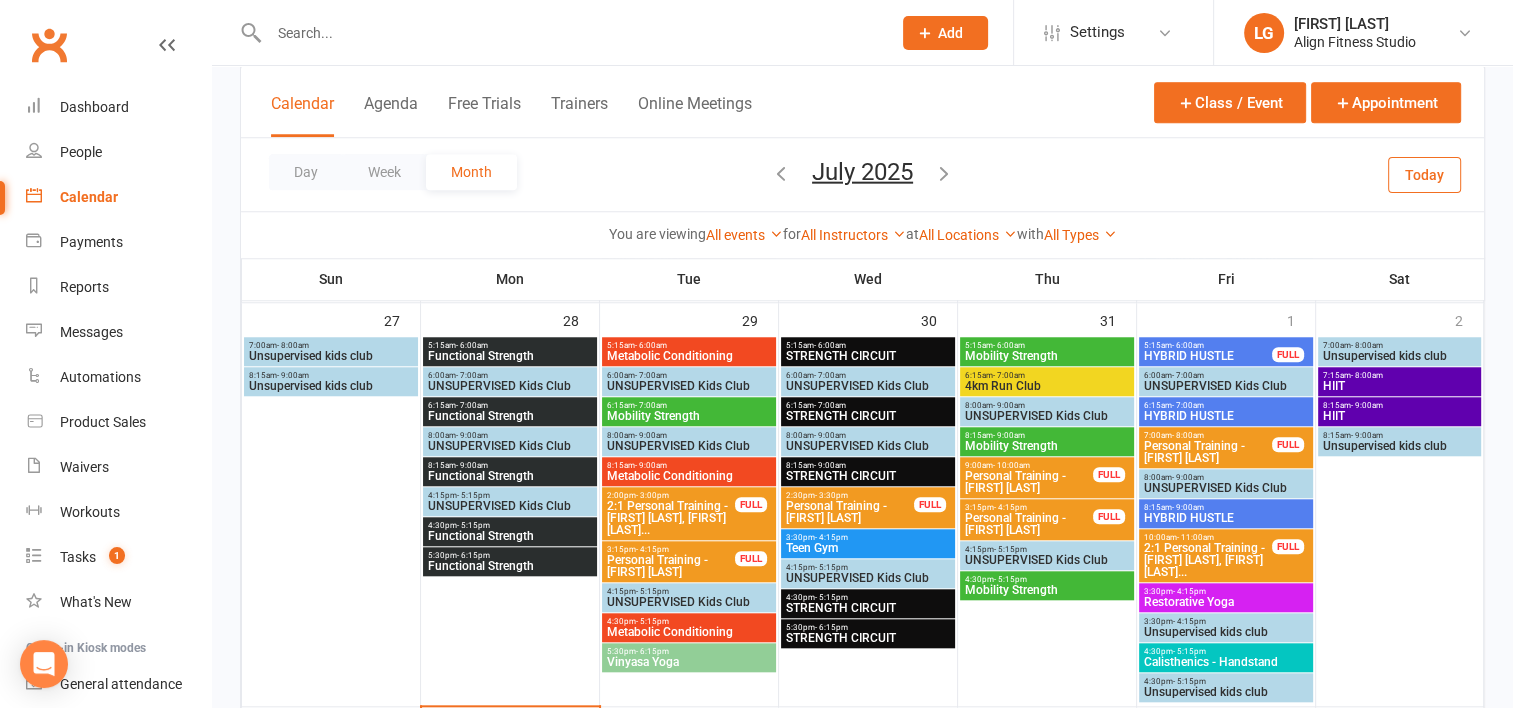 click on "6:15am  - 7:00am" at bounding box center (1226, 405) 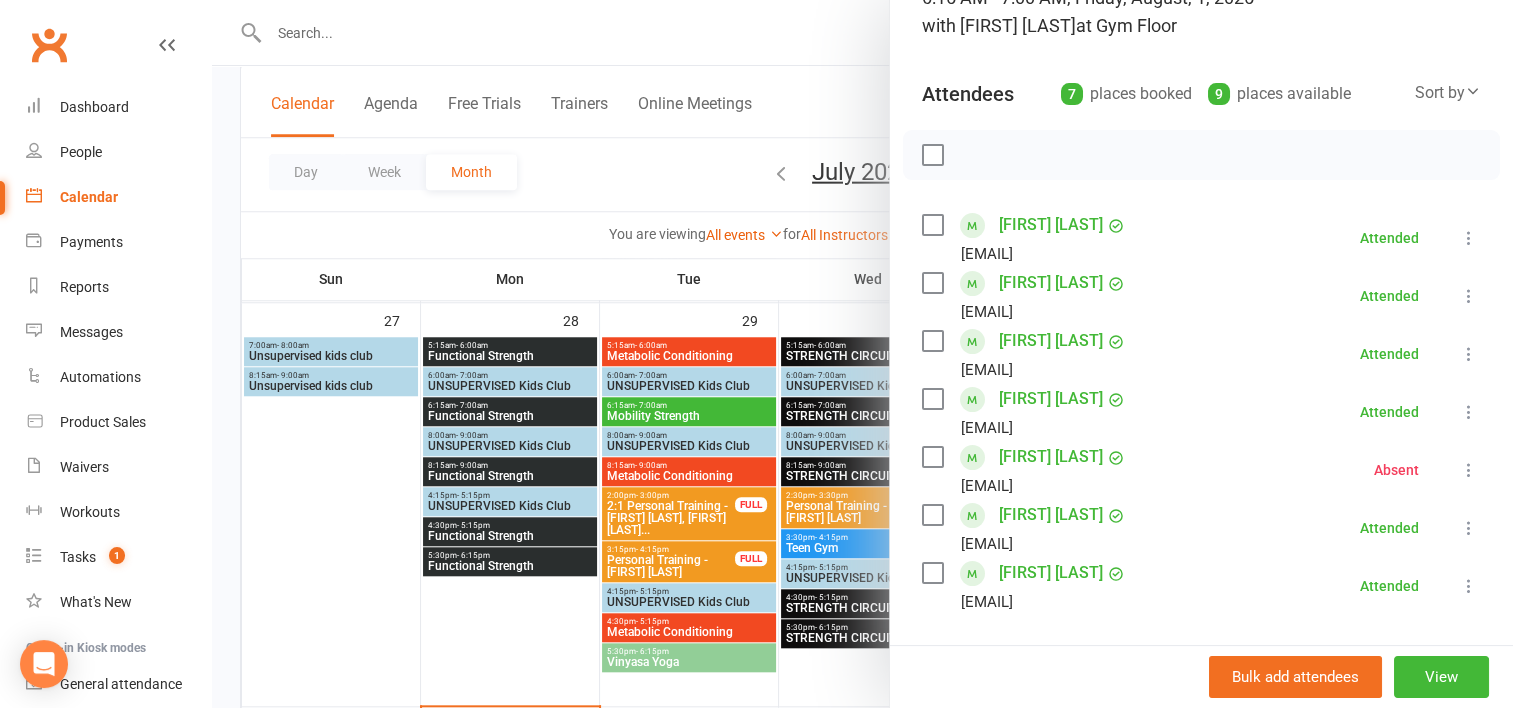 scroll, scrollTop: 164, scrollLeft: 0, axis: vertical 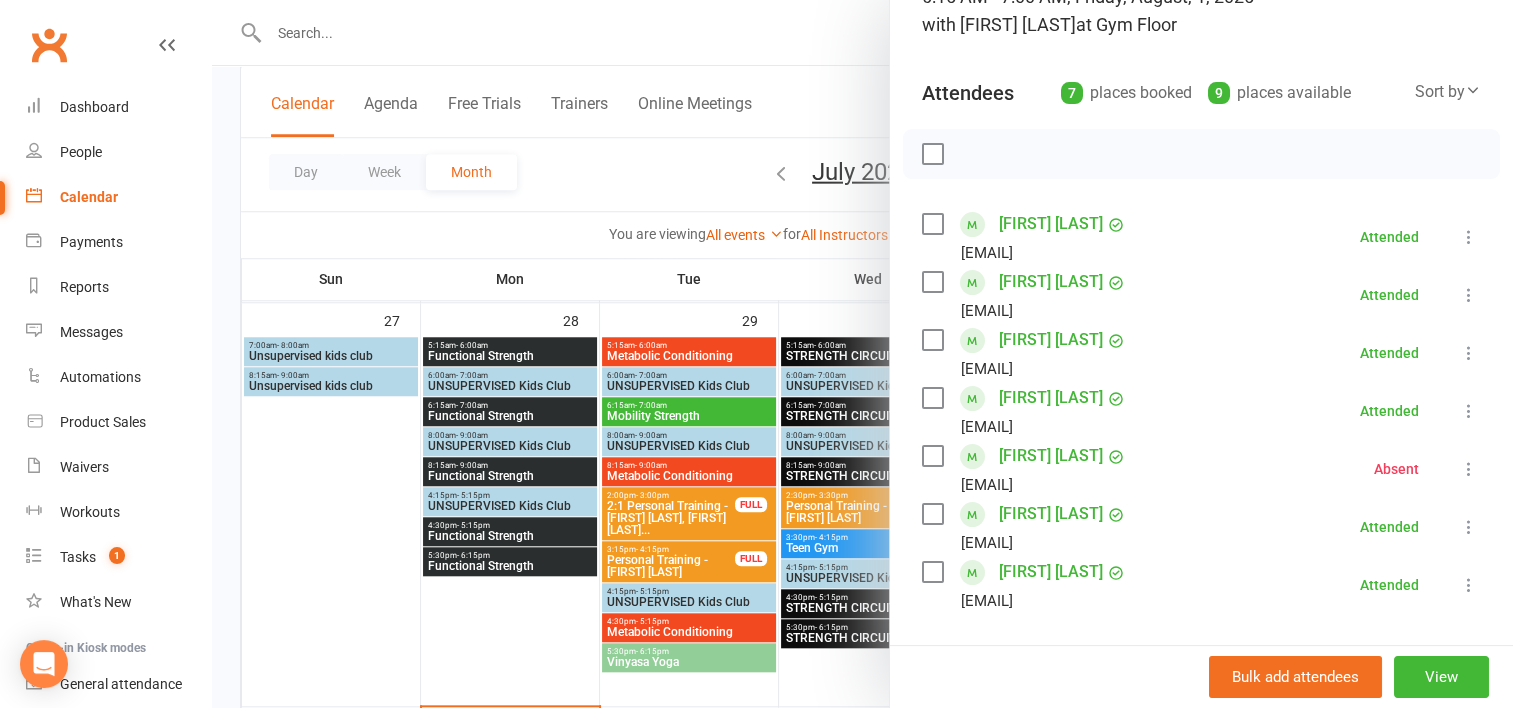 click at bounding box center (862, 354) 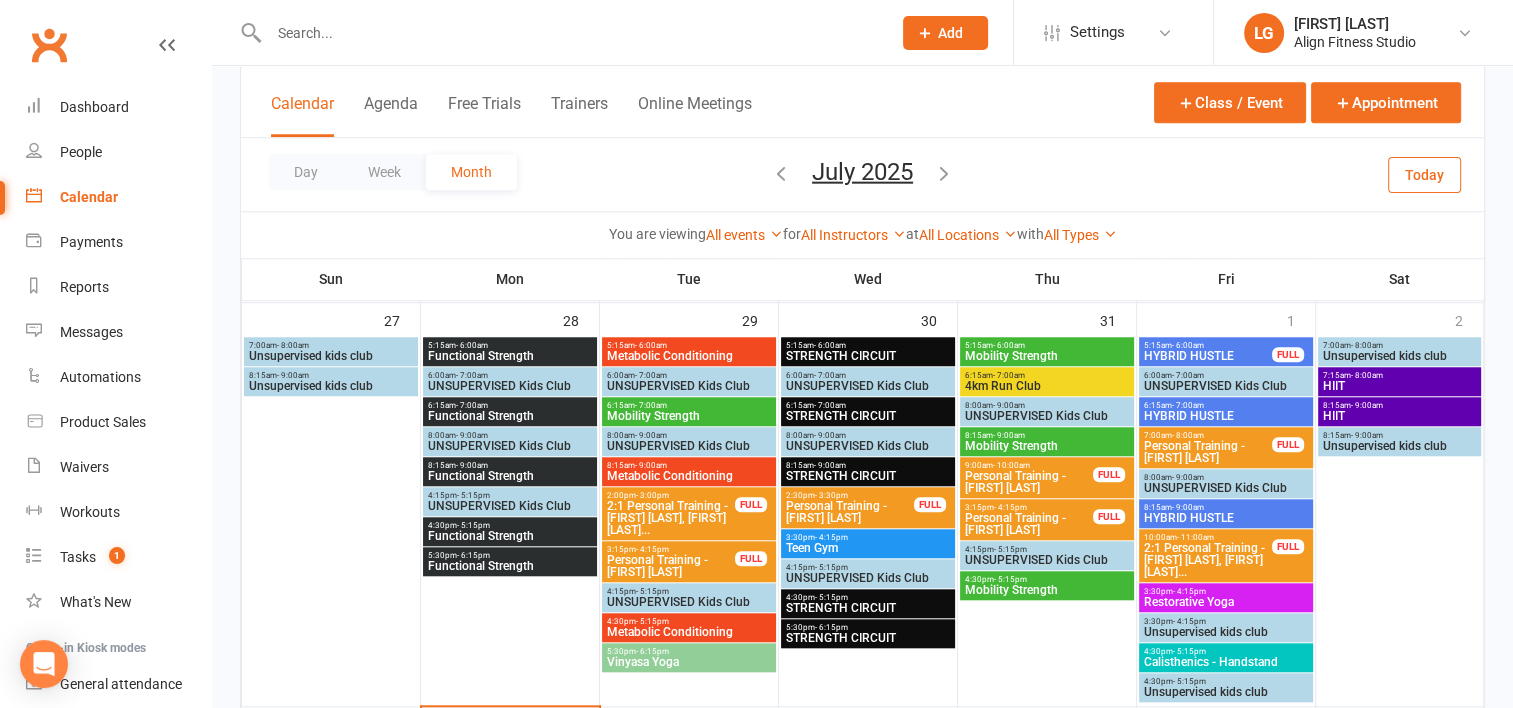 click at bounding box center [570, 33] 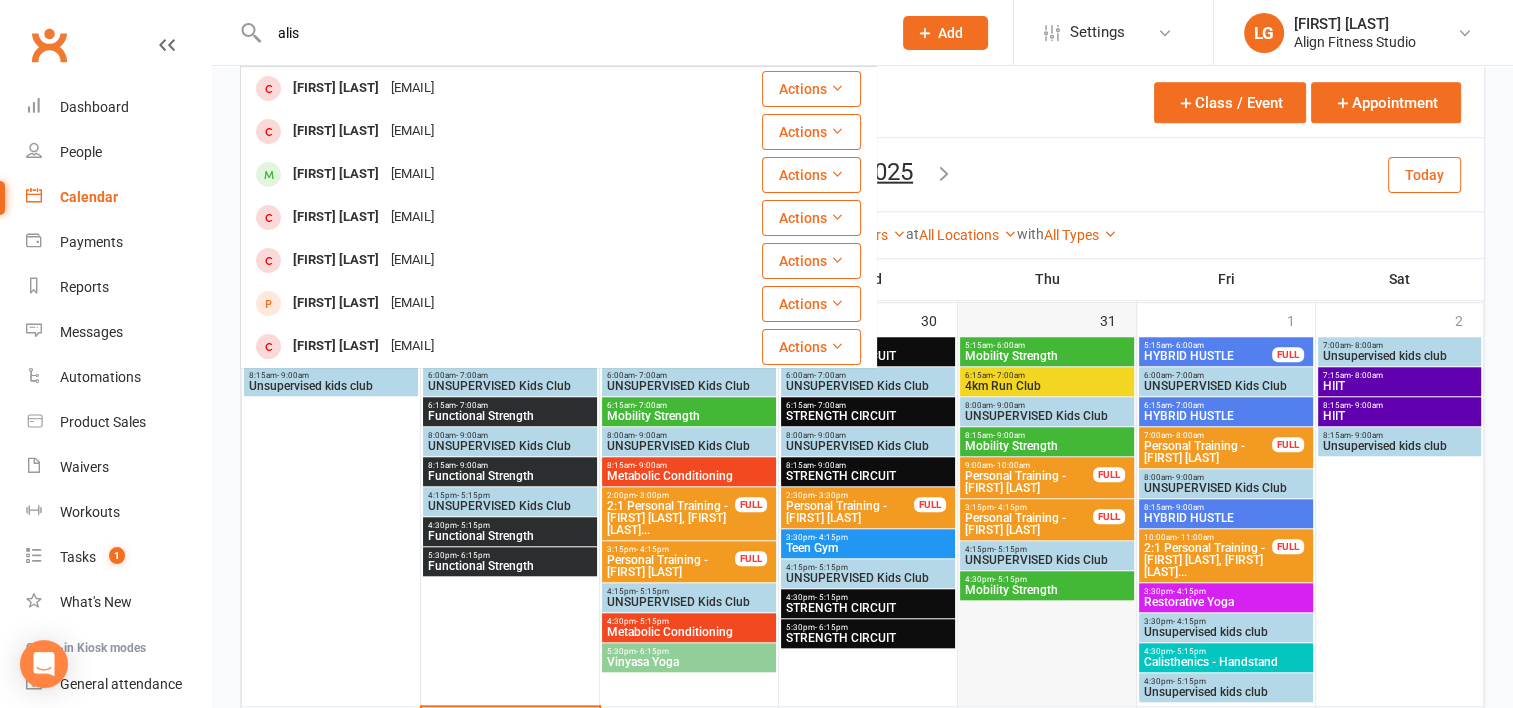 type on "alis" 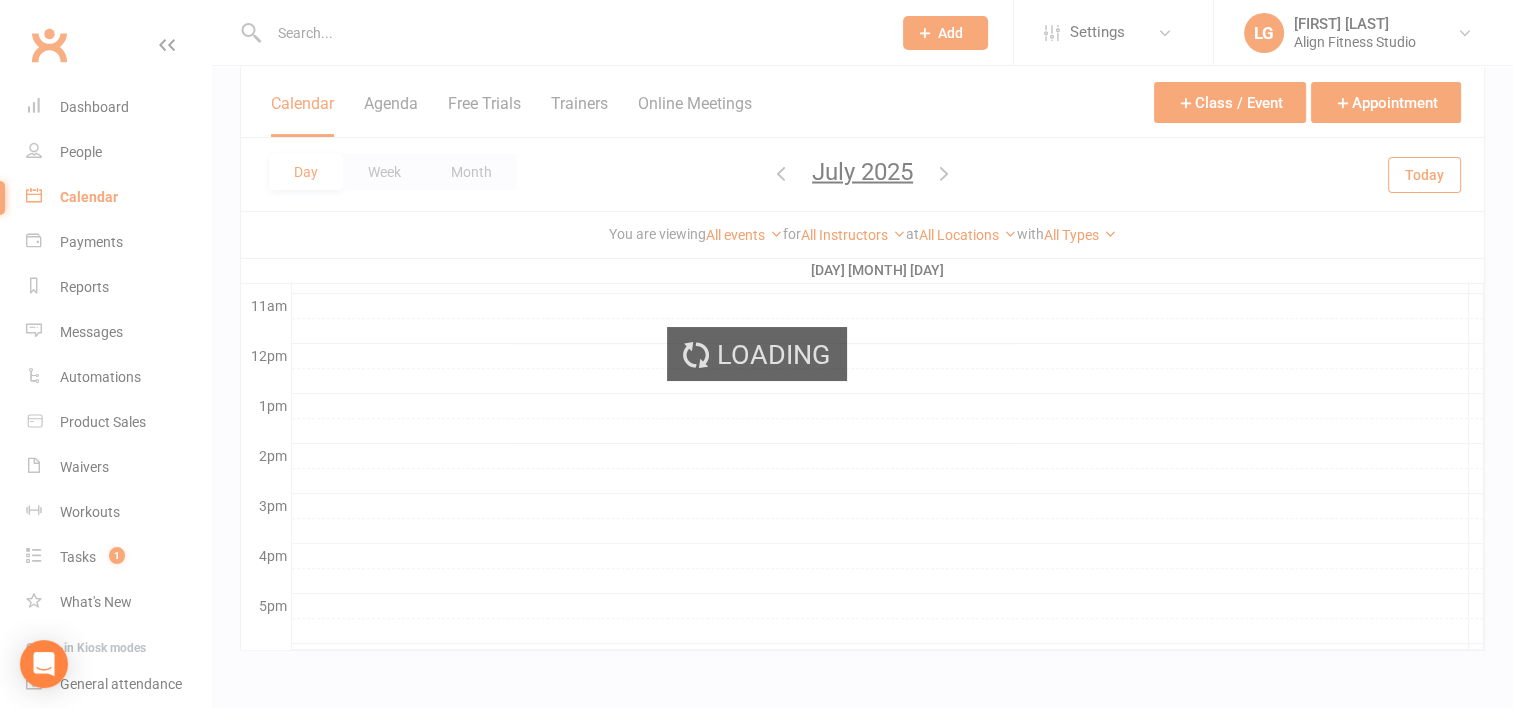 scroll, scrollTop: 661, scrollLeft: 0, axis: vertical 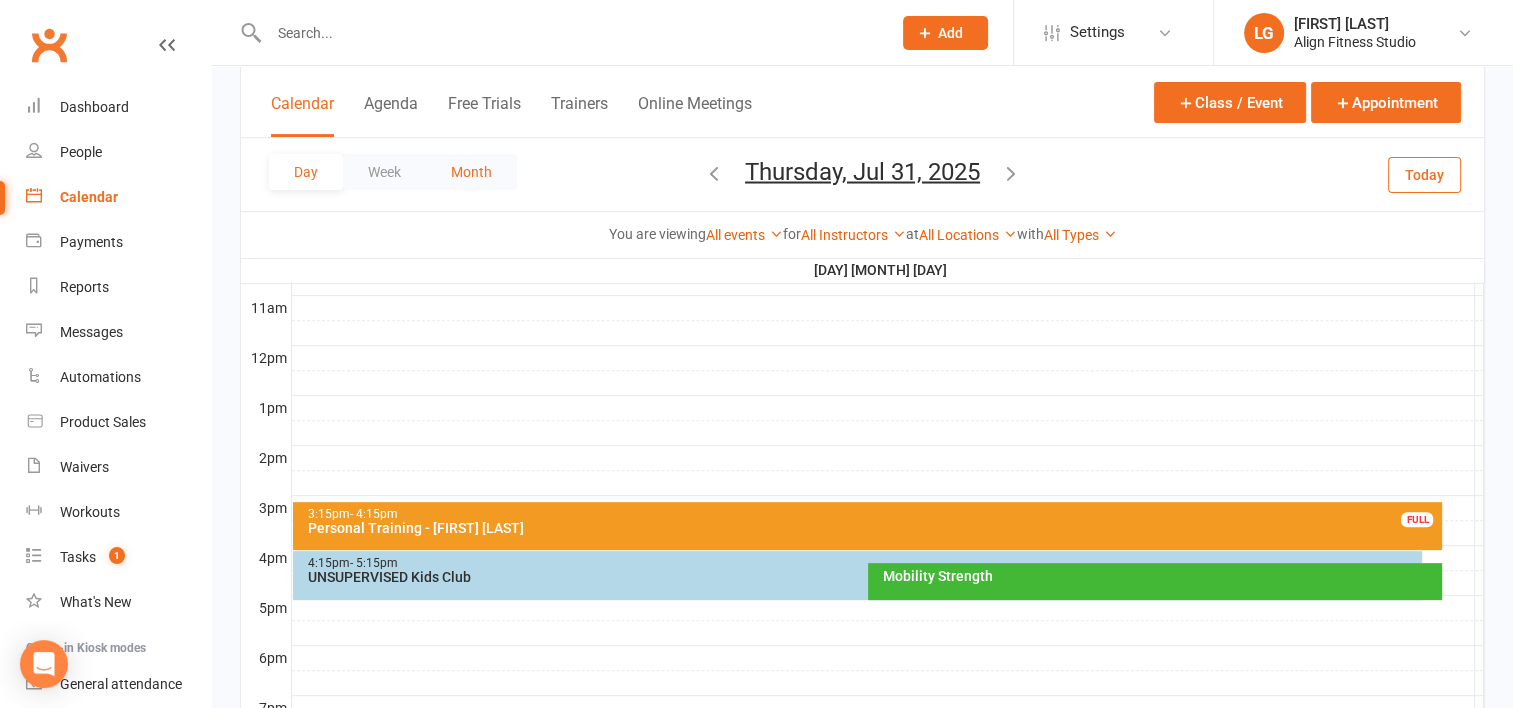 click on "Month" at bounding box center (471, 172) 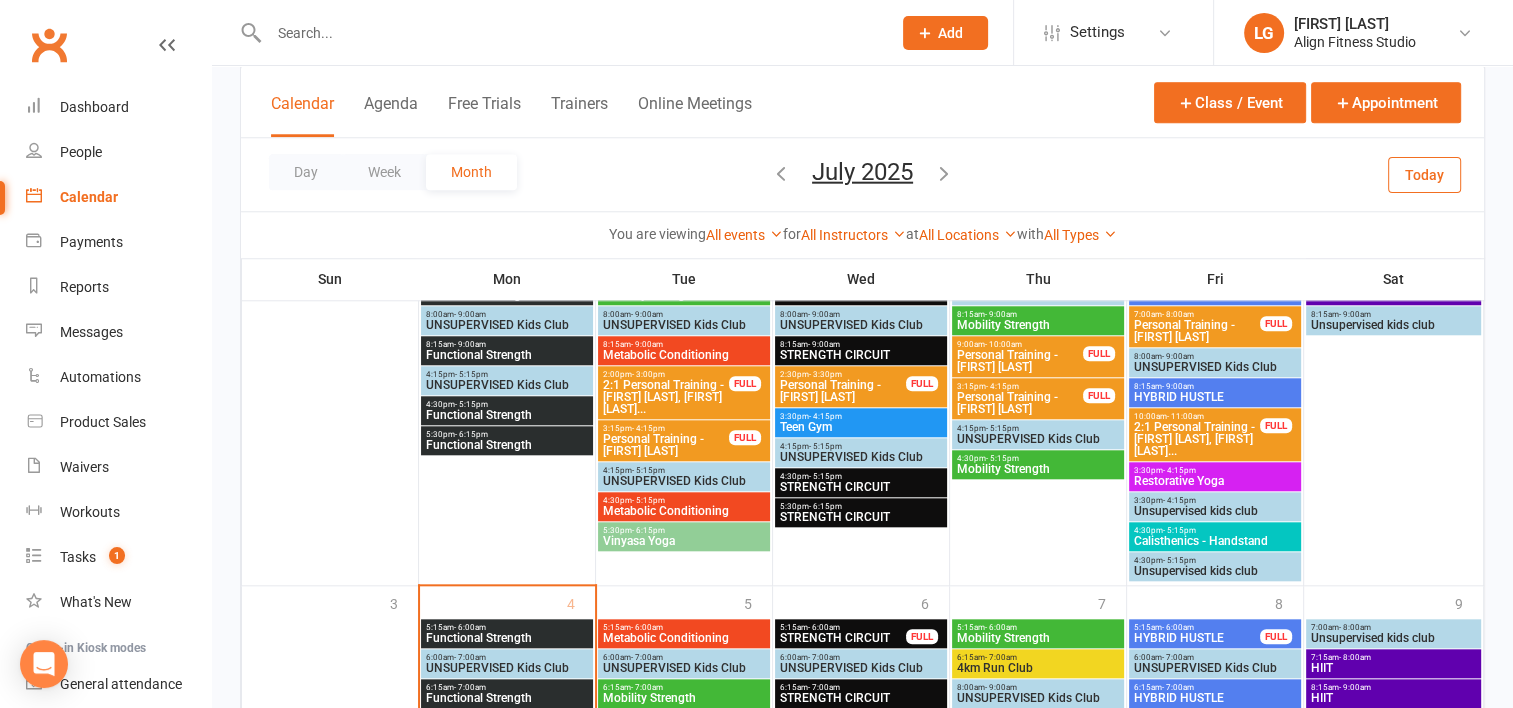 scroll, scrollTop: 1753, scrollLeft: 0, axis: vertical 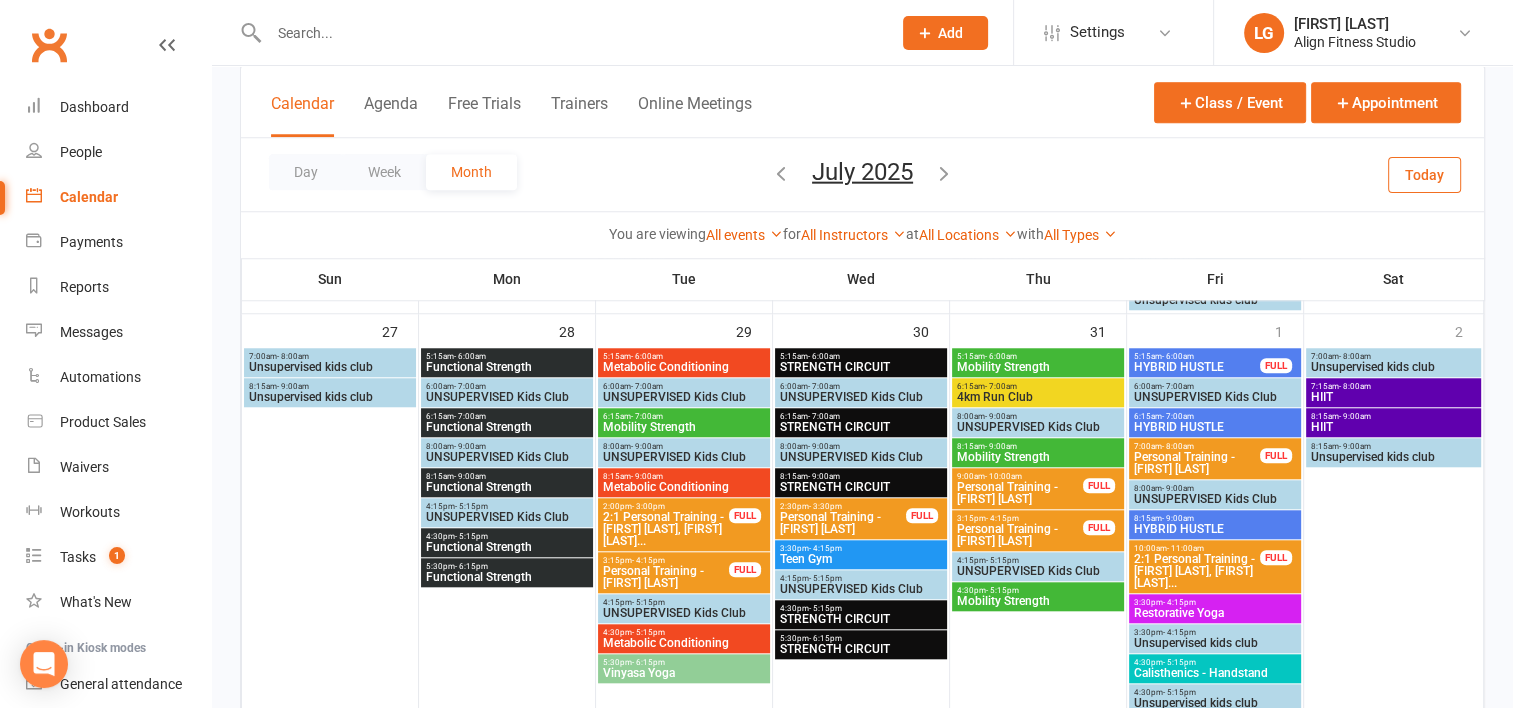 click on "2:1 Personal Training - Alison Brett, Bernice Spac..." at bounding box center (1197, 571) 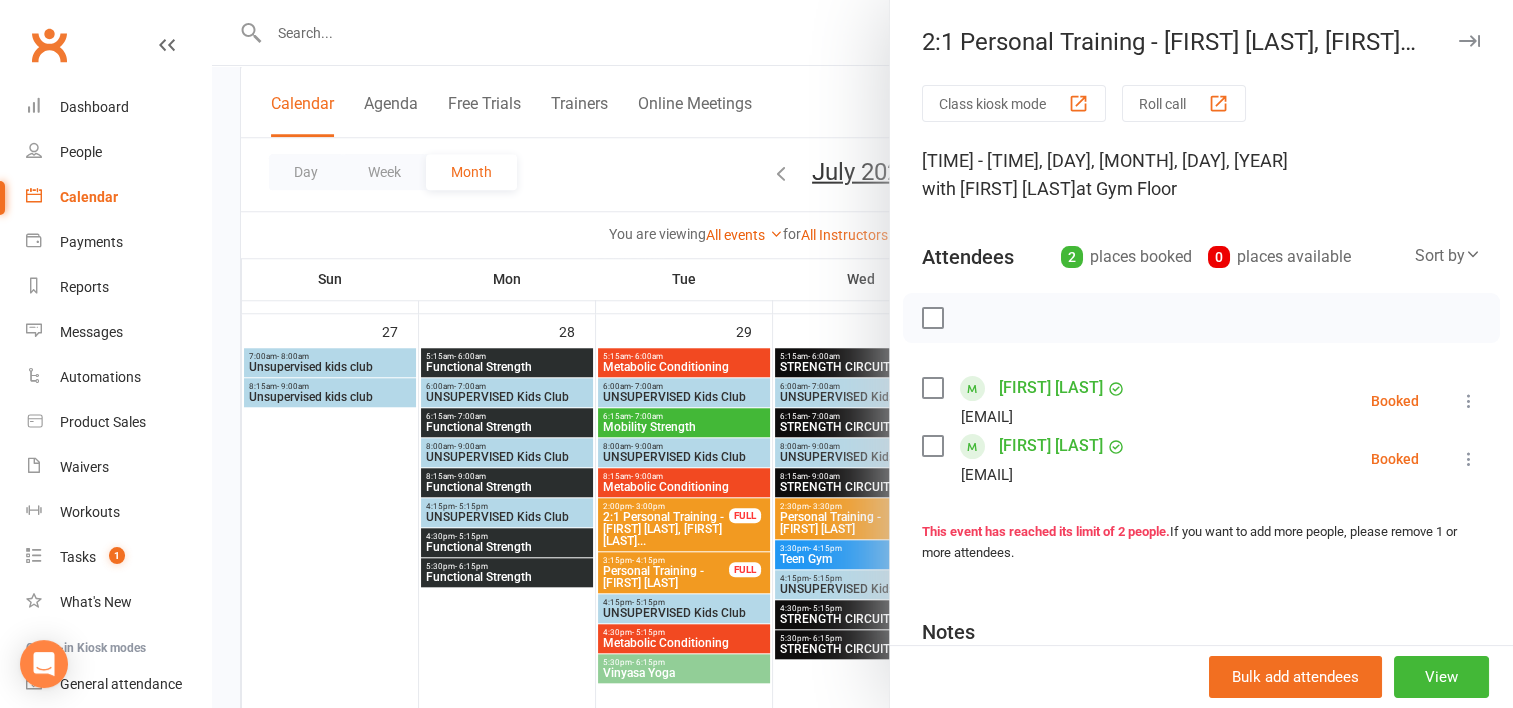 click at bounding box center (1469, 401) 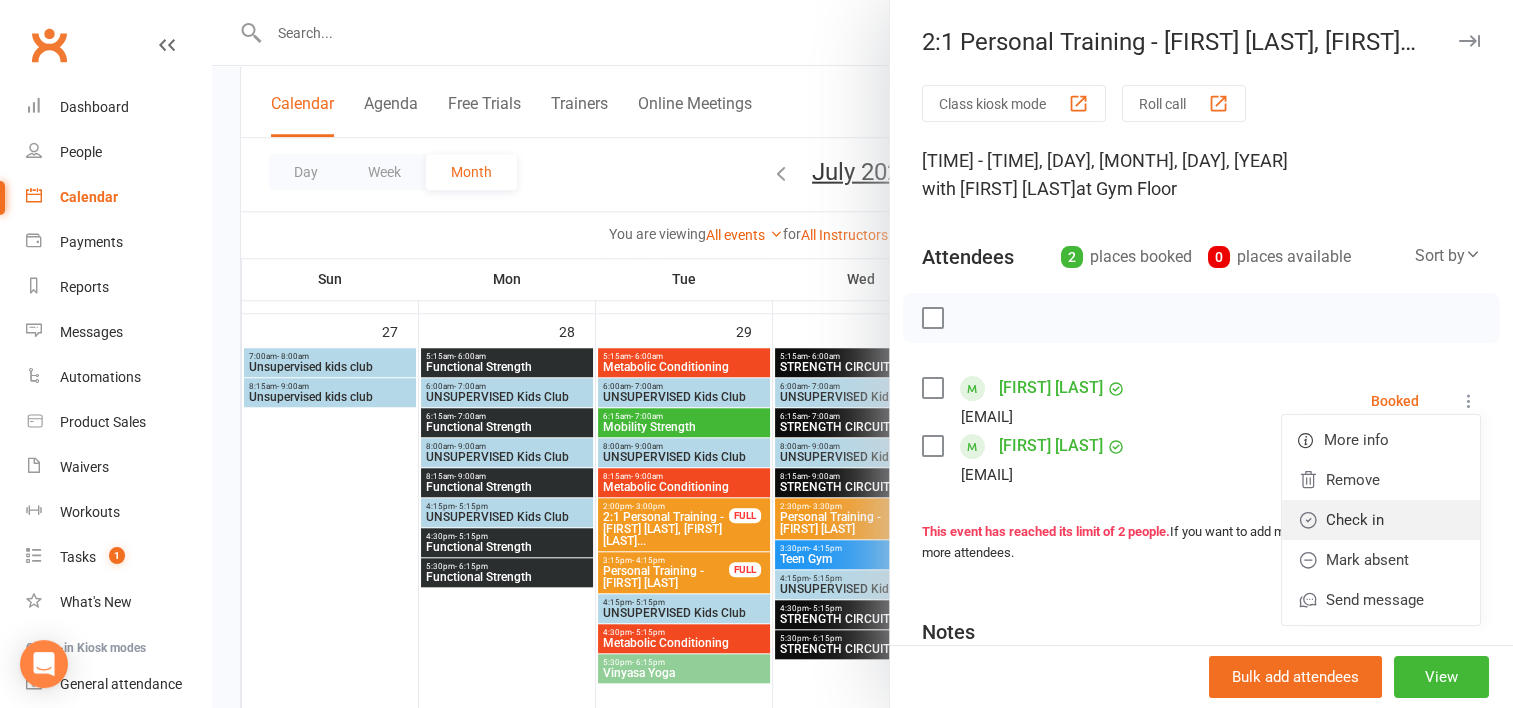 click on "Check in" at bounding box center (1381, 520) 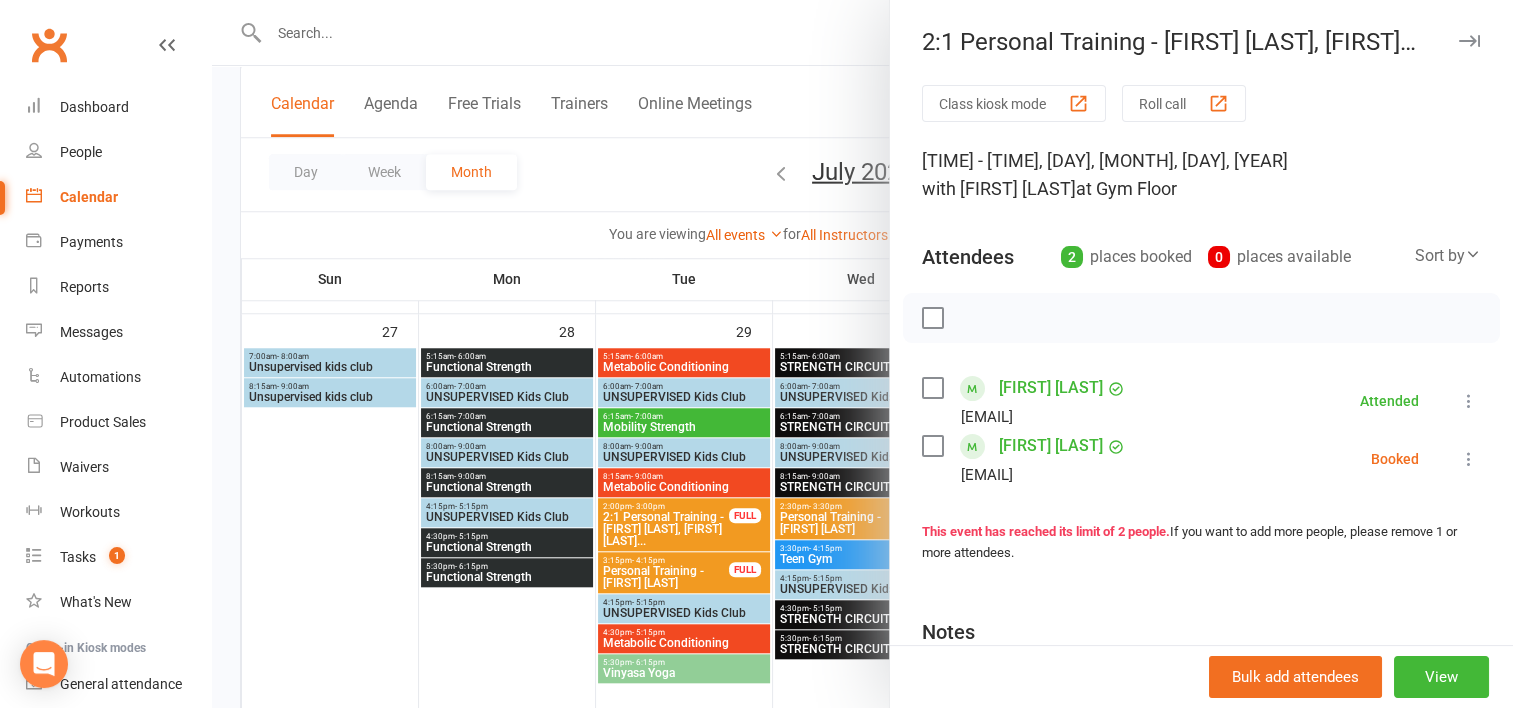 click at bounding box center [1469, 459] 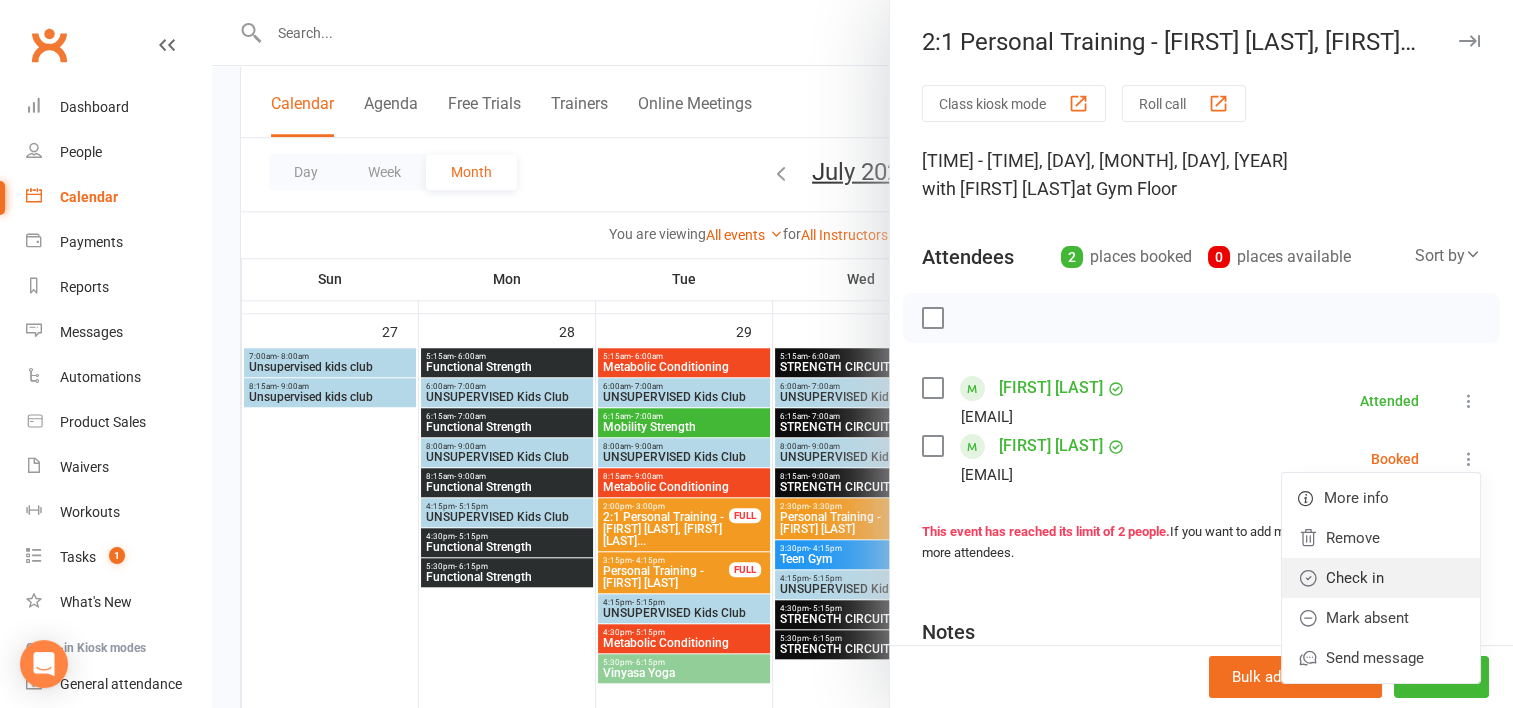 click on "Check in" at bounding box center [1381, 578] 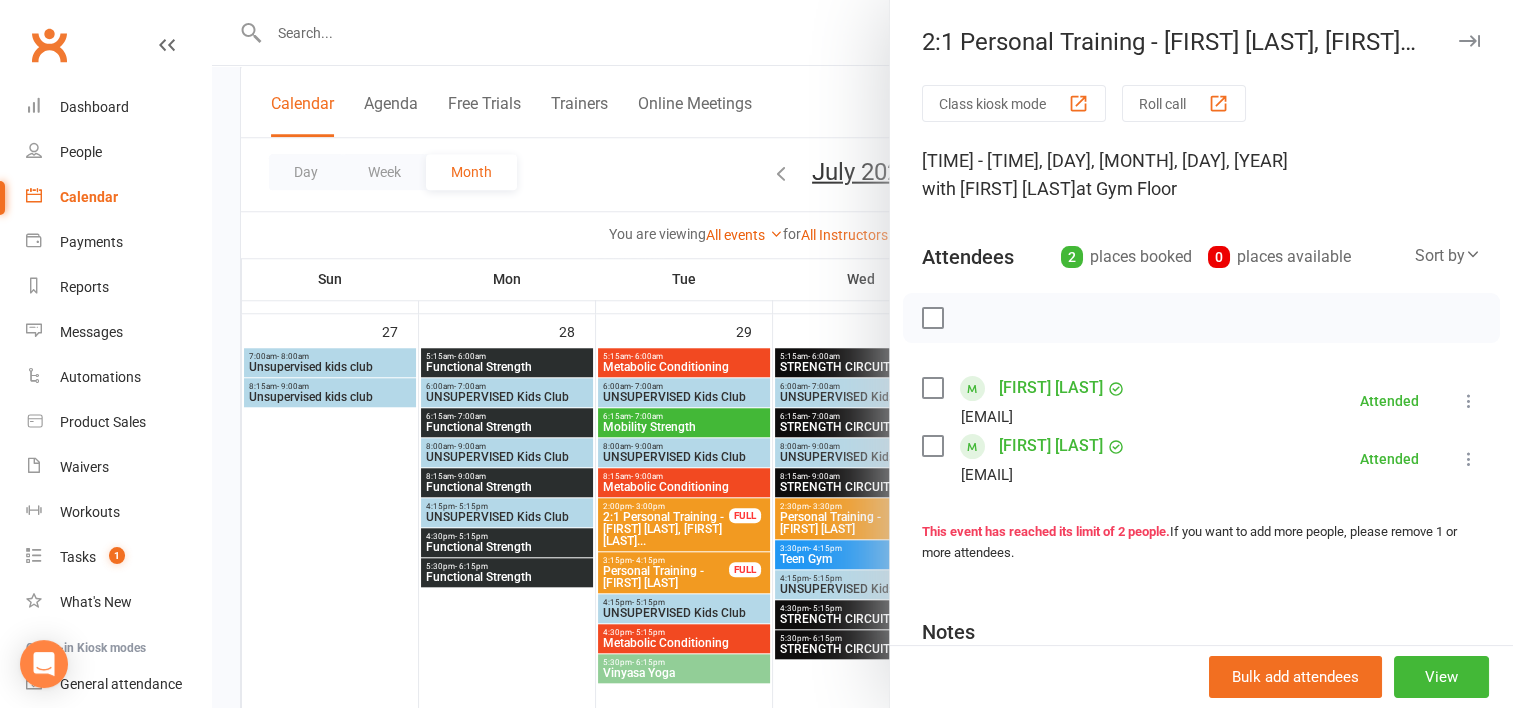 click at bounding box center [862, 354] 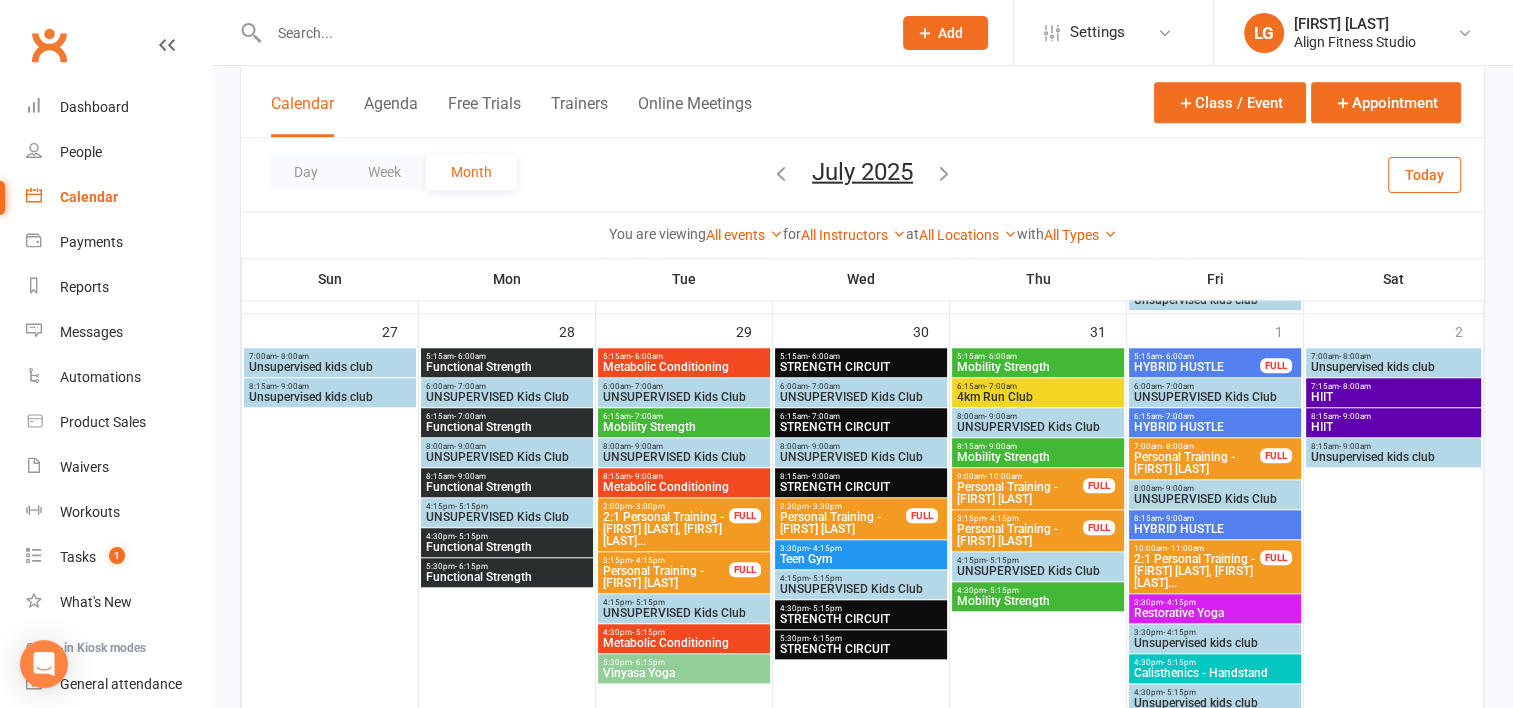 click on "7:00am  - 8:00am Personal Training - Anna Peake FULL" at bounding box center (1215, 458) 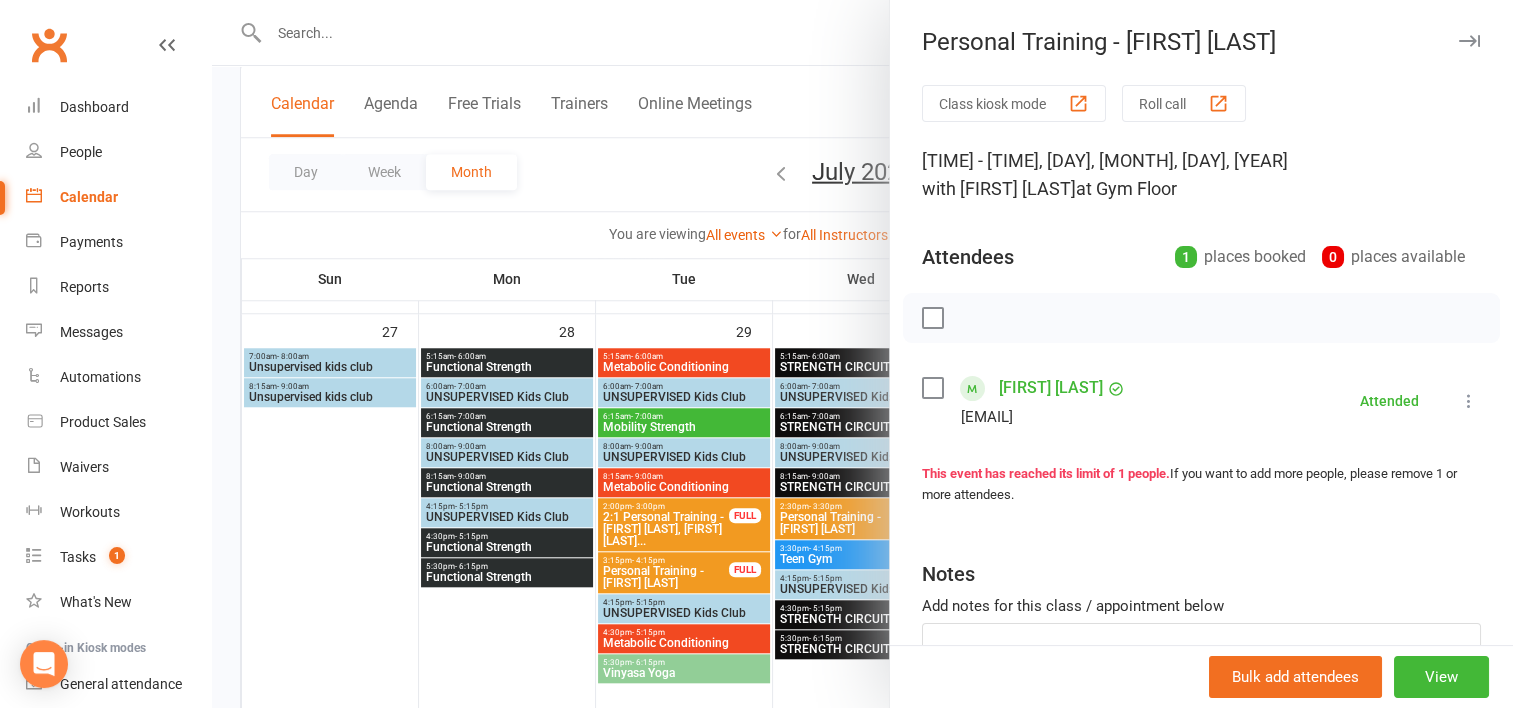 click at bounding box center [862, 354] 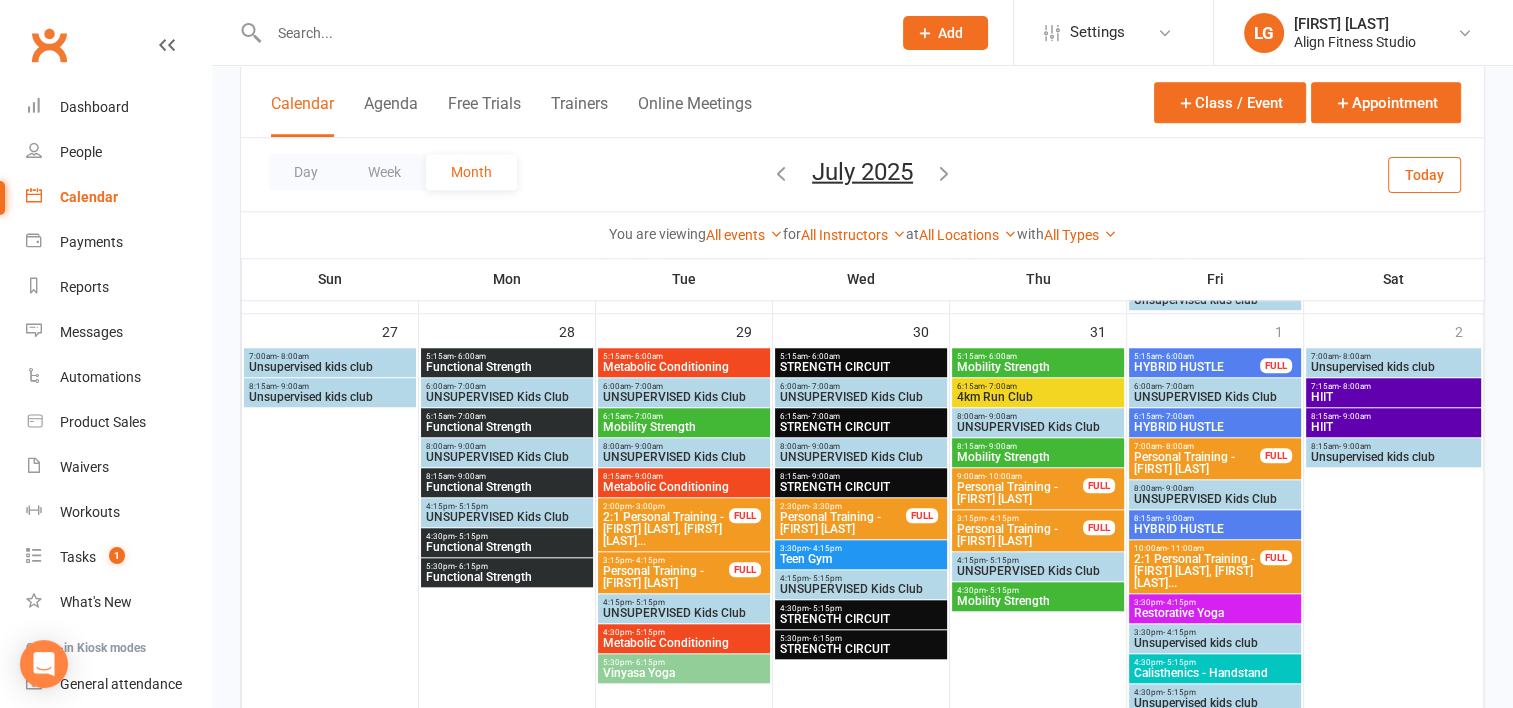 click on "3:15pm  - 4:15pm" at bounding box center [1020, 518] 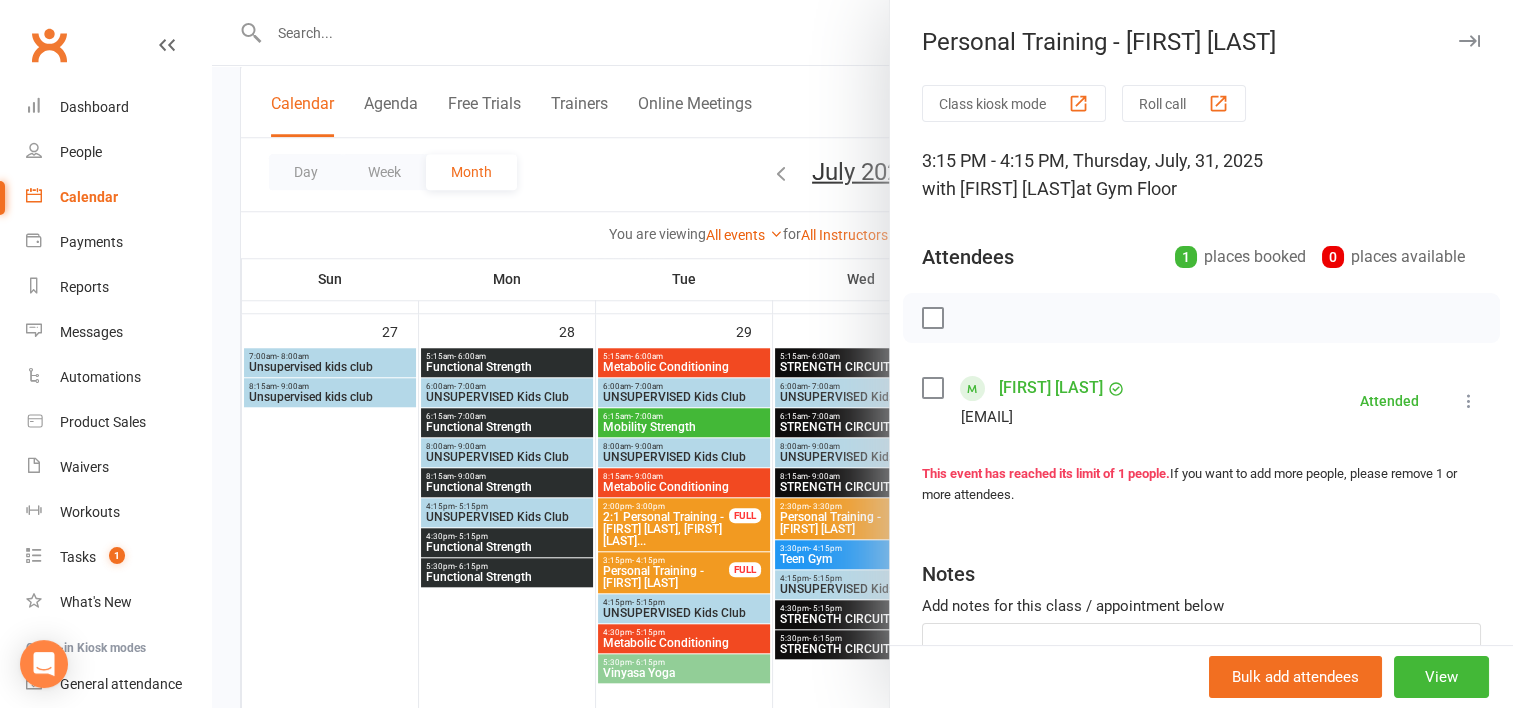 click at bounding box center (862, 354) 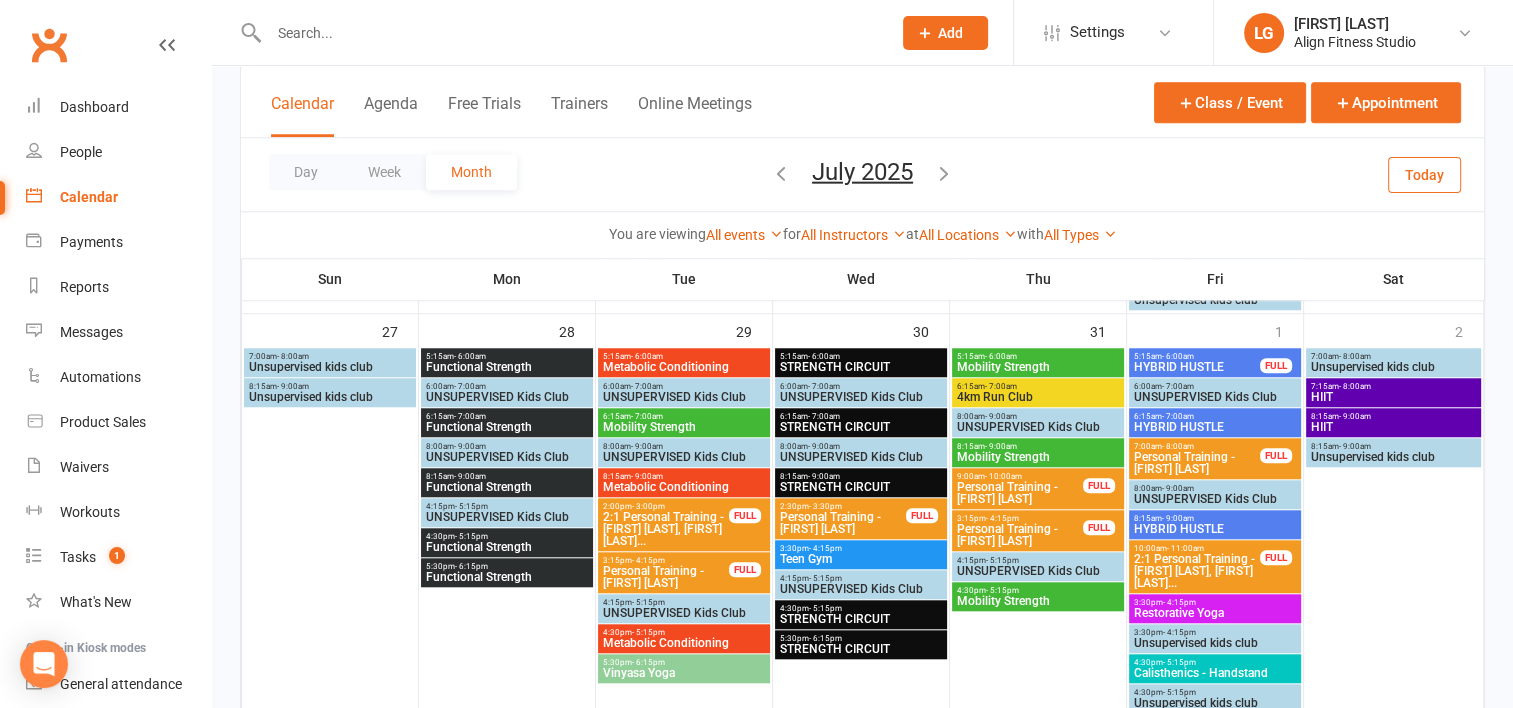 click on "Personal Training - Debbie Barrington" at bounding box center (1020, 493) 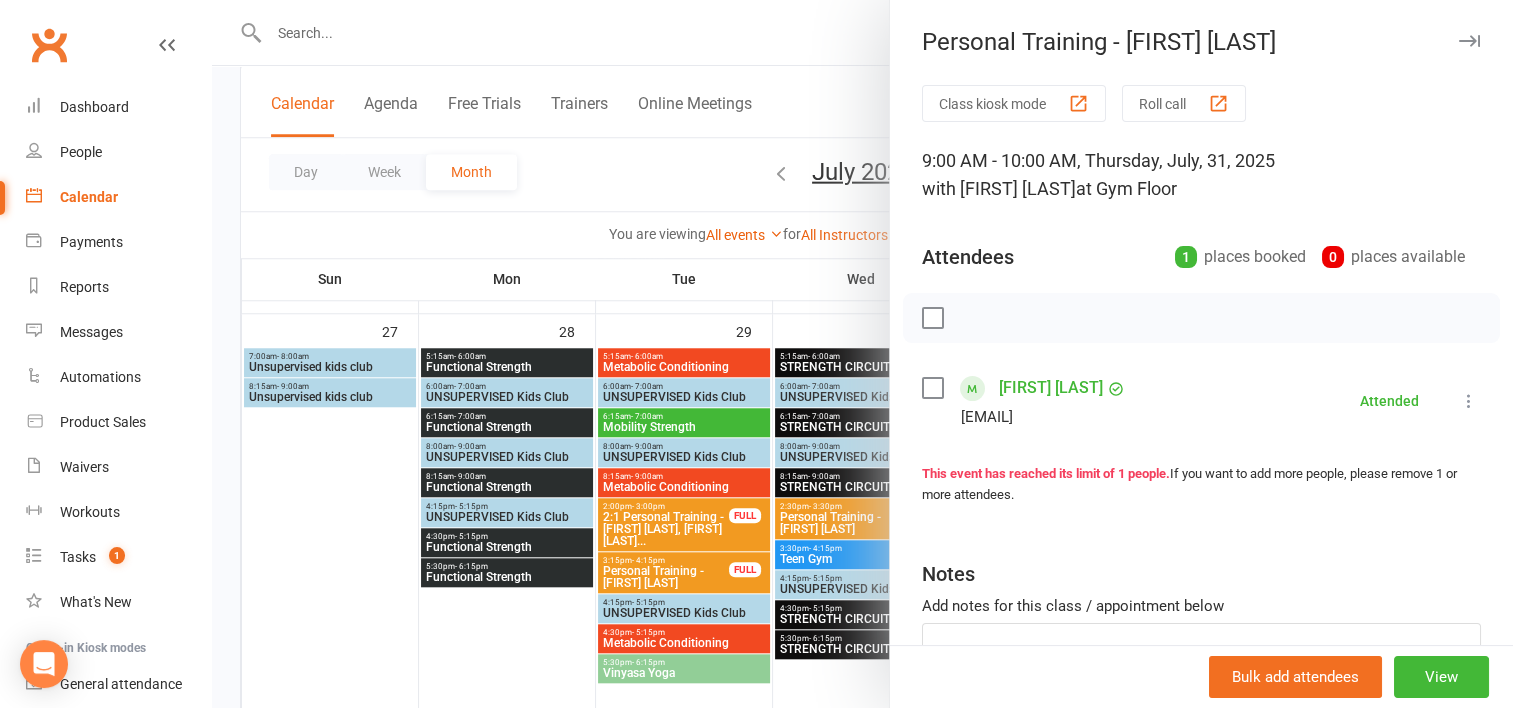 click at bounding box center (862, 354) 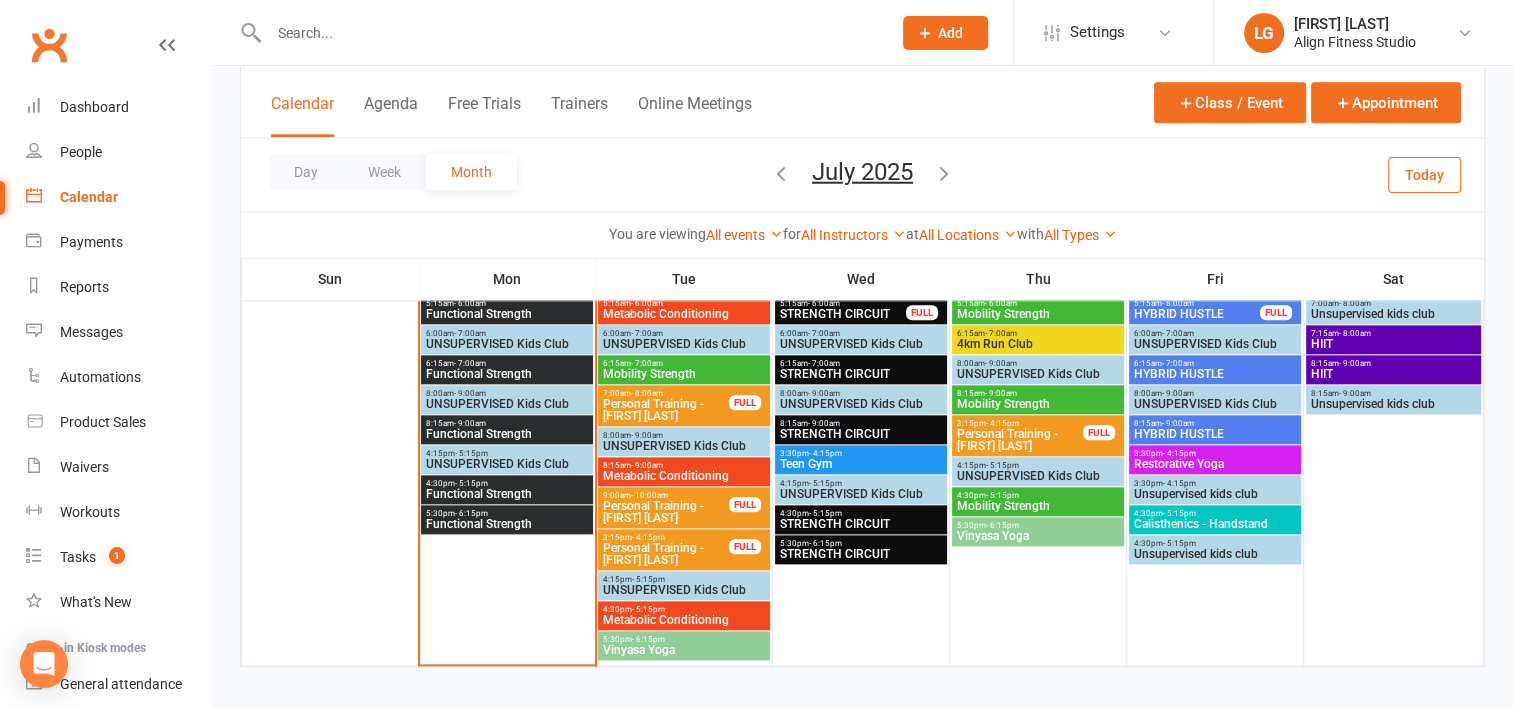 scroll, scrollTop: 2210, scrollLeft: 0, axis: vertical 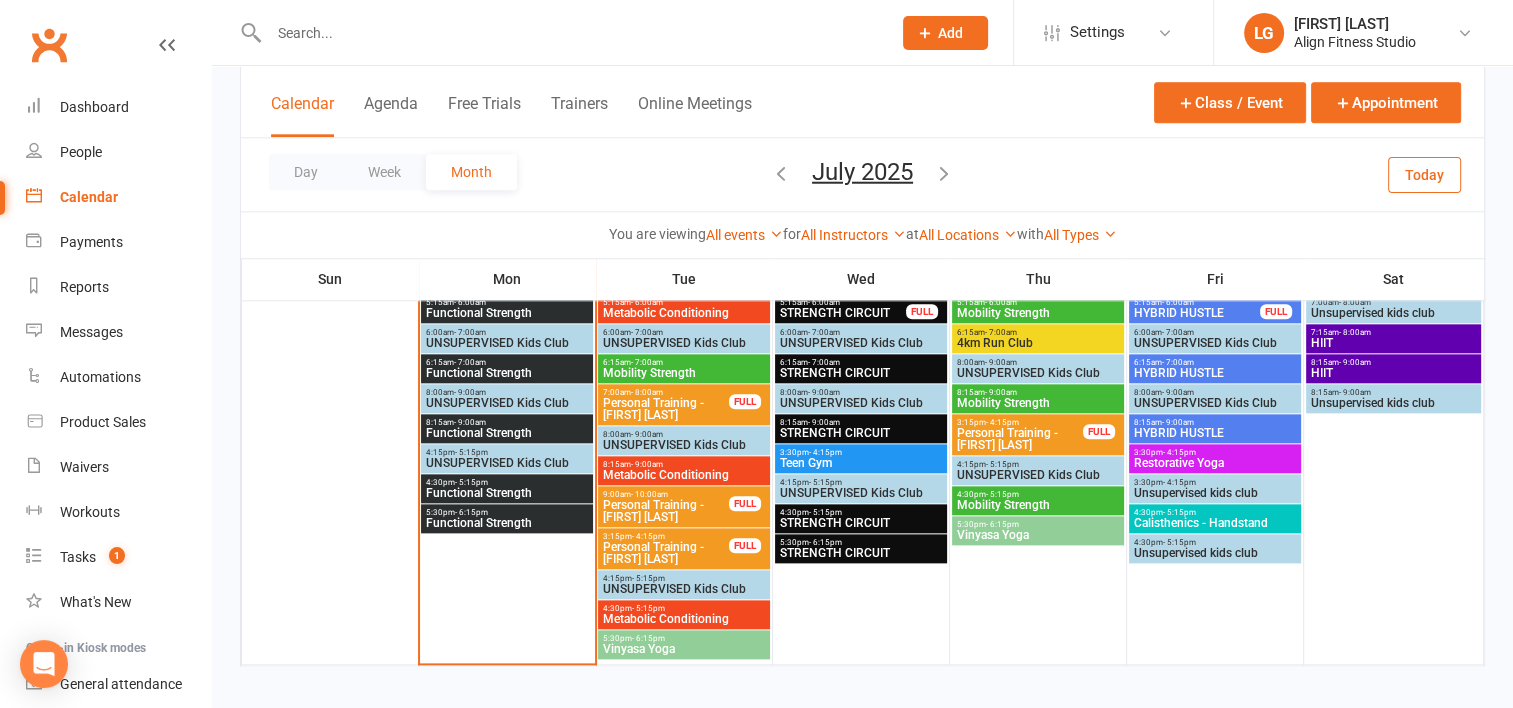 click at bounding box center (570, 33) 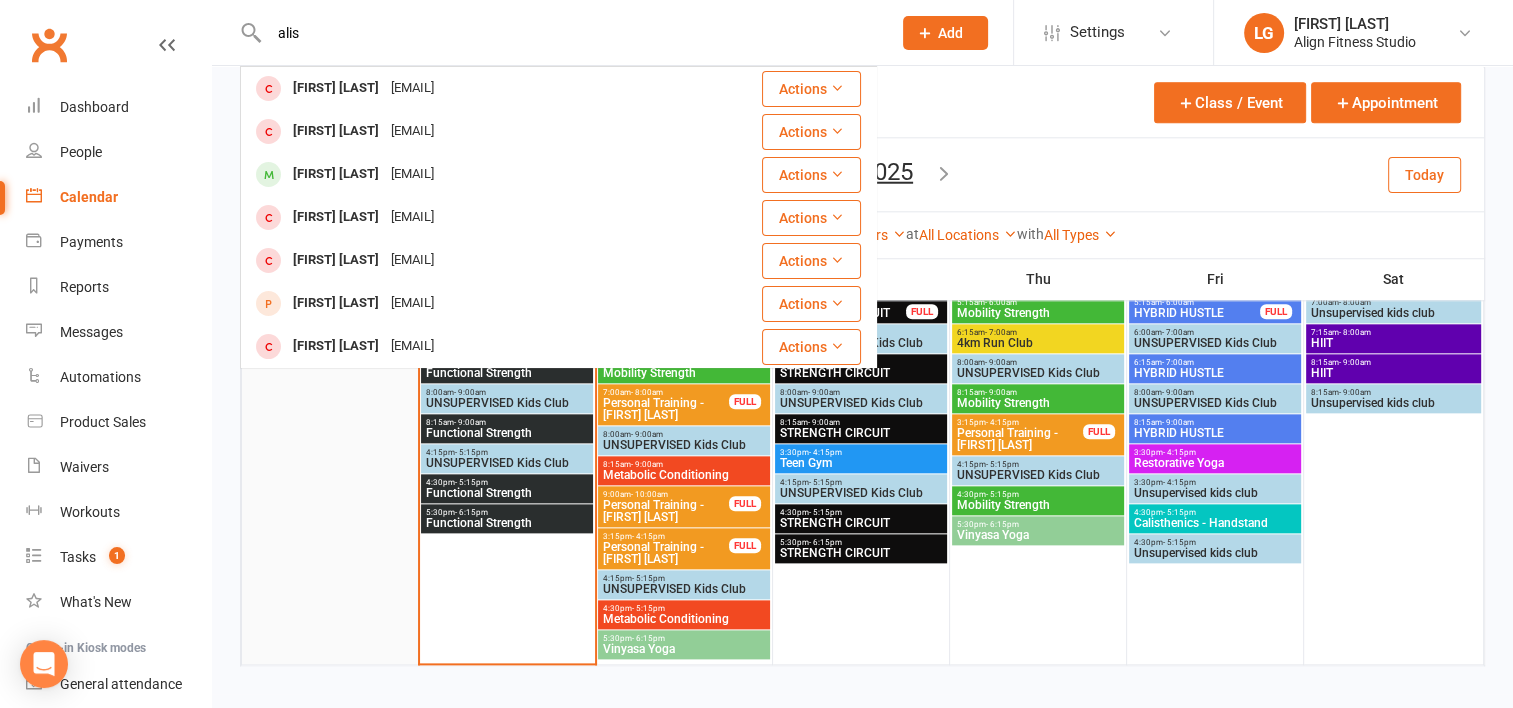 type on "alis" 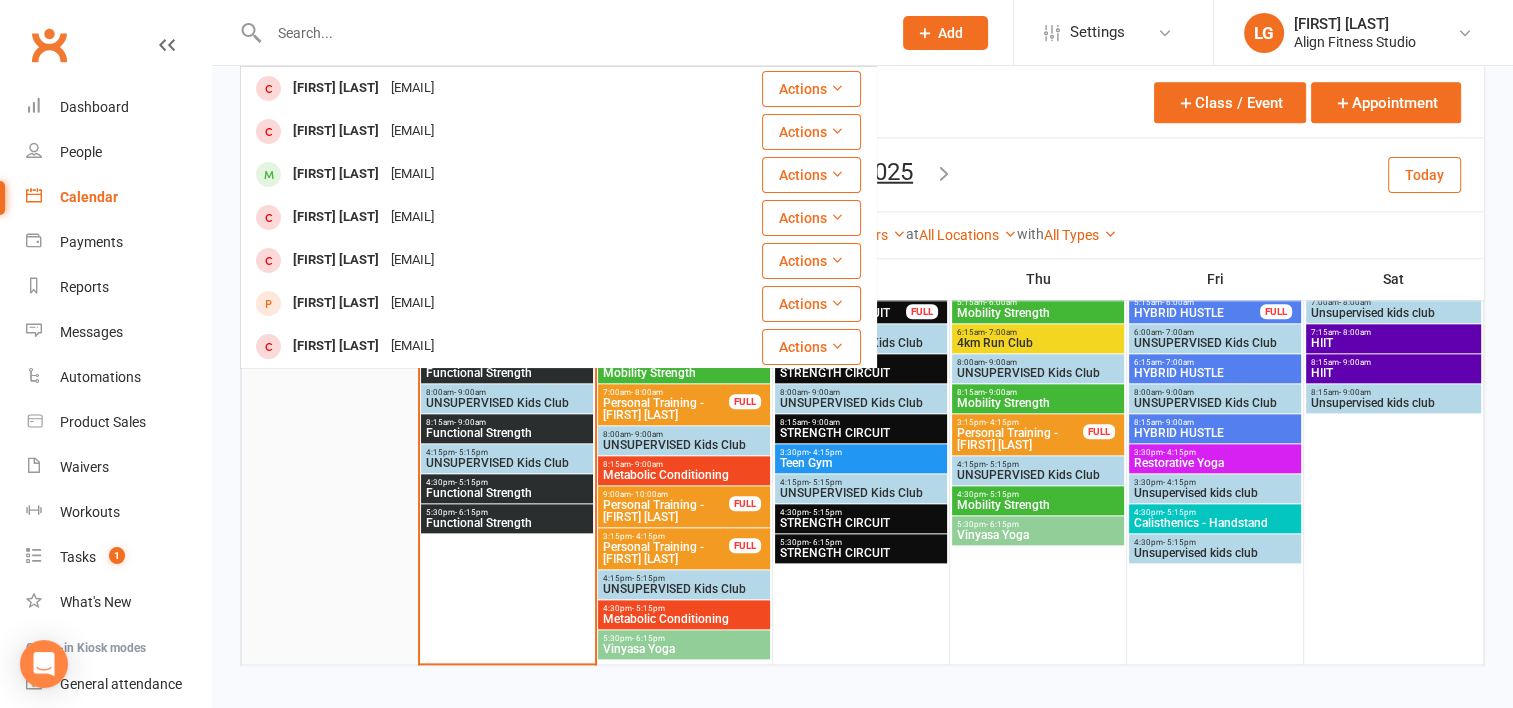 click at bounding box center [330, 479] 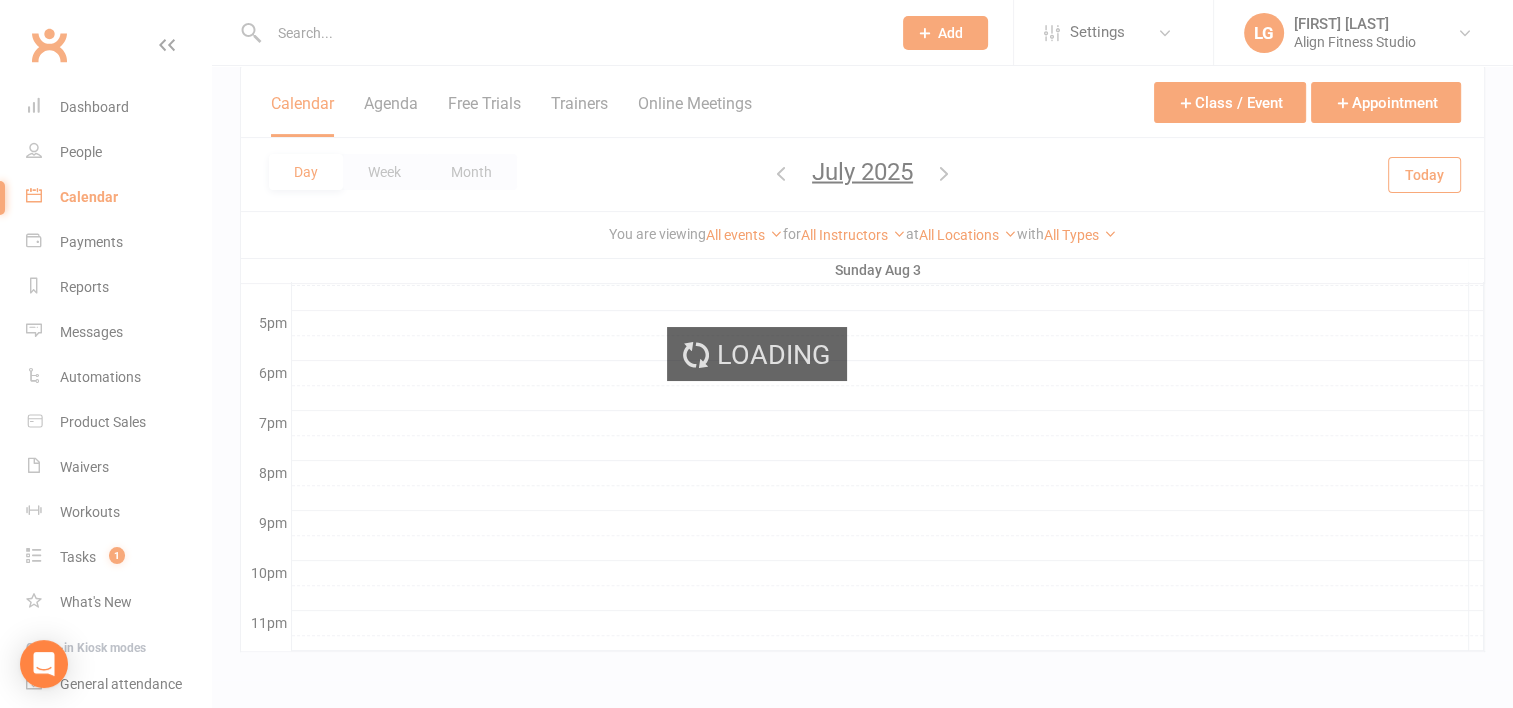 scroll, scrollTop: 0, scrollLeft: 0, axis: both 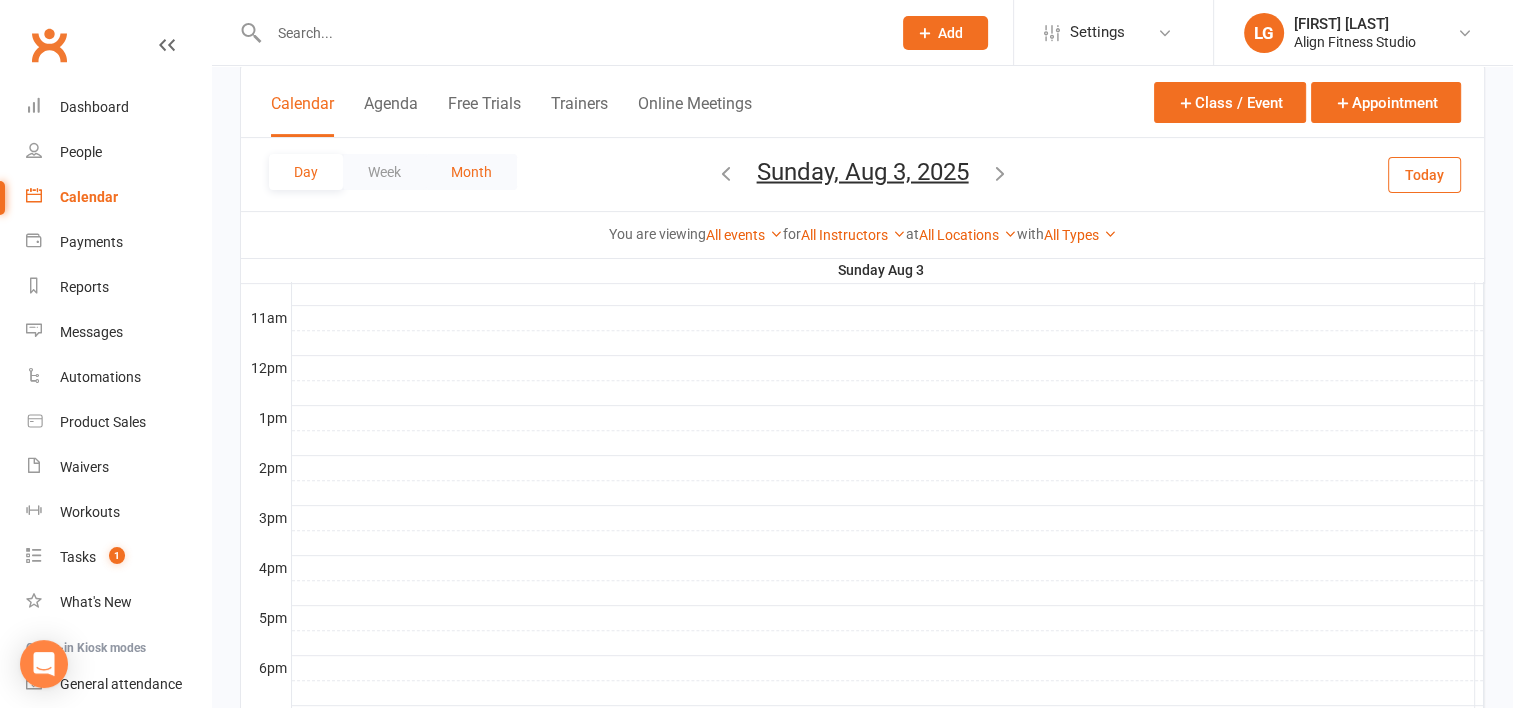 click on "Month" at bounding box center (471, 172) 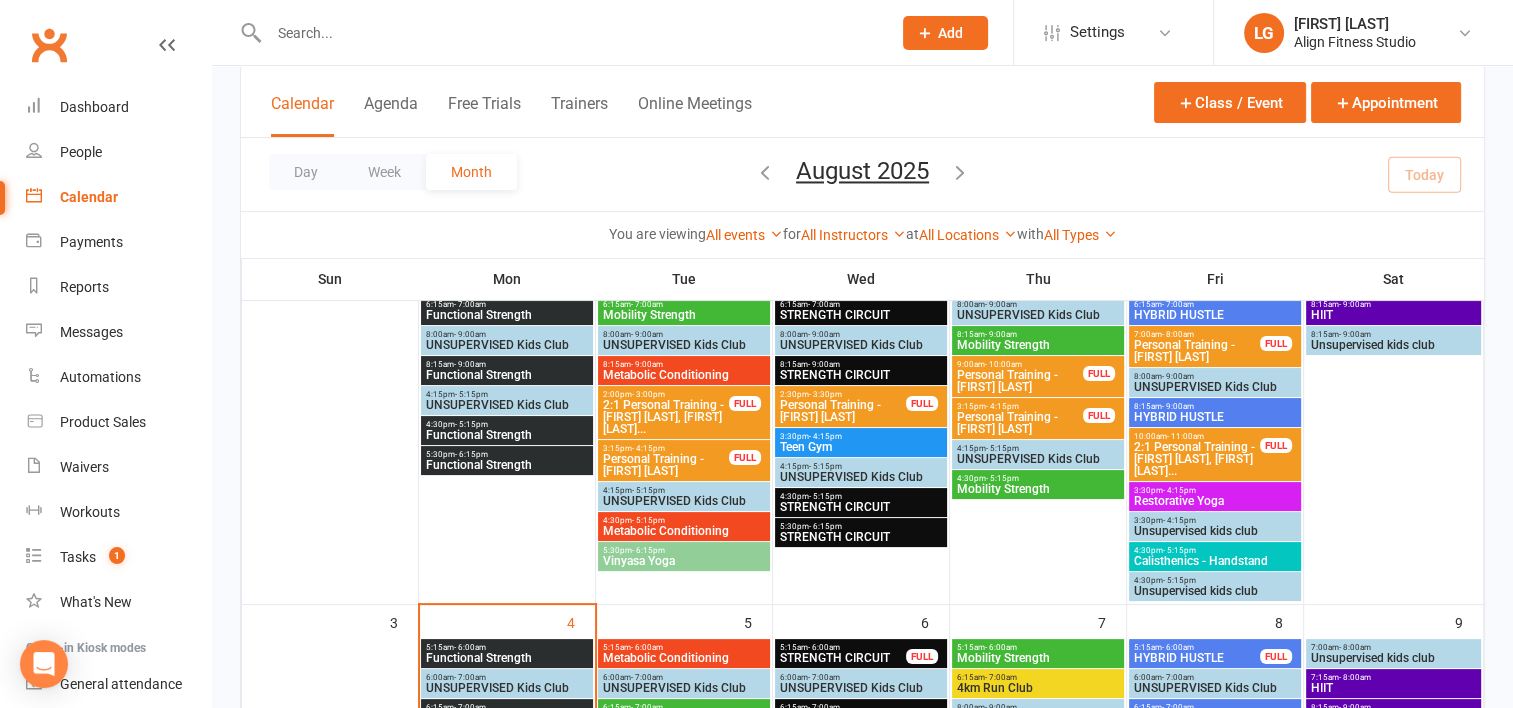 scroll, scrollTop: 211, scrollLeft: 0, axis: vertical 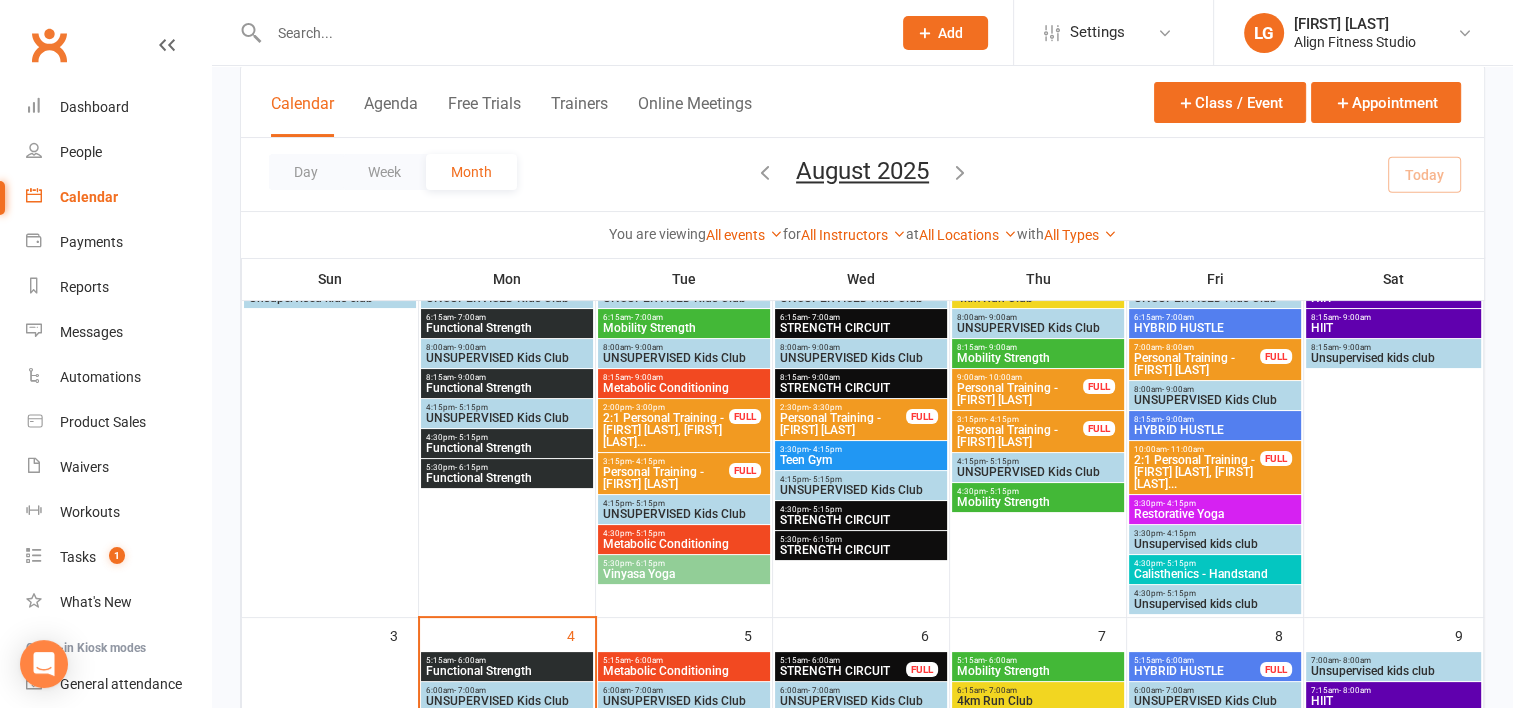 click on "2:1 Personal Training - Alison Brett, Bernice Spac..." at bounding box center (666, 430) 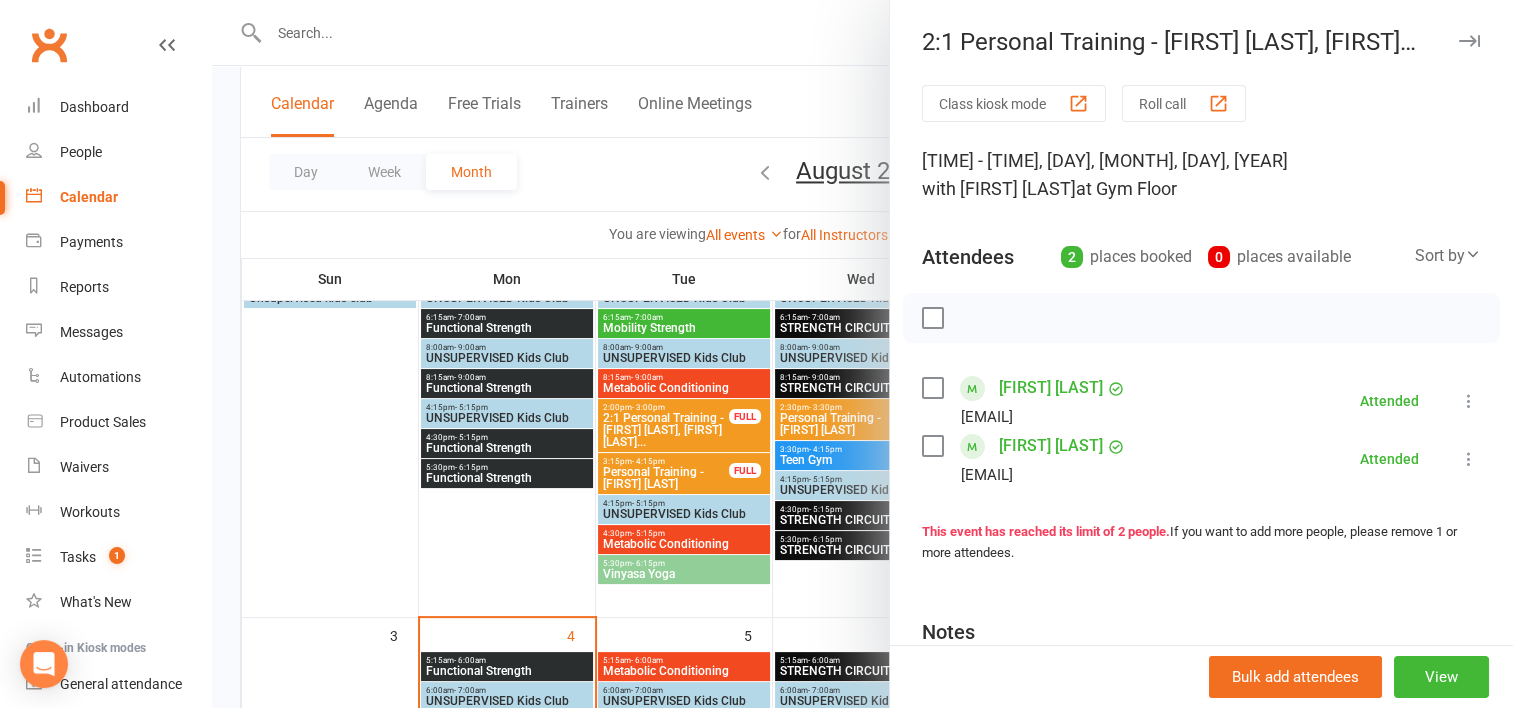 click at bounding box center (862, 354) 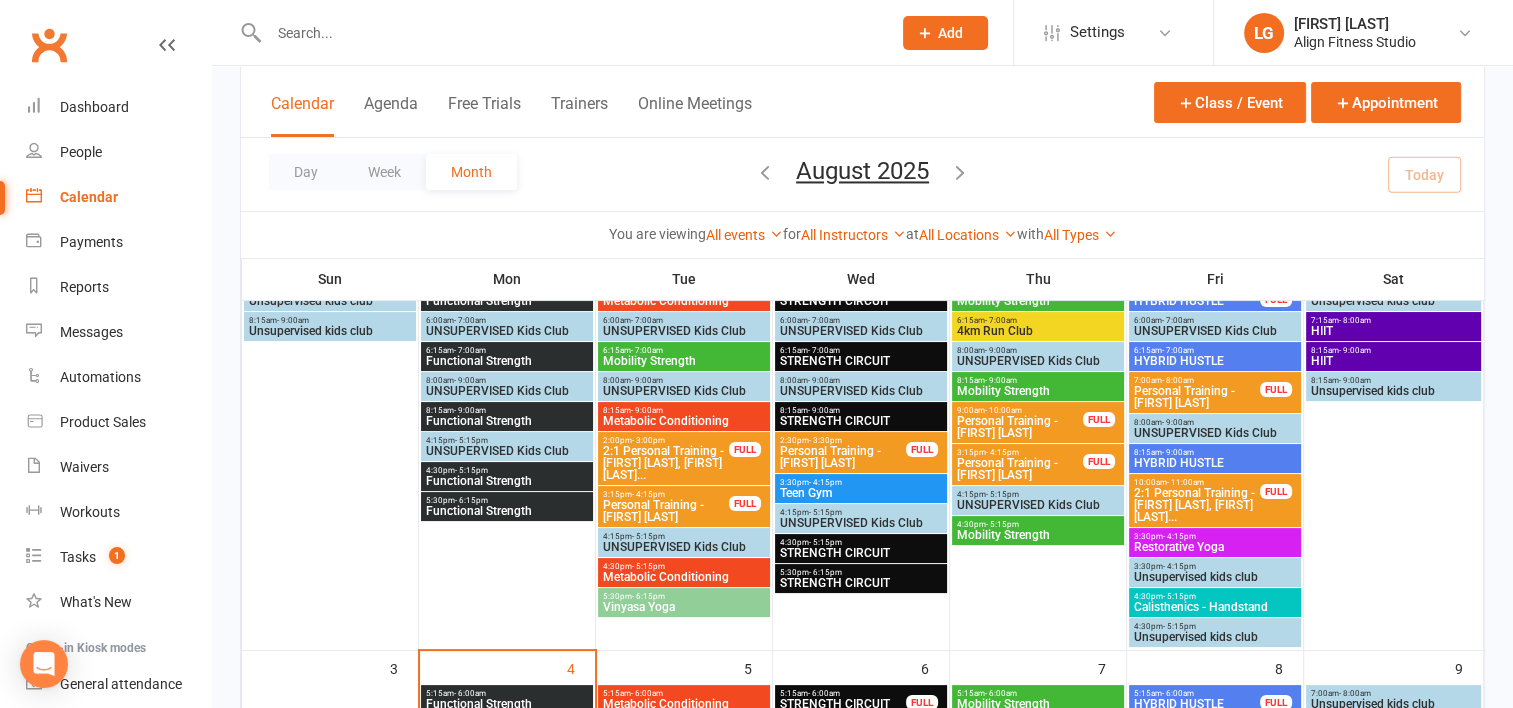scroll, scrollTop: 179, scrollLeft: 0, axis: vertical 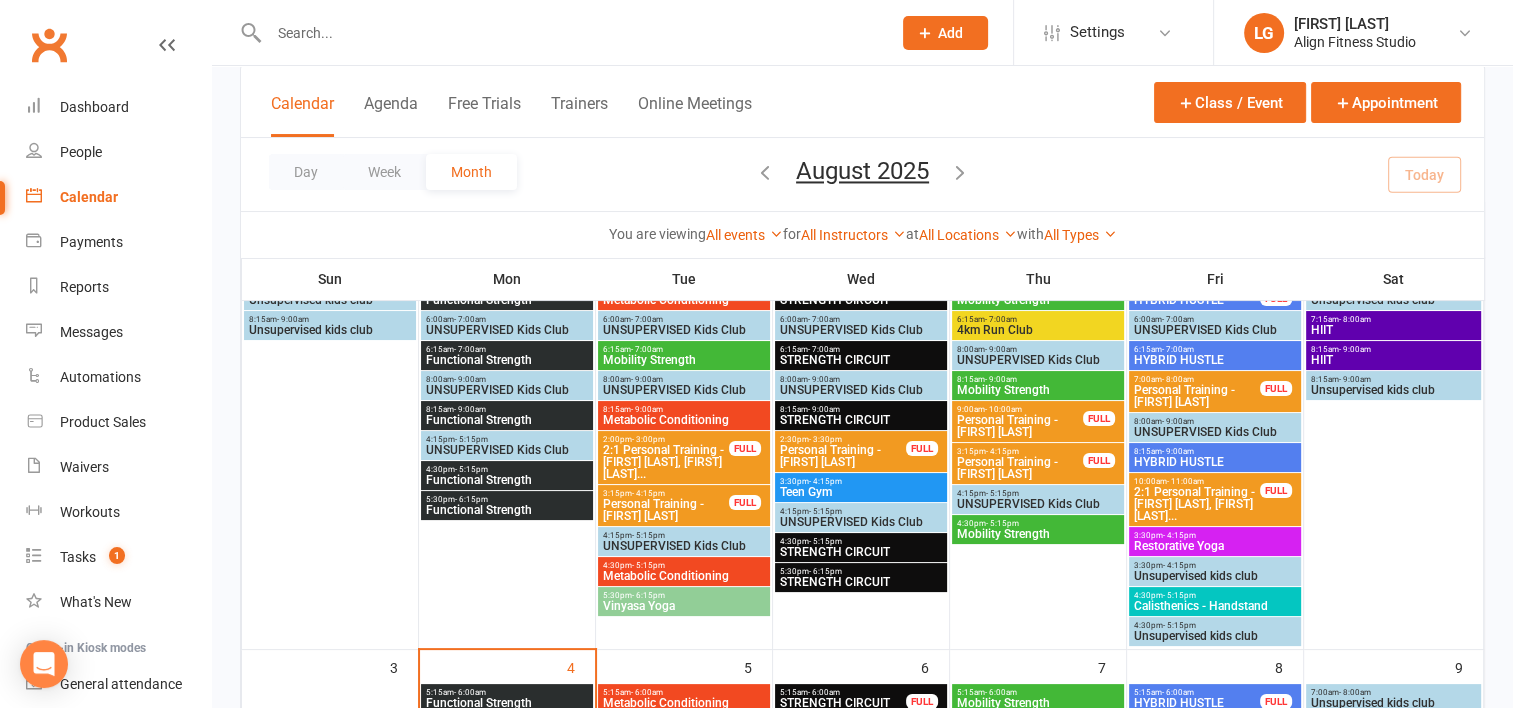 click on "2:1 Personal Training - Alison Brett, Bernice Spac..." at bounding box center [1197, 504] 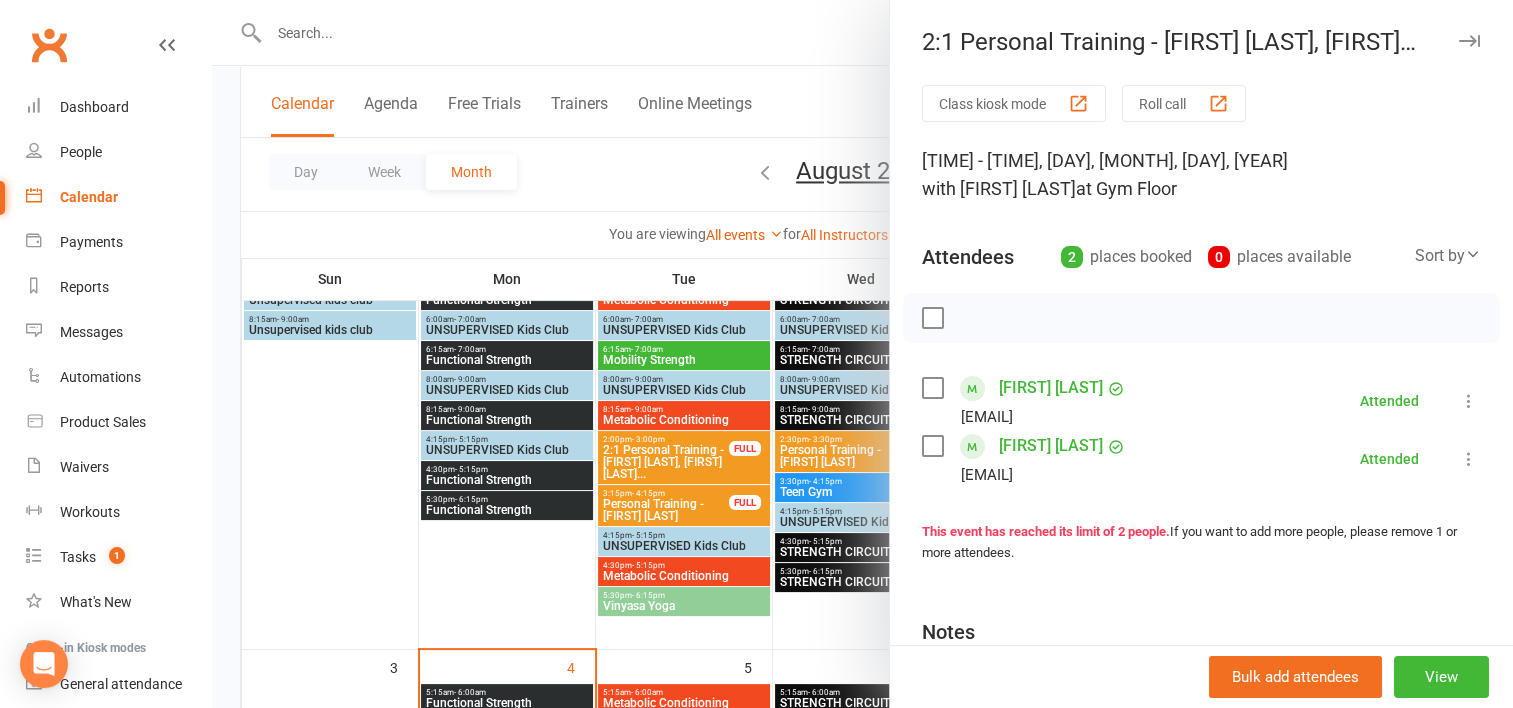 click at bounding box center [862, 354] 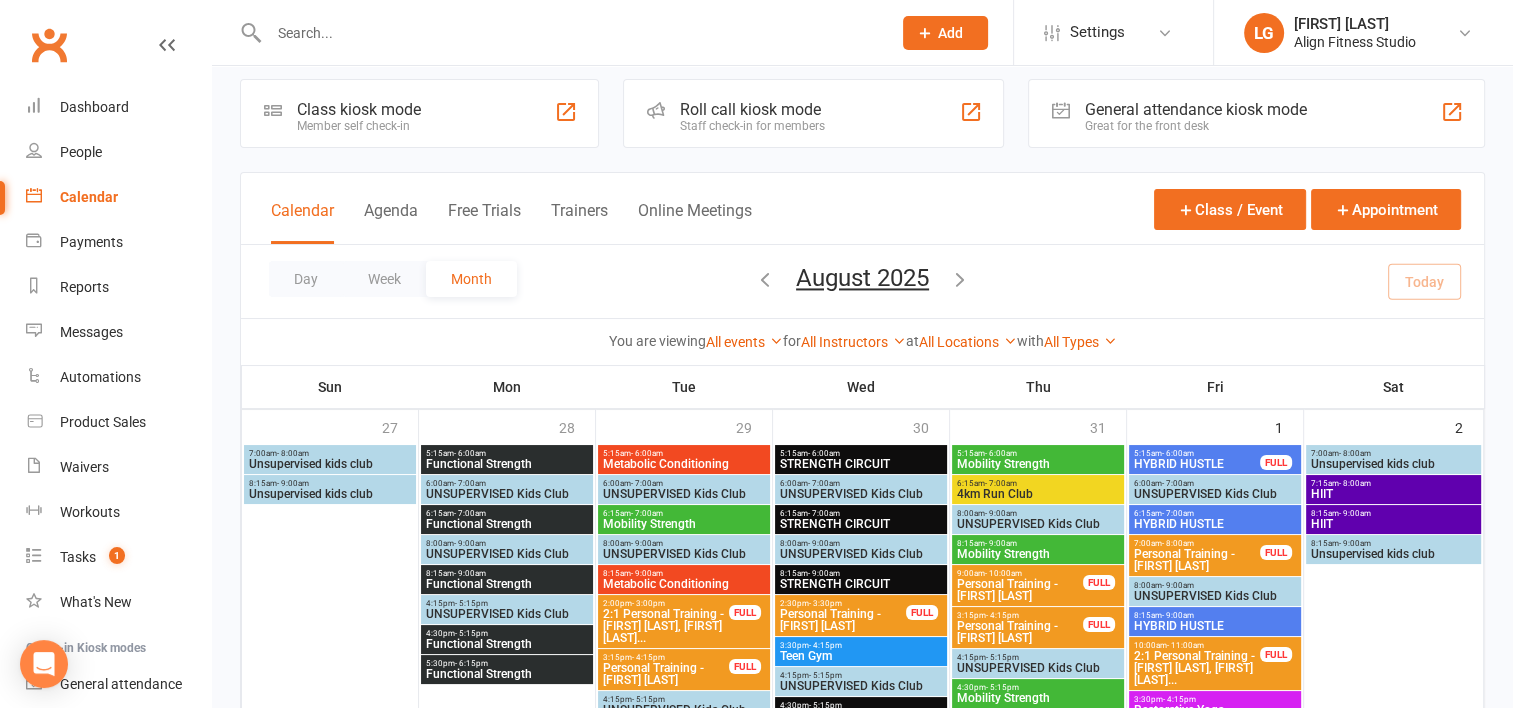 scroll, scrollTop: 0, scrollLeft: 0, axis: both 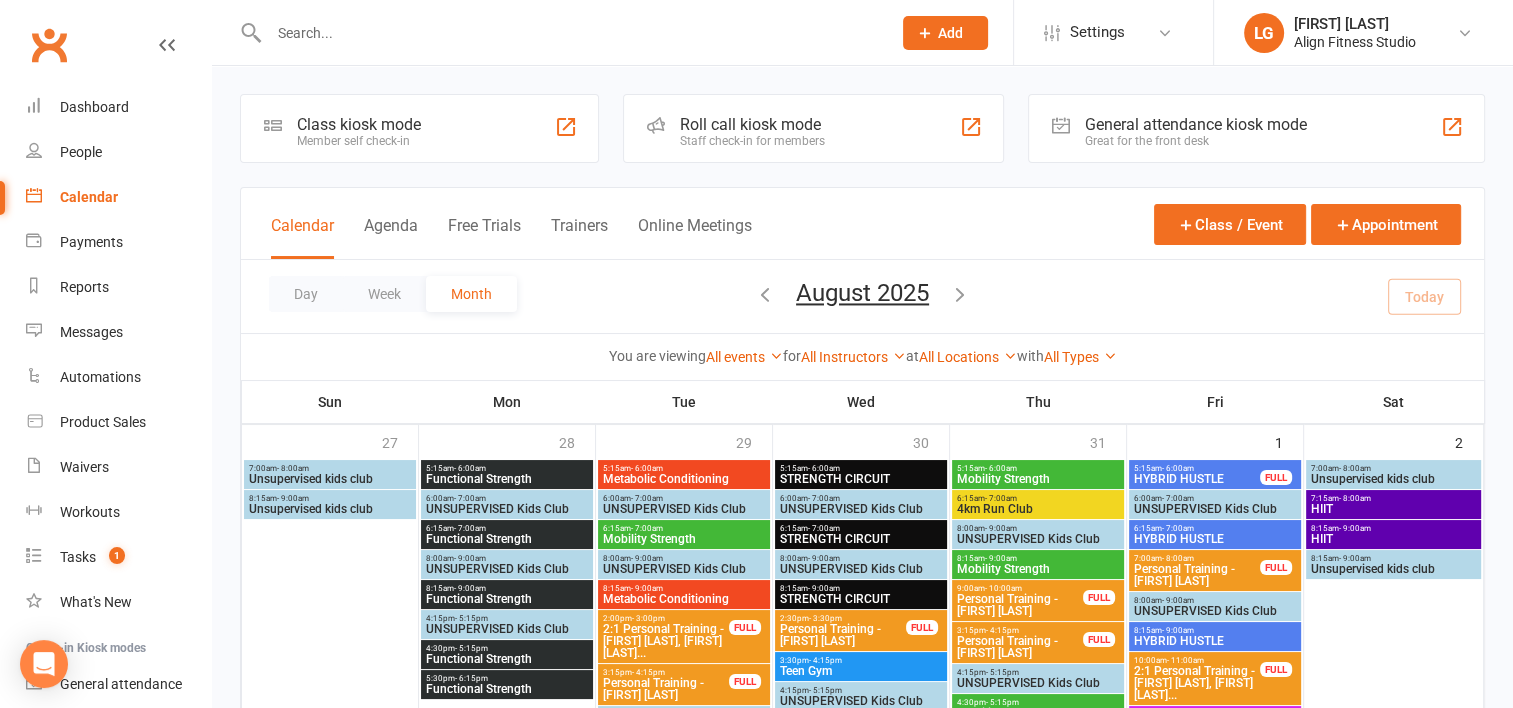 click at bounding box center [765, 294] 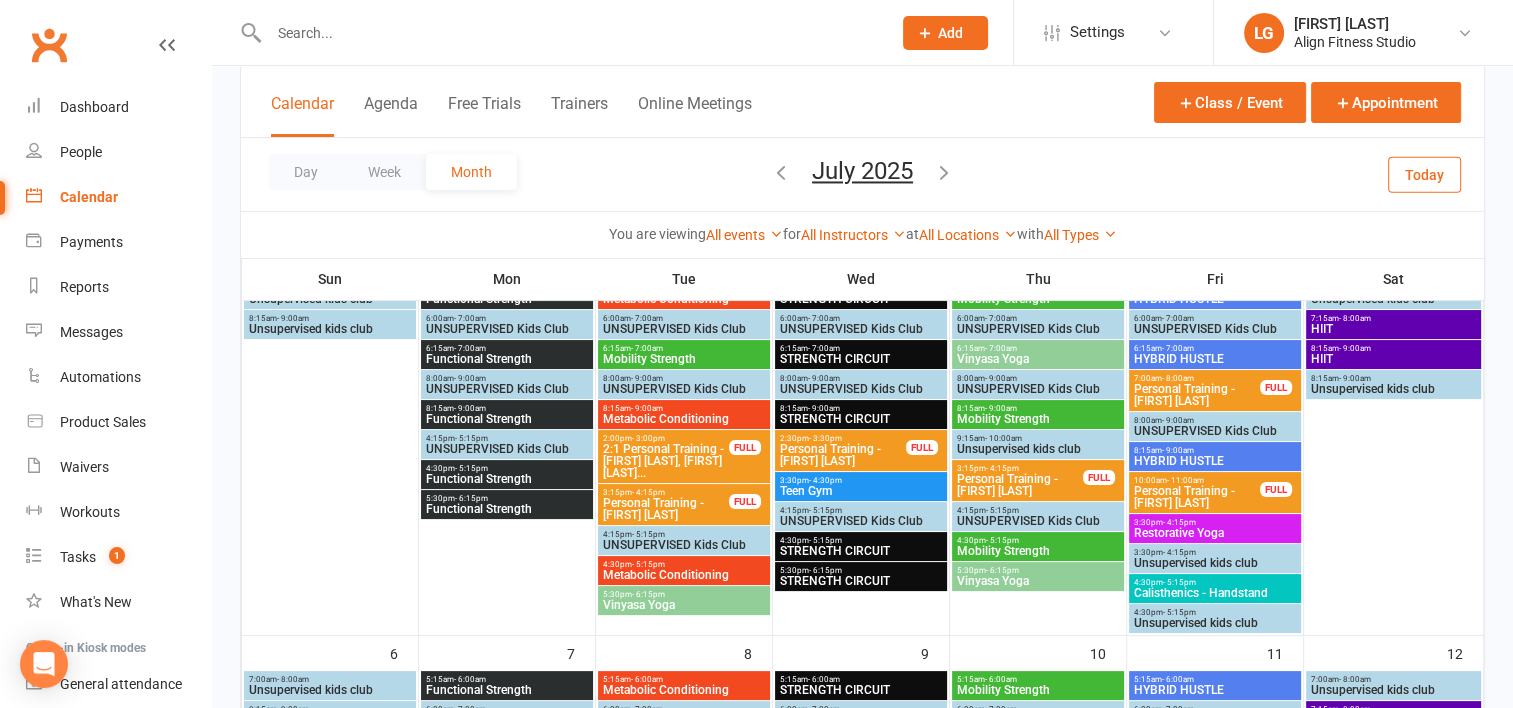 scroll, scrollTop: 204, scrollLeft: 0, axis: vertical 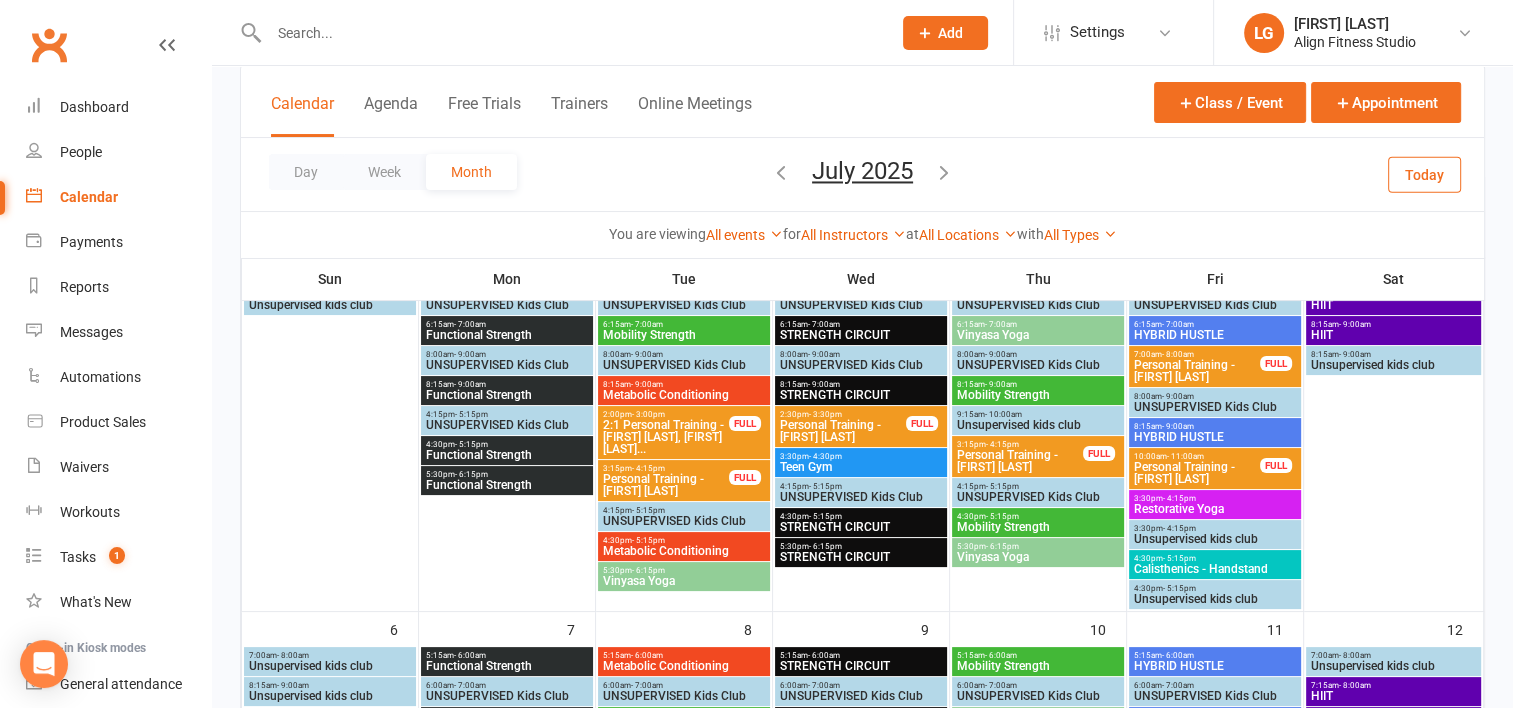 click on "2:1 Personal Training - Alison Brett, Bernice Spac..." at bounding box center (666, 437) 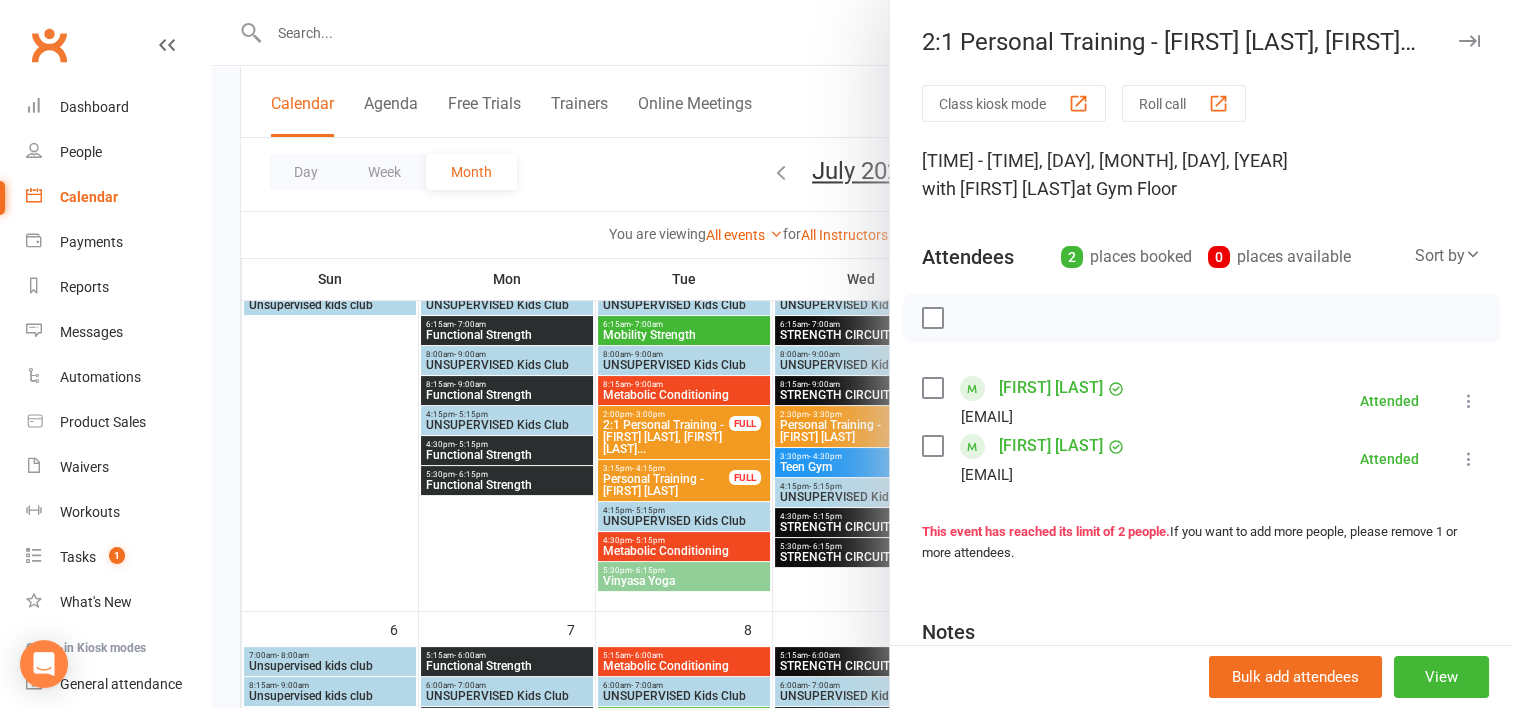 click at bounding box center [862, 354] 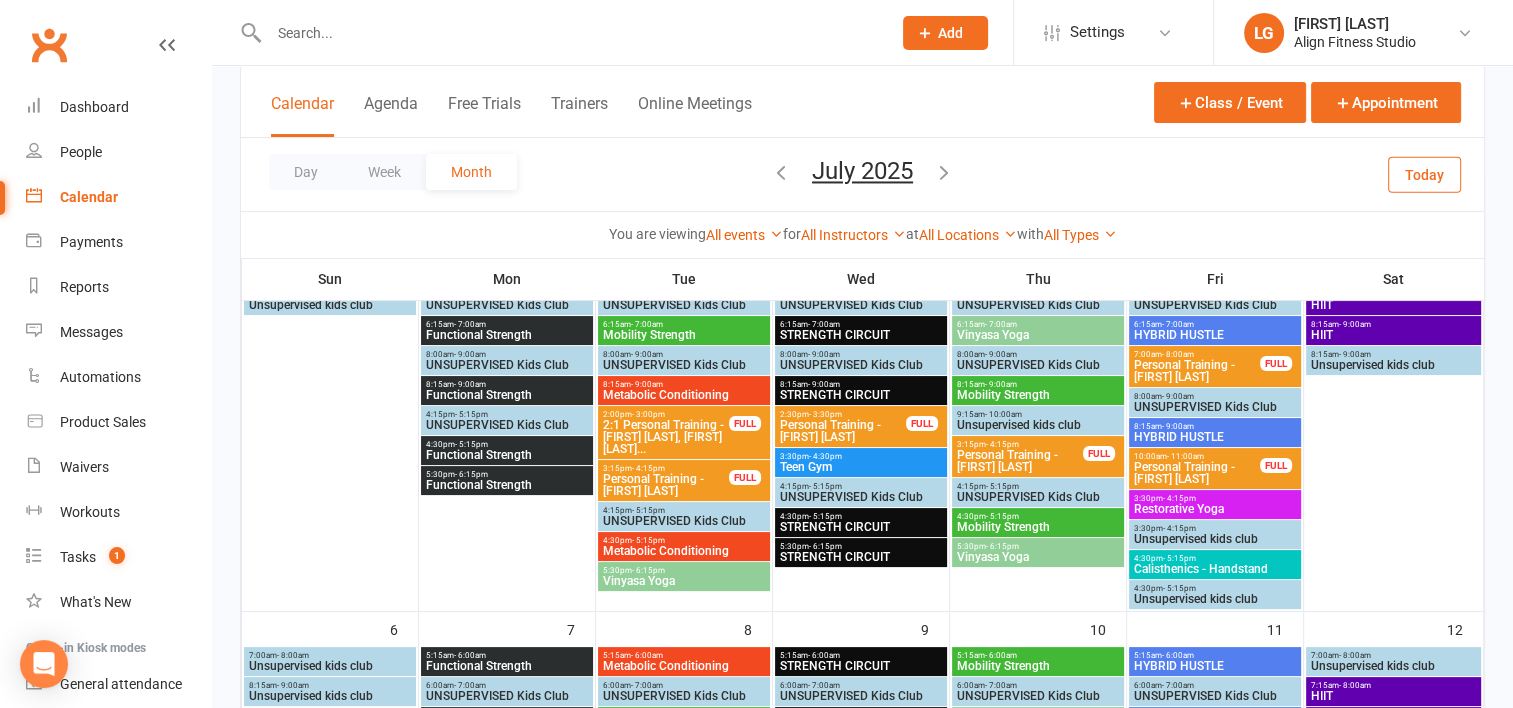 click on "Personal Training - Bernice Spackman" at bounding box center [1197, 473] 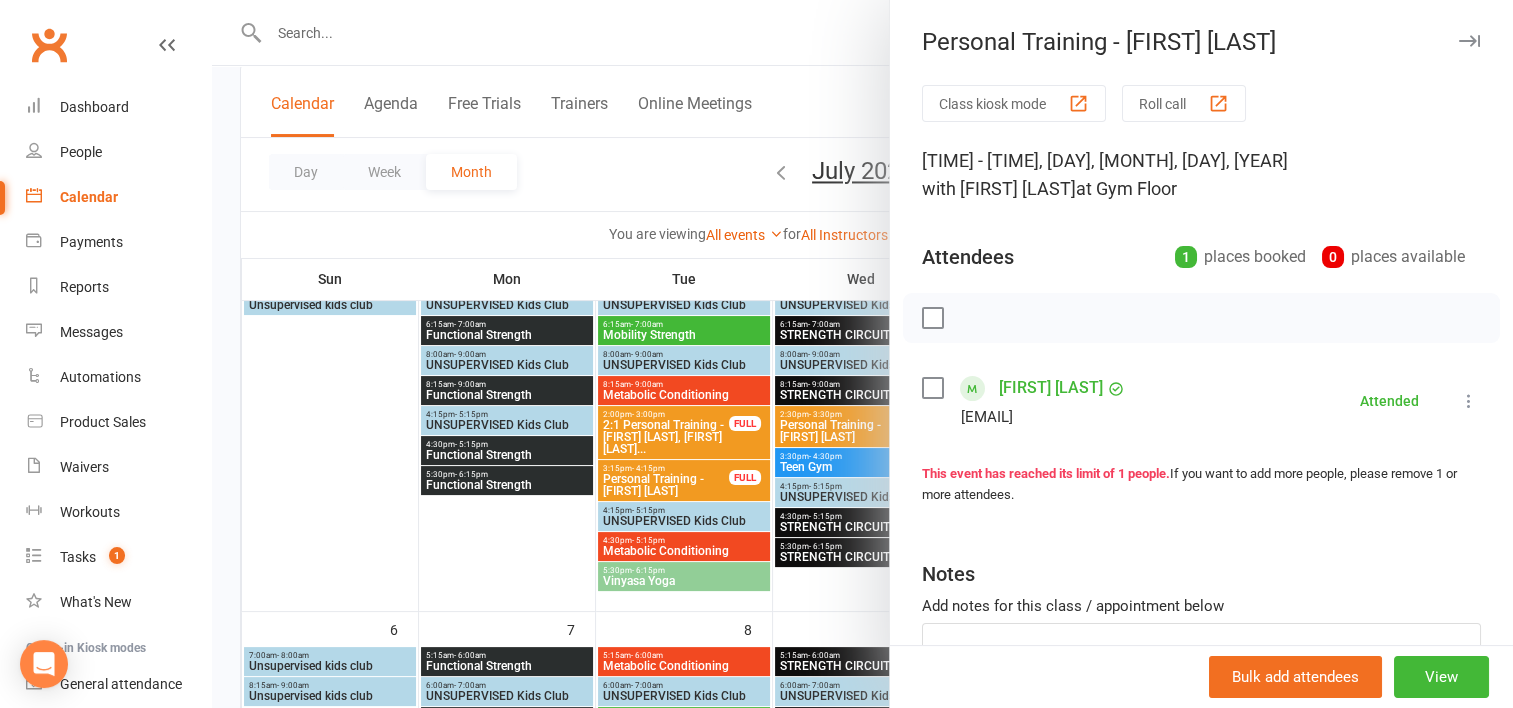 click at bounding box center (862, 354) 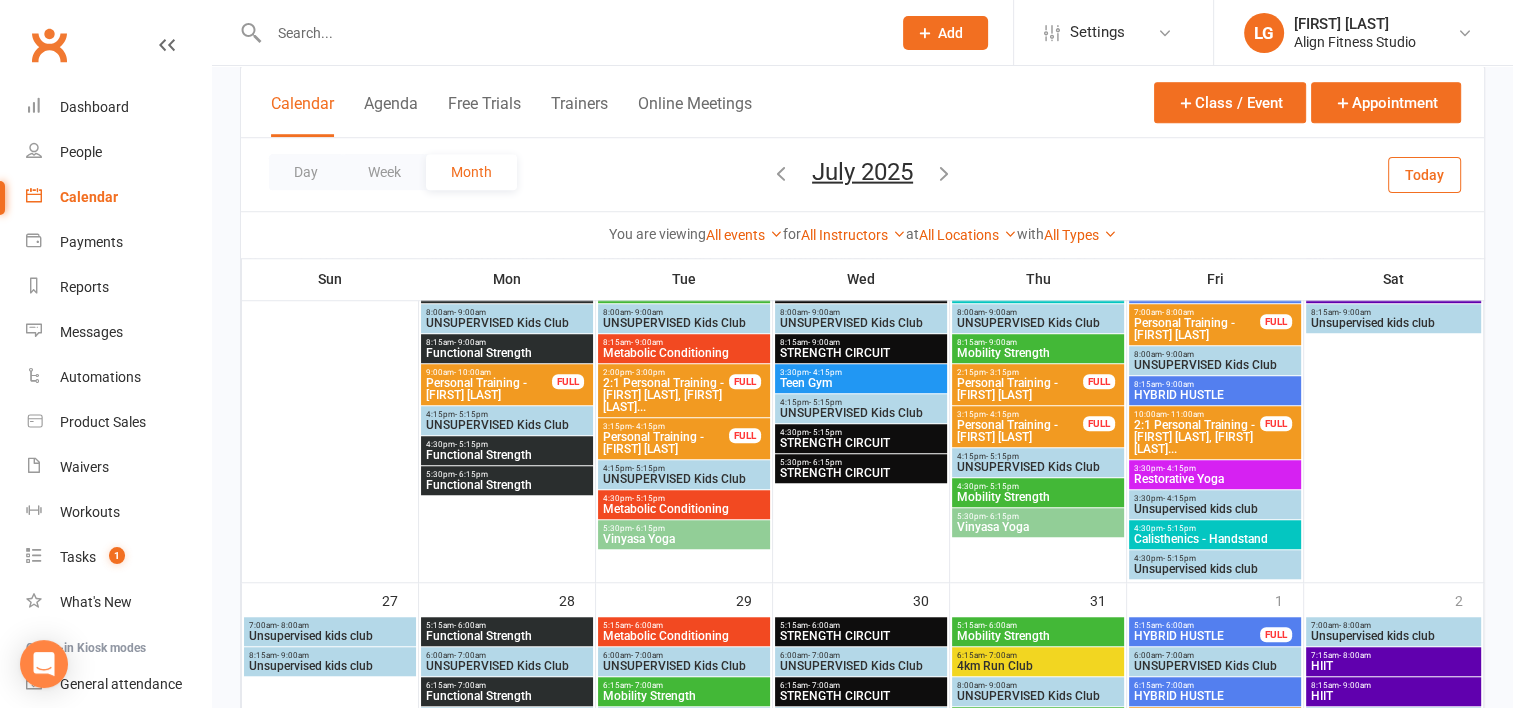 scroll, scrollTop: 1480, scrollLeft: 0, axis: vertical 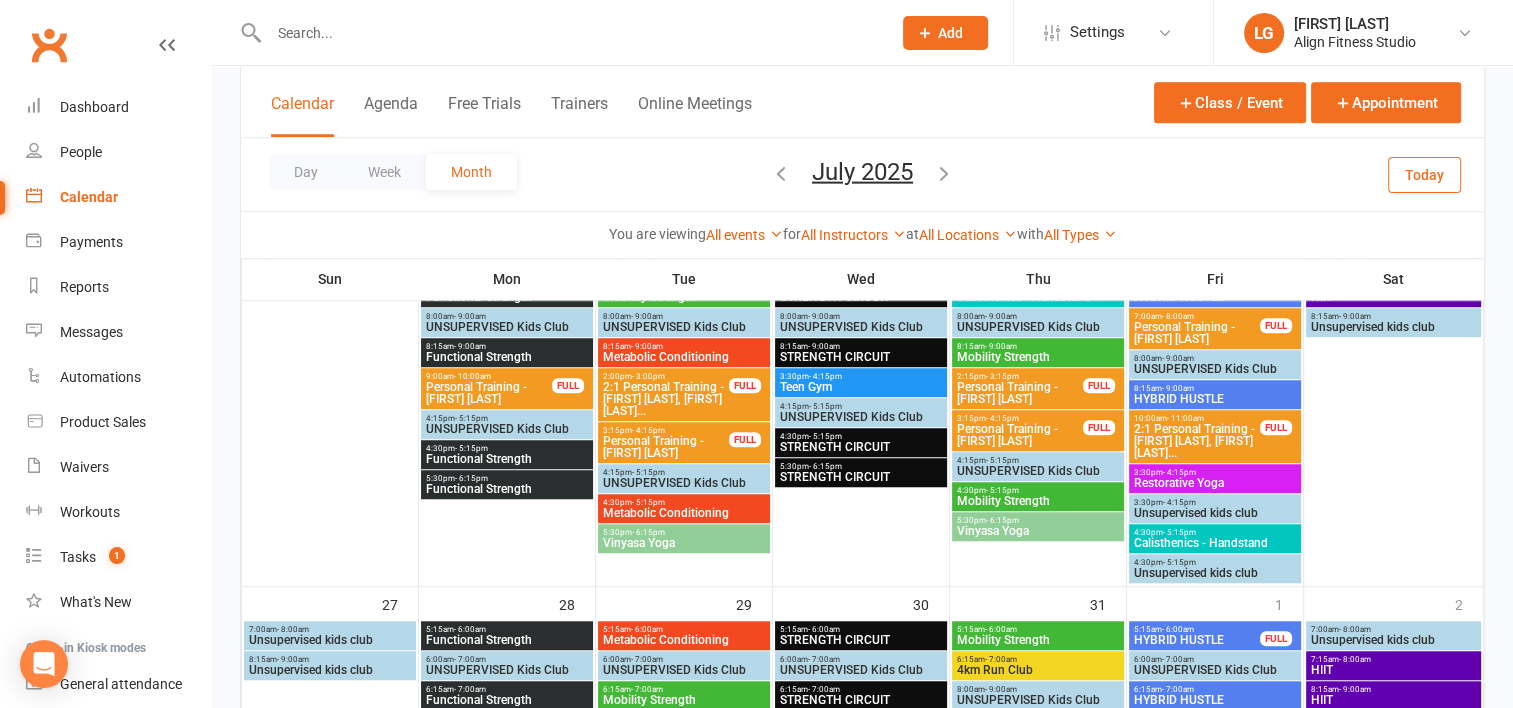 click on "2:1 Personal Training - Alison Brett, Bernice Spac..." at bounding box center [1197, 441] 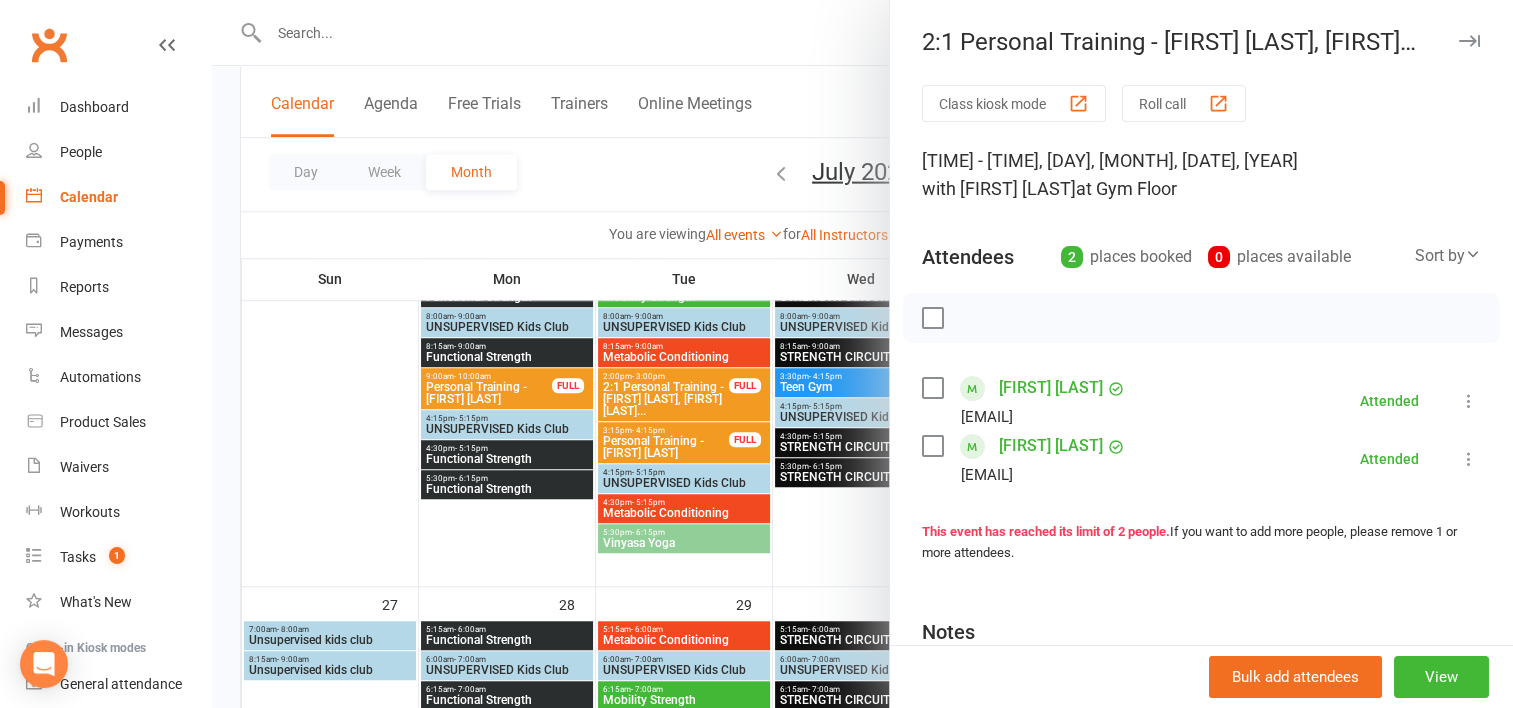 click at bounding box center [862, 354] 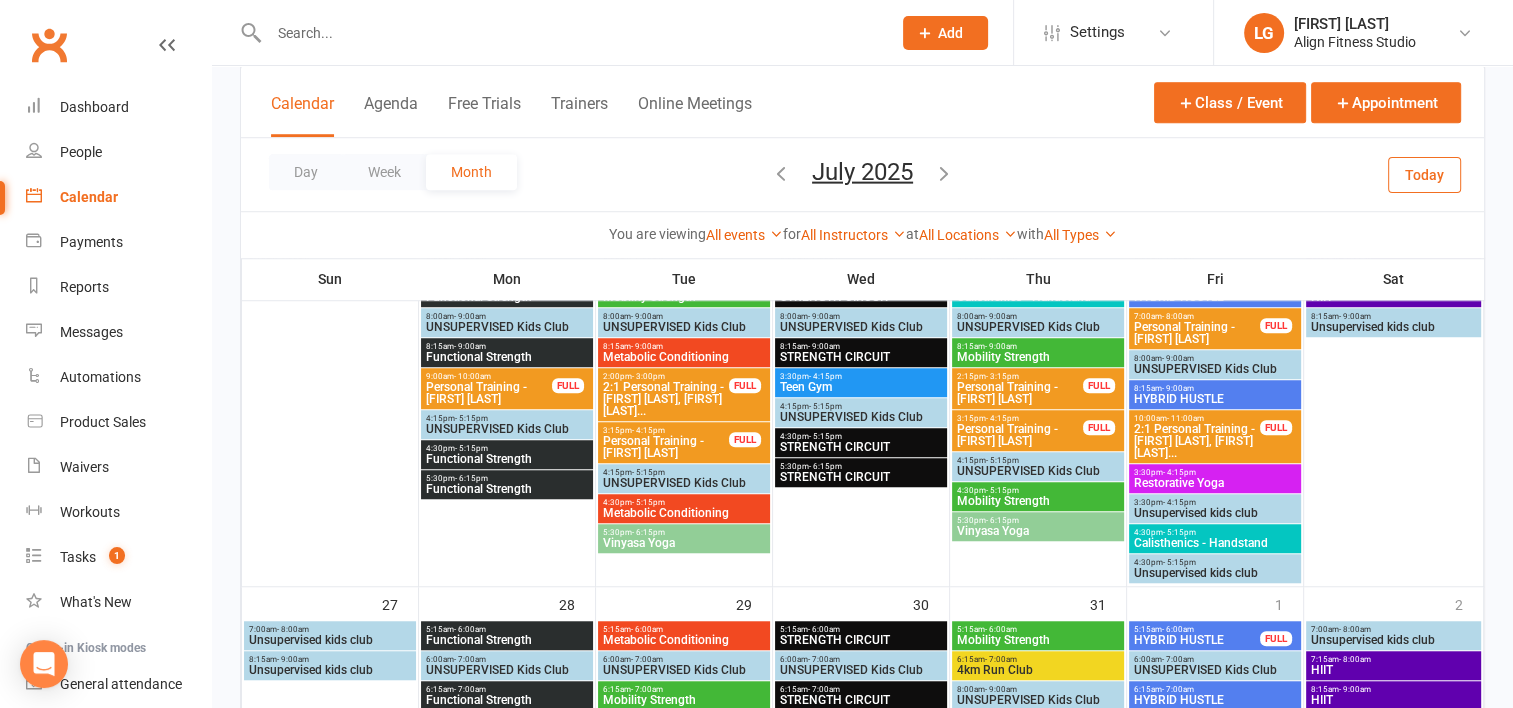 click on "2:1 Personal Training - Alison Brett, Bernice Spac..." at bounding box center (666, 399) 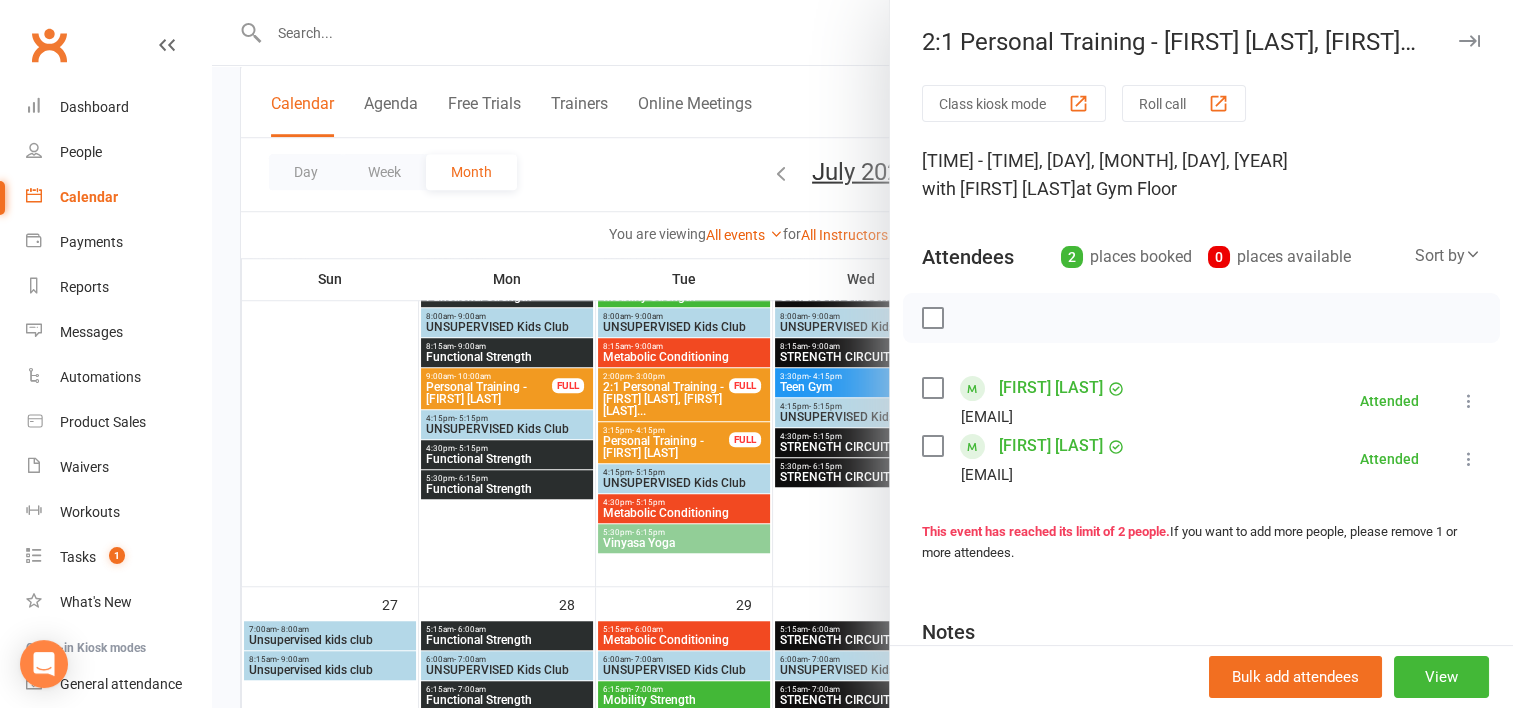 click at bounding box center (862, 354) 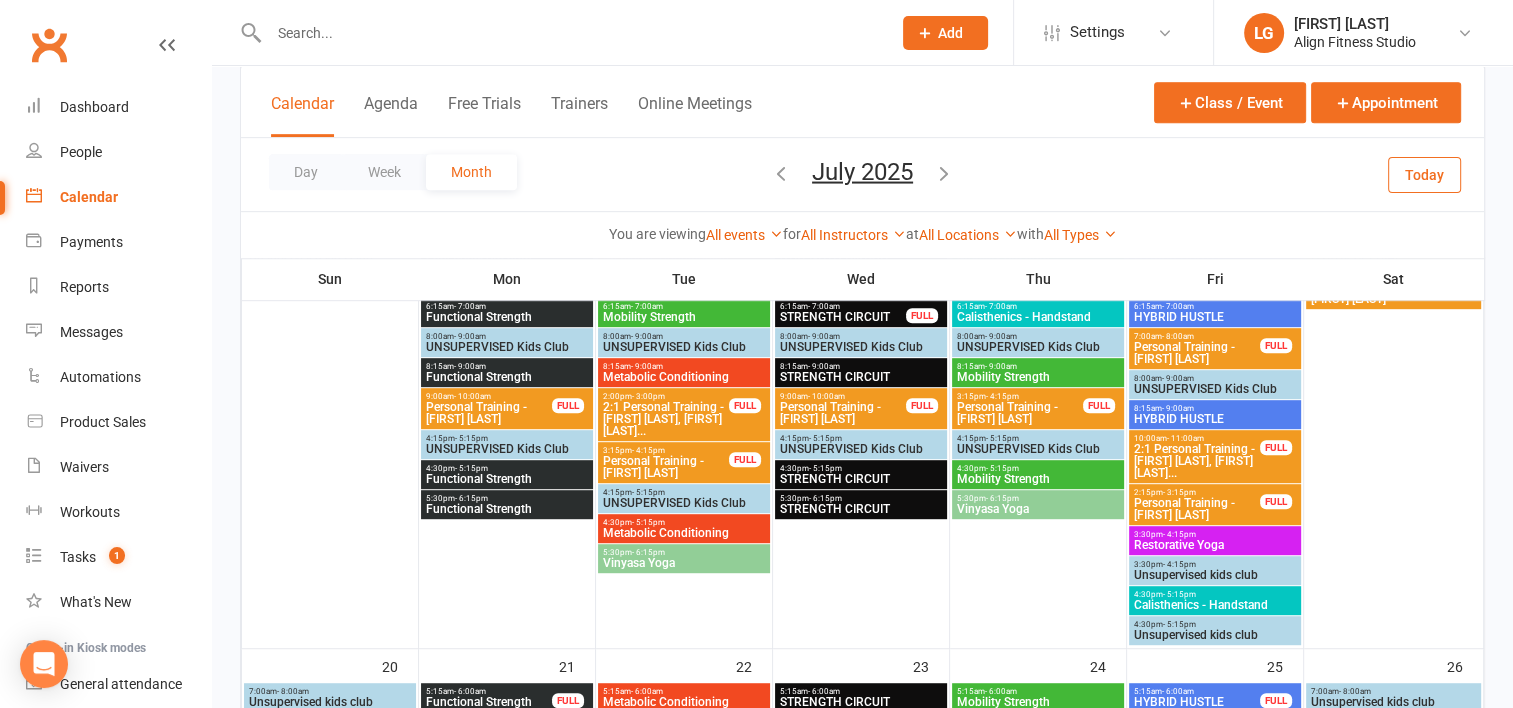 scroll, scrollTop: 1012, scrollLeft: 0, axis: vertical 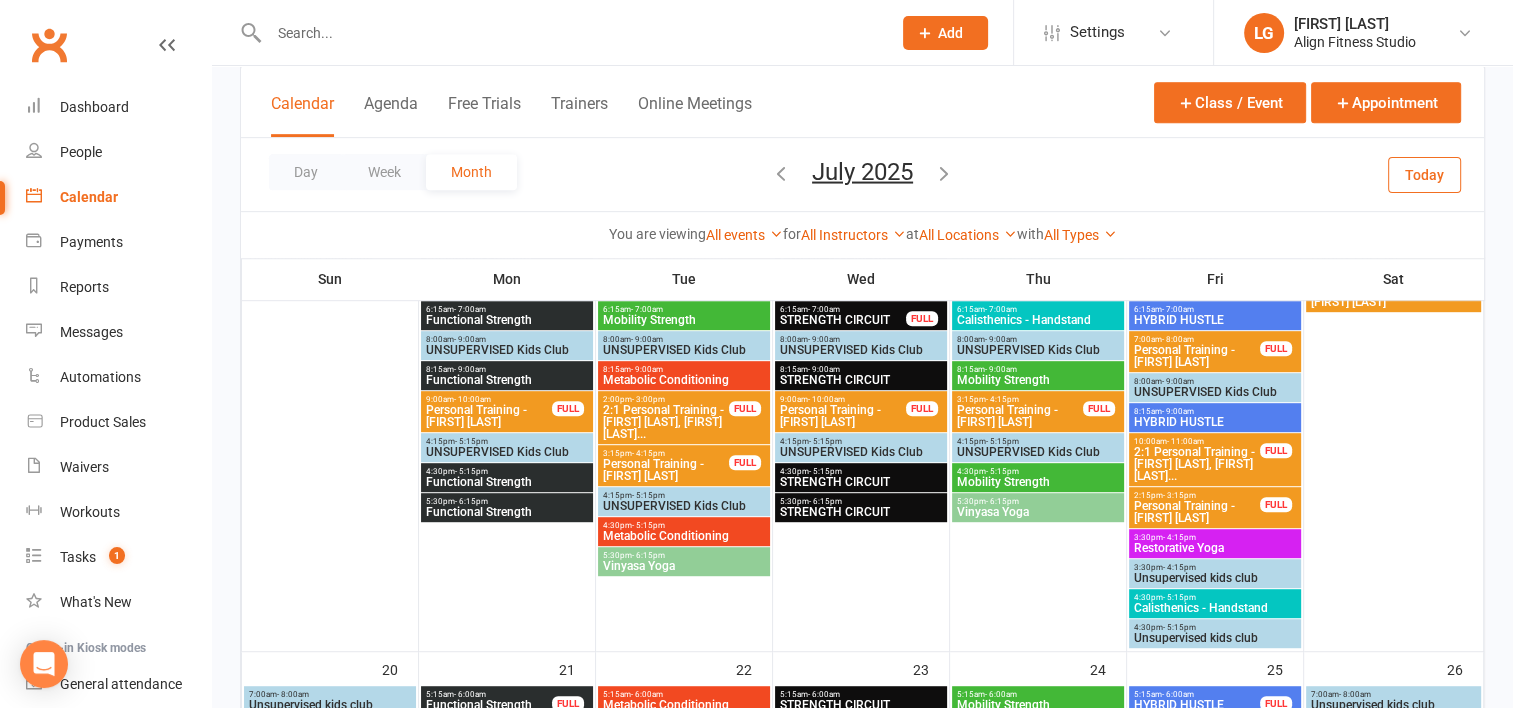click on "2:1 Personal Training - Alison Brett, Bernice Spac..." at bounding box center (666, 422) 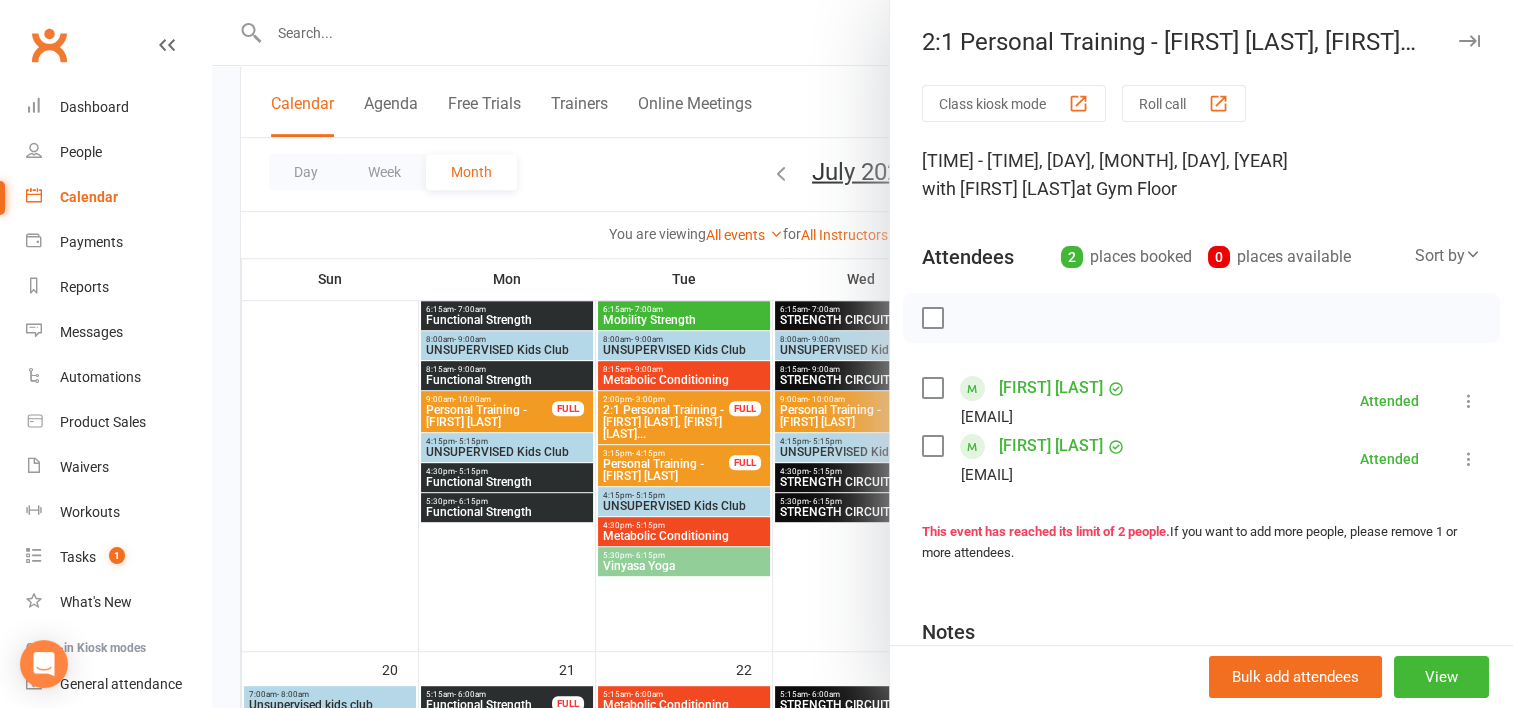 click at bounding box center [862, 354] 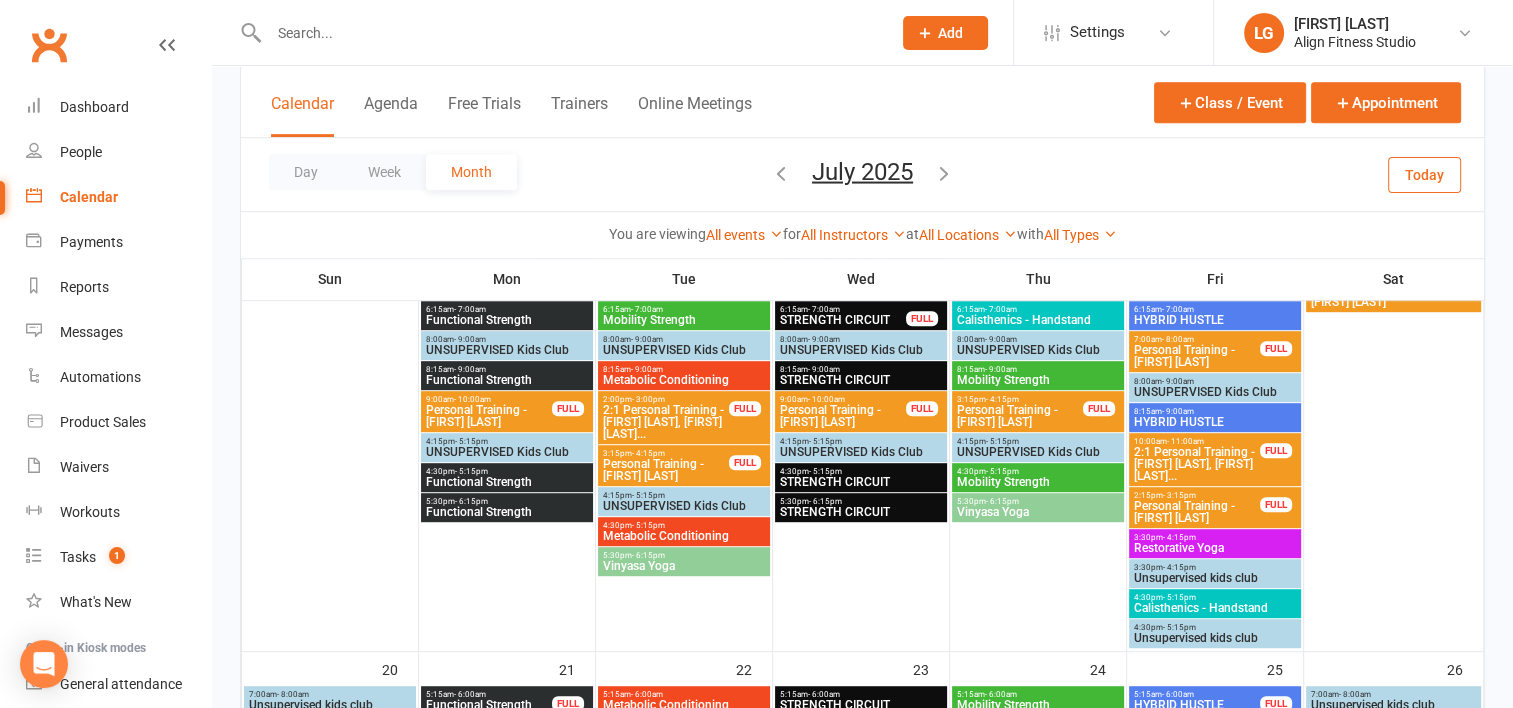 click on "2:1 Personal Training - Alison Brett, Bernice Spac..." at bounding box center (1197, 464) 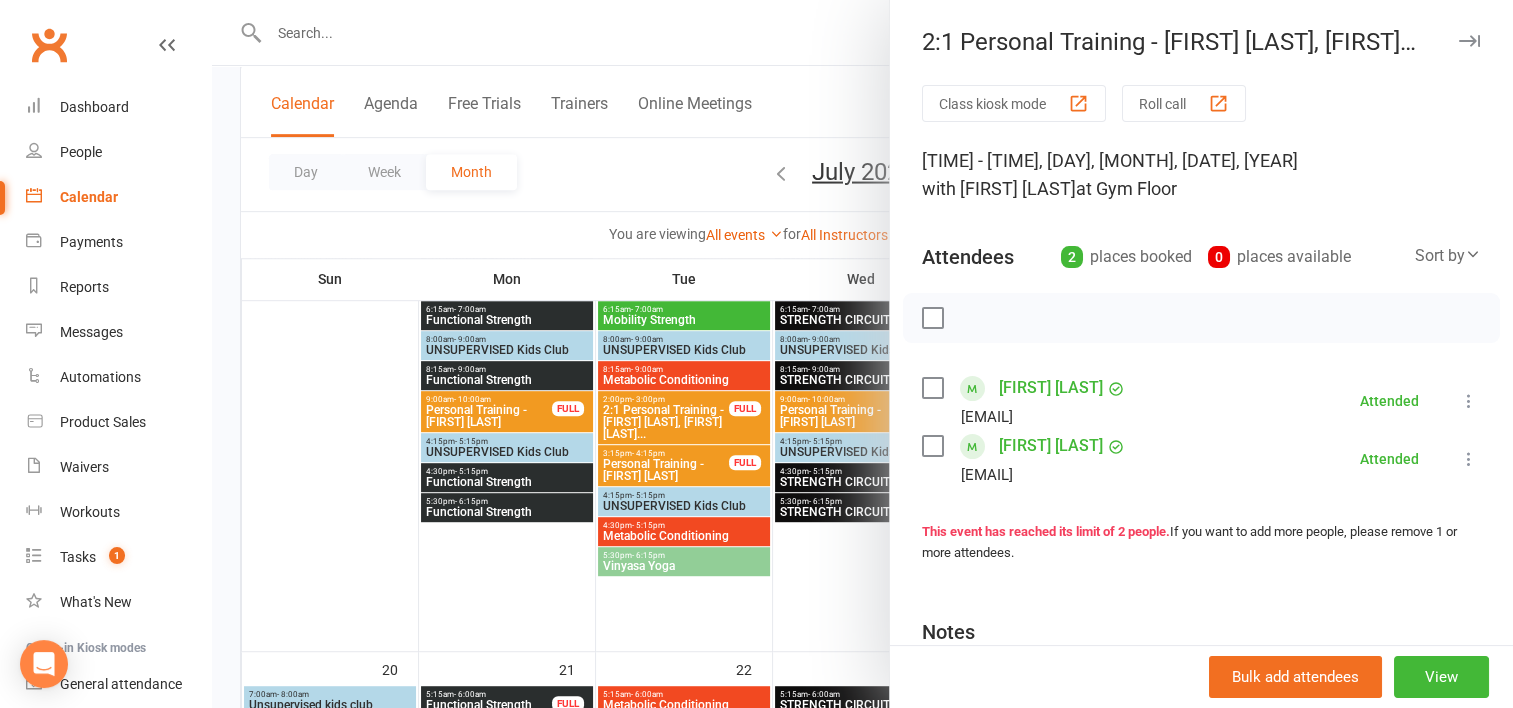 click at bounding box center [862, 354] 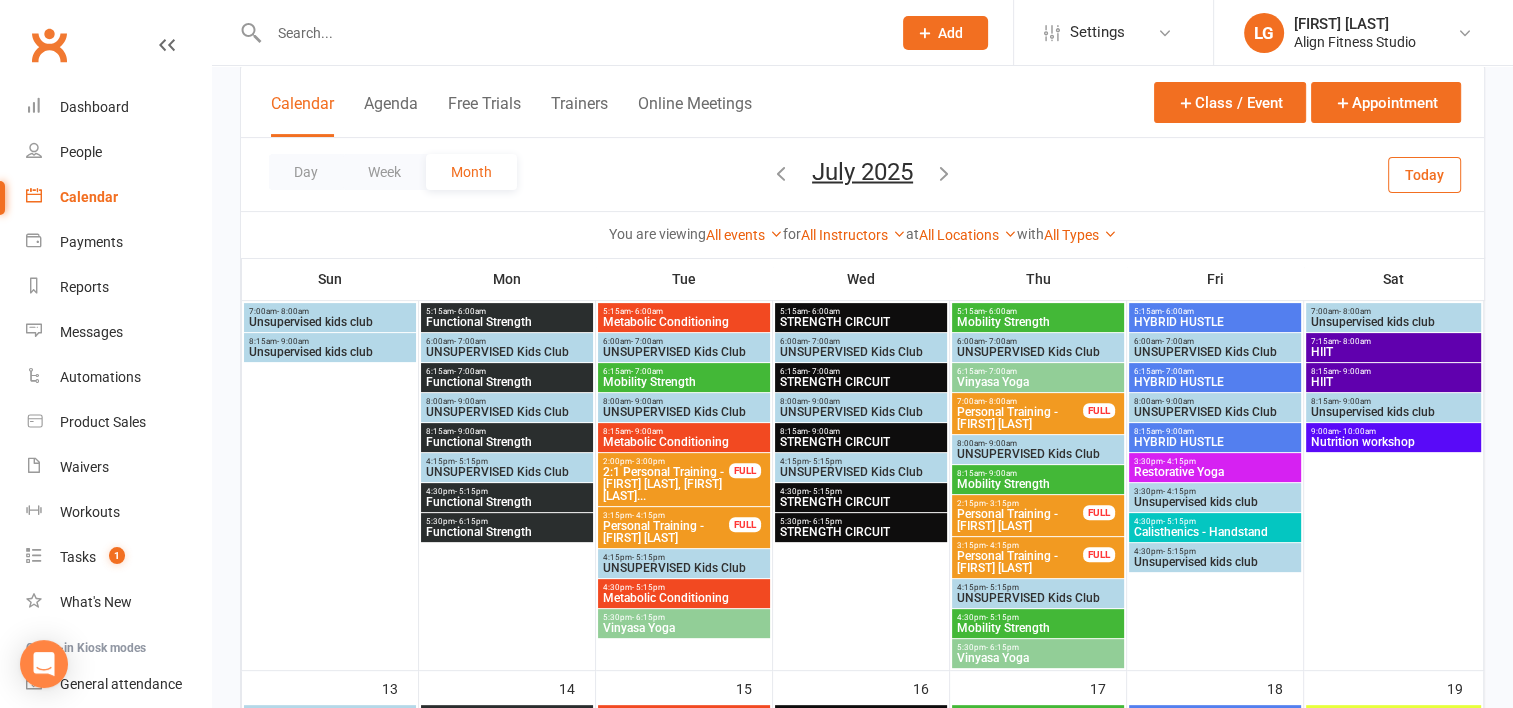 scroll, scrollTop: 547, scrollLeft: 0, axis: vertical 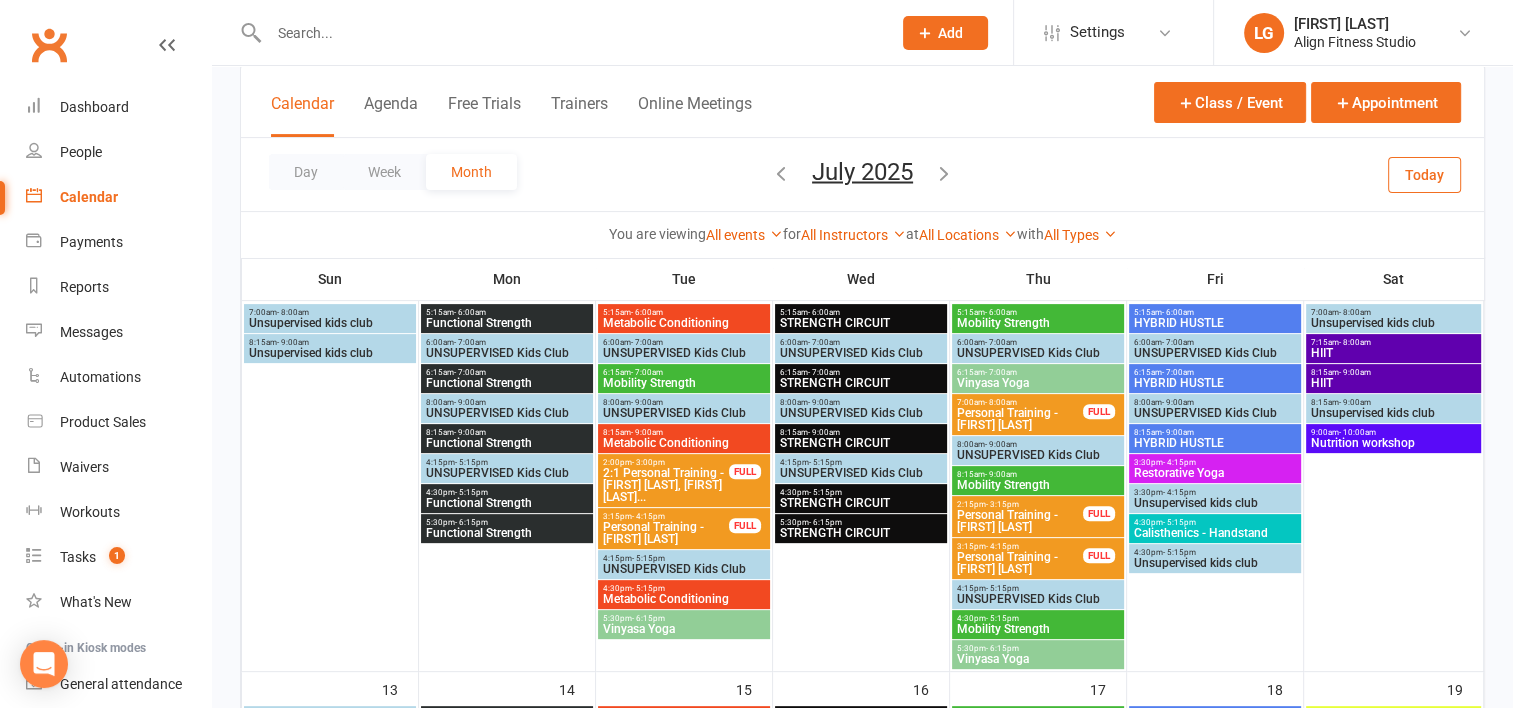 click on "2:1 Personal Training - Alison Brett, Bernice Spac..." at bounding box center [666, 485] 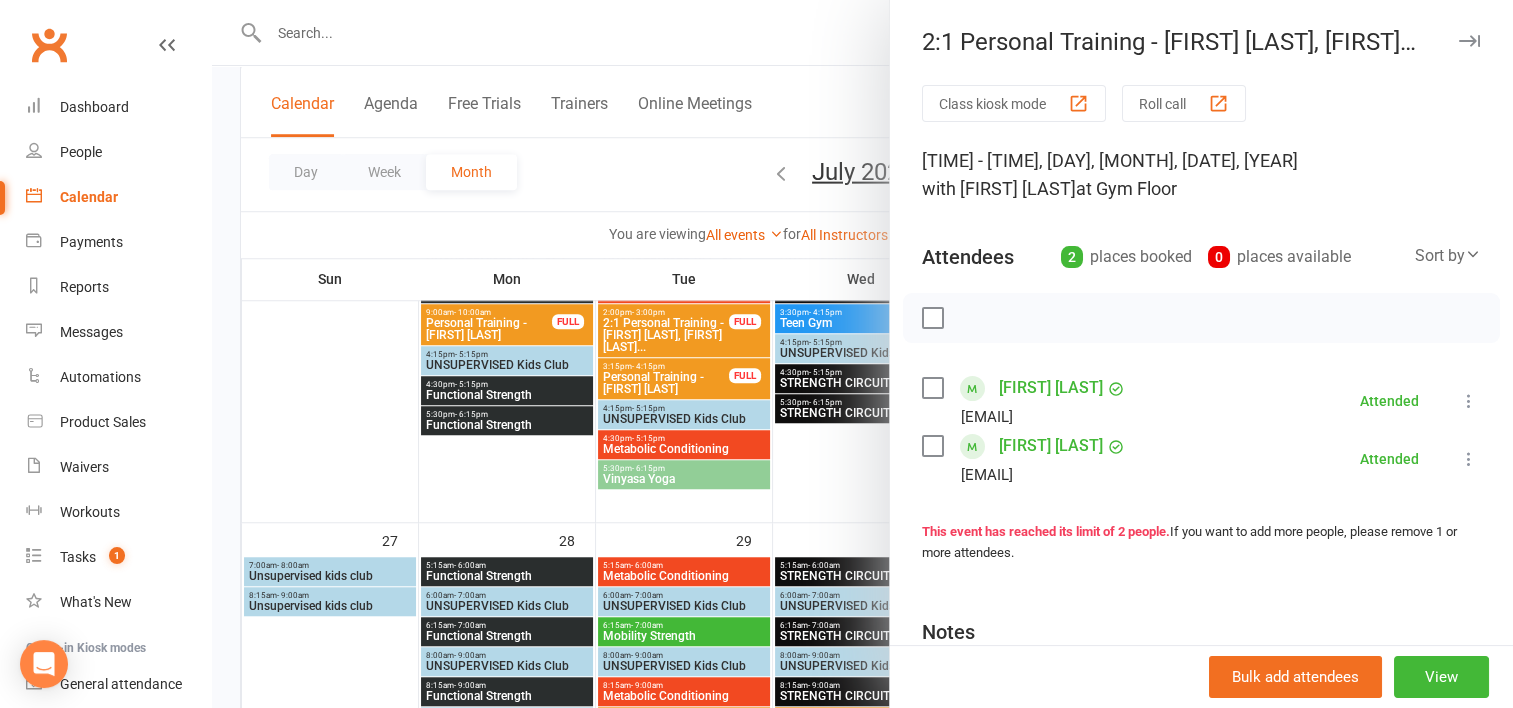 scroll, scrollTop: 1543, scrollLeft: 0, axis: vertical 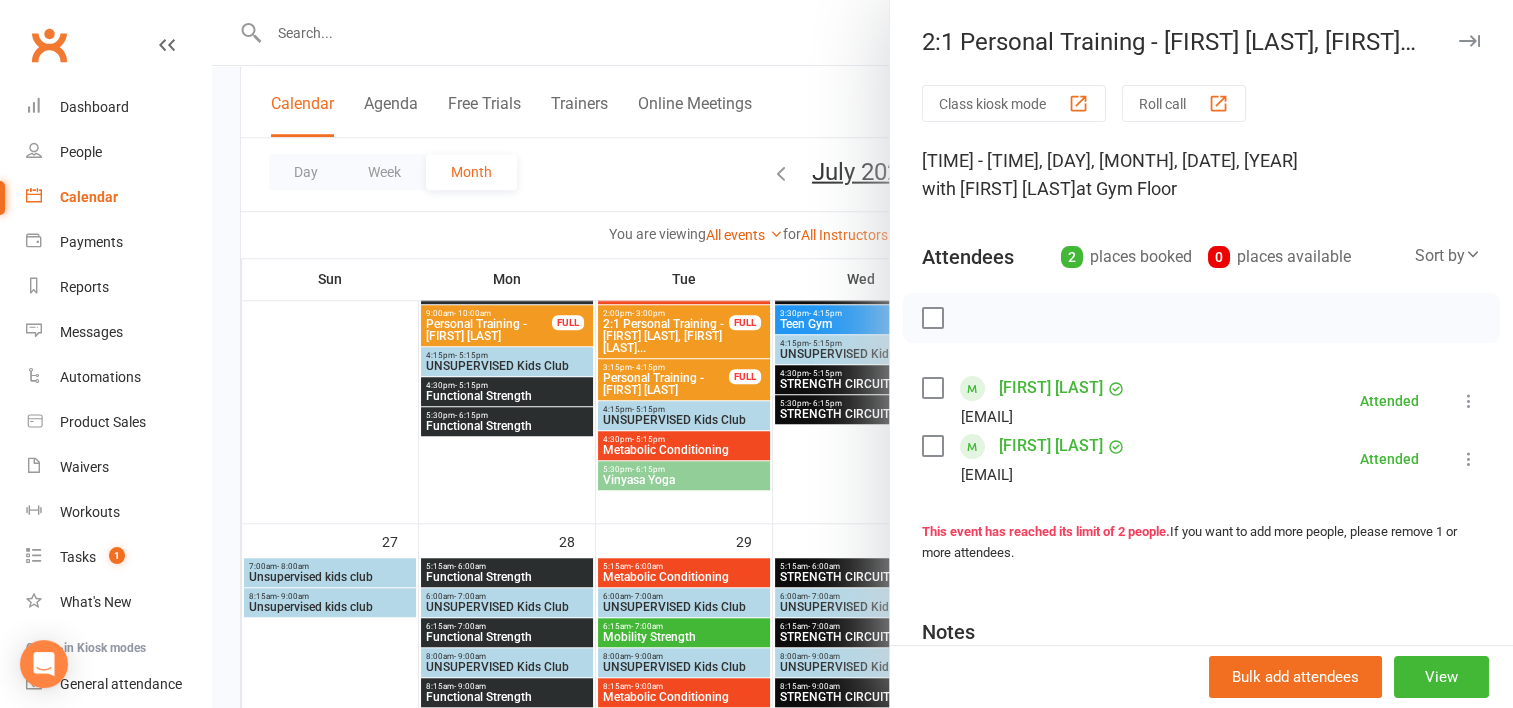 click at bounding box center (862, 354) 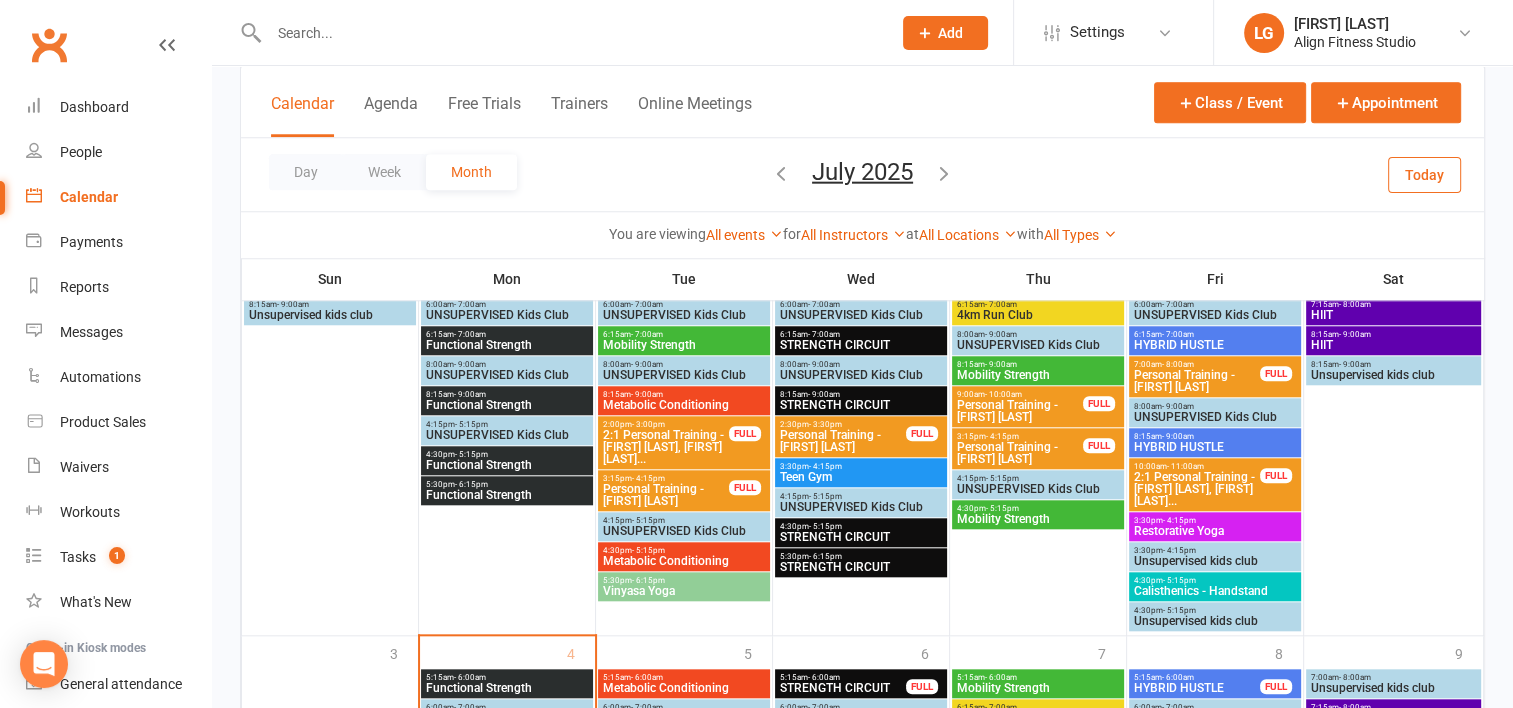 scroll, scrollTop: 1809, scrollLeft: 0, axis: vertical 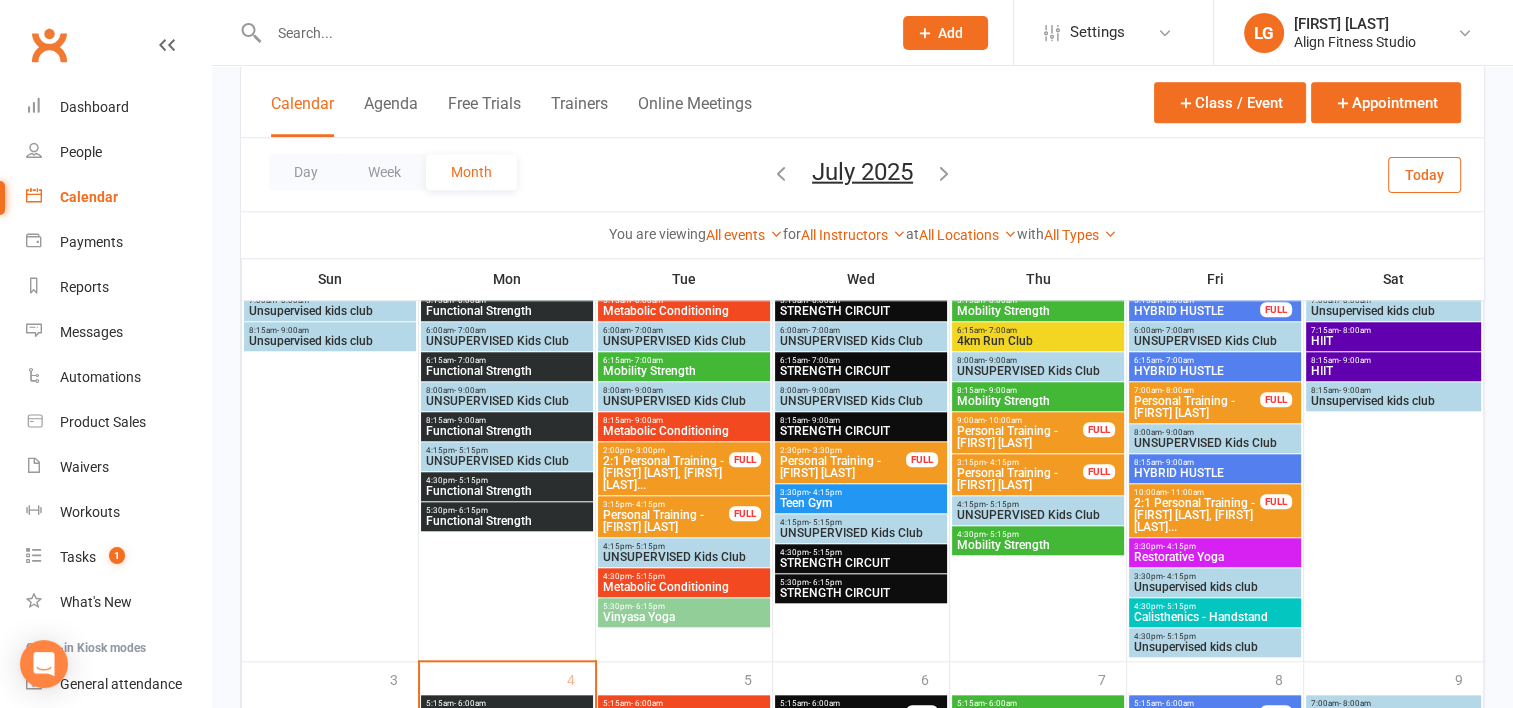 click on "- 3:00pm" at bounding box center [648, 450] 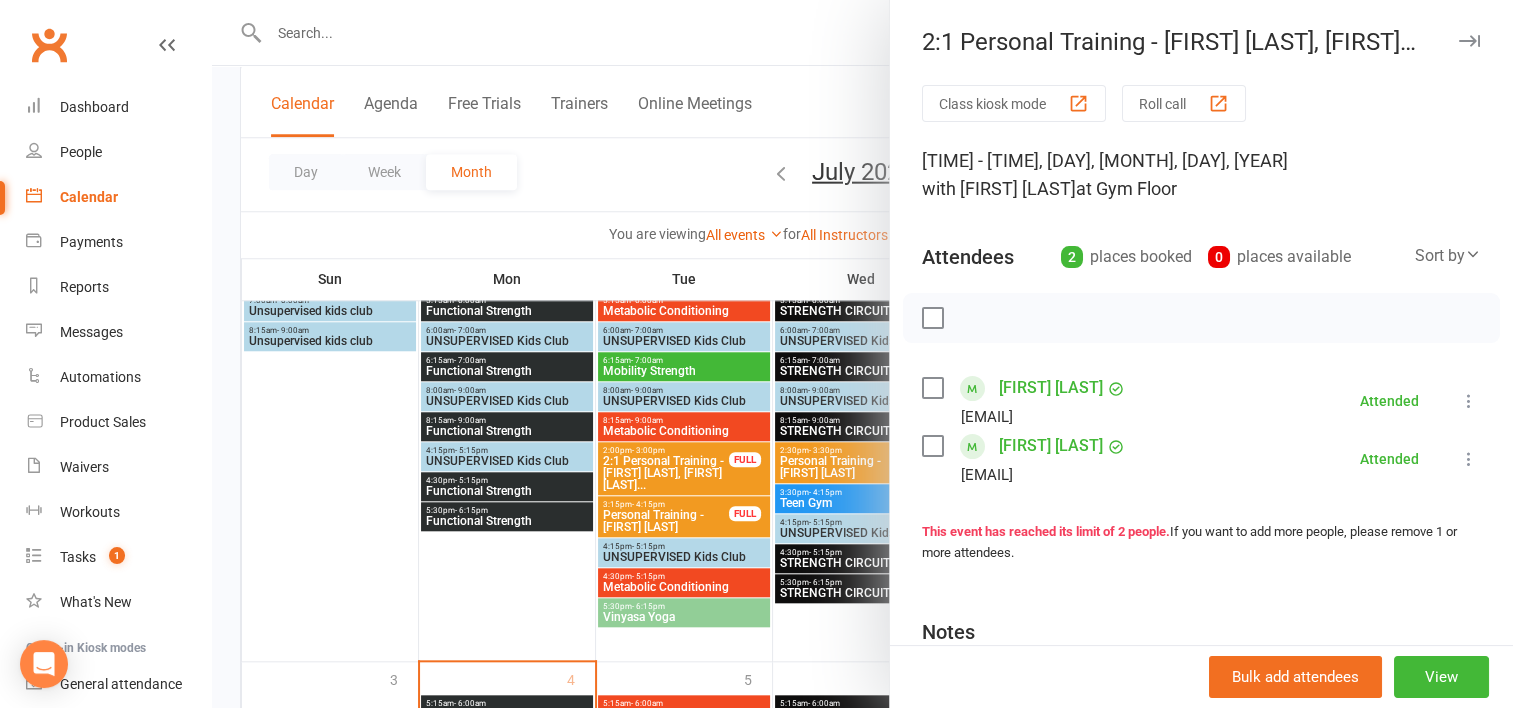 click at bounding box center (862, 354) 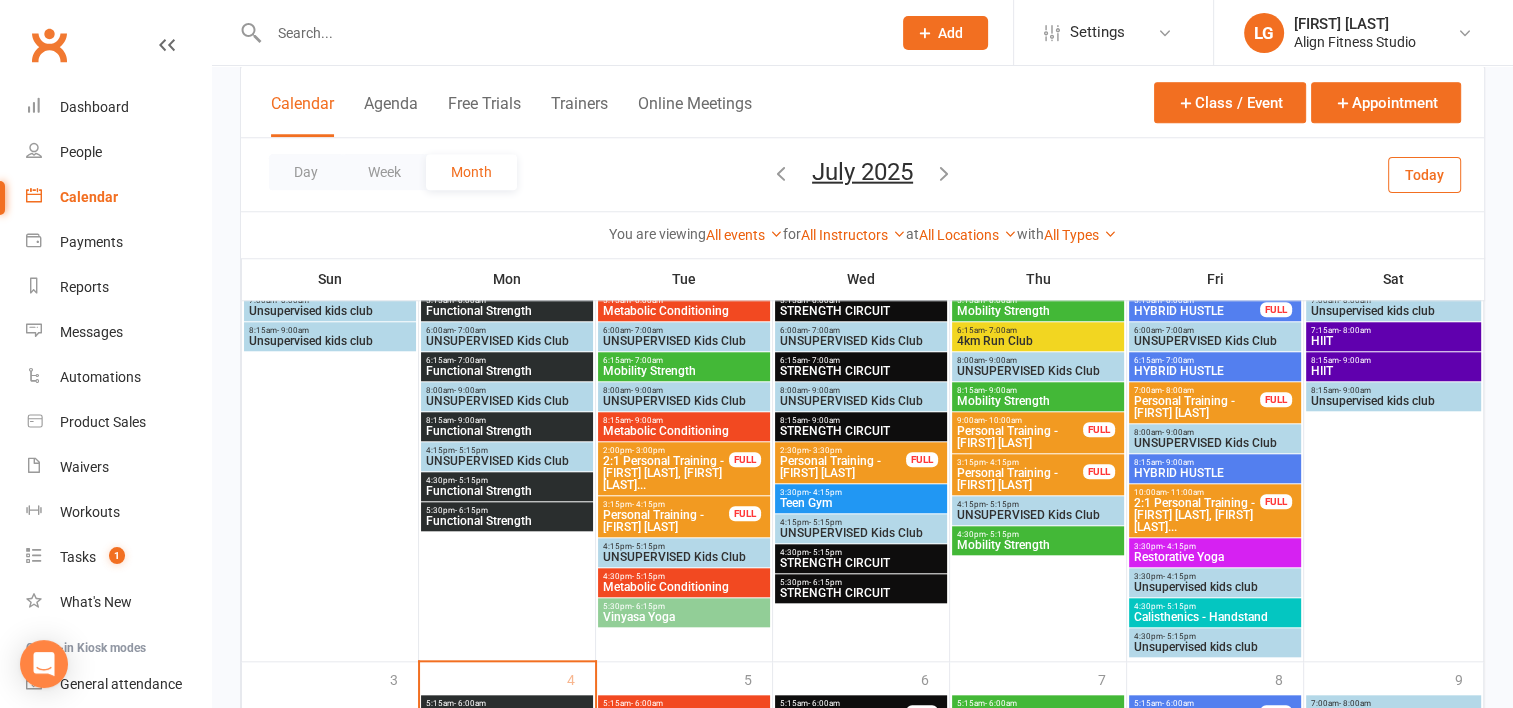 click on "2:1 Personal Training - Alison Brett, Bernice Spac..." at bounding box center [1197, 515] 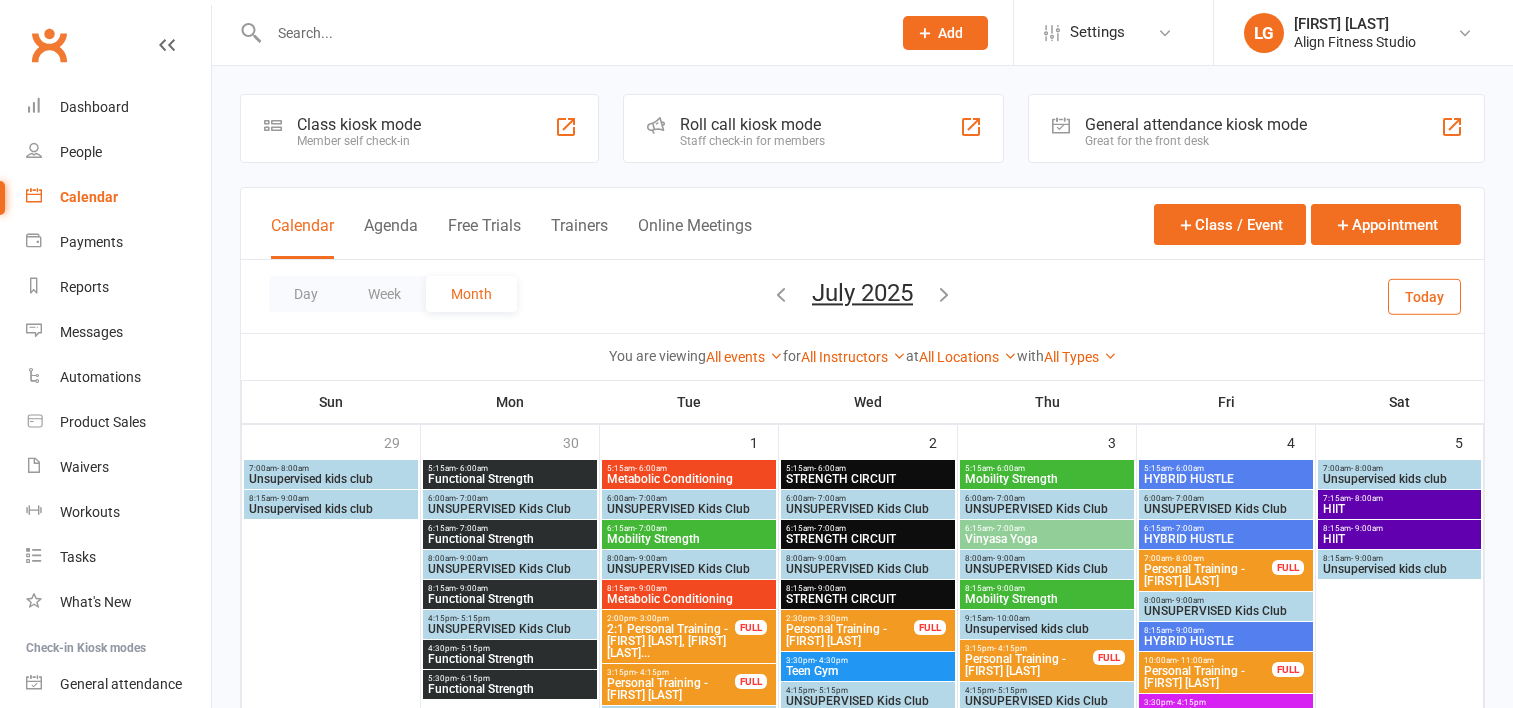 scroll, scrollTop: 1809, scrollLeft: 0, axis: vertical 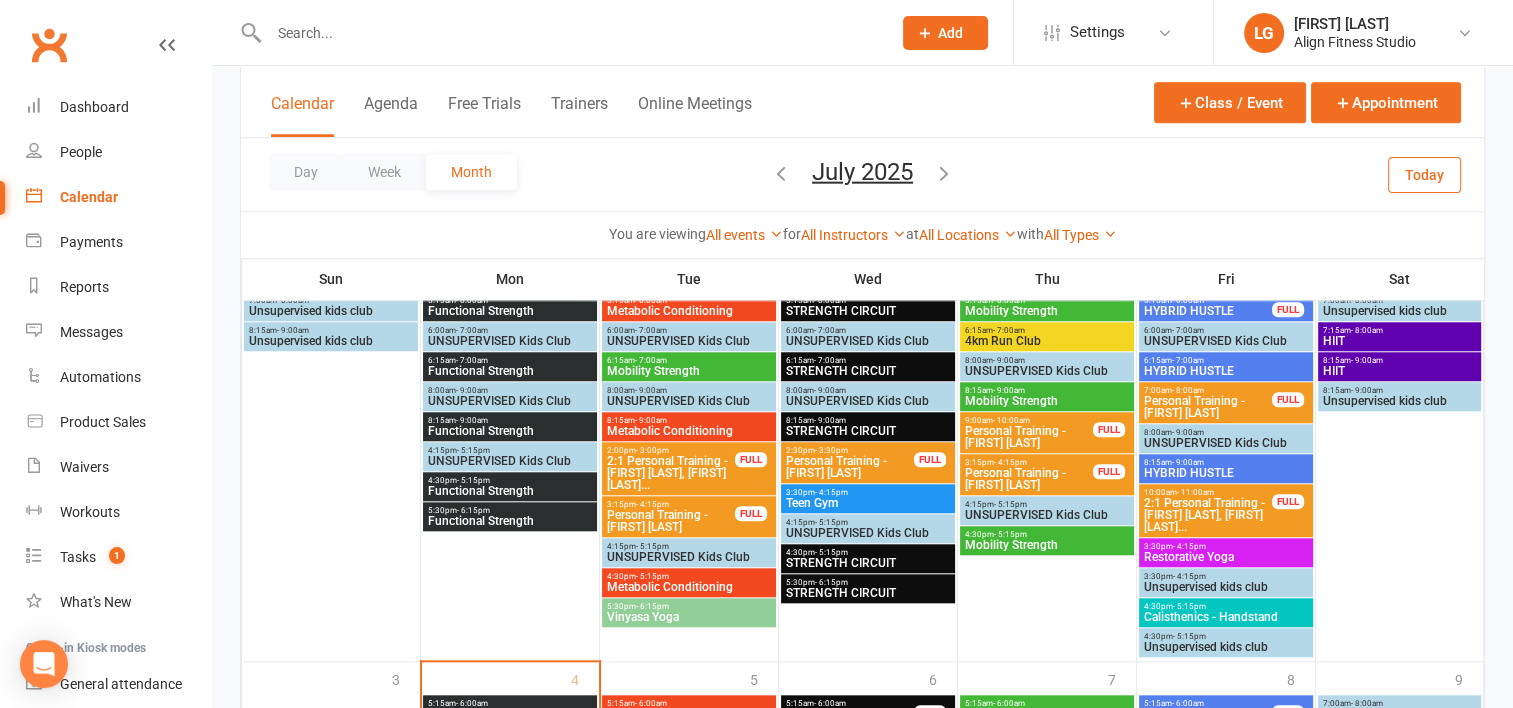 click at bounding box center (570, 33) 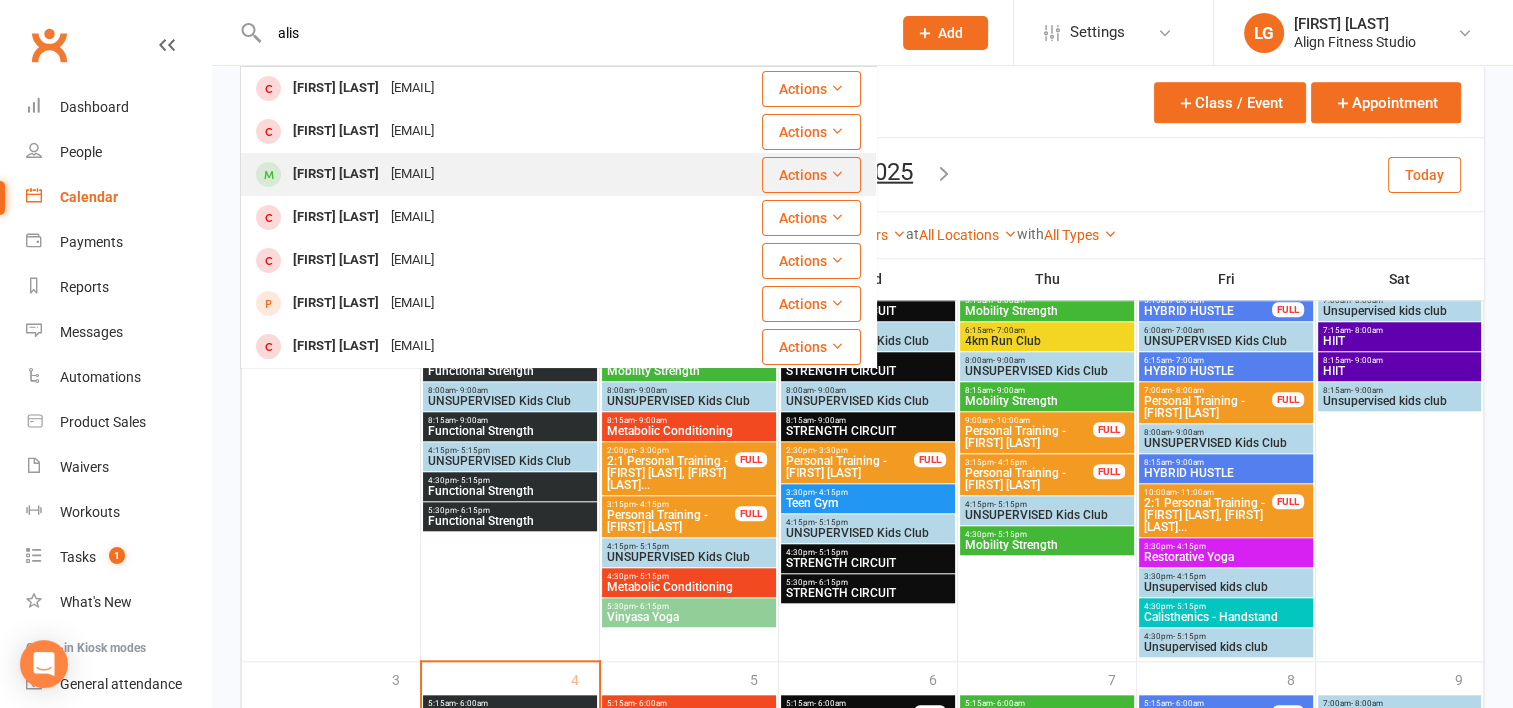 type on "alis" 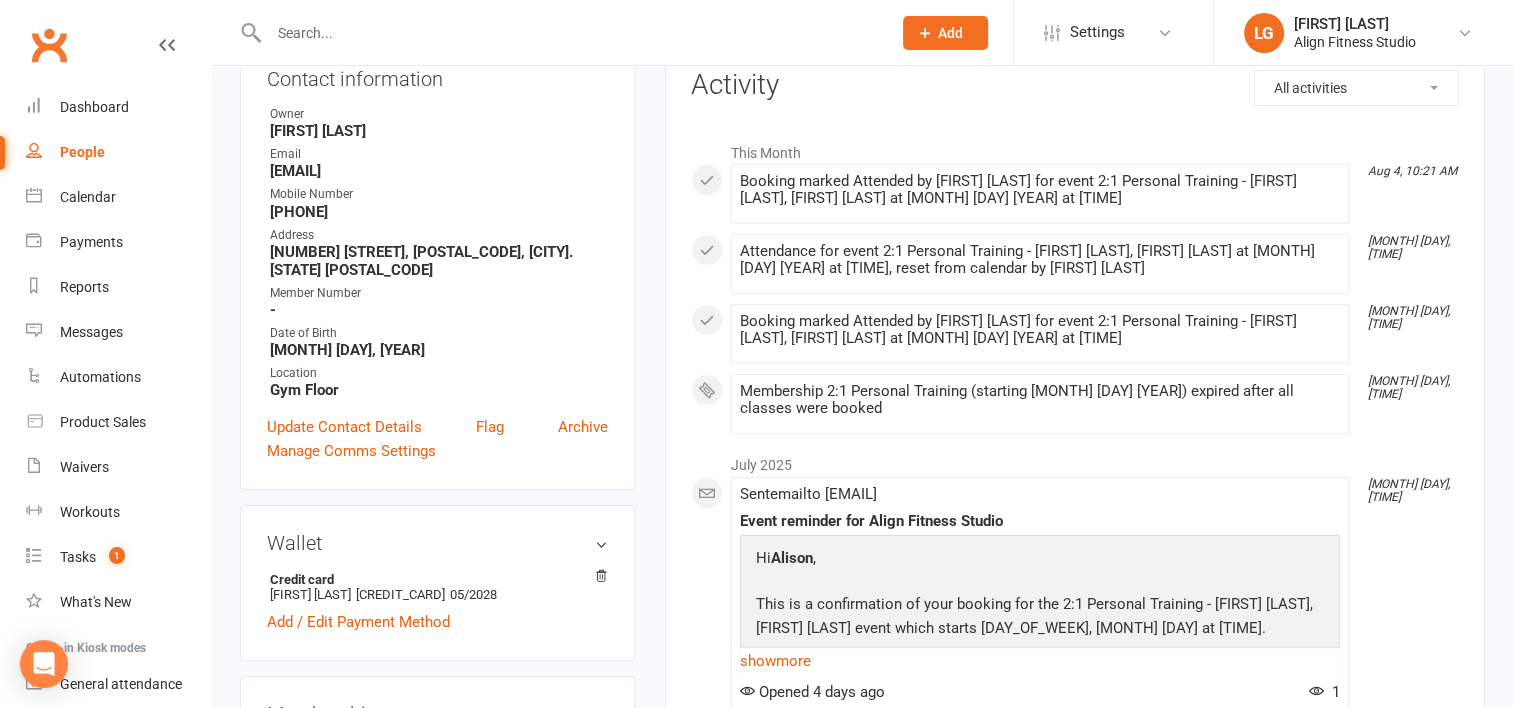 scroll, scrollTop: 568, scrollLeft: 0, axis: vertical 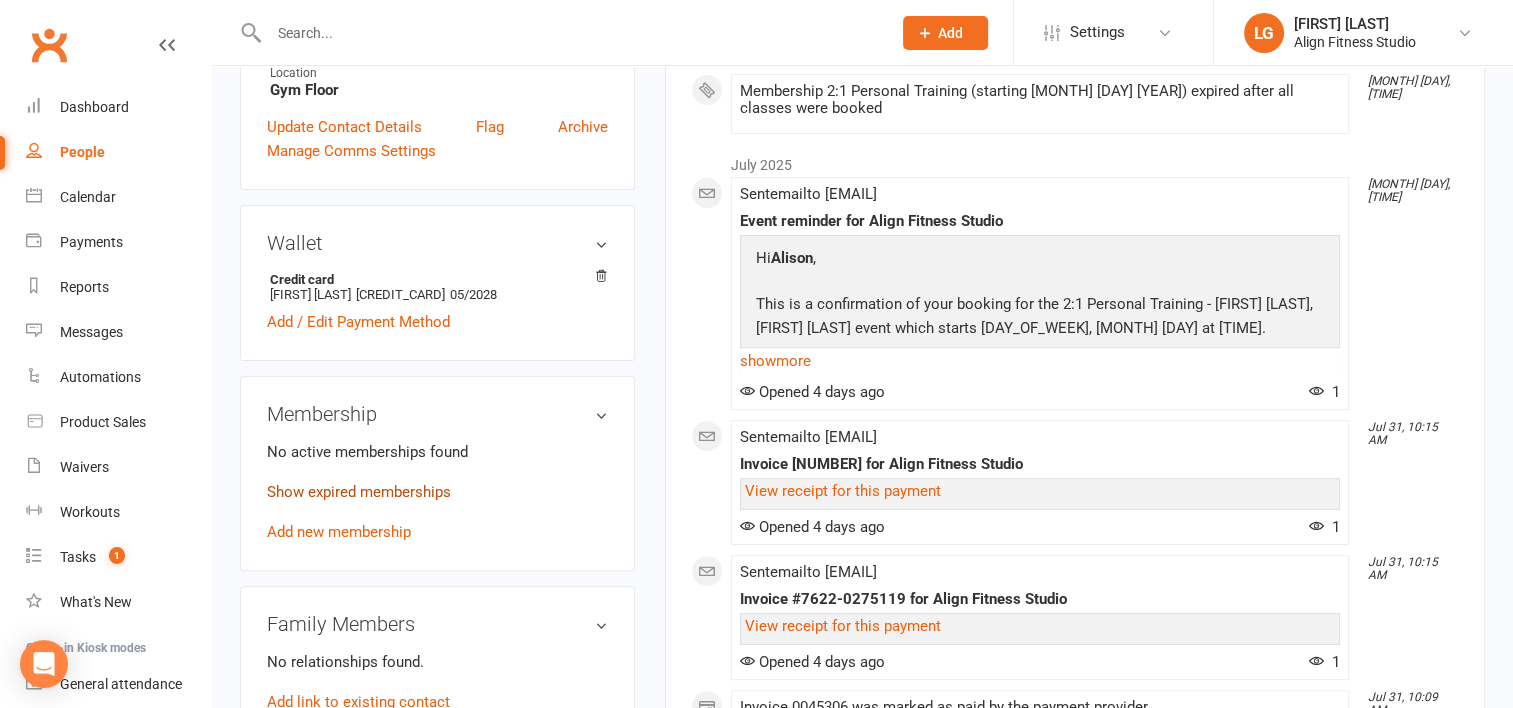 click on "Show expired memberships" at bounding box center [359, 492] 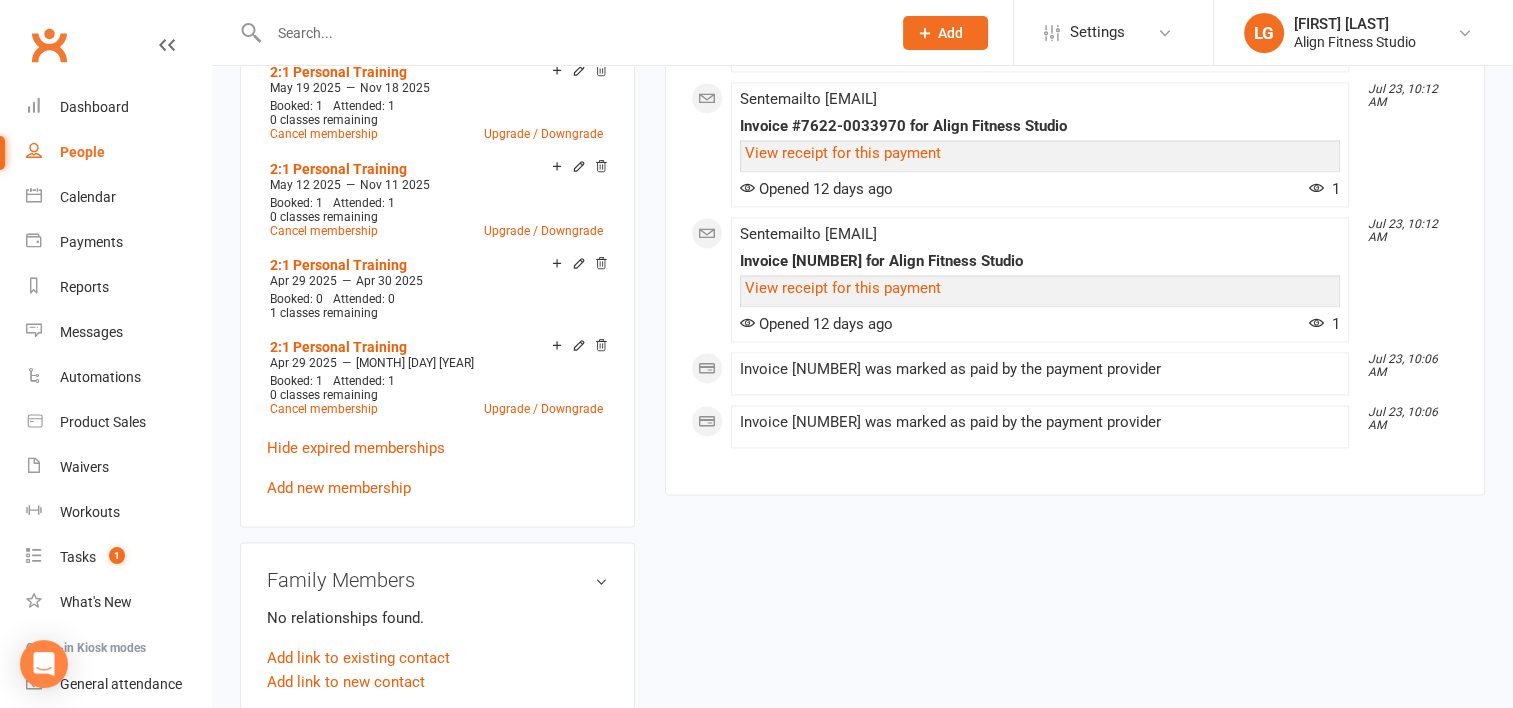 scroll, scrollTop: 2804, scrollLeft: 0, axis: vertical 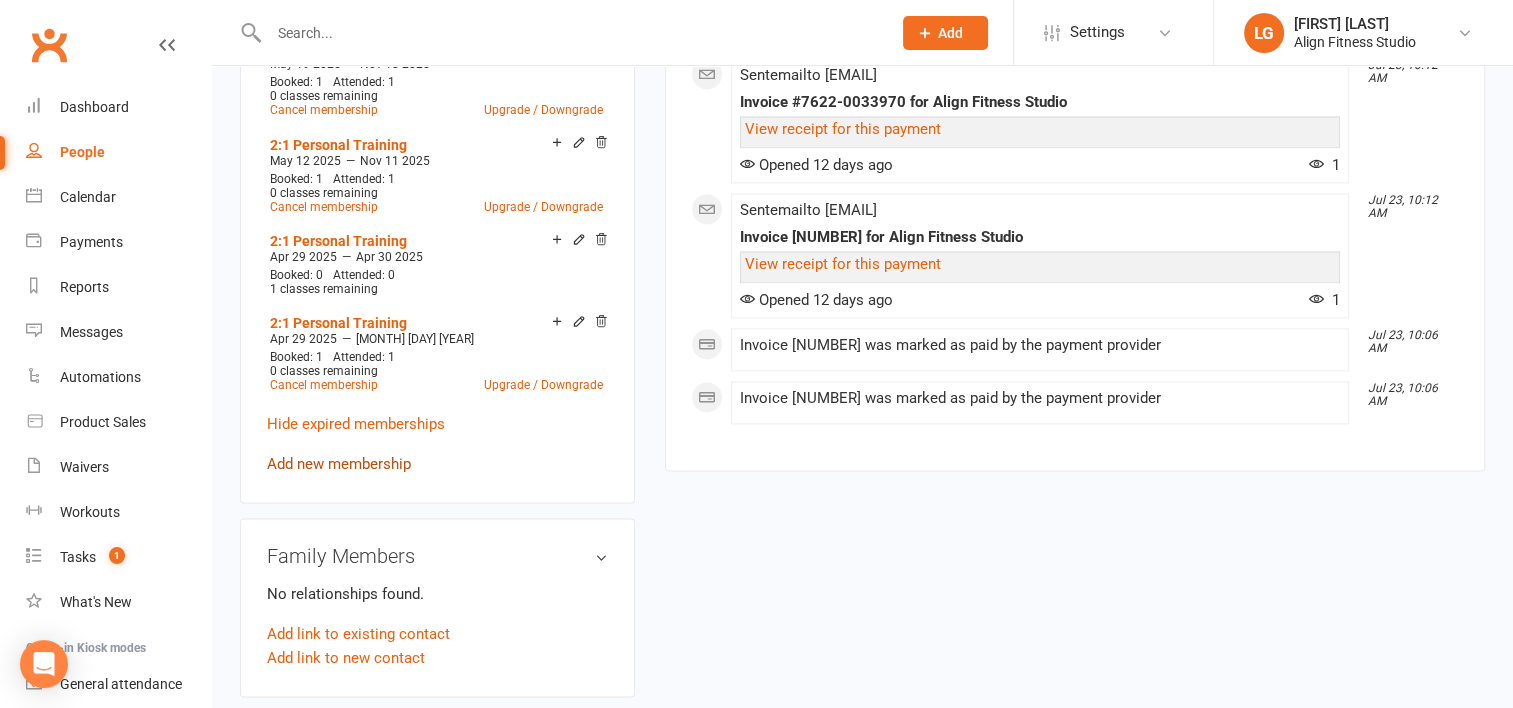 click on "Add new membership" at bounding box center (339, 464) 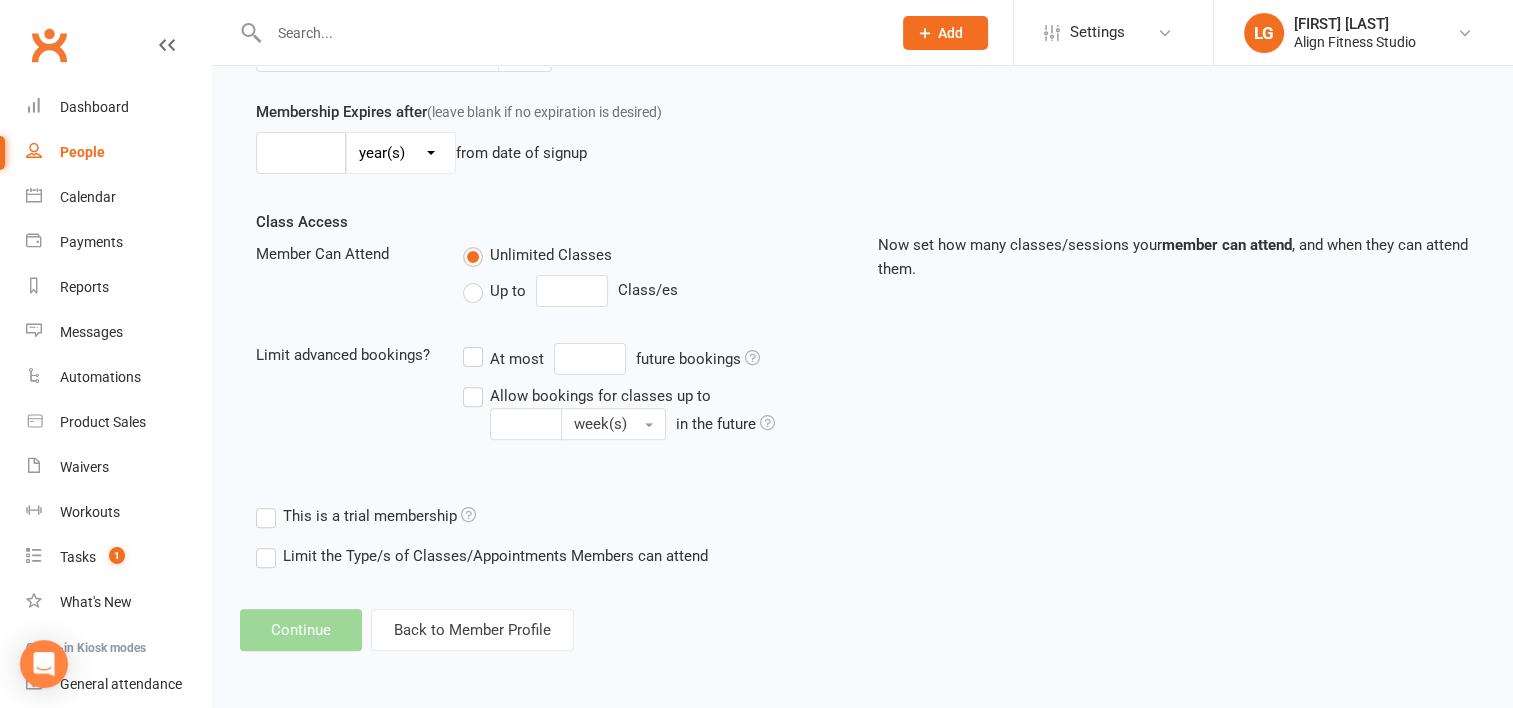 scroll, scrollTop: 0, scrollLeft: 0, axis: both 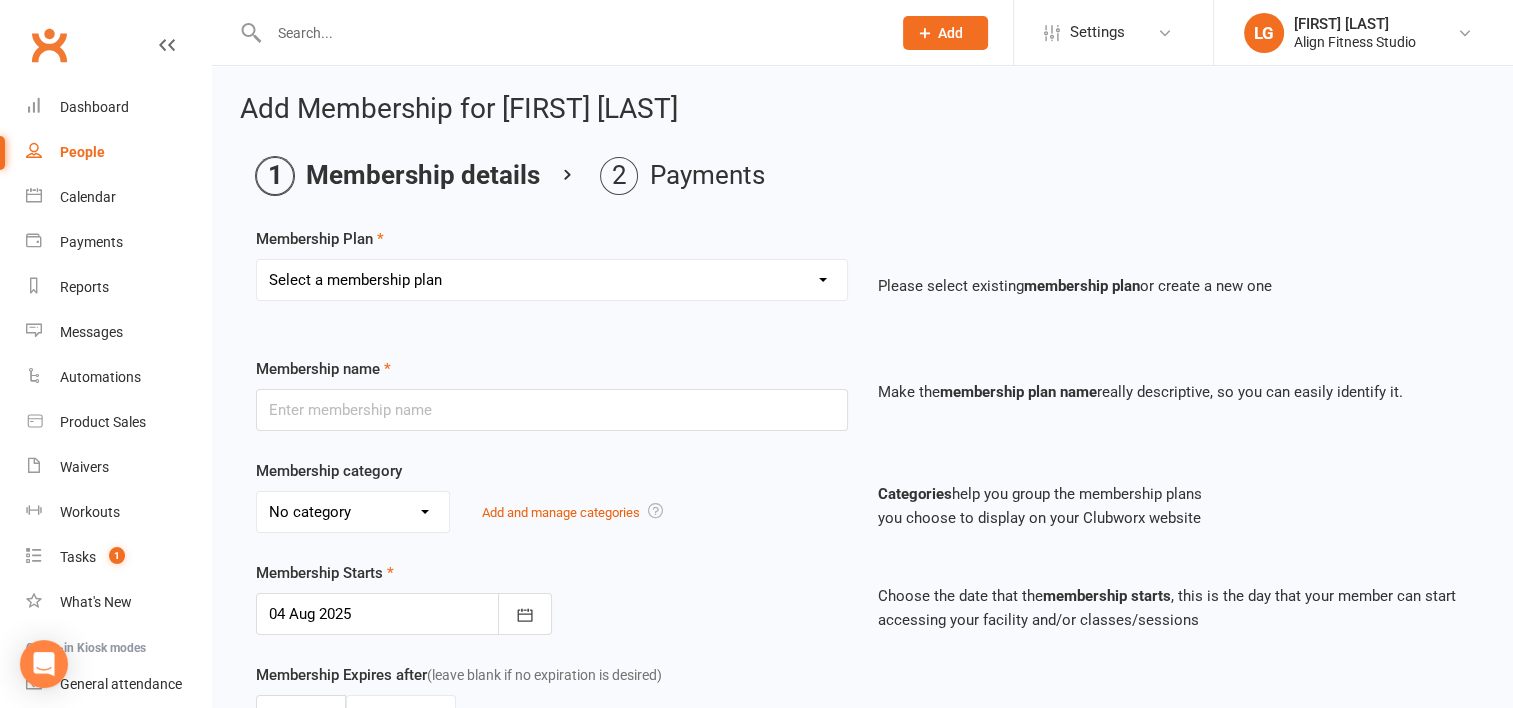 click on "Select a membership plan Create new Membership Plan RESULTS RESULTS FIFO RESULTS PLUS RESULTS PLUS FIFO RESULTS PLUS - PROMO 10 x classes 5 x Personal Training Pass 1x Personal Training Session 5 x 2:1 Personal Training Pass 2:1 Personal Training Kids Club (RP) 1:1 Pilates 5 x Pilates Pass Casual 7 Day Trial 12 Month UPFRONT - RP 12 Month UPFRONT - R KIDS Club (R) Weekly Pilates 6 Week Challenge (members only) New Waiver - No new membership 6 week challenge - Payment plan 6 Week Challenge Staff Nutritional support 4 Weeks $99 3 month special (weekly) 3 Month Special (upfront) Hospital- RP Pilates Membership Teen Gym - 6 x classes Teen Gym - 10 x classes 4 x Teen Gym Pass Casual Teen Gym Open sessions pass (Solo work out) 1 Casual class 15 x classes 10 x Personal Training sessions Hospital RESULTS 1 week unlimited classes 1 month free membership (competition winner) RESULTS PLUS - EOFY 6 Week Challenge 2025" at bounding box center [552, 280] 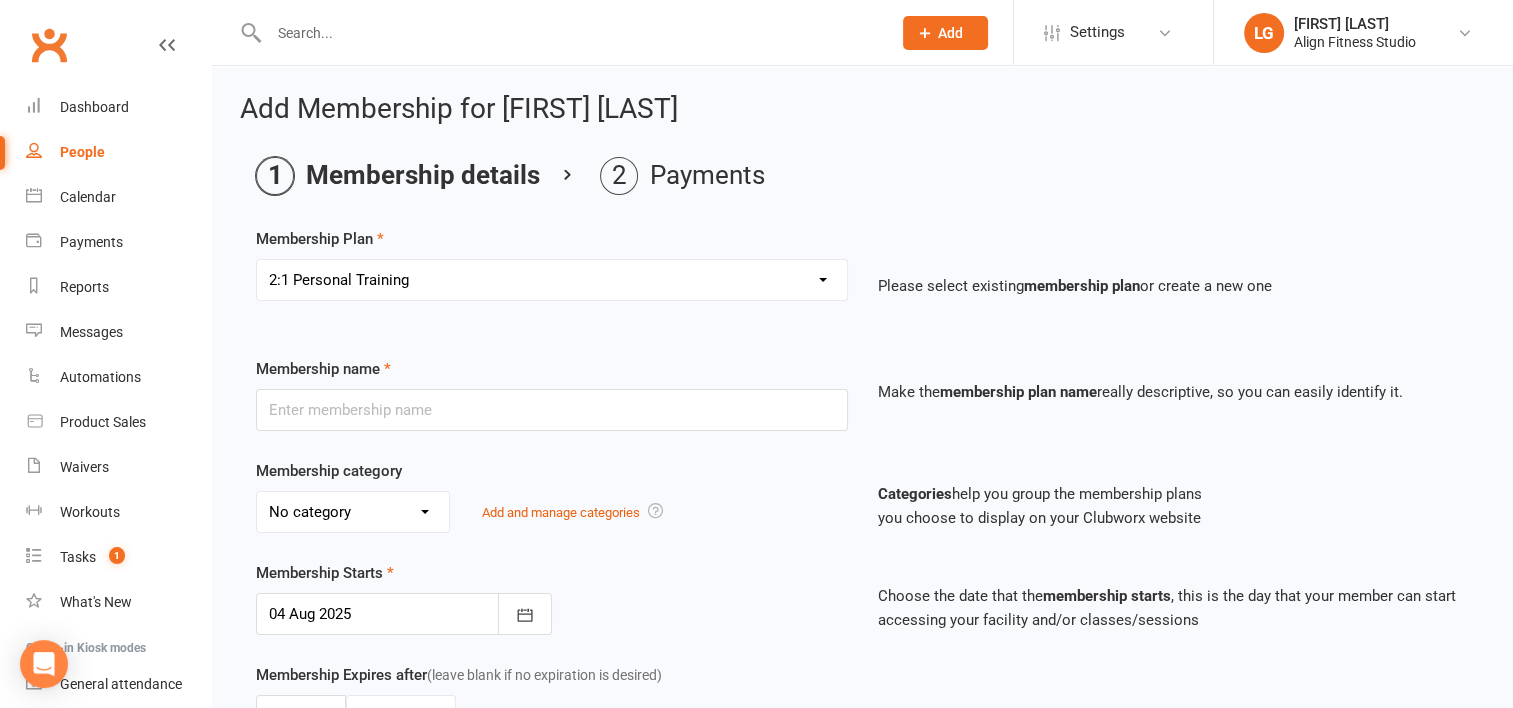 click on "Select a membership plan Create new Membership Plan RESULTS RESULTS FIFO RESULTS PLUS RESULTS PLUS FIFO RESULTS PLUS - PROMO 10 x classes 5 x Personal Training Pass 1x Personal Training Session 5 x 2:1 Personal Training Pass 2:1 Personal Training Kids Club (RP) 1:1 Pilates 5 x Pilates Pass Casual 7 Day Trial 12 Month UPFRONT - RP 12 Month UPFRONT - R KIDS Club (R) Weekly Pilates 6 Week Challenge (members only) New Waiver - No new membership 6 week challenge - Payment plan 6 Week Challenge Staff Nutritional support 4 Weeks $99 3 month special (weekly) 3 Month Special (upfront) Hospital- RP Pilates Membership Teen Gym - 6 x classes Teen Gym - 10 x classes 4 x Teen Gym Pass Casual Teen Gym Open sessions pass (Solo work out) 1 Casual class 15 x classes 10 x Personal Training sessions Hospital RESULTS 1 week unlimited classes 1 month free membership (competition winner) RESULTS PLUS - EOFY 6 Week Challenge 2025" at bounding box center (552, 280) 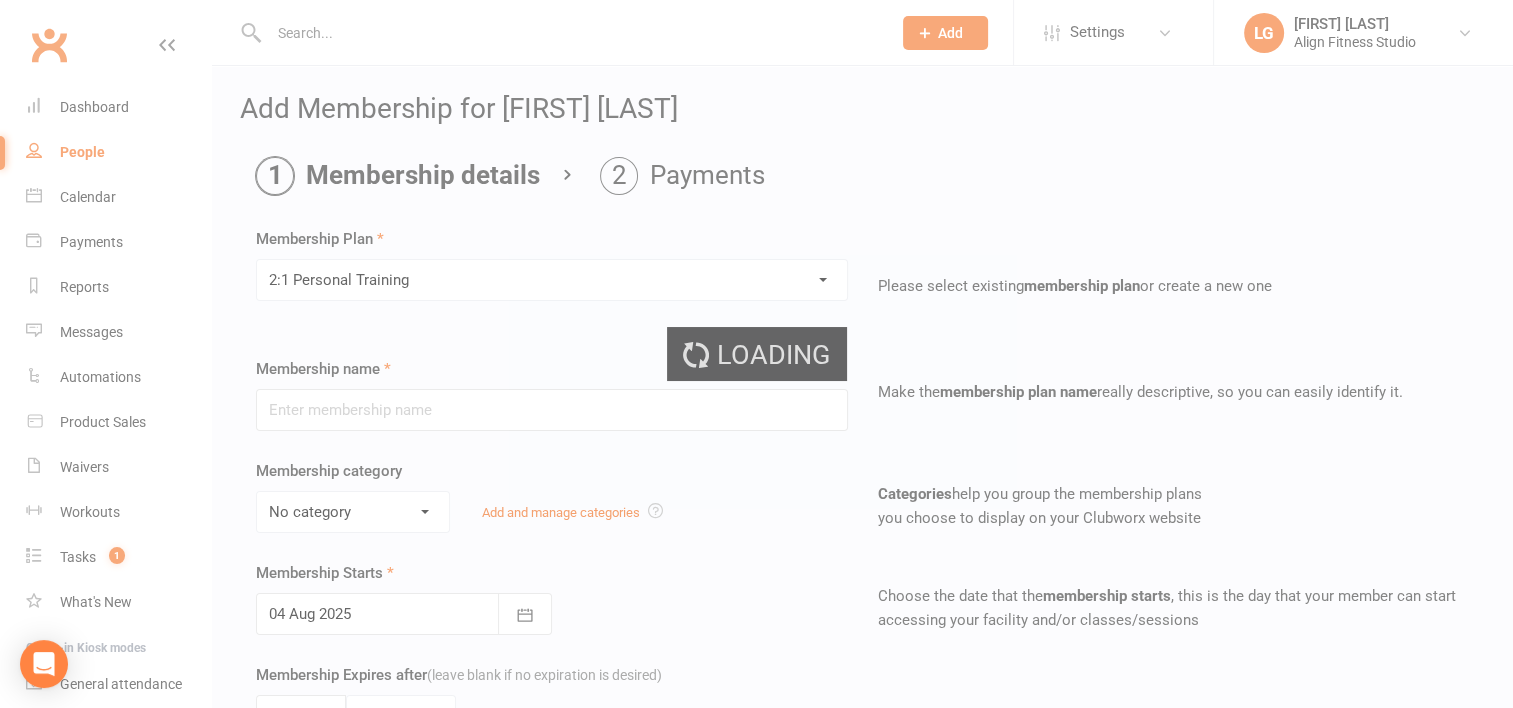 type on "2:1 Personal Training" 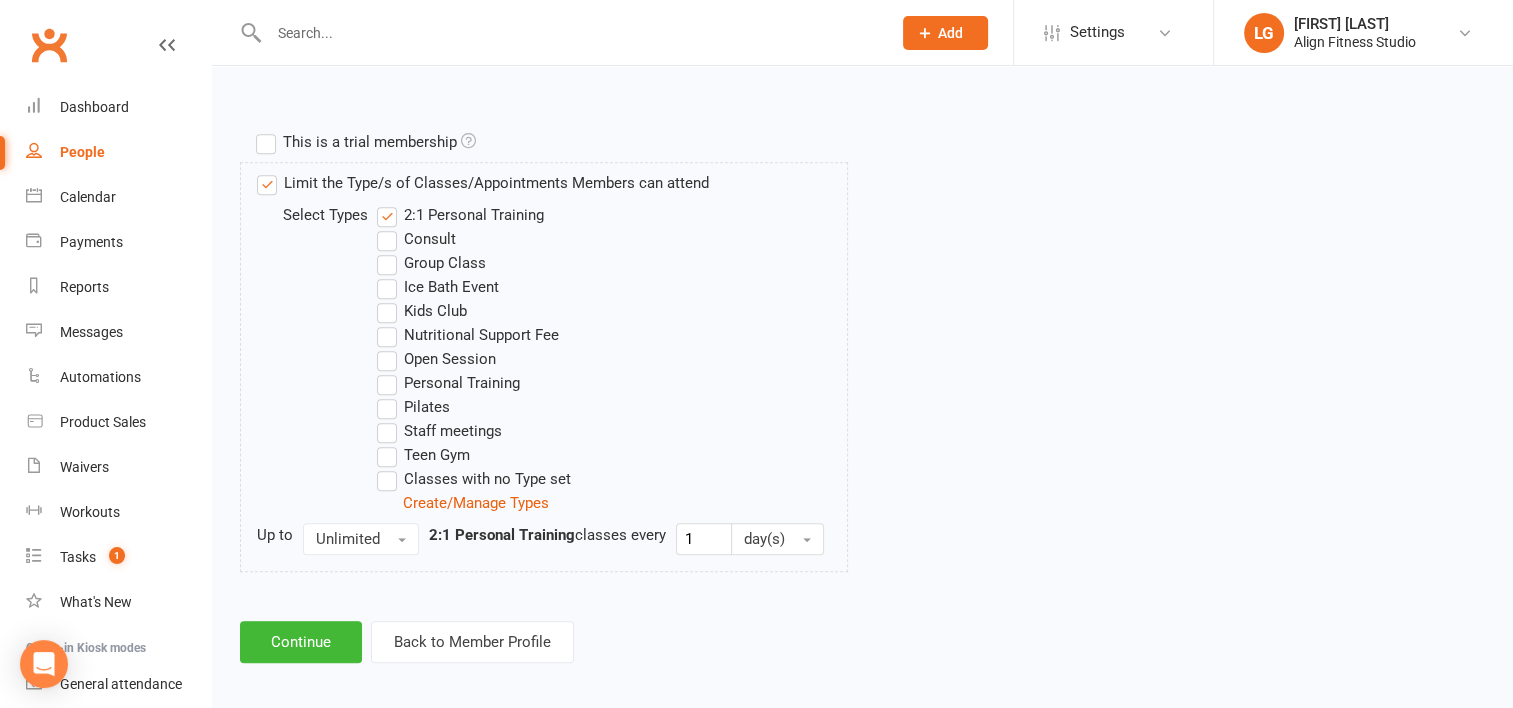 scroll, scrollTop: 921, scrollLeft: 0, axis: vertical 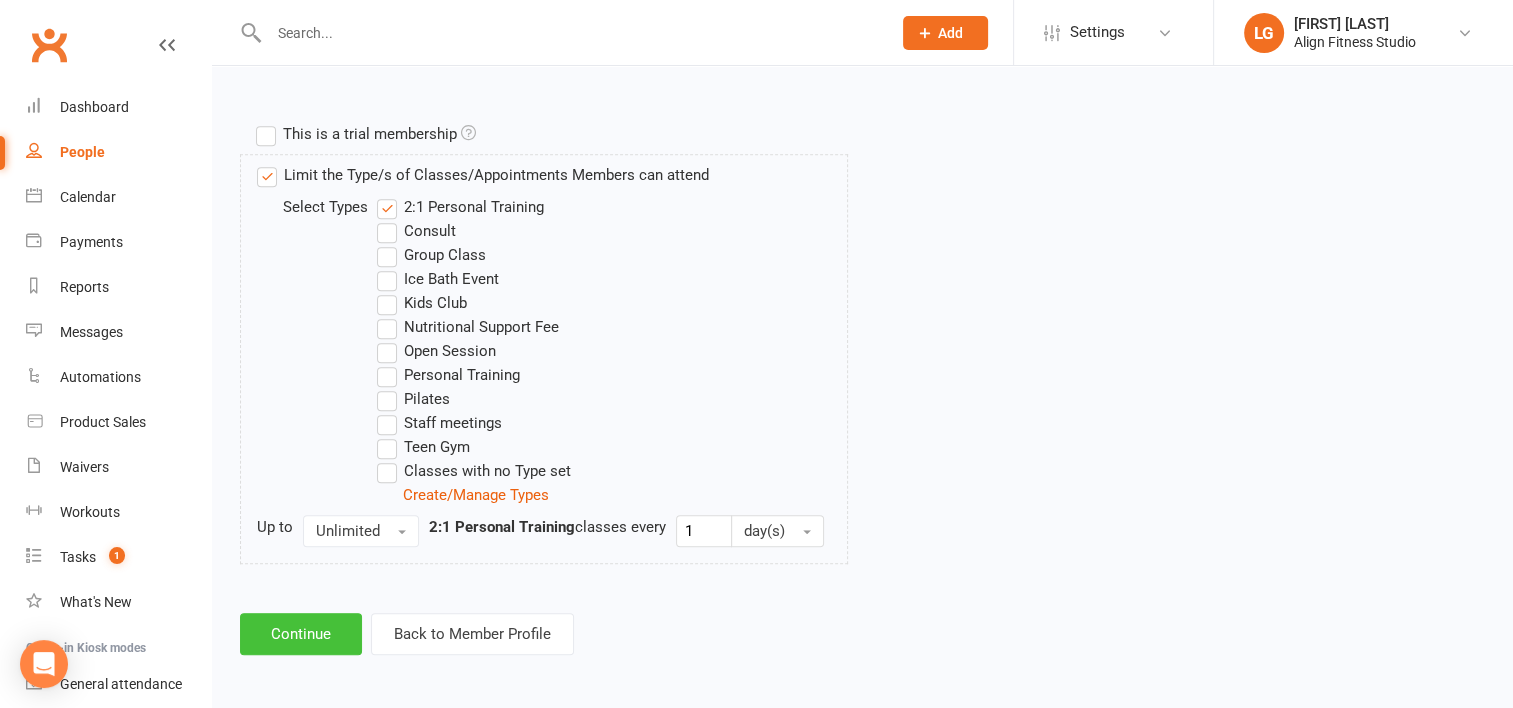 click on "Continue" at bounding box center (301, 634) 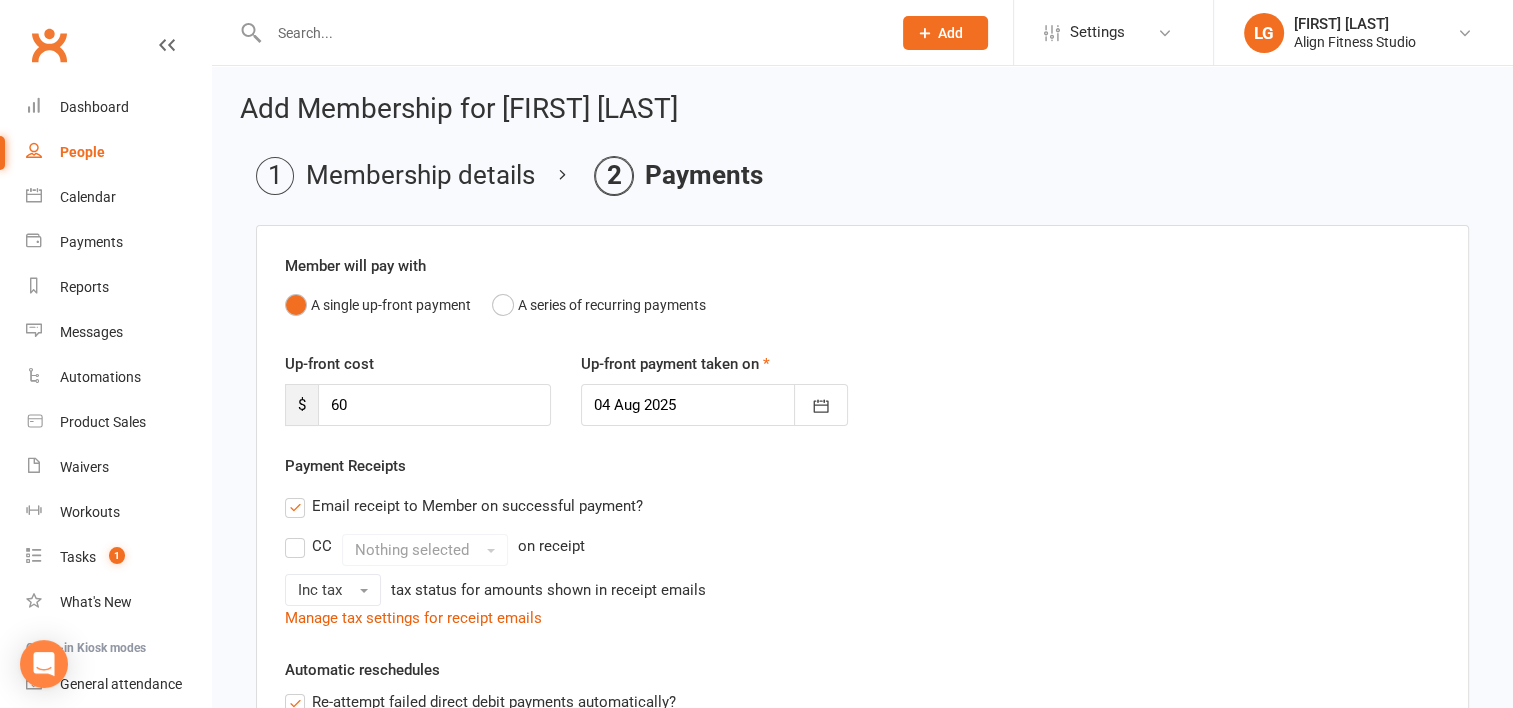 scroll, scrollTop: 538, scrollLeft: 0, axis: vertical 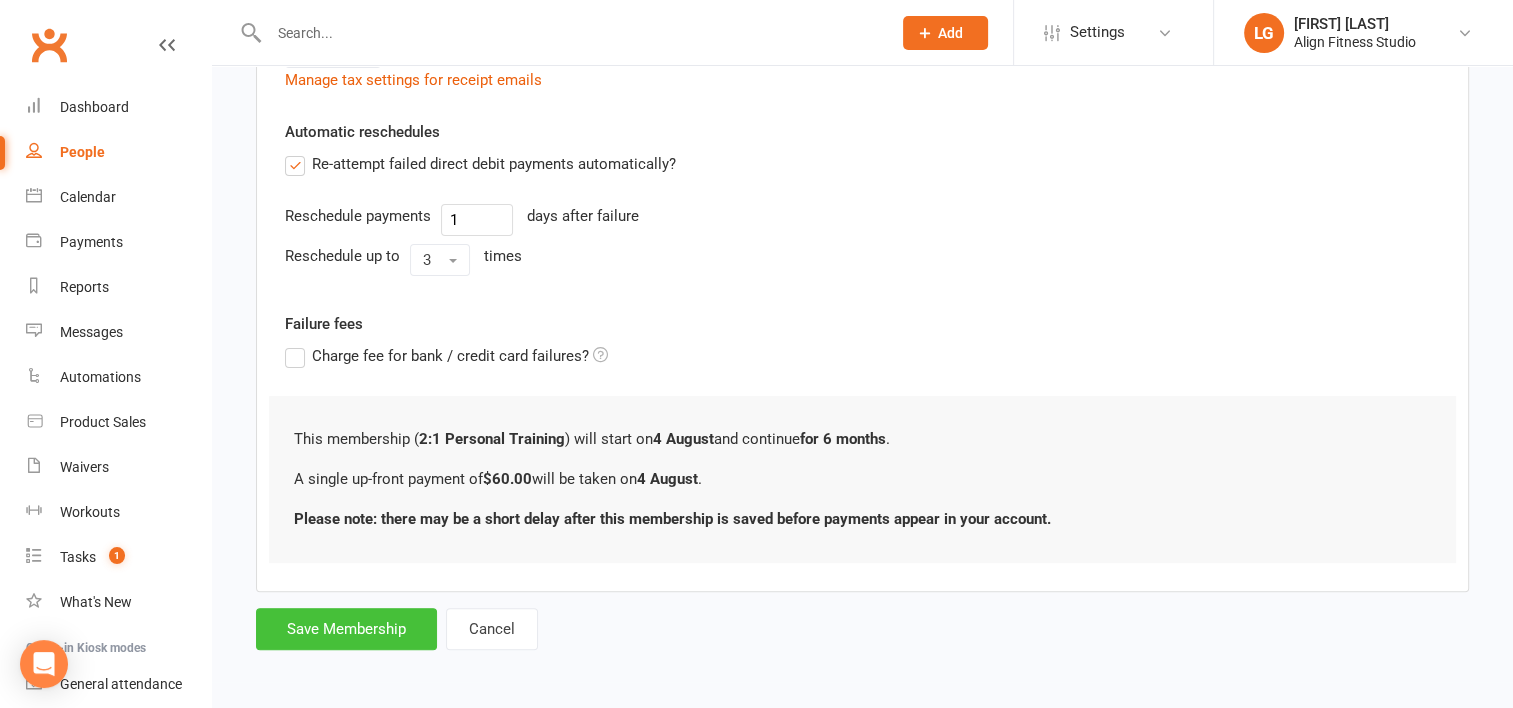 click on "Save Membership" at bounding box center [346, 629] 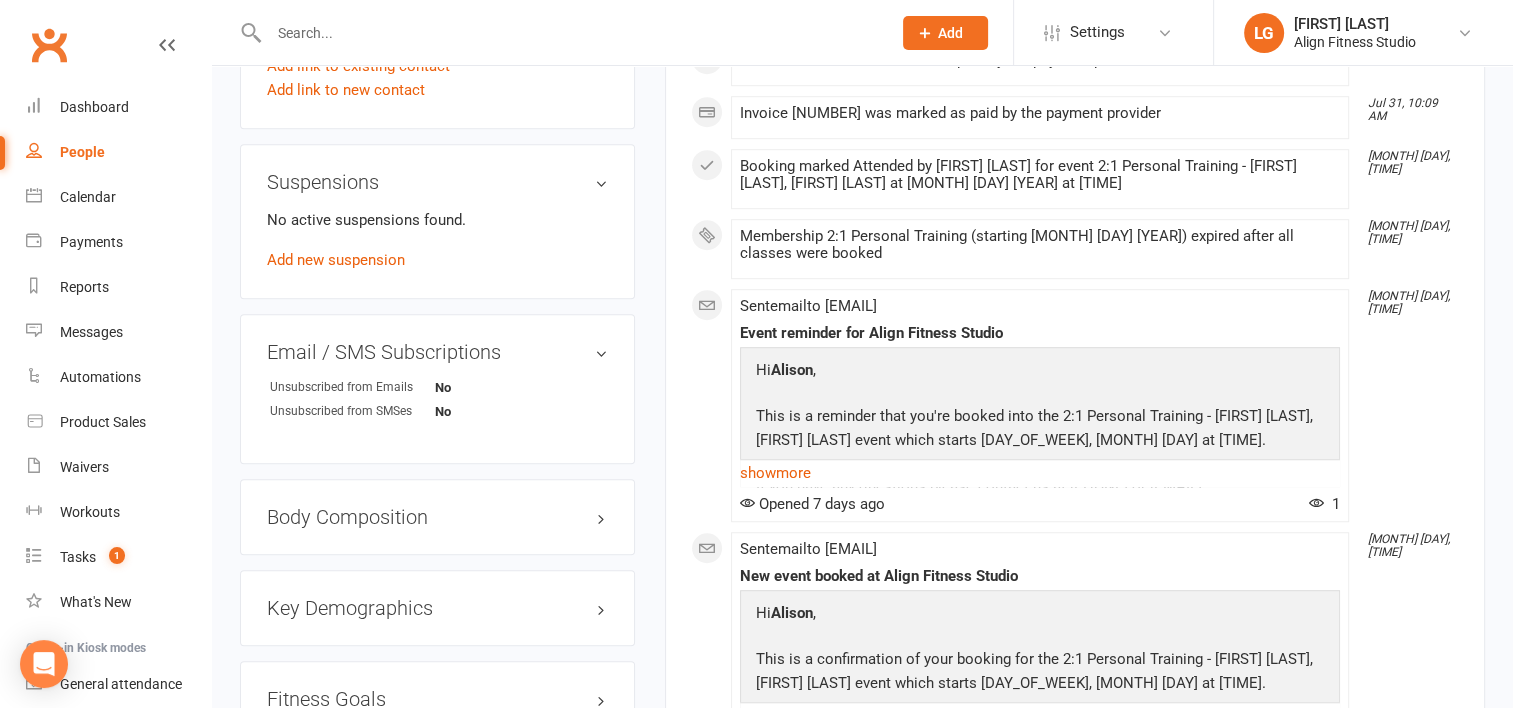 scroll, scrollTop: 1264, scrollLeft: 0, axis: vertical 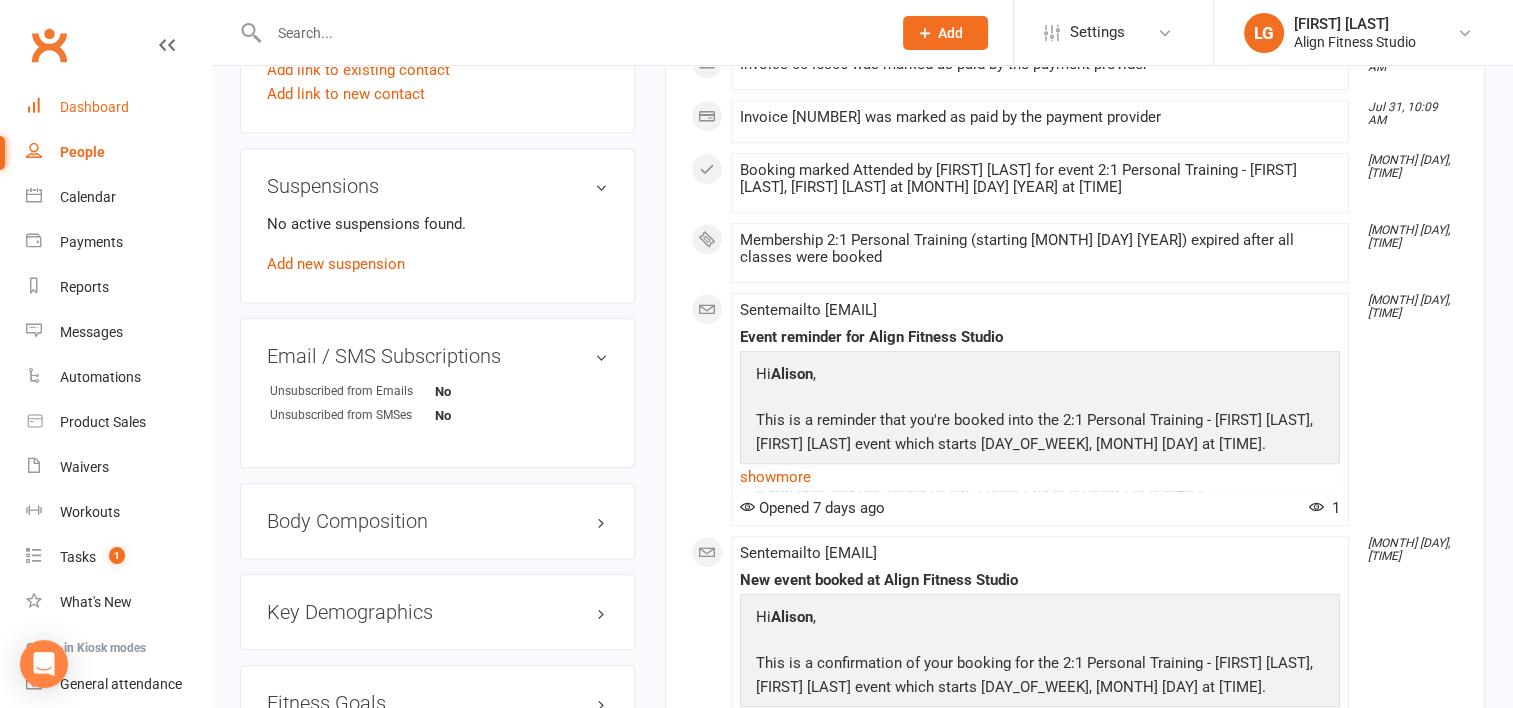 click on "Dashboard" at bounding box center (94, 107) 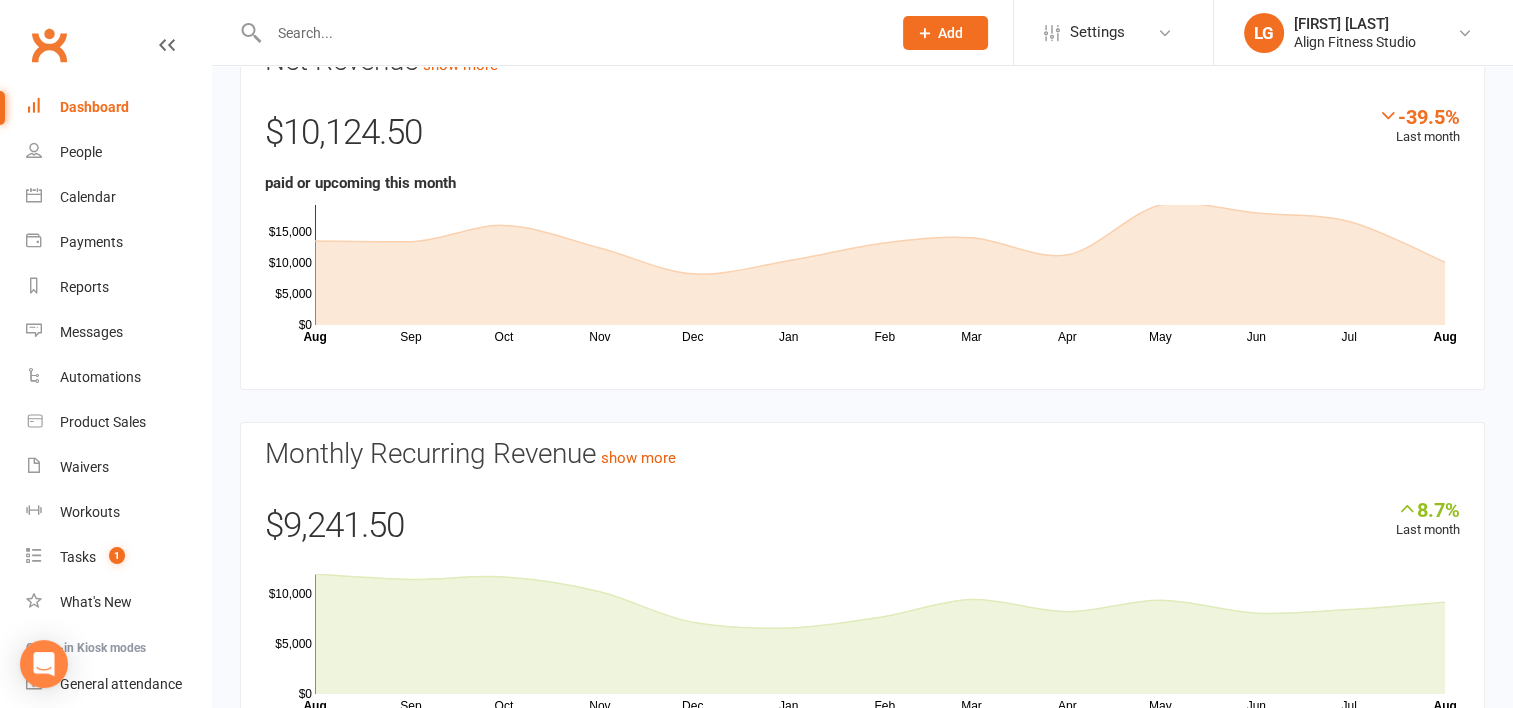 scroll, scrollTop: 136, scrollLeft: 0, axis: vertical 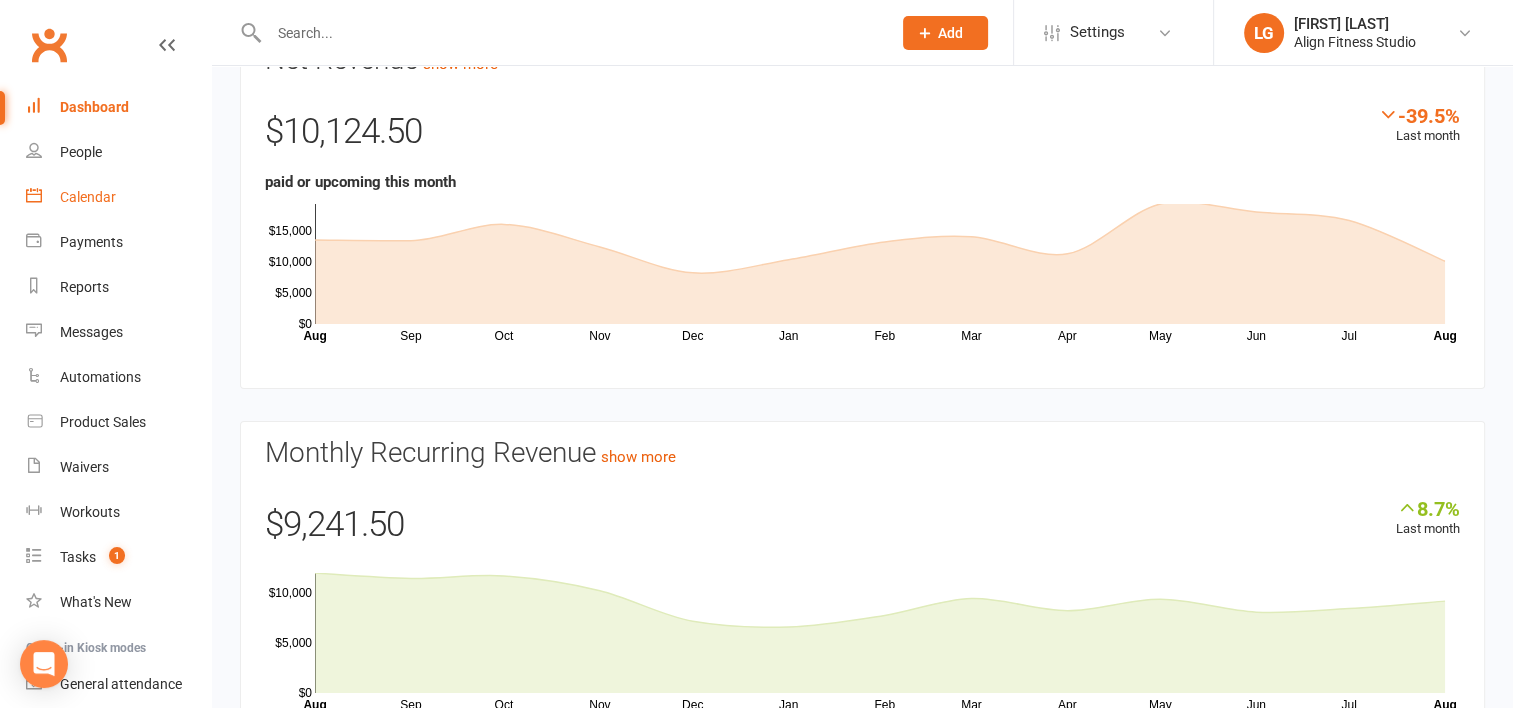 click on "Calendar" at bounding box center (88, 197) 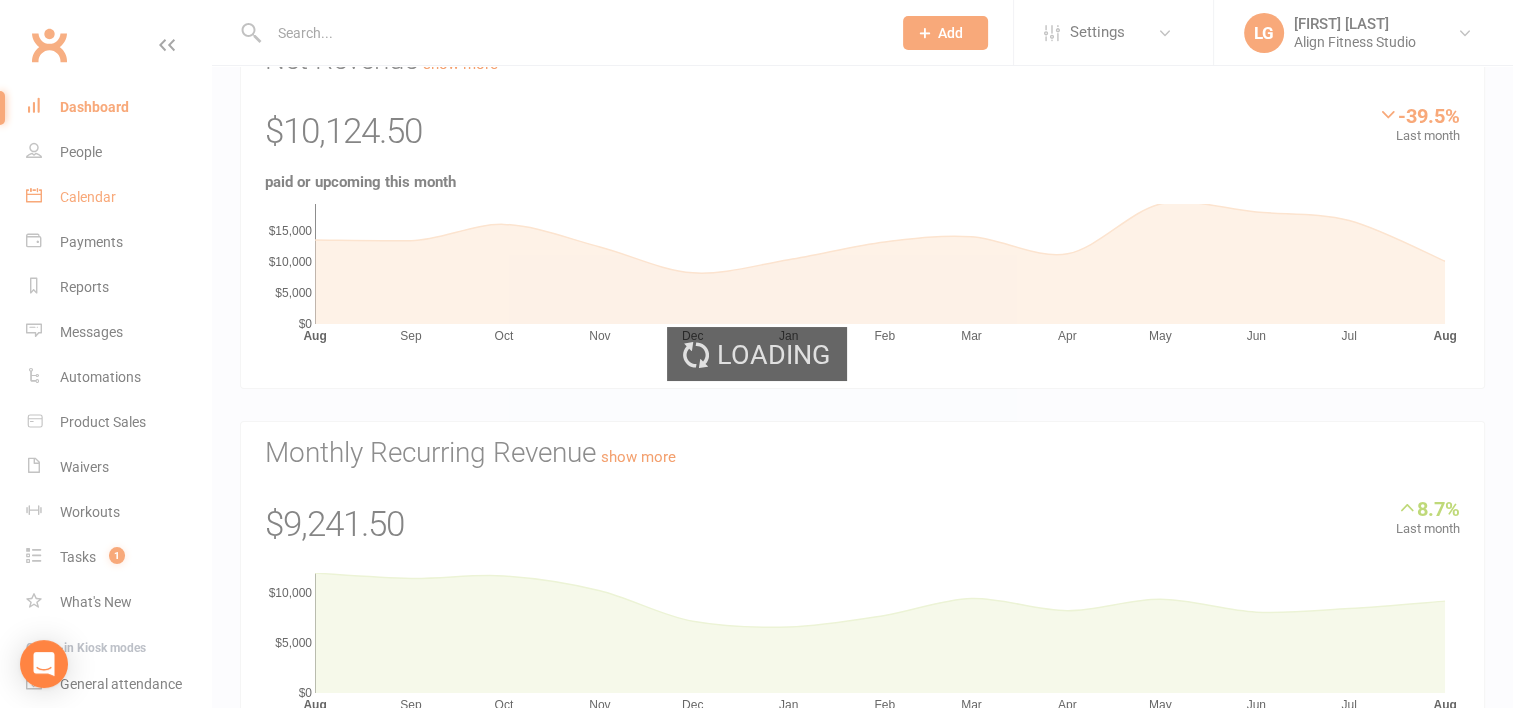 scroll, scrollTop: 0, scrollLeft: 0, axis: both 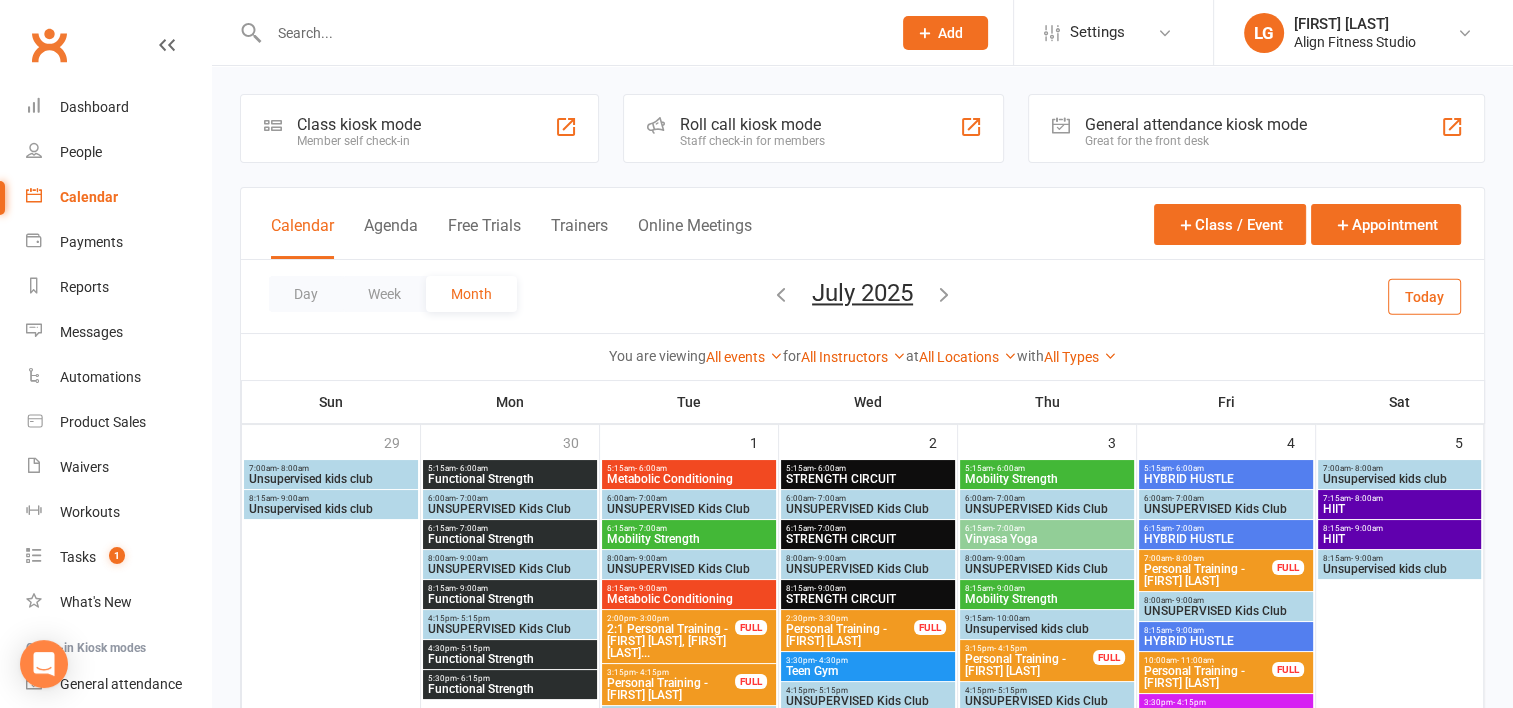click at bounding box center [570, 33] 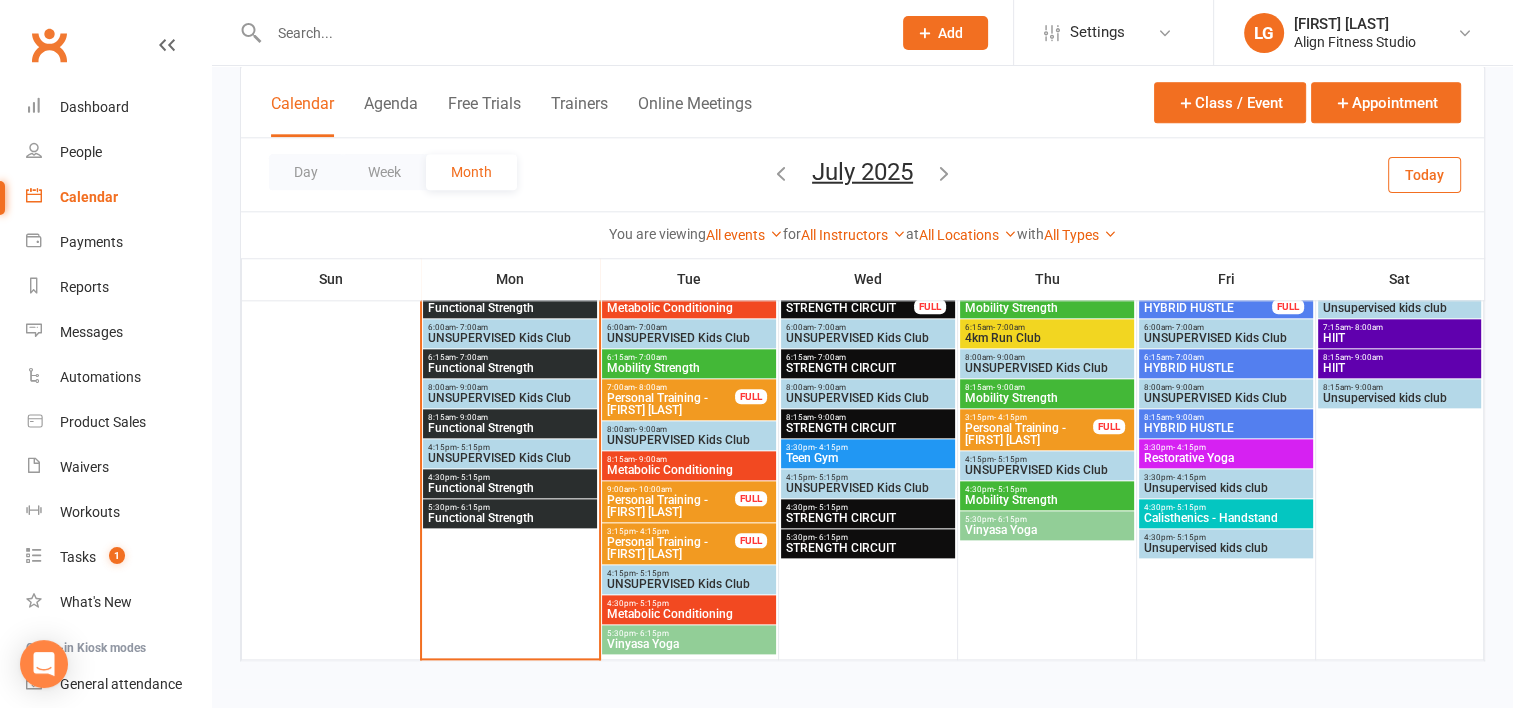 scroll, scrollTop: 2222, scrollLeft: 0, axis: vertical 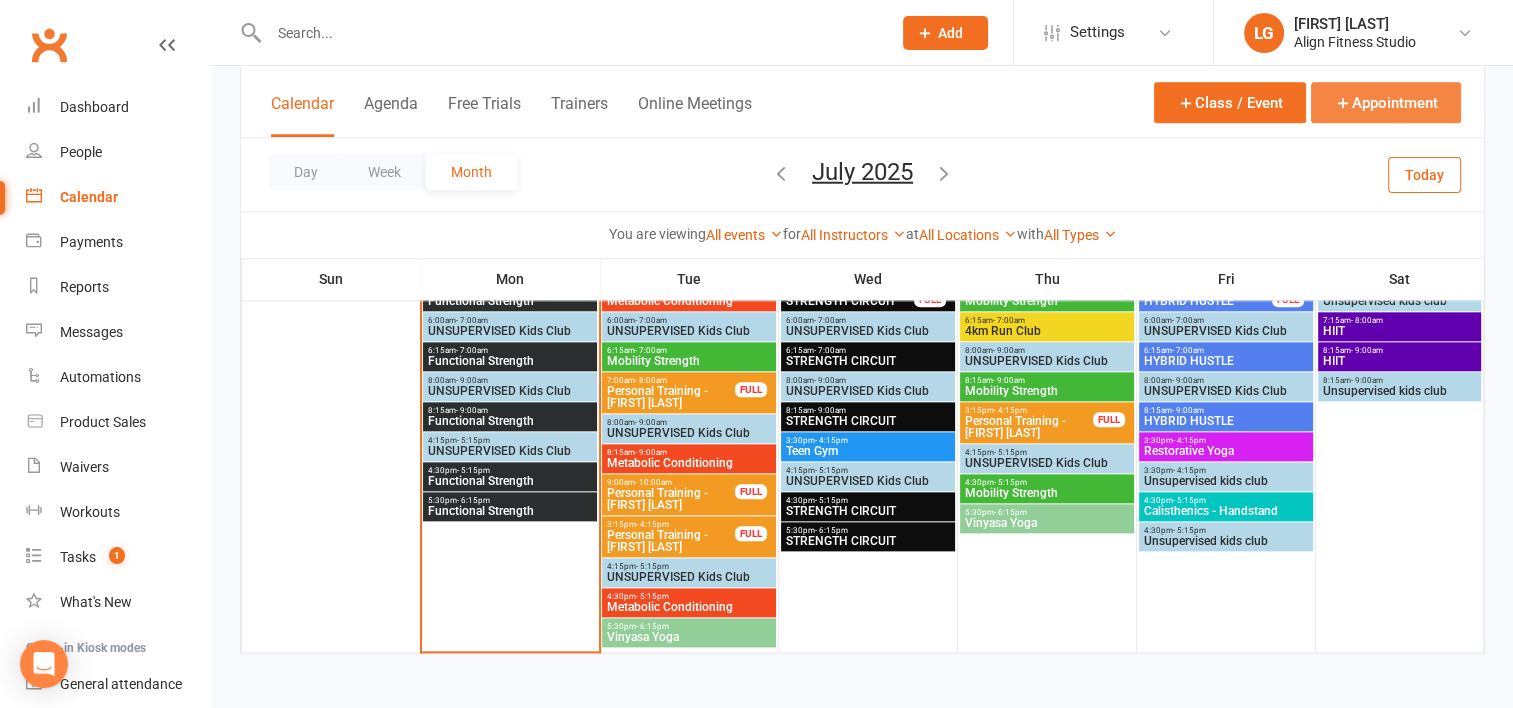 click on "Appointment" at bounding box center (1386, 102) 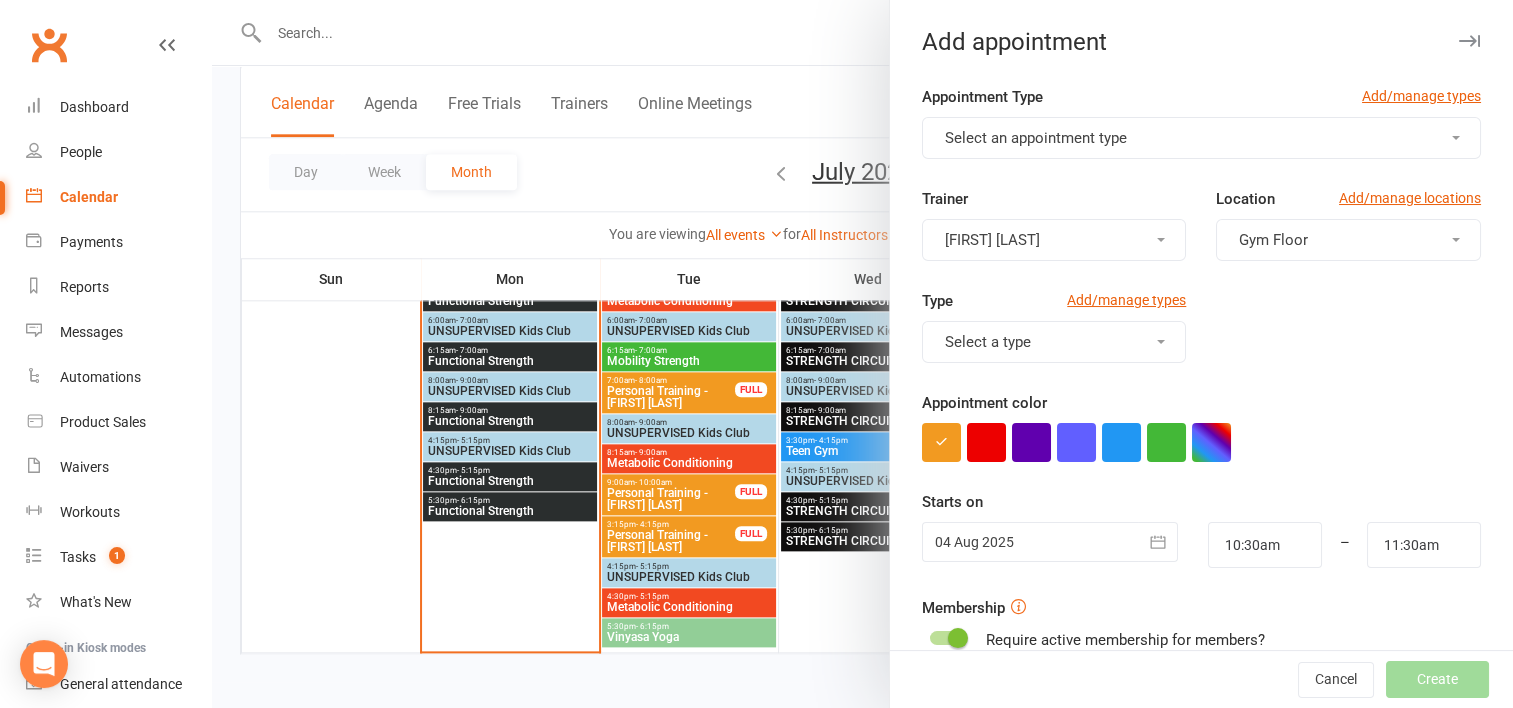 click on "Select an appointment type" at bounding box center [1201, 138] 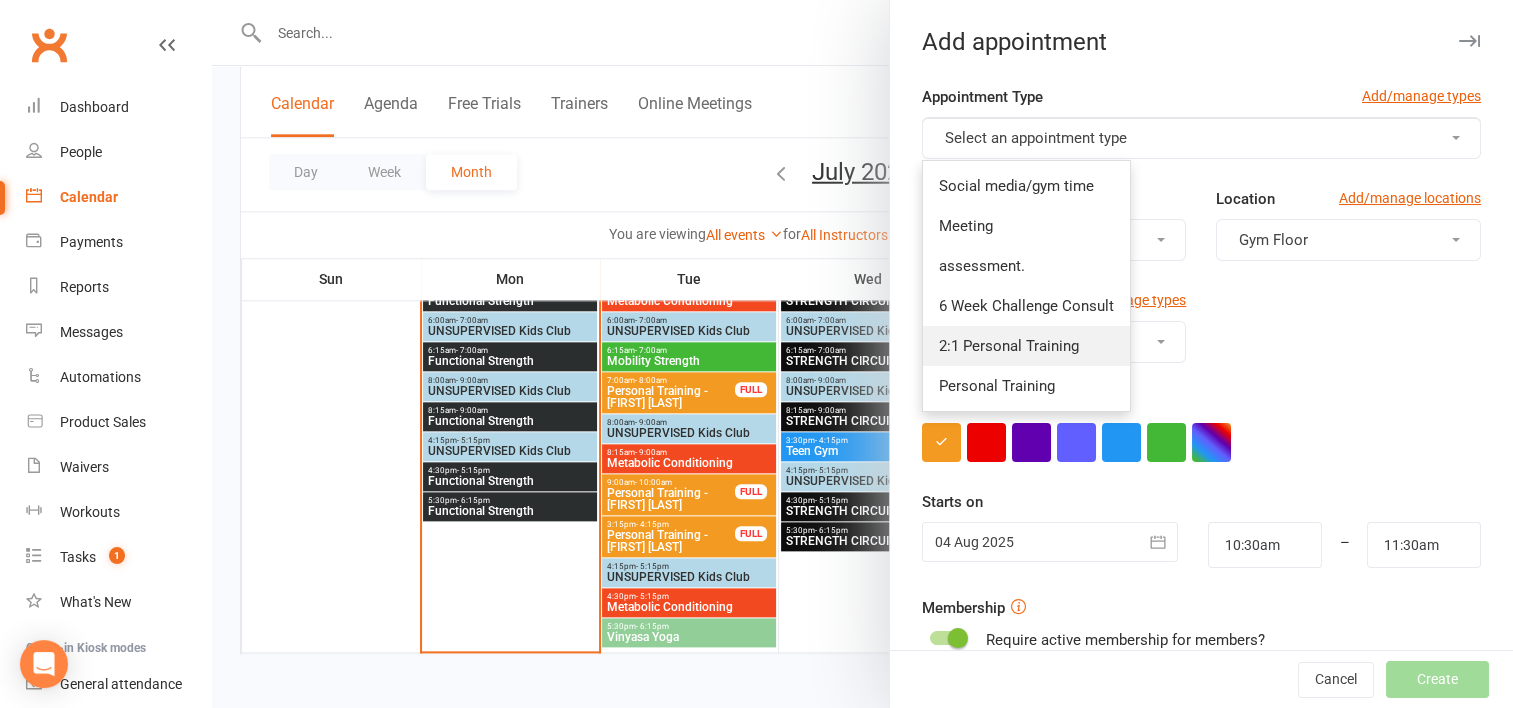click on "2:1 Personal Training" at bounding box center [1026, 346] 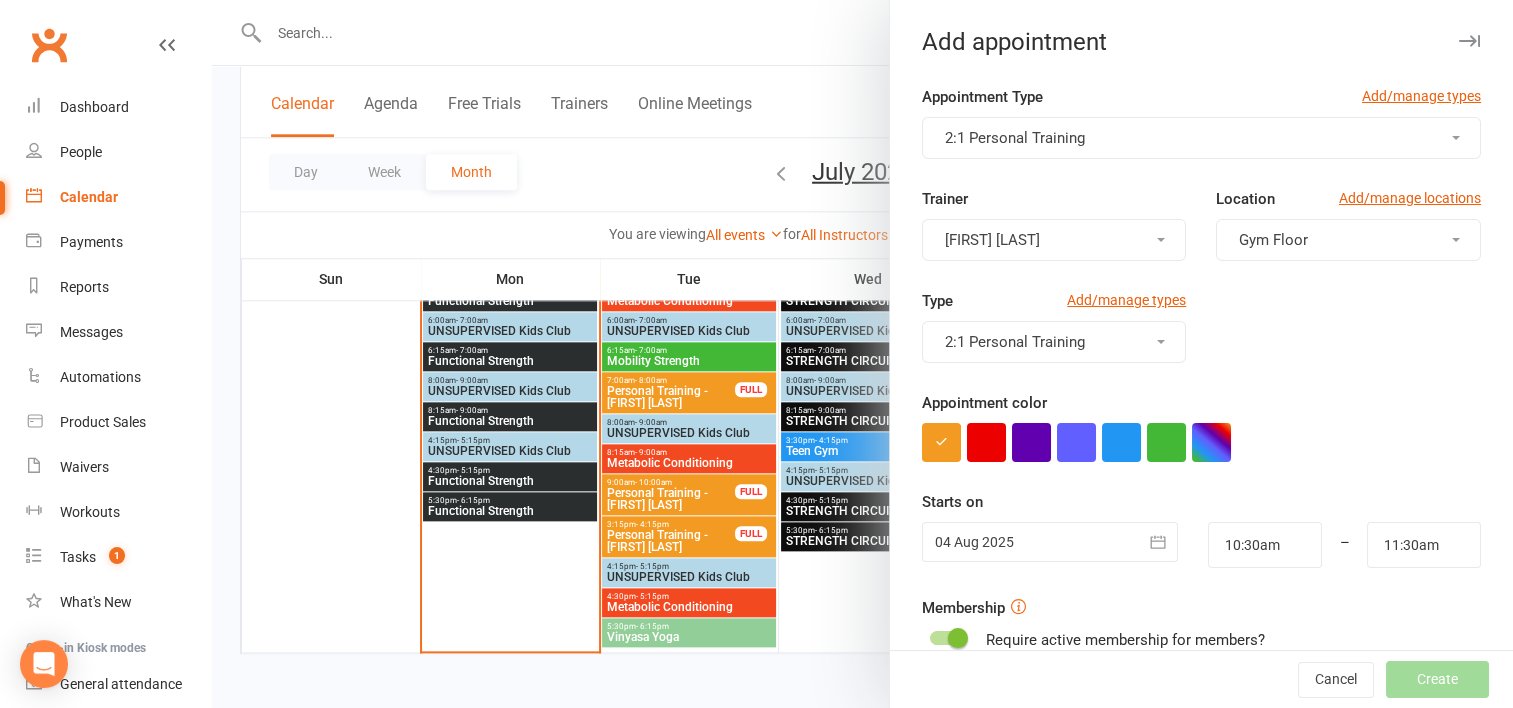 click on "[FIRST] [LAST]" at bounding box center [1054, 240] 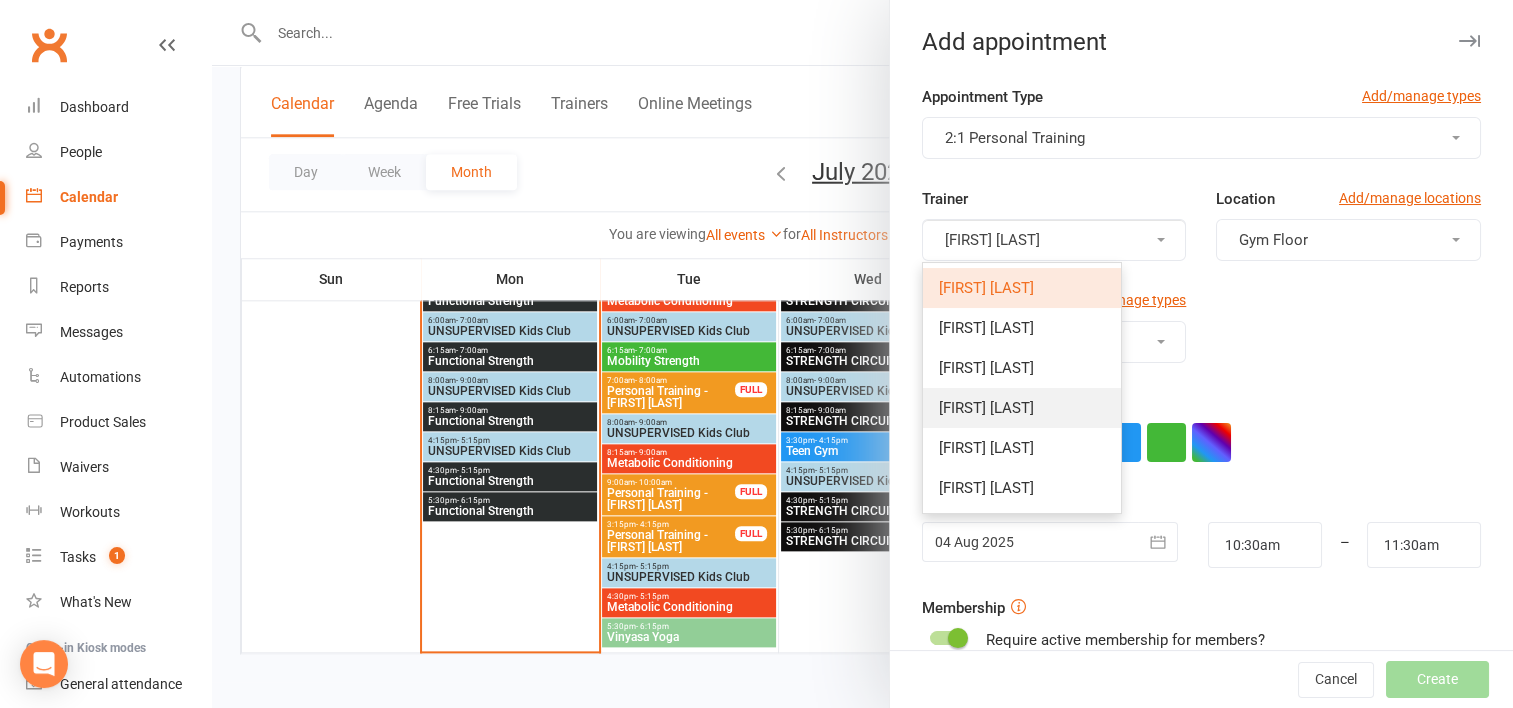 click on "Wil barker" at bounding box center [1022, 408] 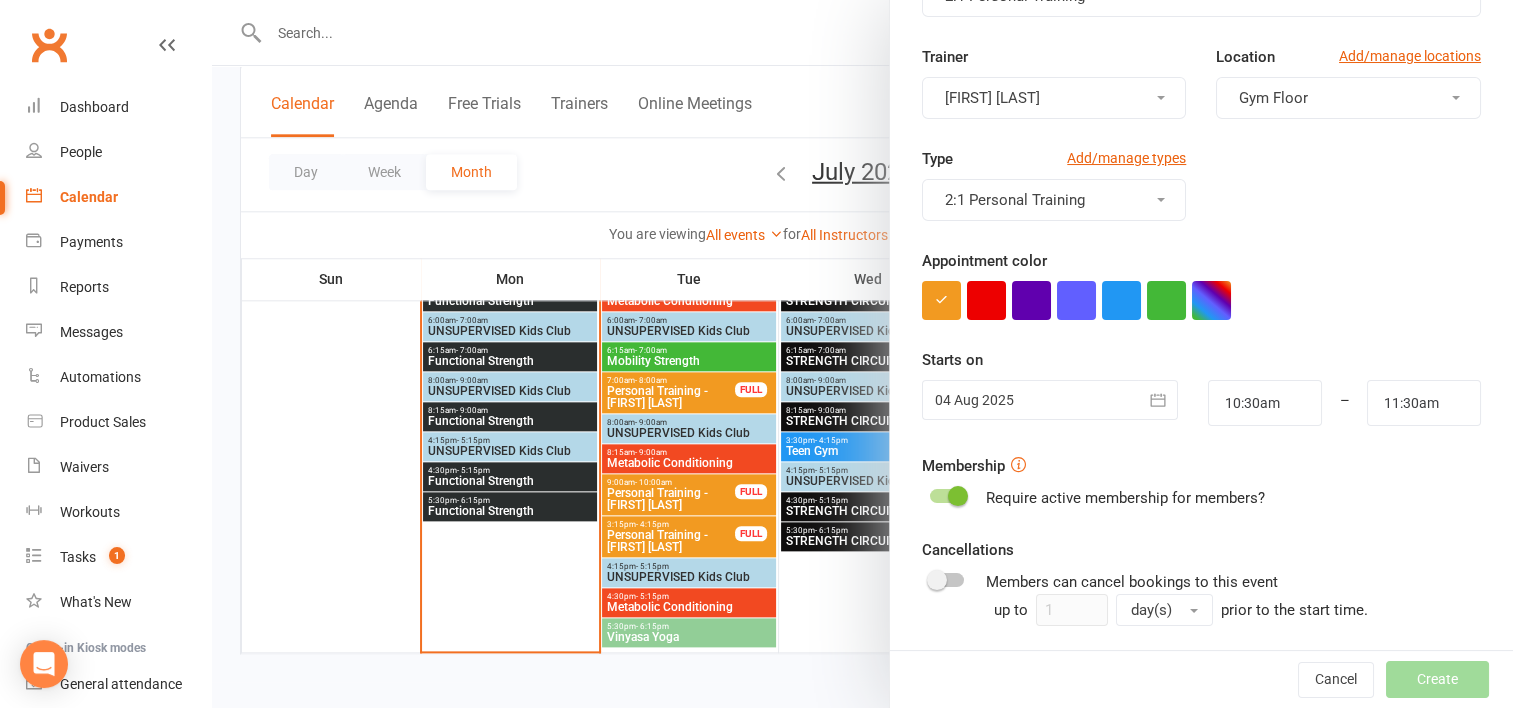 scroll, scrollTop: 143, scrollLeft: 0, axis: vertical 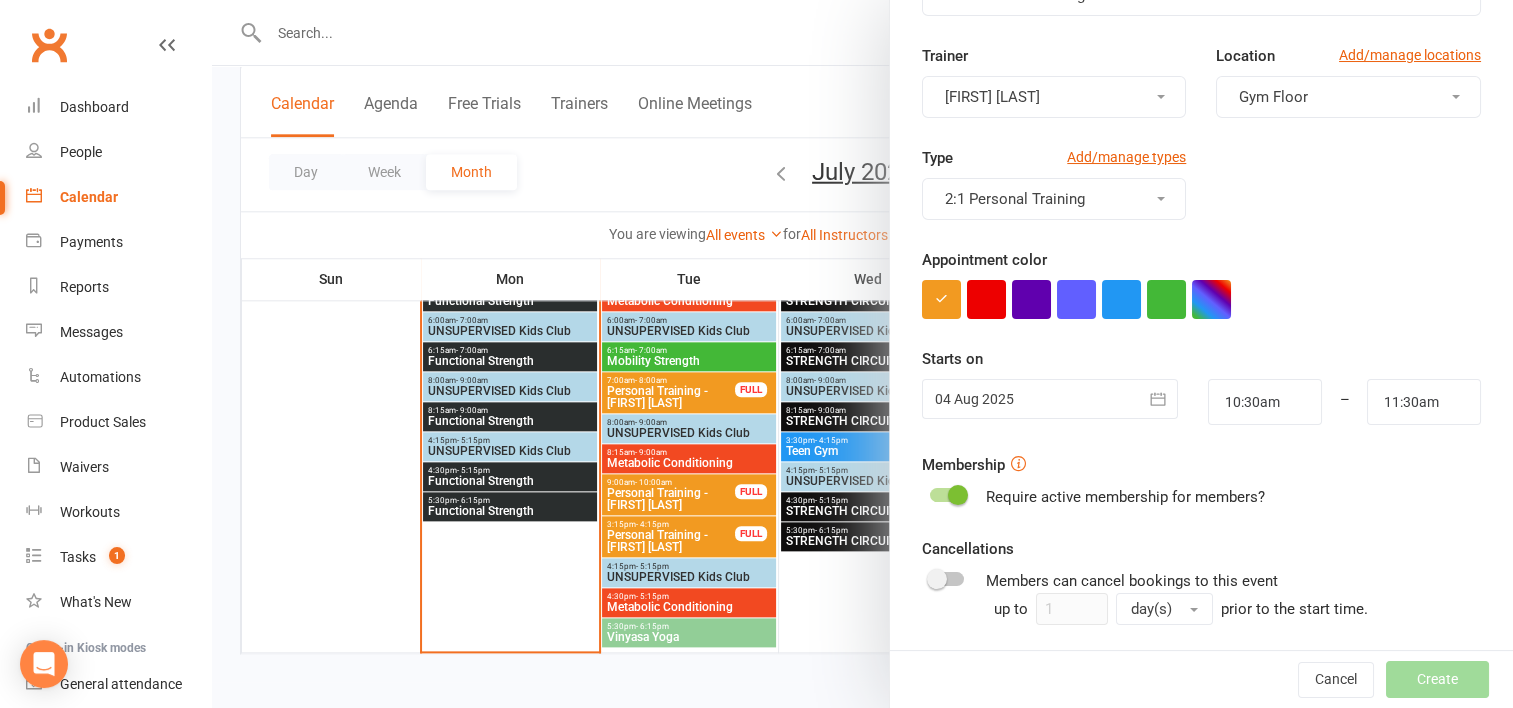 click at bounding box center [1050, 399] 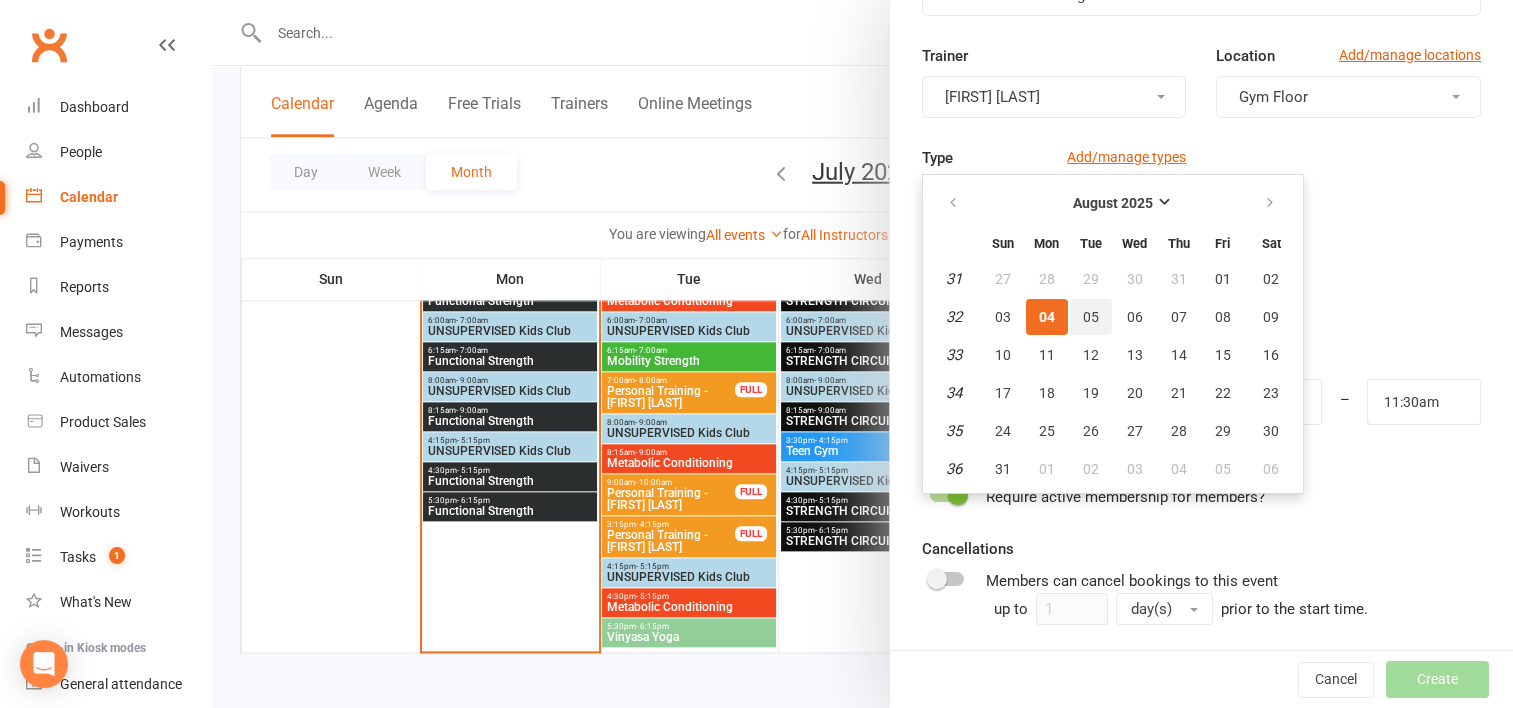 click on "05" at bounding box center [1091, 317] 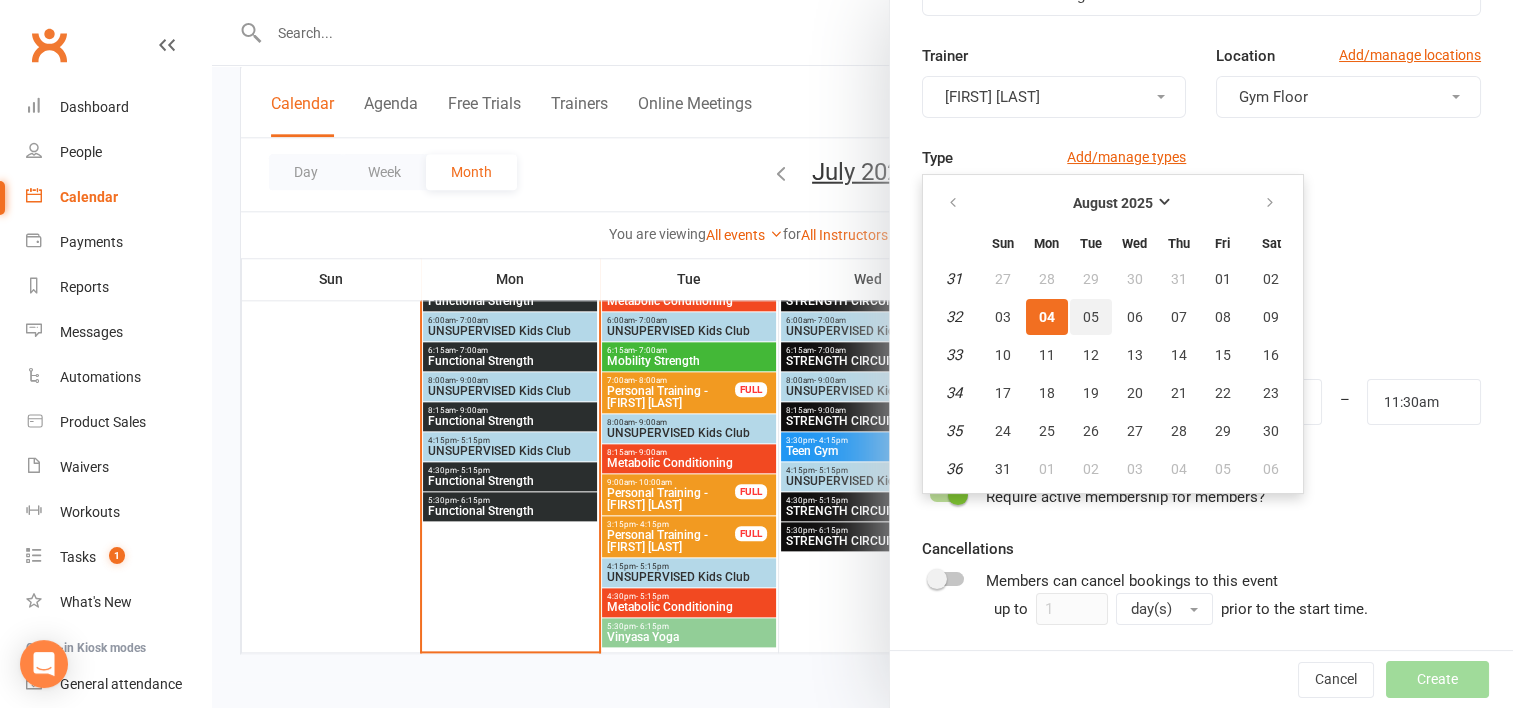 type on "05 Aug 2025" 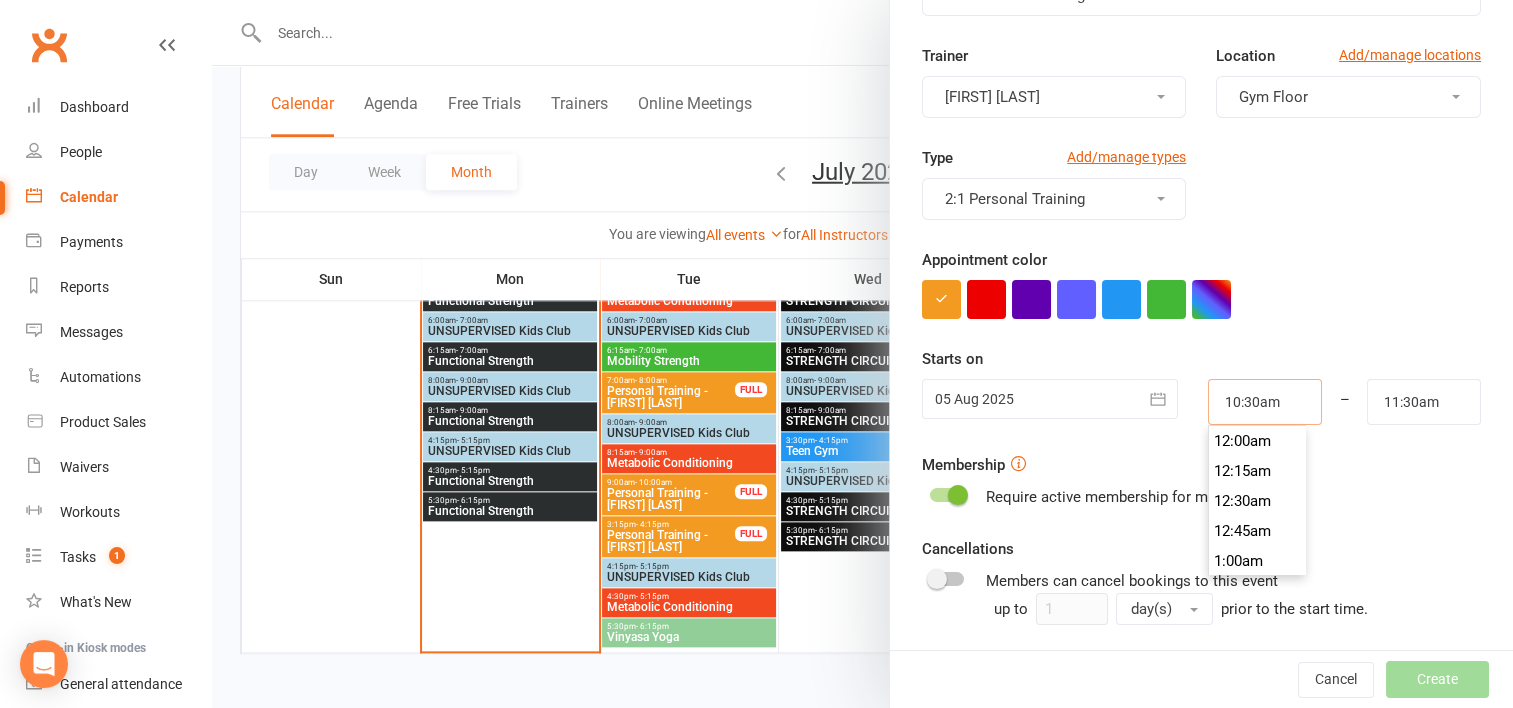 scroll, scrollTop: 1230, scrollLeft: 0, axis: vertical 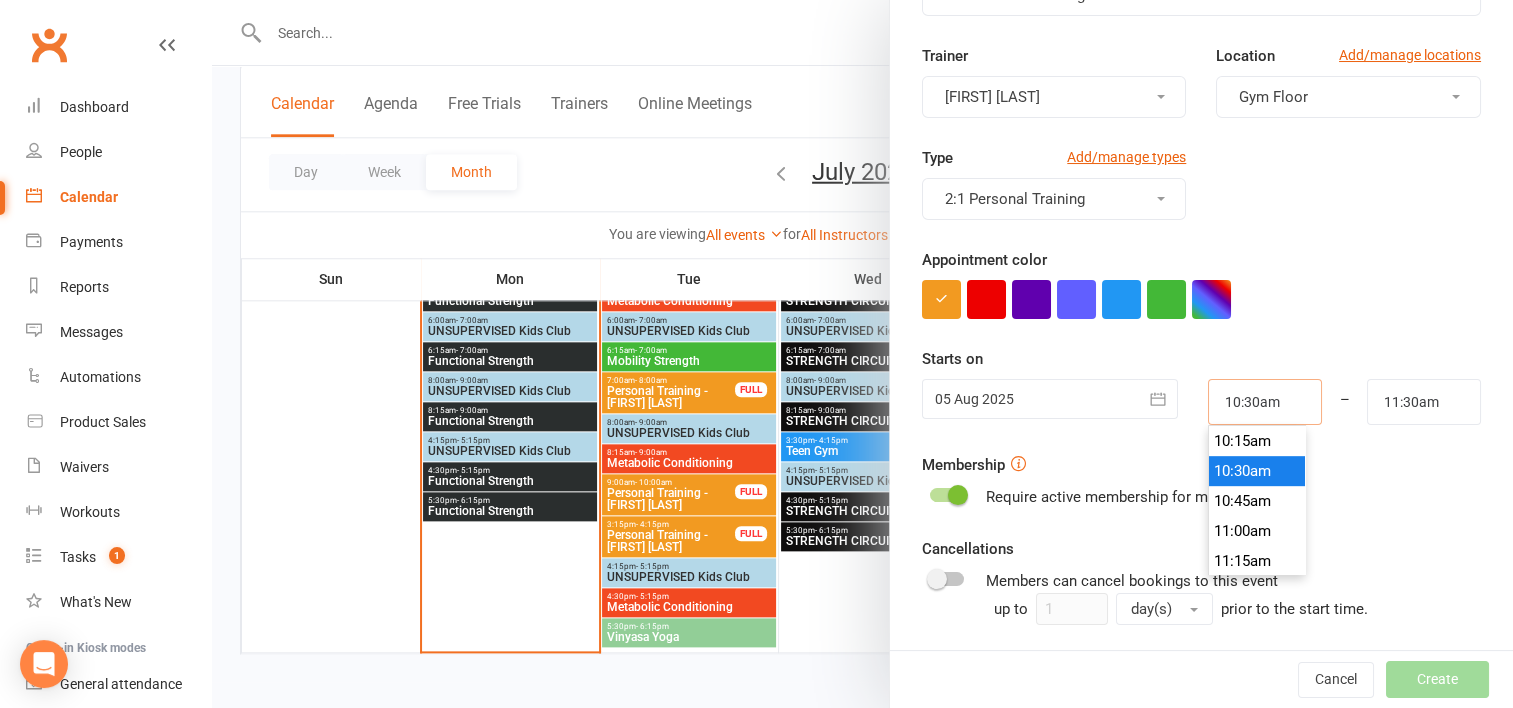 click on "10:30am" at bounding box center [1265, 402] 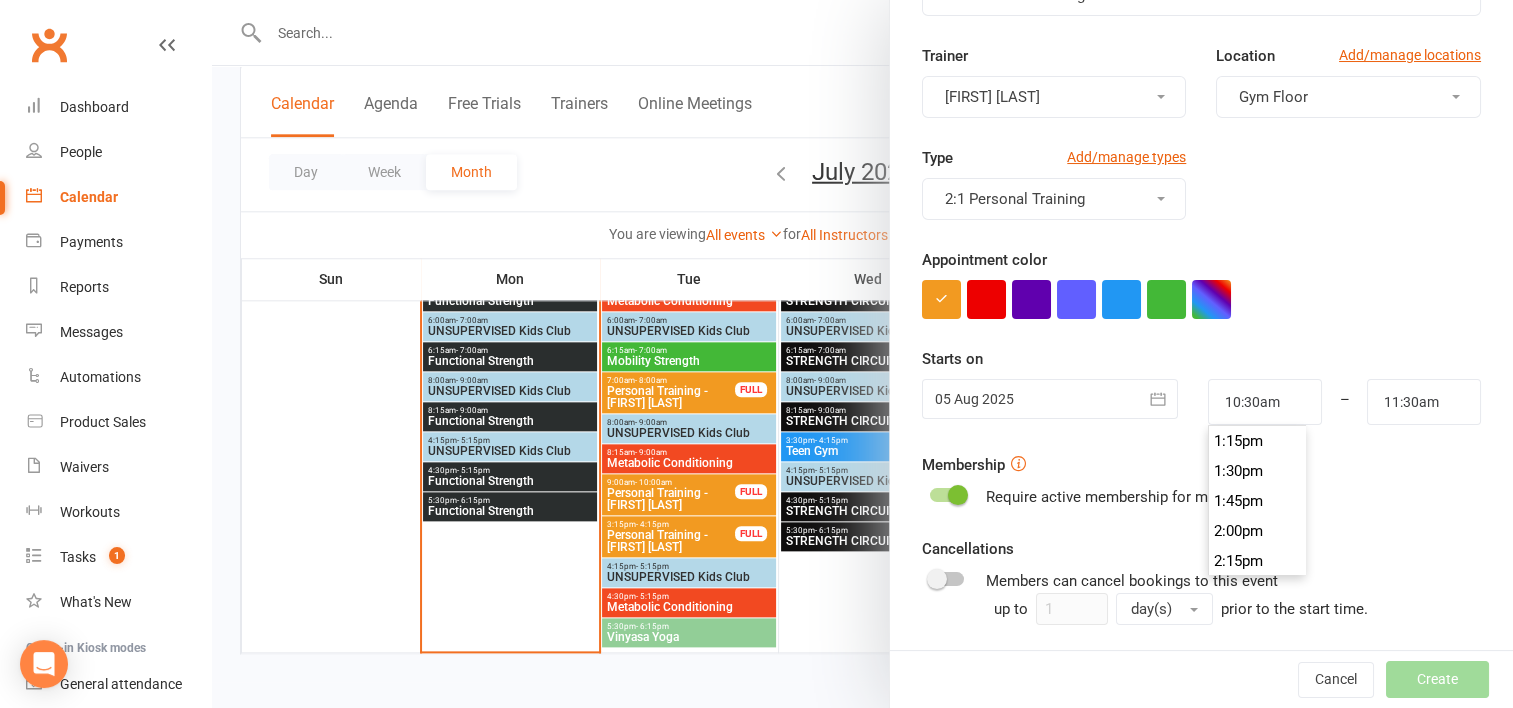 scroll, scrollTop: 1630, scrollLeft: 0, axis: vertical 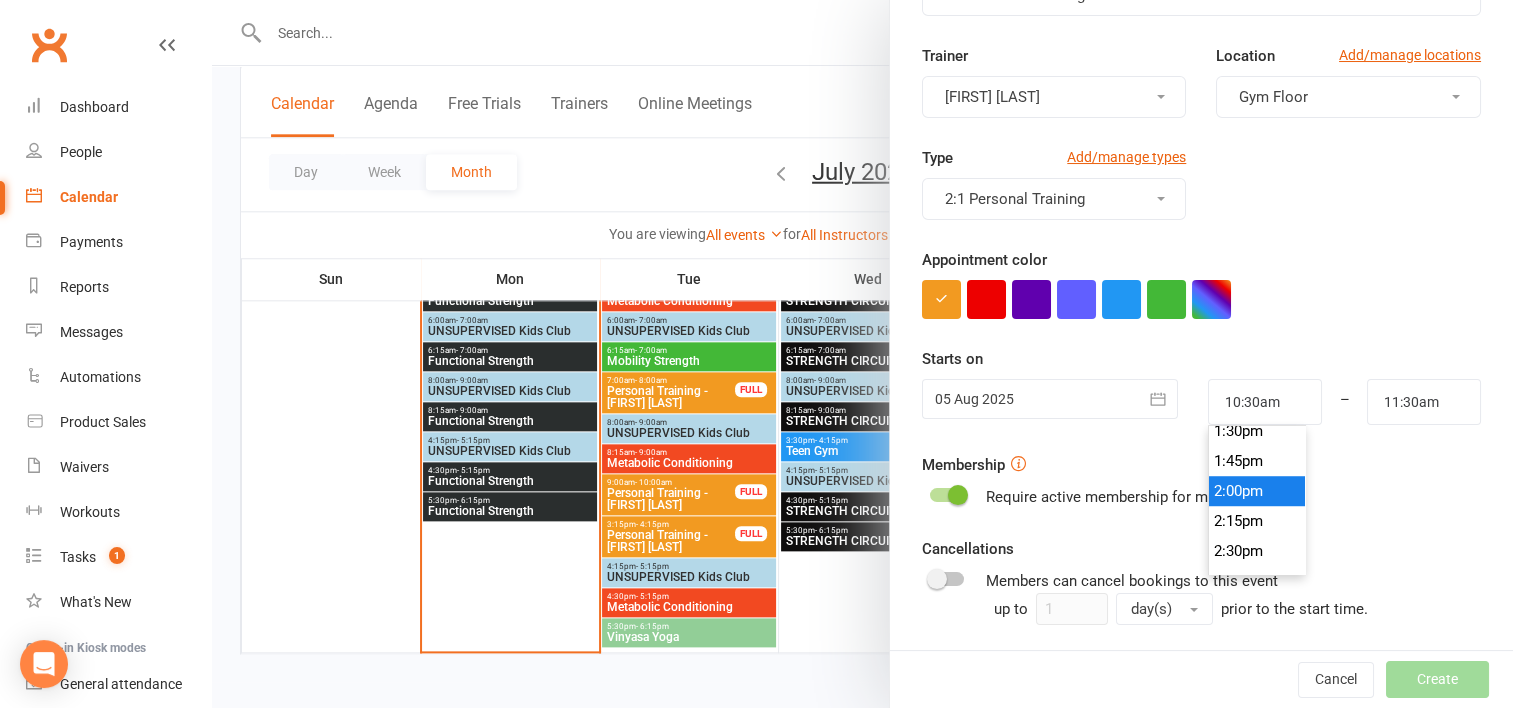 type on "2:00pm" 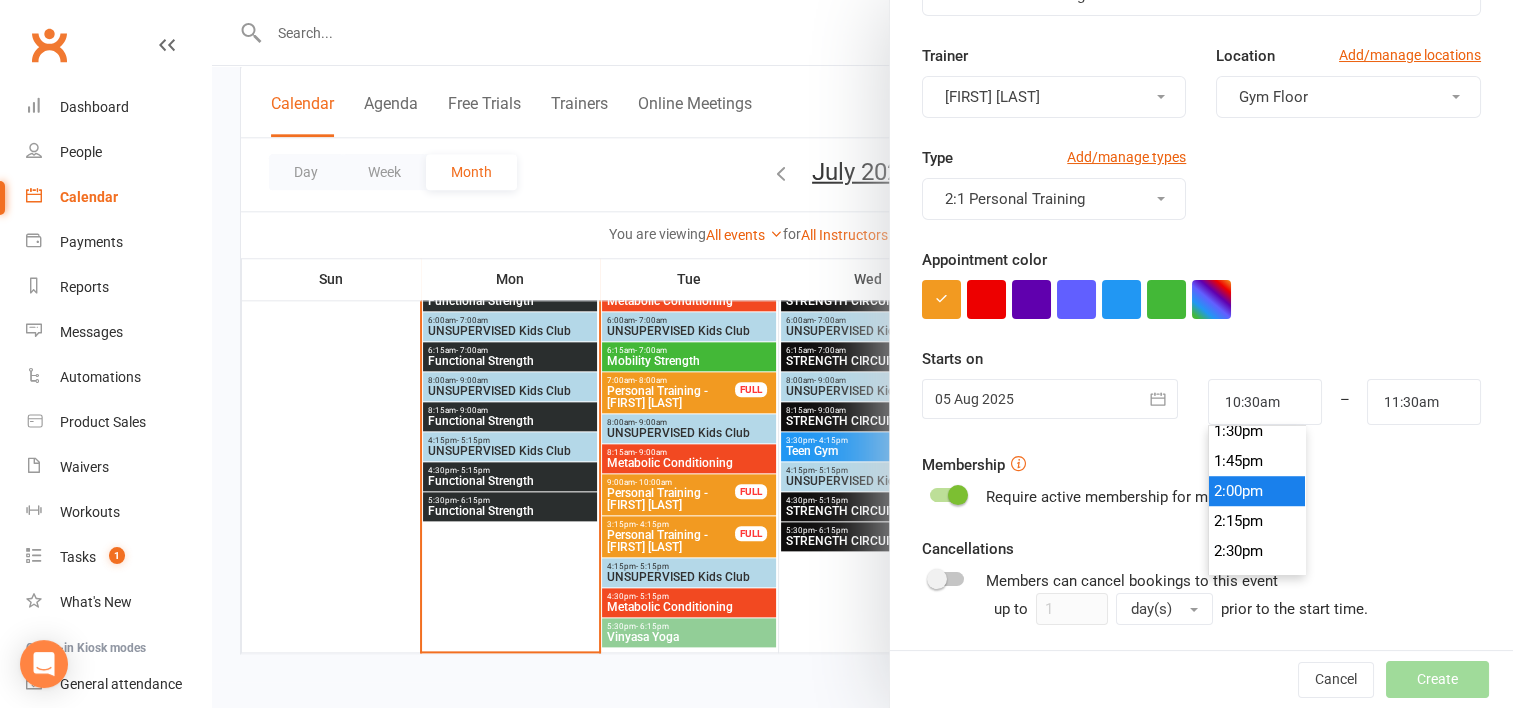 type on "3:00pm" 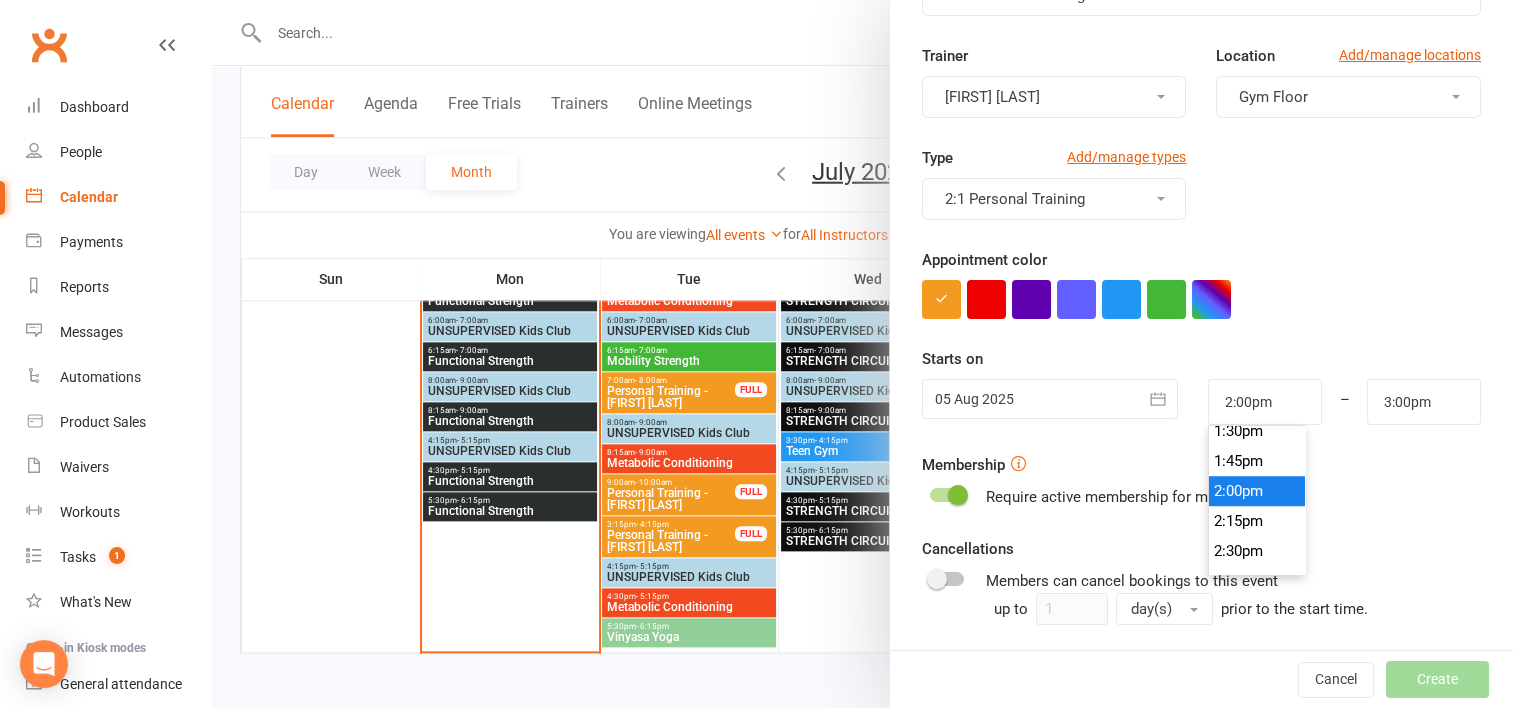 click on "2:00pm" at bounding box center [1257, 491] 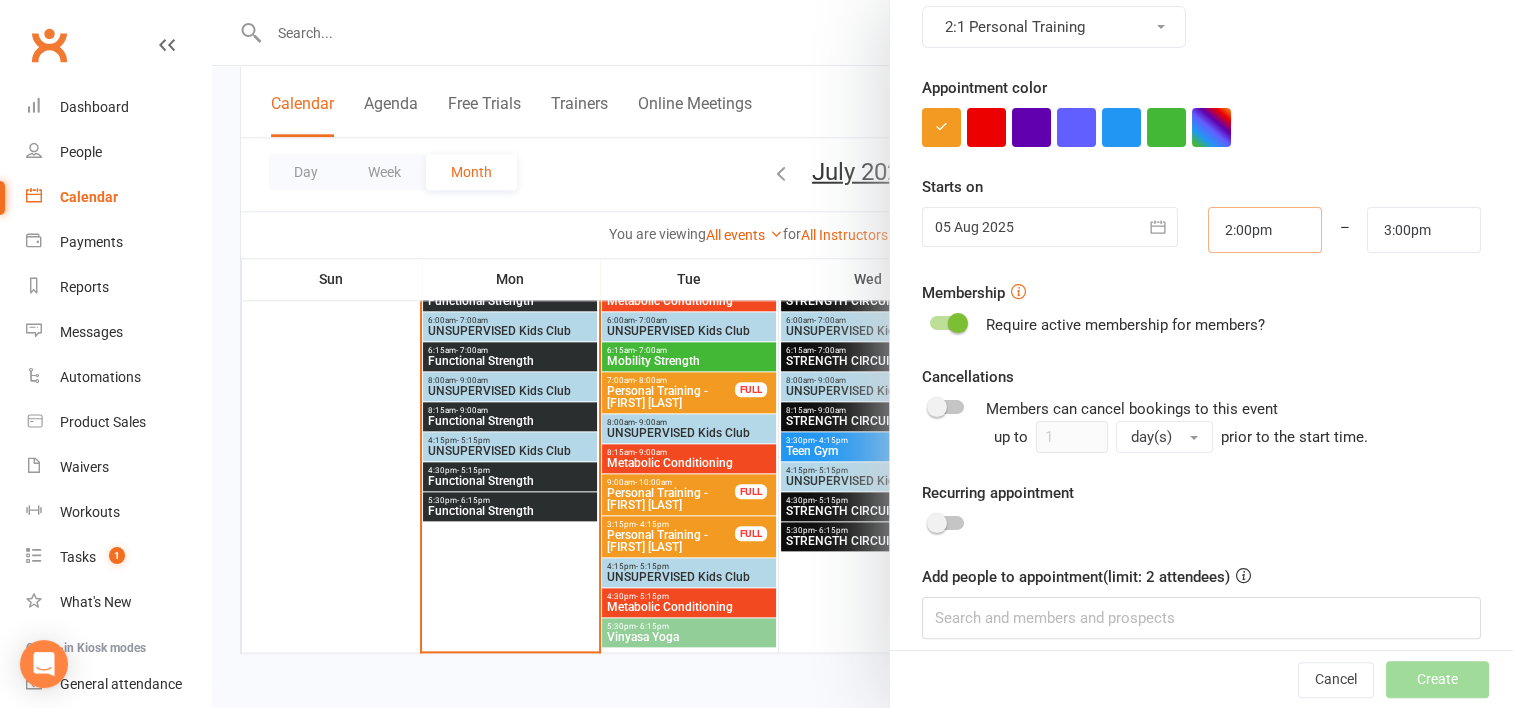 scroll, scrollTop: 329, scrollLeft: 0, axis: vertical 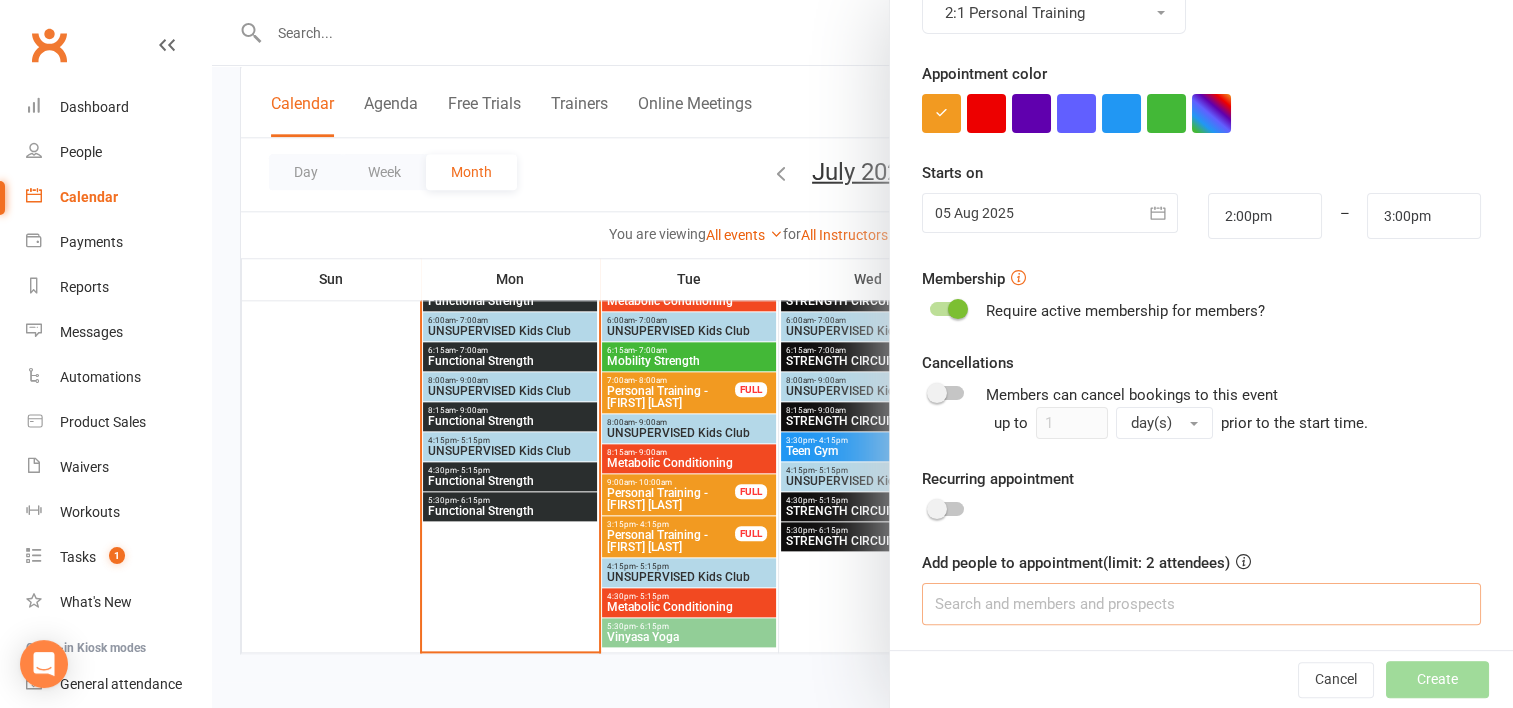 click at bounding box center [1201, 604] 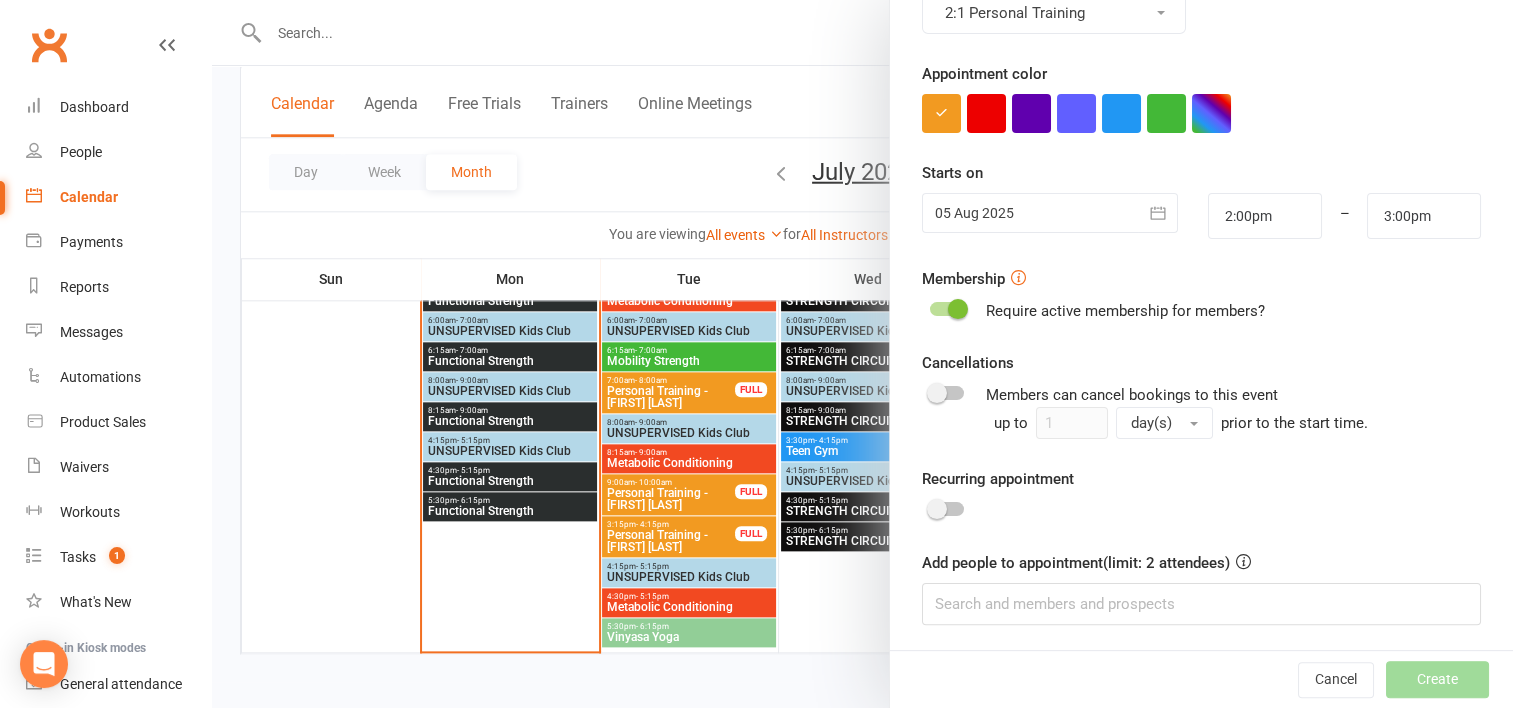 click at bounding box center (862, 354) 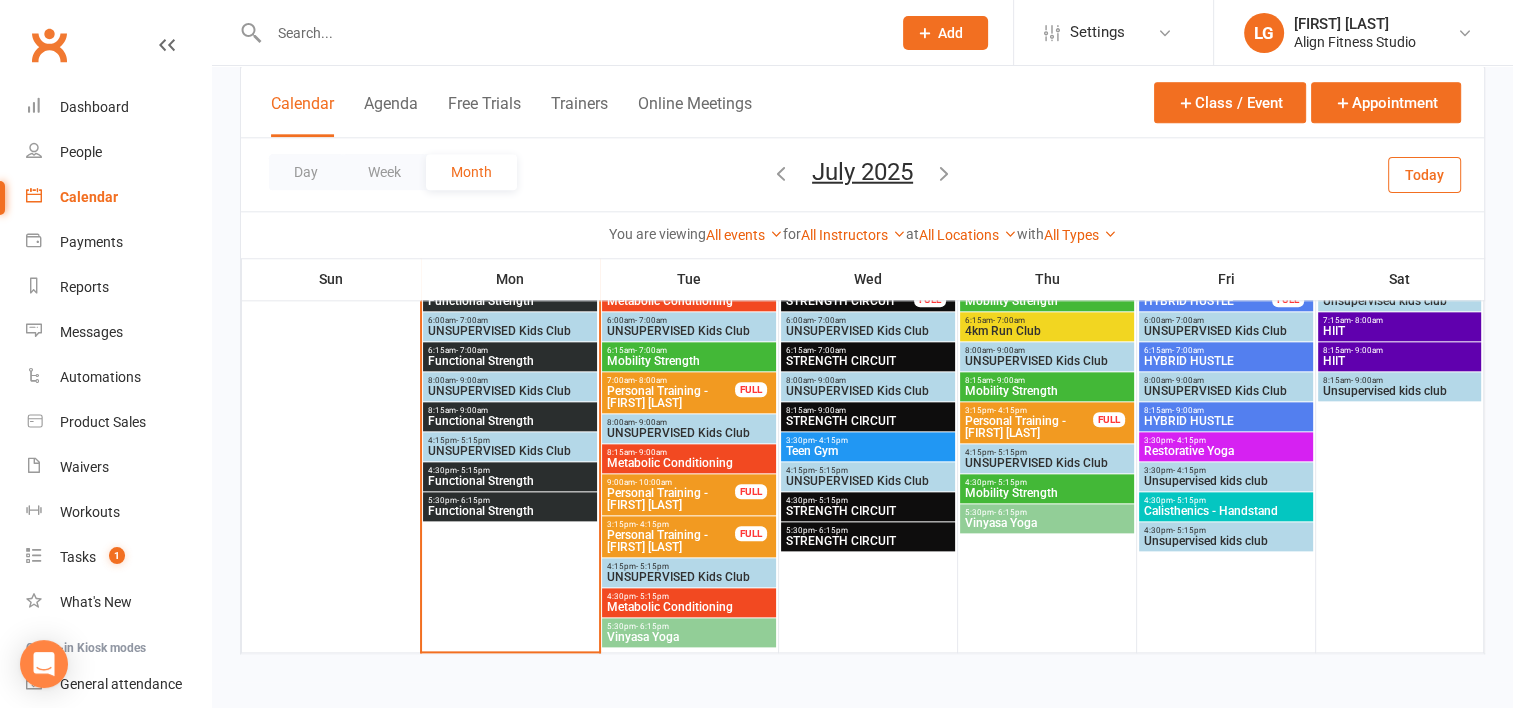 click at bounding box center [570, 33] 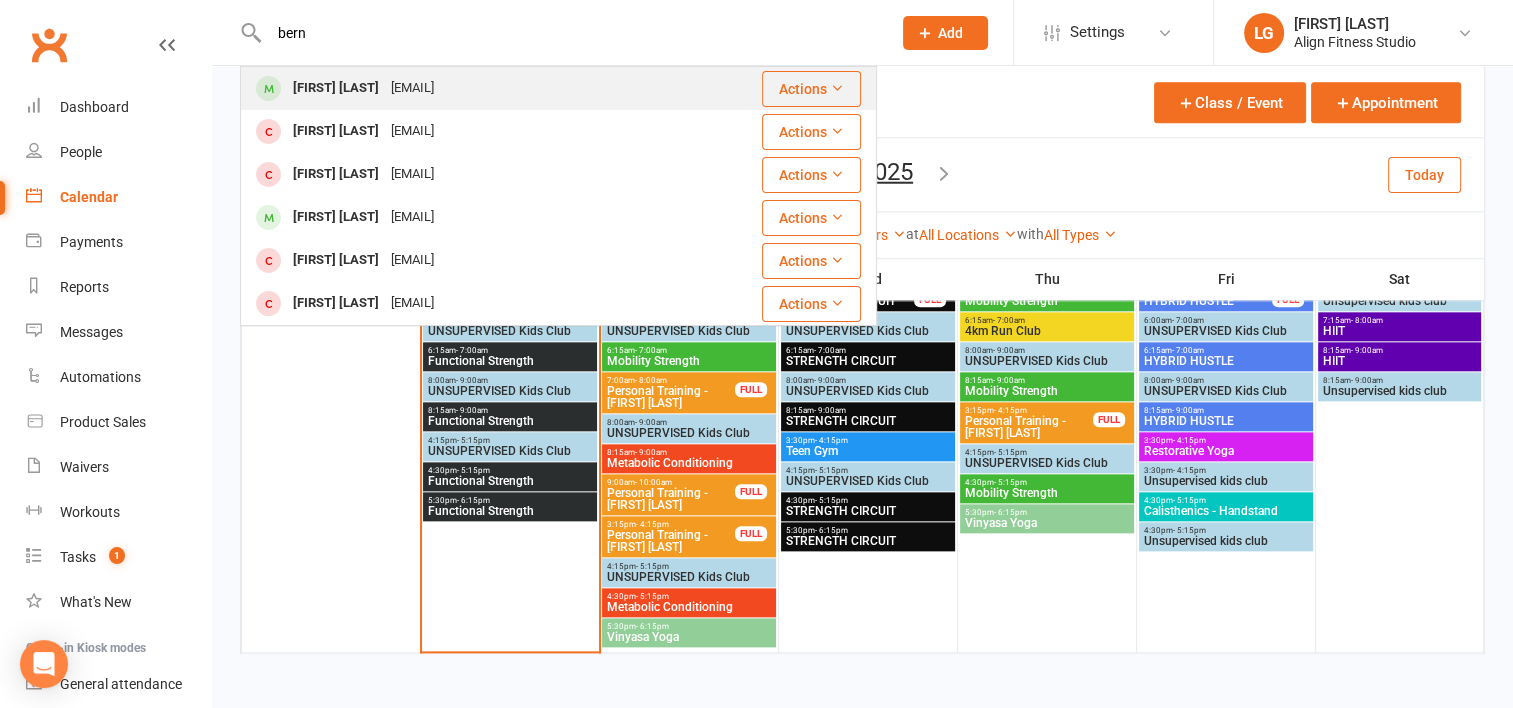 type on "bern" 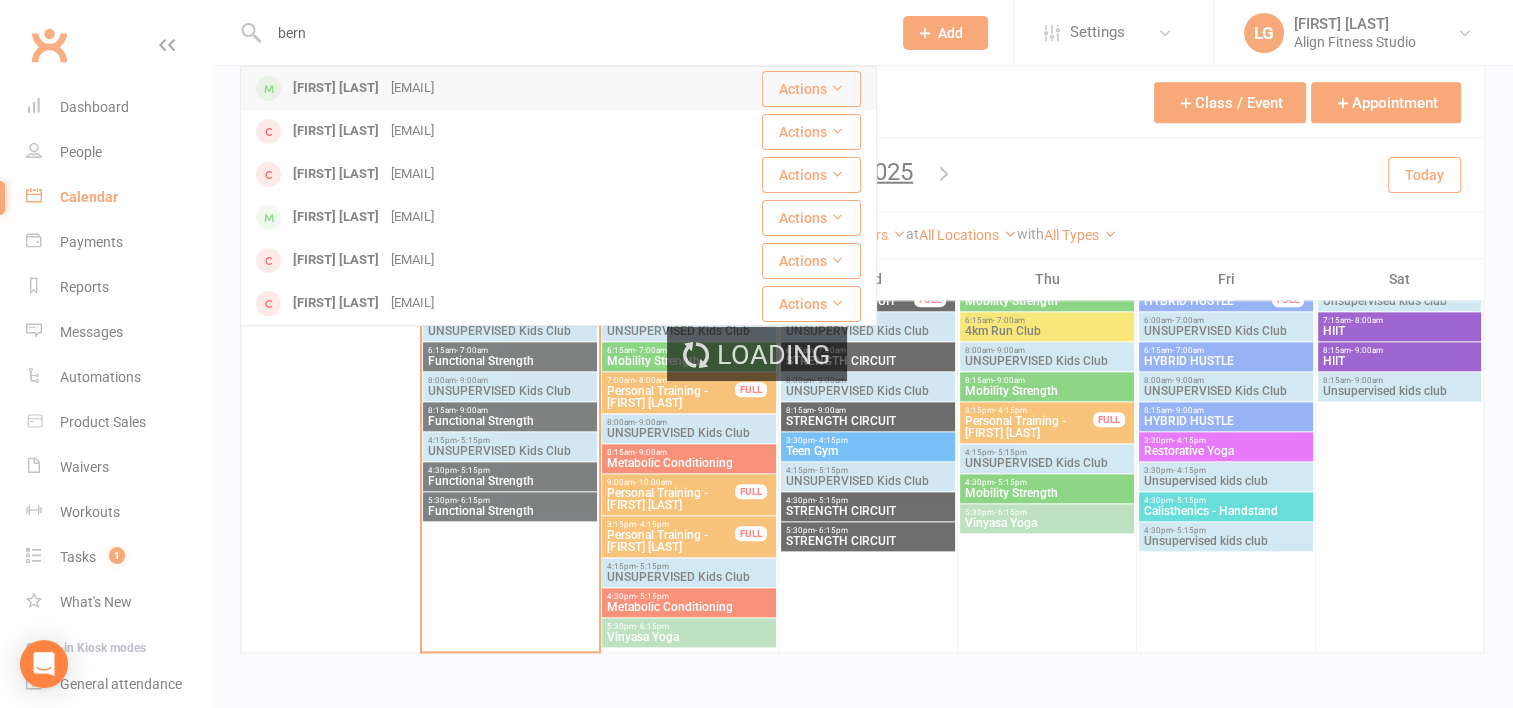 type 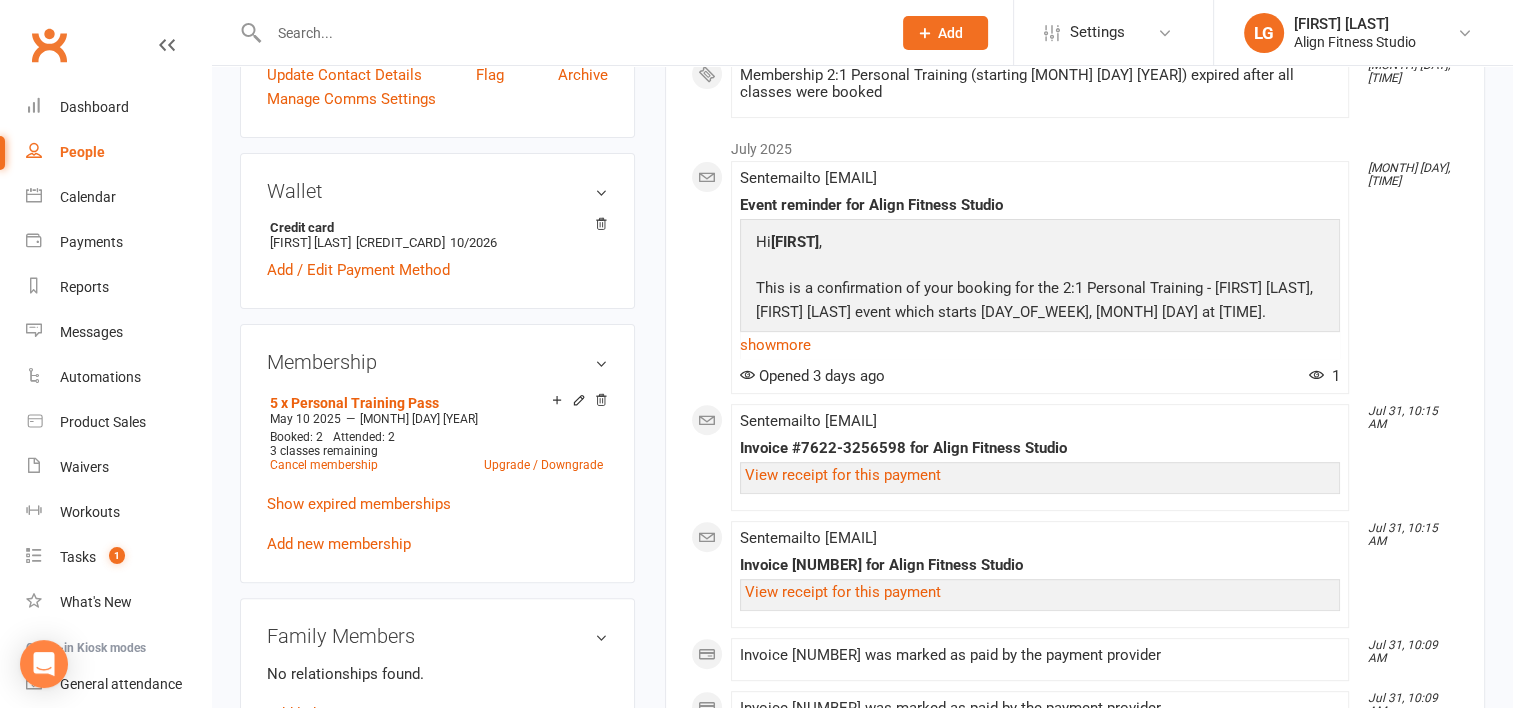 scroll, scrollTop: 586, scrollLeft: 0, axis: vertical 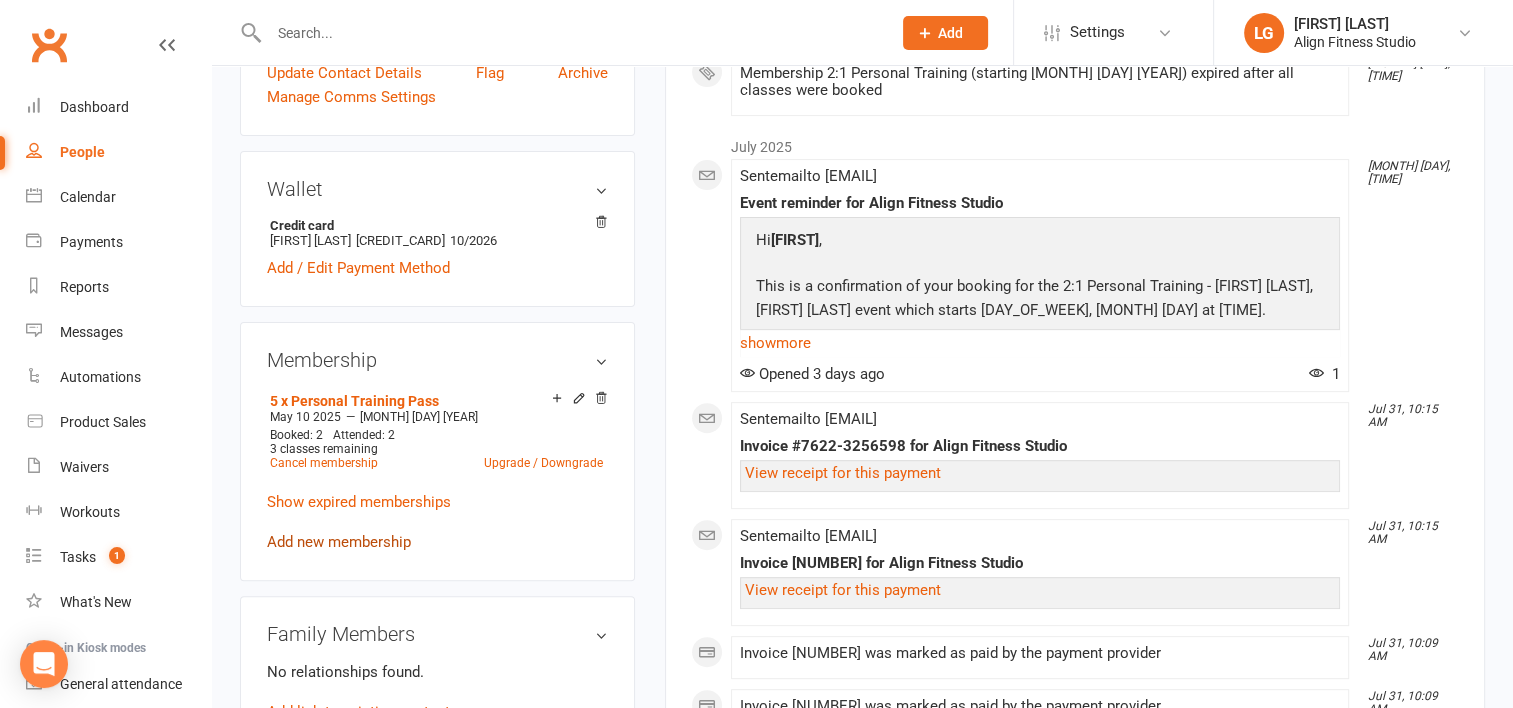 click on "Add new membership" at bounding box center [339, 542] 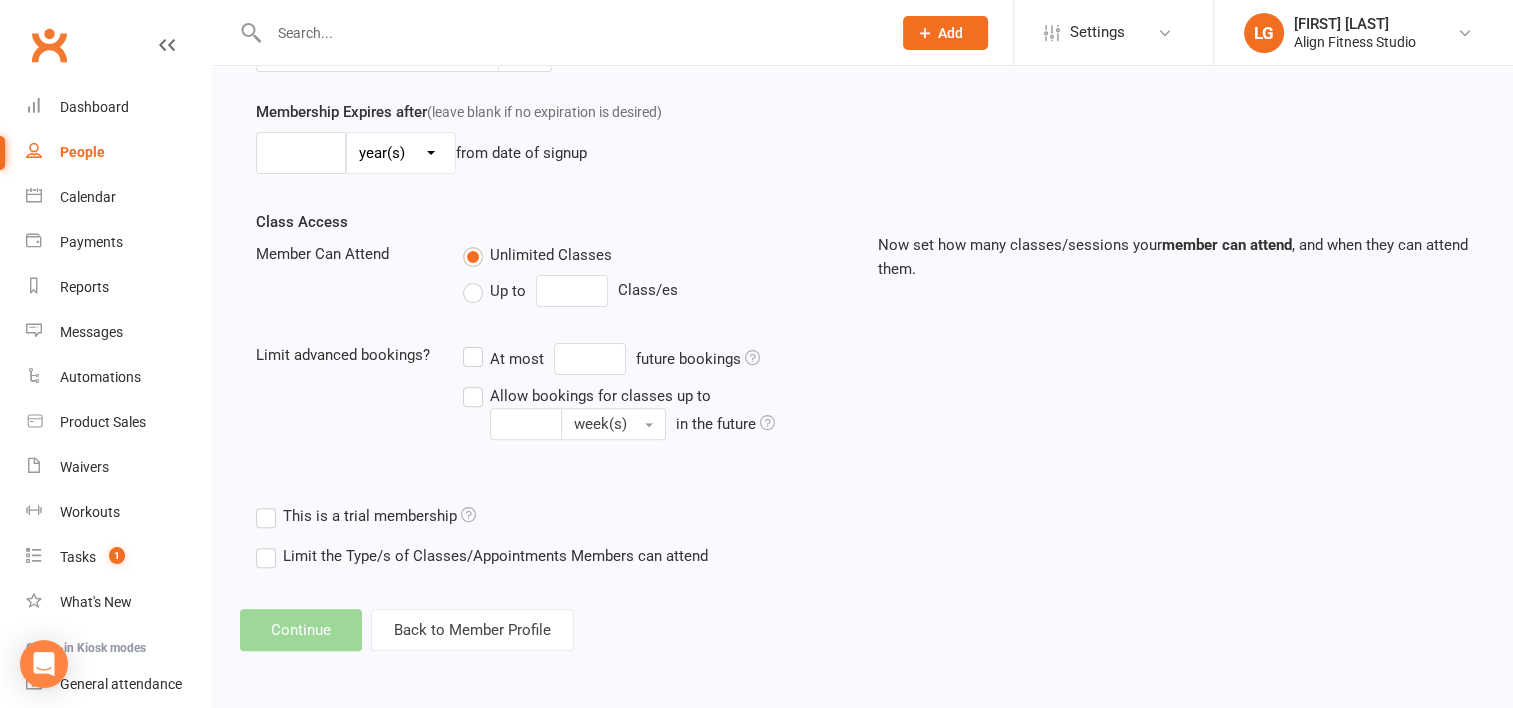 scroll, scrollTop: 0, scrollLeft: 0, axis: both 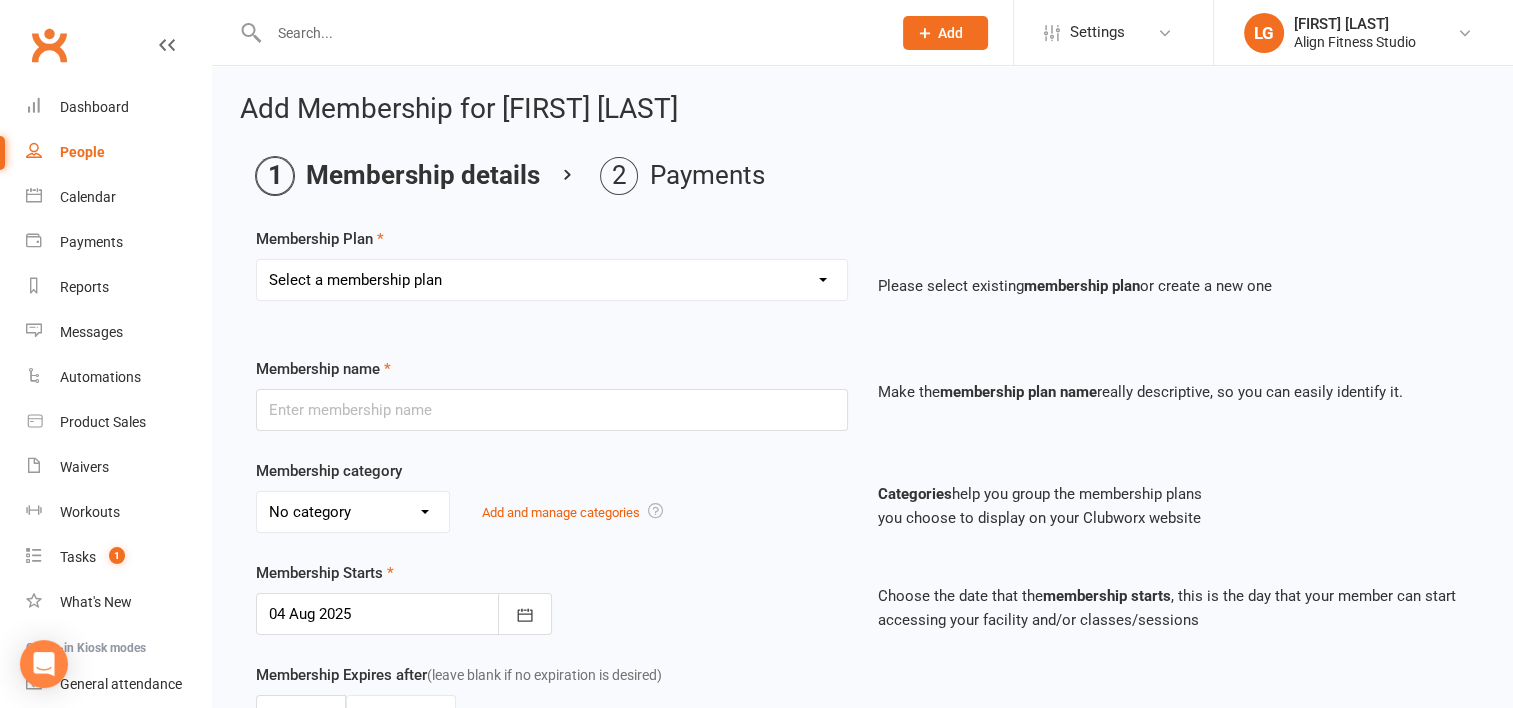 click on "Select a membership plan Create new Membership Plan RESULTS RESULTS FIFO RESULTS PLUS RESULTS PLUS FIFO RESULTS PLUS - PROMO 10 x classes 5 x Personal Training Pass 1x Personal Training Session 5 x 2:1 Personal Training Pass 2:1 Personal Training Kids Club (RP) 1:1 Pilates 5 x Pilates Pass Casual 7 Day Trial 12 Month UPFRONT - RP 12 Month UPFRONT - R KIDS Club (R) Weekly Pilates 6 Week Challenge (members only) New Waiver - No new membership 6 week challenge - Payment plan 6 Week Challenge Staff Nutritional support 4 Weeks $99 3 month special (weekly) 3 Month Special (upfront) Hospital- RP Pilates Membership Teen Gym - 6 x classes Teen Gym - 10 x classes 4 x Teen Gym Pass Casual Teen Gym Open sessions pass (Solo work out) 1 Casual class 15 x classes 10 x Personal Training sessions Hospital RESULTS 1 week unlimited classes 1 month free membership (competition winner) RESULTS PLUS - EOFY 6 Week Challenge 2025" at bounding box center [552, 280] 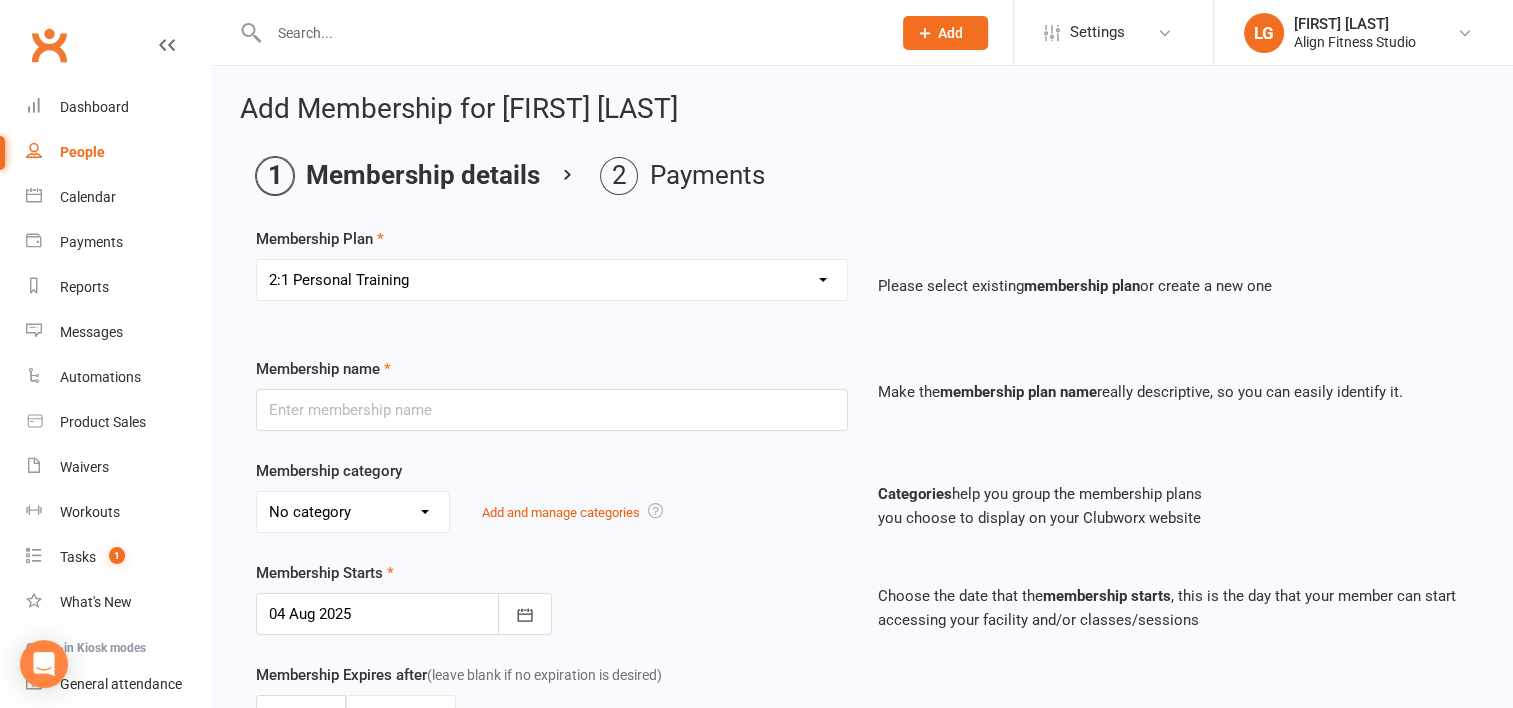 click on "Select a membership plan Create new Membership Plan RESULTS RESULTS FIFO RESULTS PLUS RESULTS PLUS FIFO RESULTS PLUS - PROMO 10 x classes 5 x Personal Training Pass 1x Personal Training Session 5 x 2:1 Personal Training Pass 2:1 Personal Training Kids Club (RP) 1:1 Pilates 5 x Pilates Pass Casual 7 Day Trial 12 Month UPFRONT - RP 12 Month UPFRONT - R KIDS Club (R) Weekly Pilates 6 Week Challenge (members only) New Waiver - No new membership 6 week challenge - Payment plan 6 Week Challenge Staff Nutritional support 4 Weeks $99 3 month special (weekly) 3 Month Special (upfront) Hospital- RP Pilates Membership Teen Gym - 6 x classes Teen Gym - 10 x classes 4 x Teen Gym Pass Casual Teen Gym Open sessions pass (Solo work out) 1 Casual class 15 x classes 10 x Personal Training sessions Hospital RESULTS 1 week unlimited classes 1 month free membership (competition winner) RESULTS PLUS - EOFY 6 Week Challenge 2025" at bounding box center (552, 280) 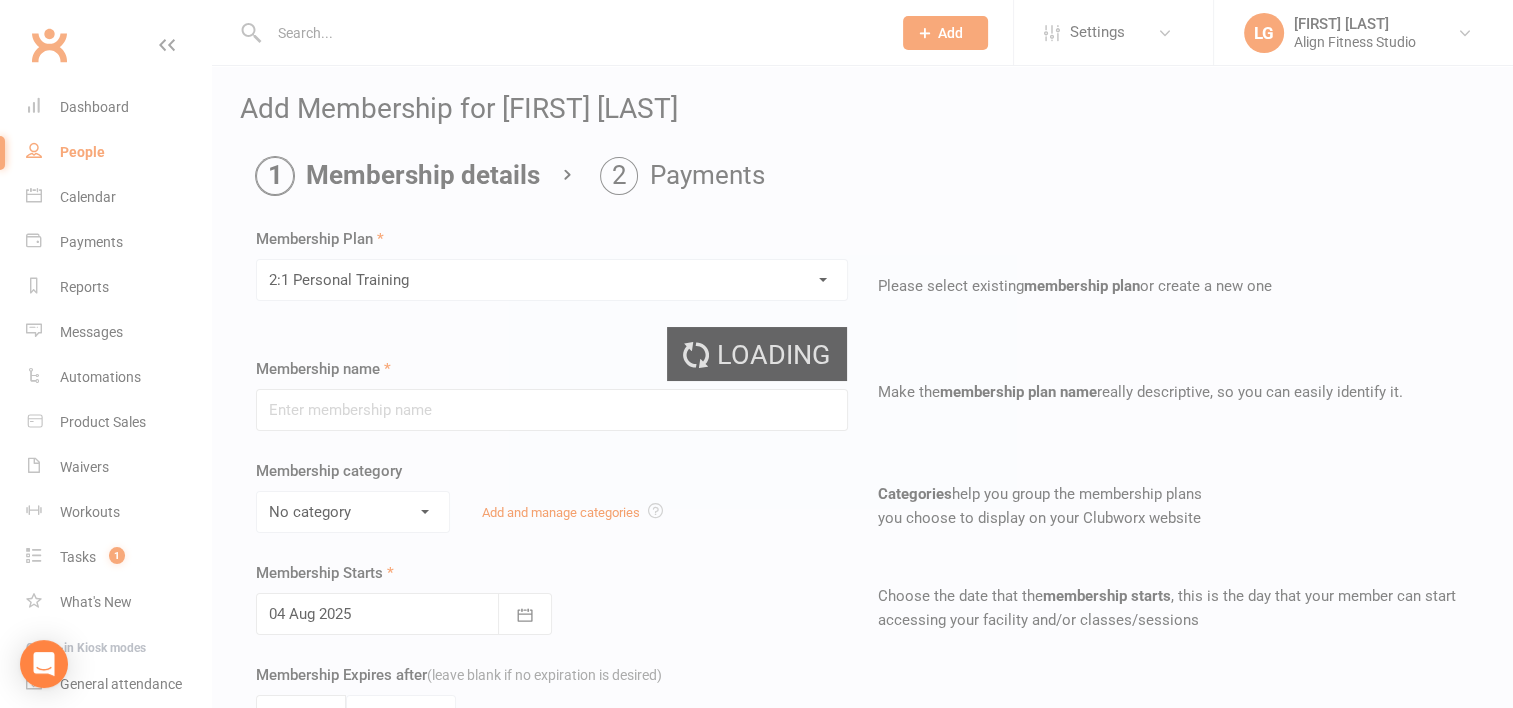 type on "2:1 Personal Training" 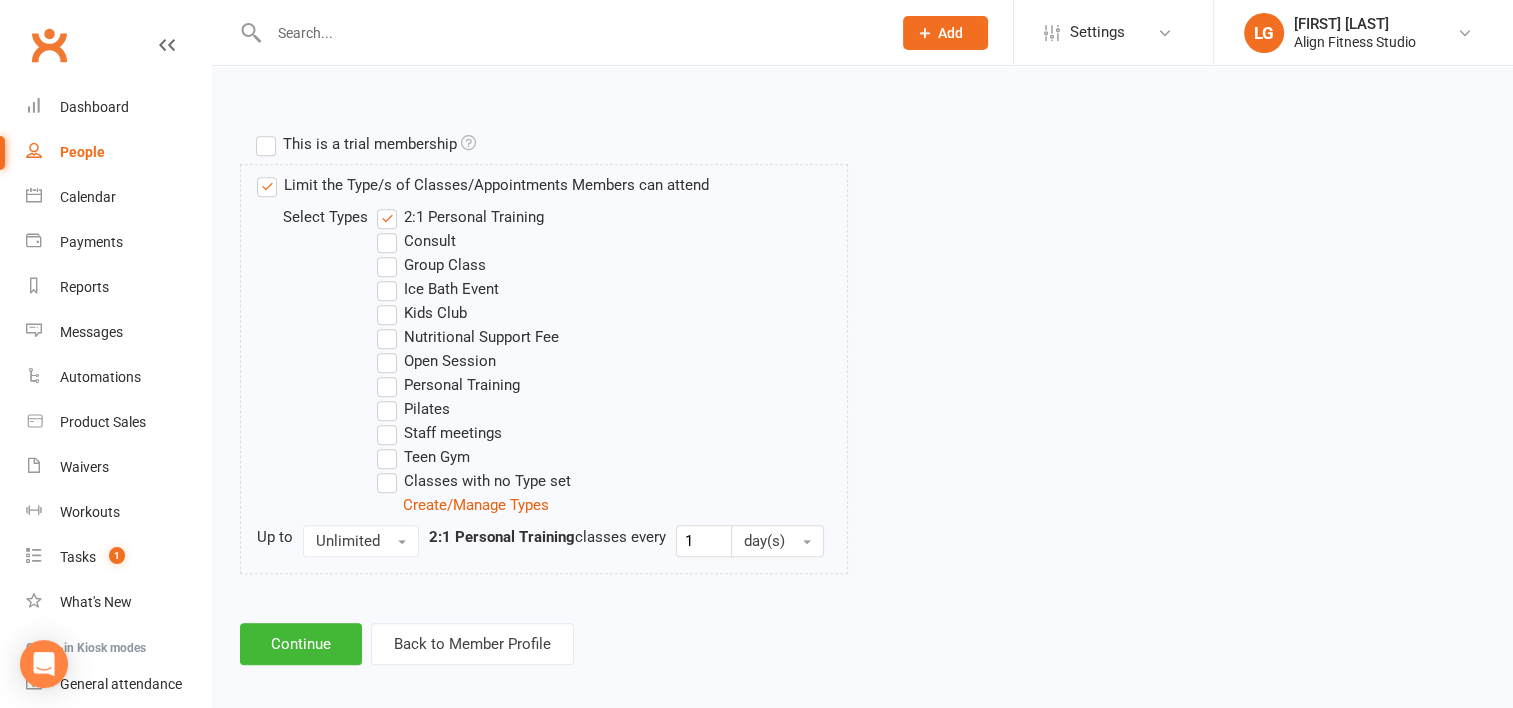 scroll, scrollTop: 921, scrollLeft: 0, axis: vertical 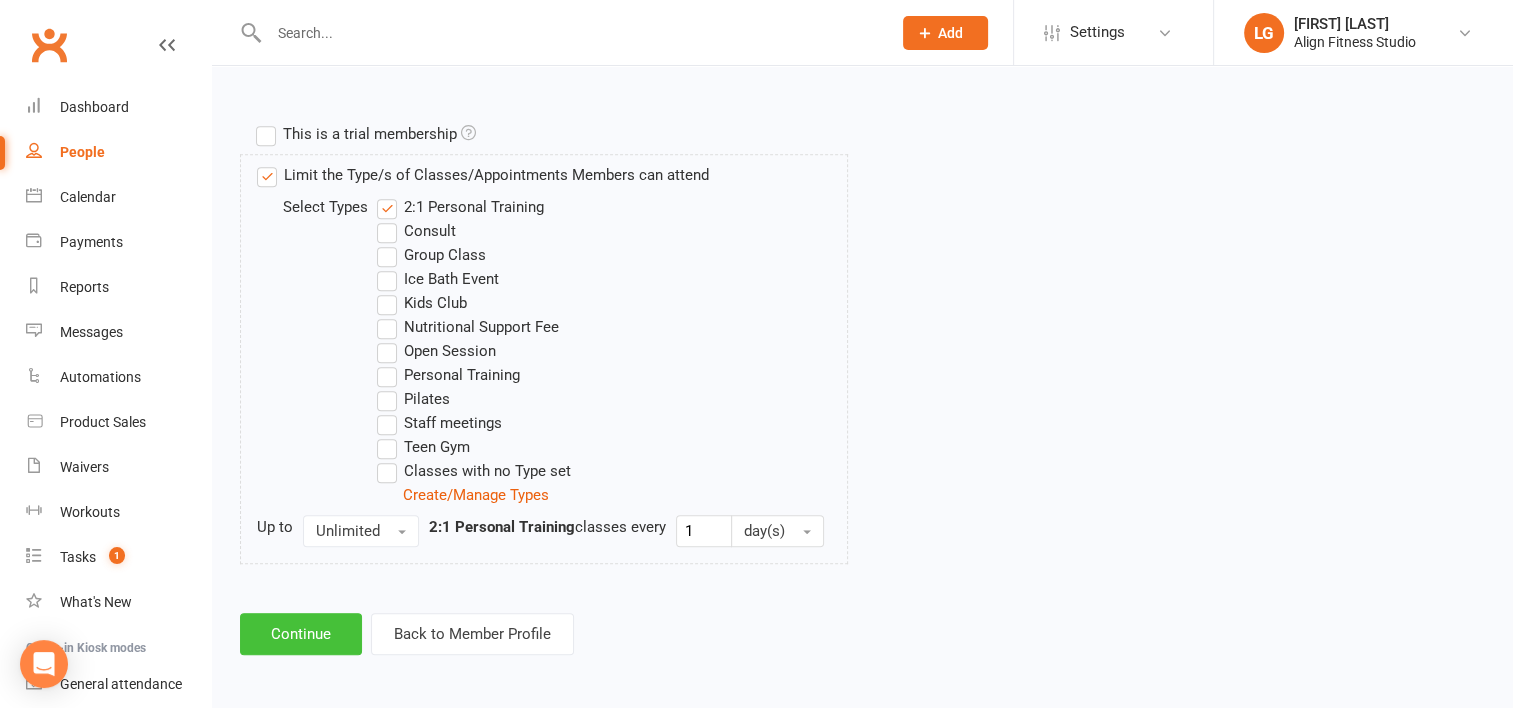 click on "Continue" at bounding box center [301, 634] 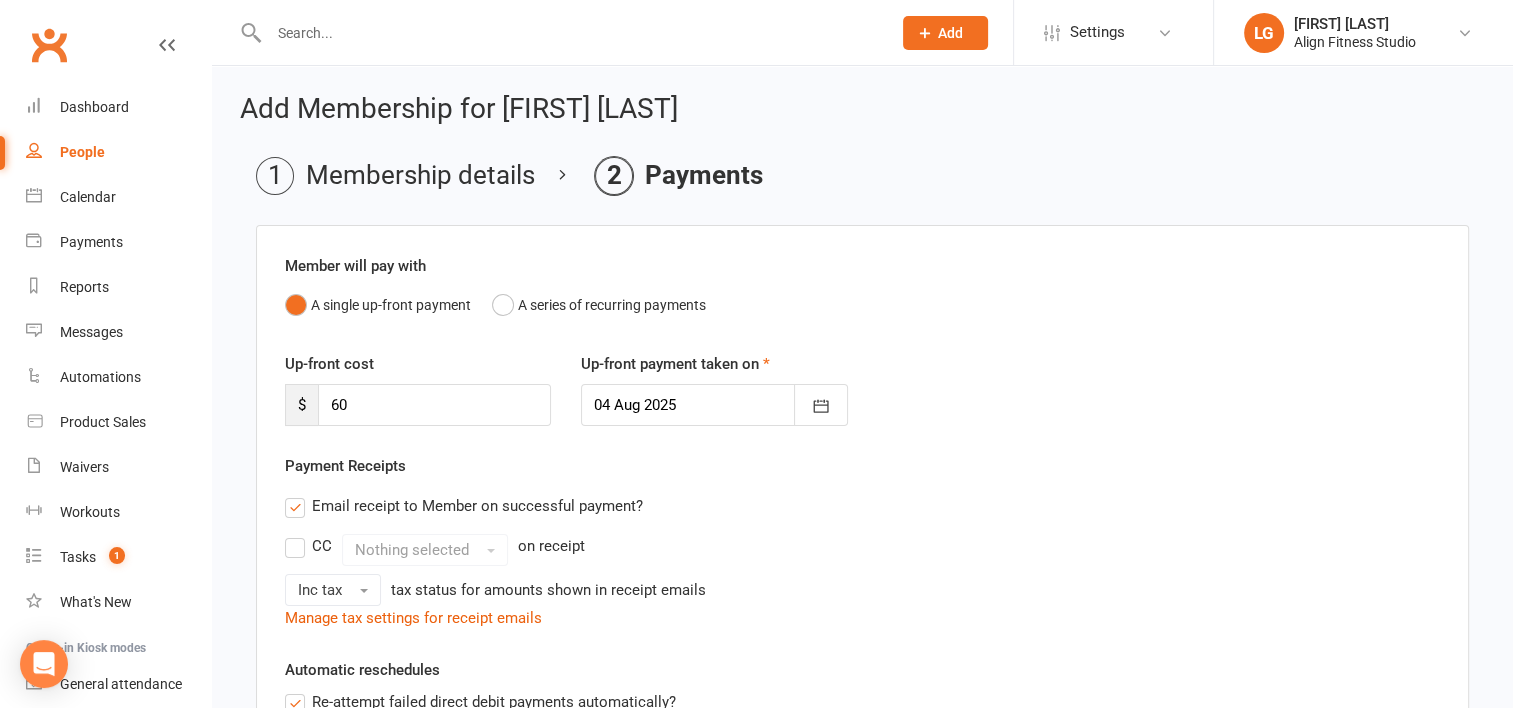 click on "Member will pay with A single up-front payment A series of recurring payments Up-front cost  $ 60 Up-front payment taken on 04 Aug 2025
August 2025
Sun Mon Tue Wed Thu Fri Sat
31
27
28
29
30
31
01
02
32
03
04
05
06
07
08
09
33
10
11
12
13
14
15
16
34
17
18
19
20
21
22
23
35
24
25" at bounding box center [862, 677] 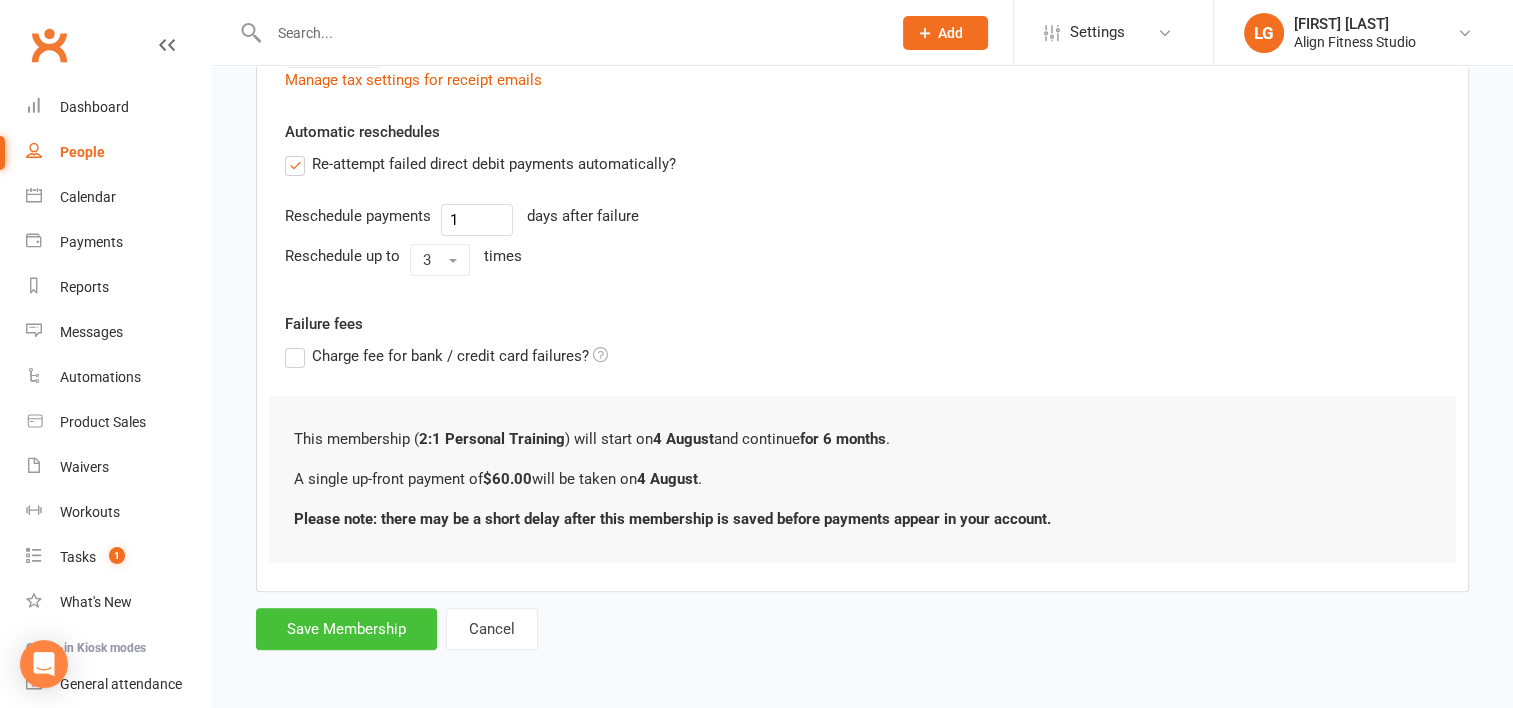 click on "Save Membership" at bounding box center (346, 629) 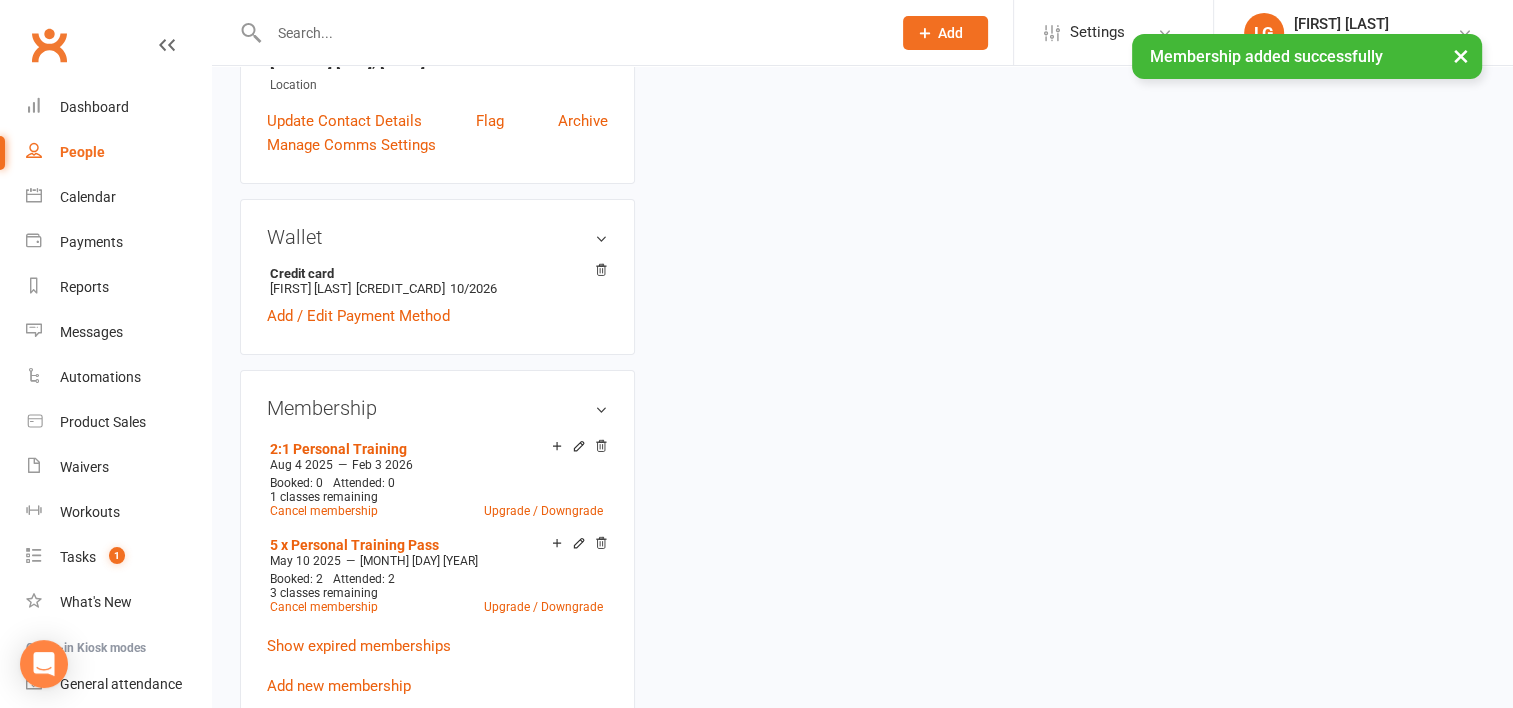 scroll, scrollTop: 0, scrollLeft: 0, axis: both 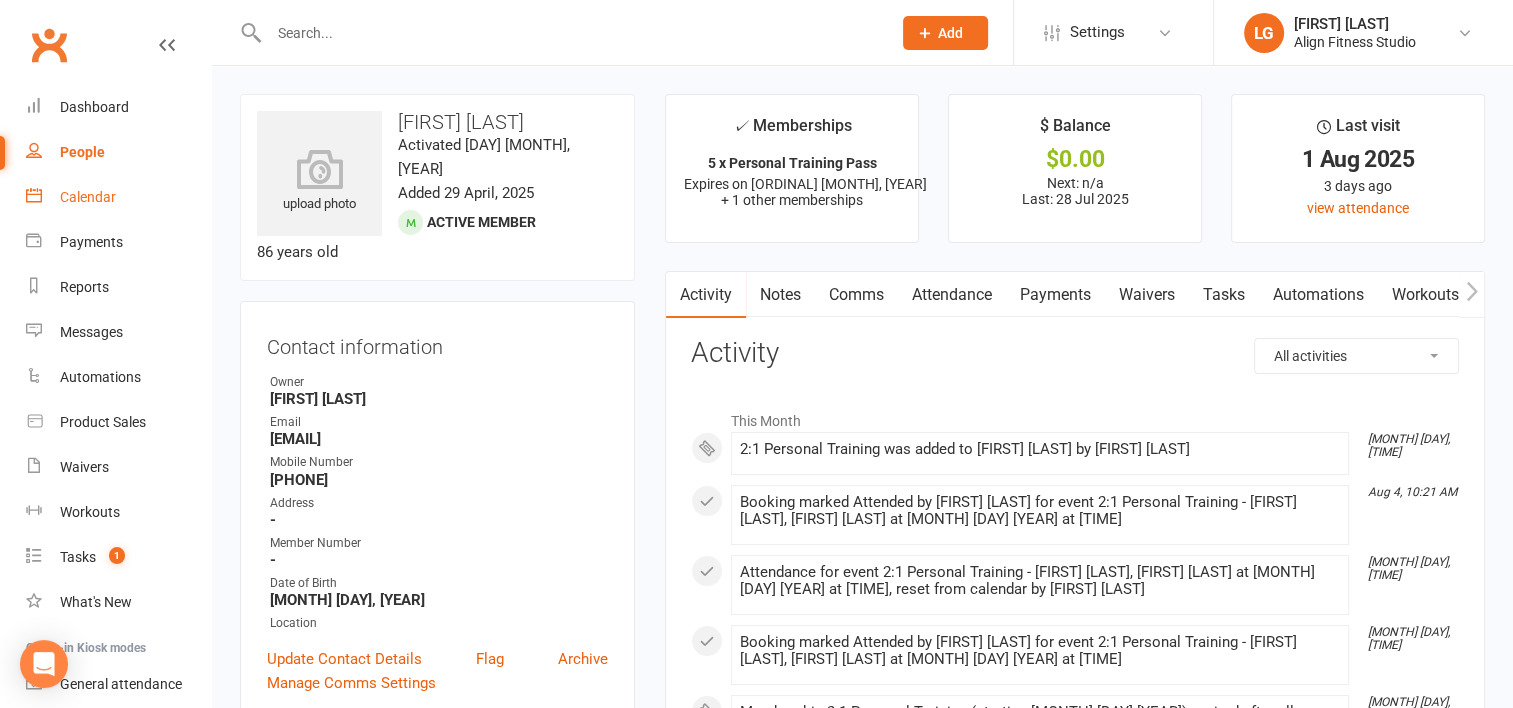 click on "Calendar" at bounding box center (118, 197) 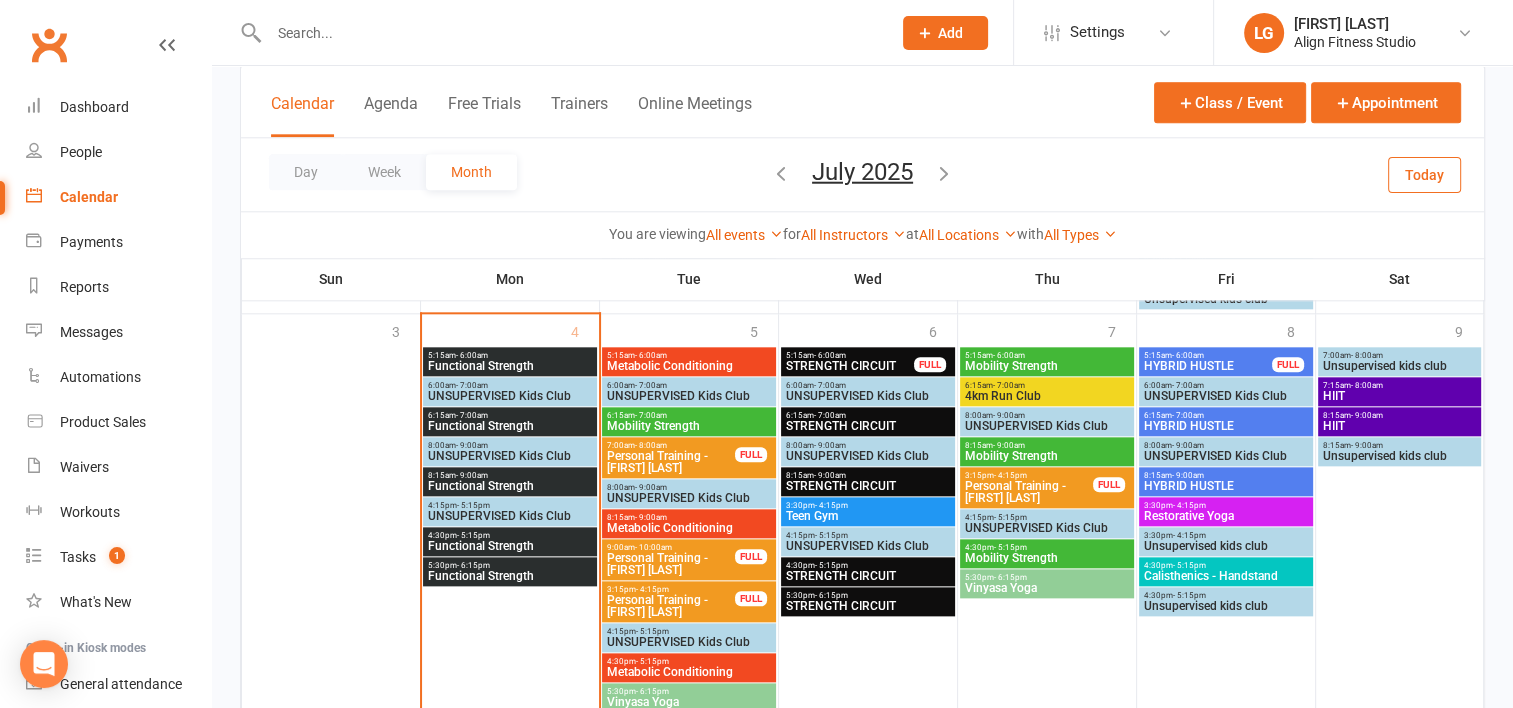 scroll, scrollTop: 2153, scrollLeft: 0, axis: vertical 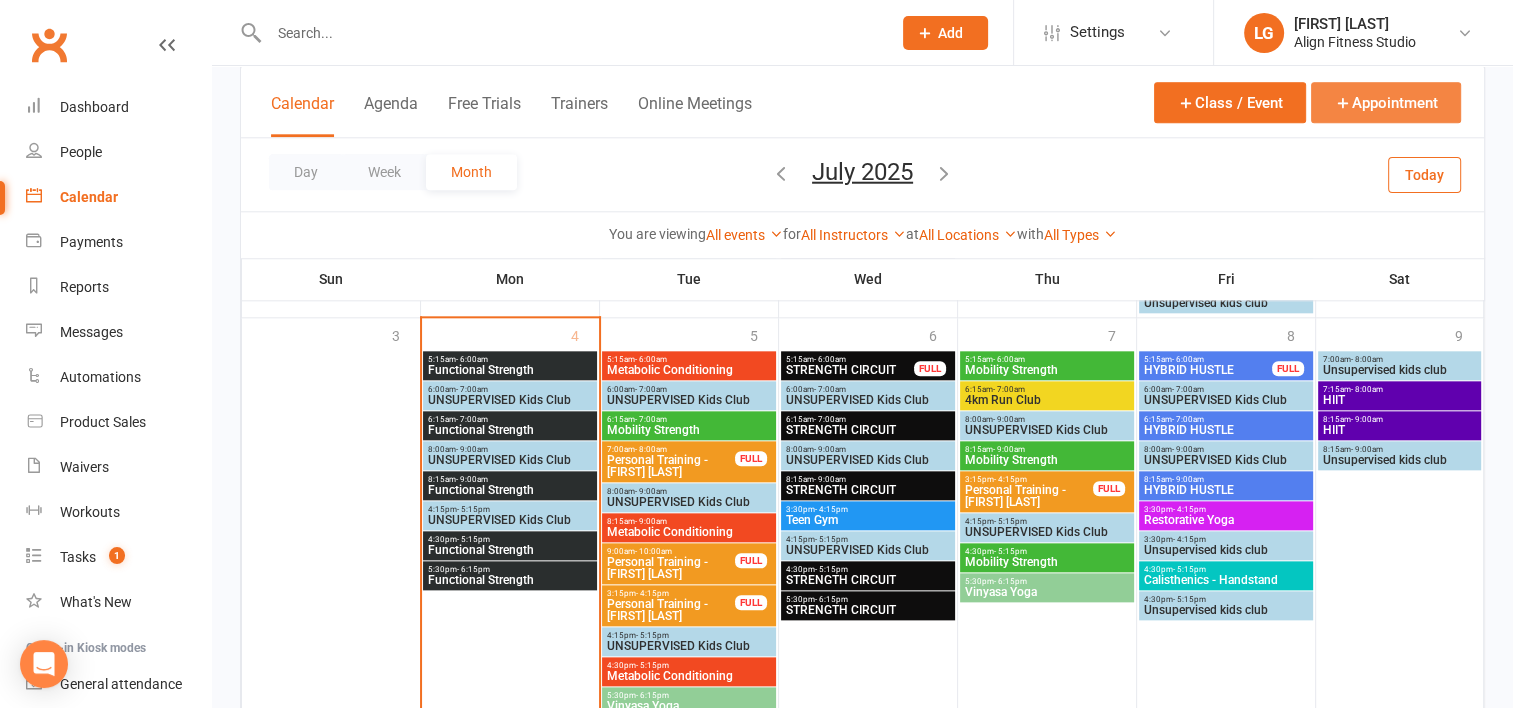 click on "Appointment" at bounding box center [1386, 102] 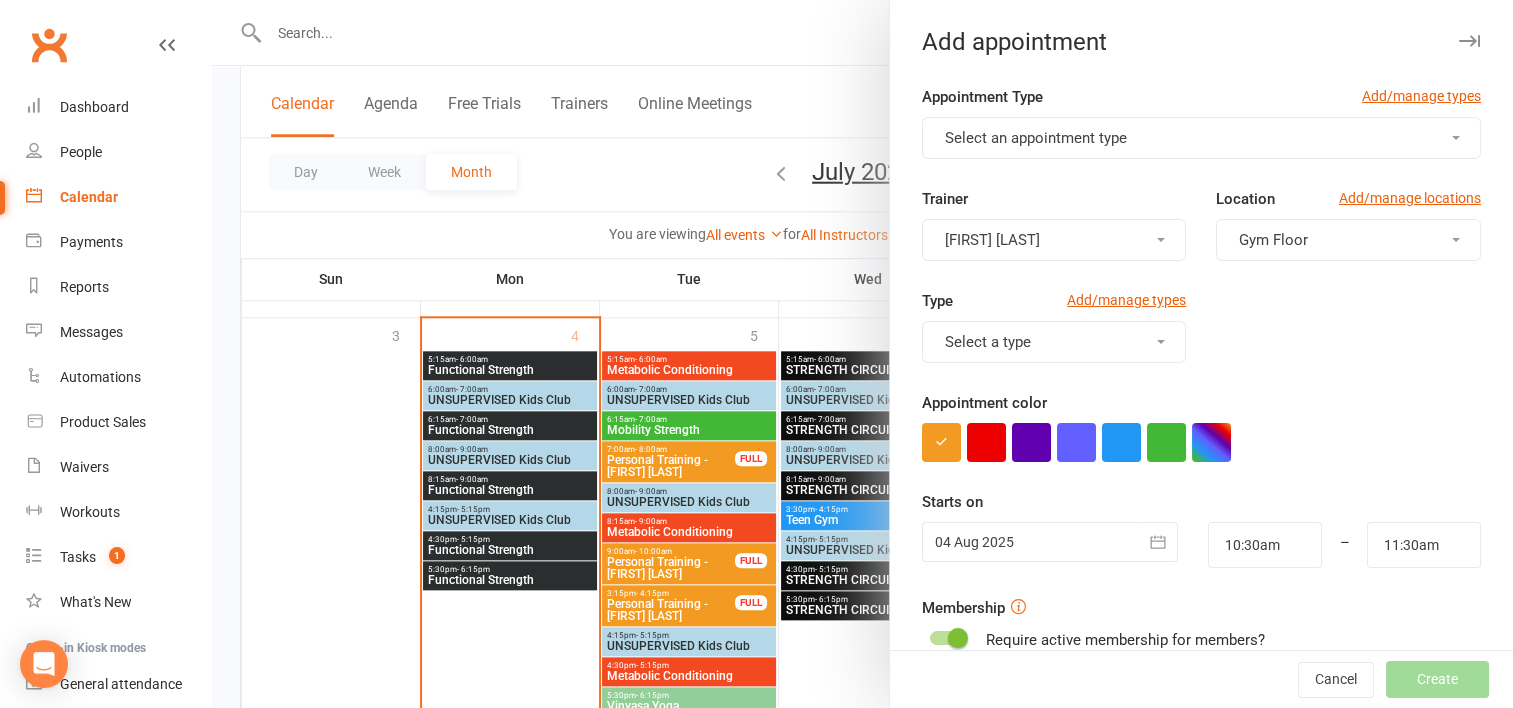 click on "Select an appointment type" at bounding box center (1201, 138) 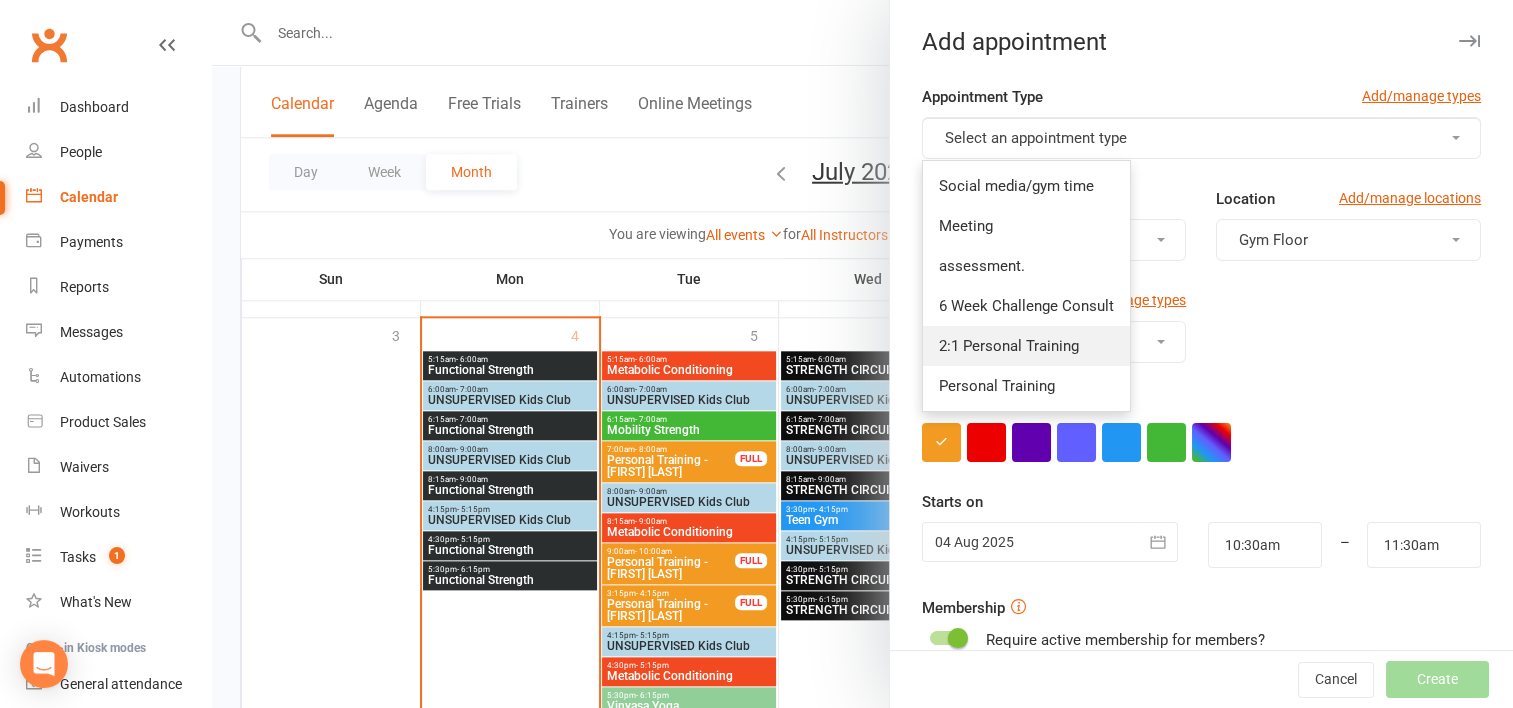 click on "2:1 Personal Training" at bounding box center (1009, 346) 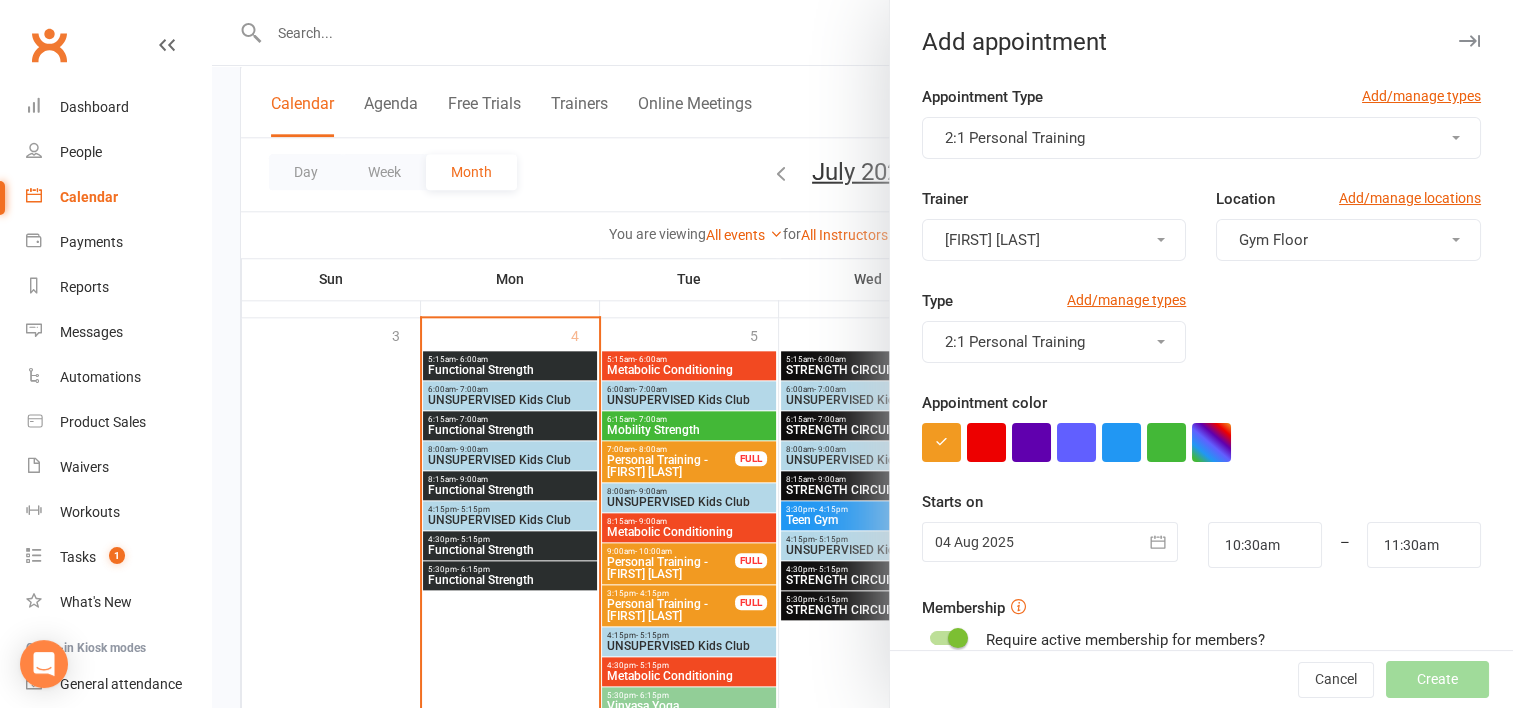 click on "[FIRST] [LAST]" at bounding box center (1054, 240) 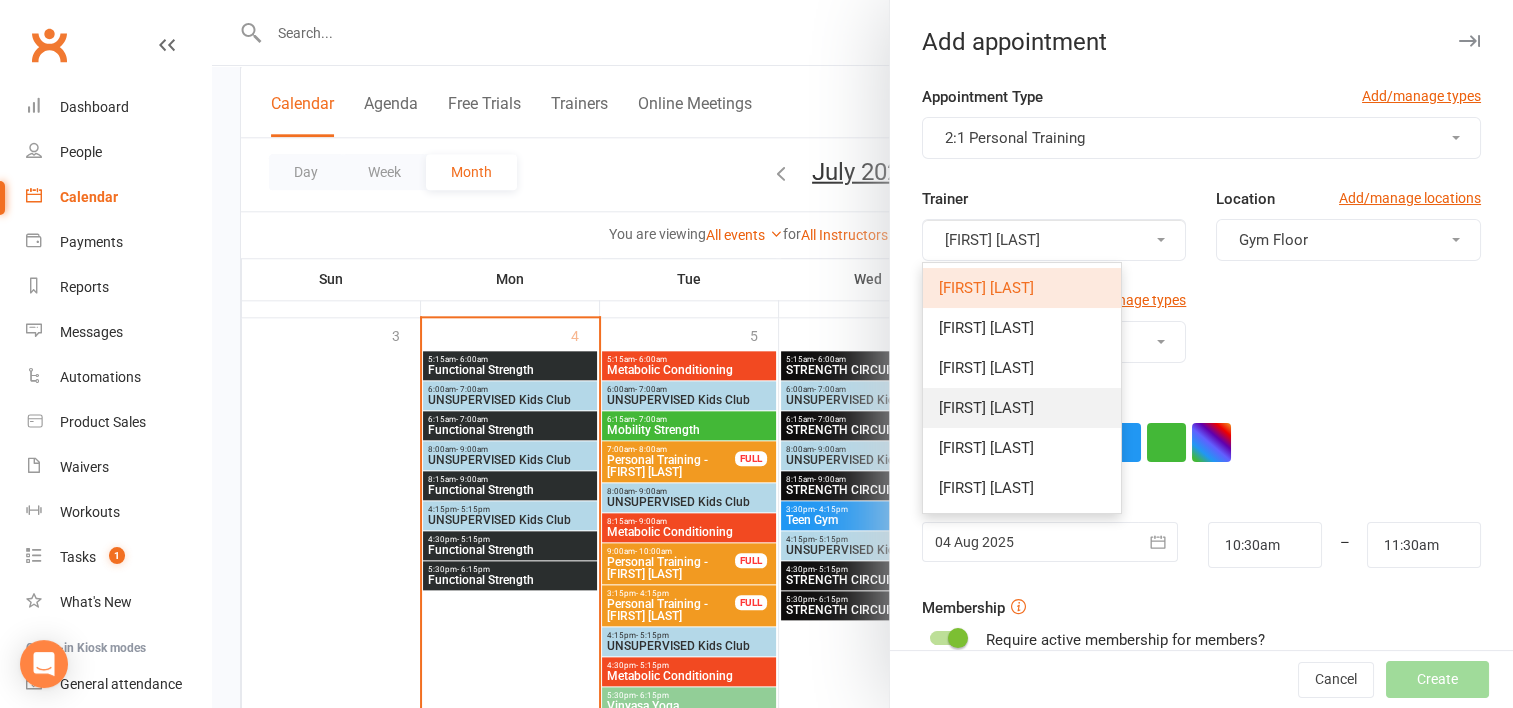 click on "Wil barker" at bounding box center (986, 408) 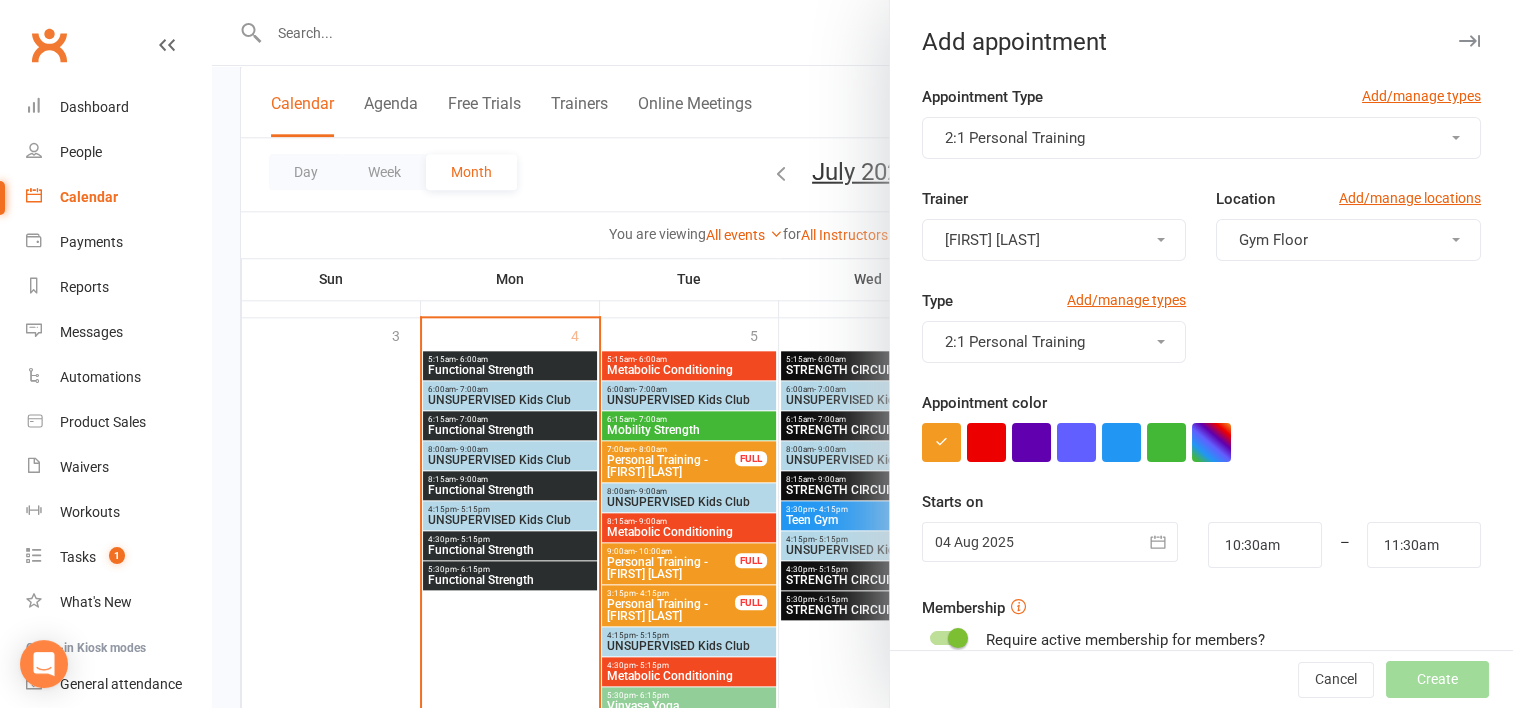 click 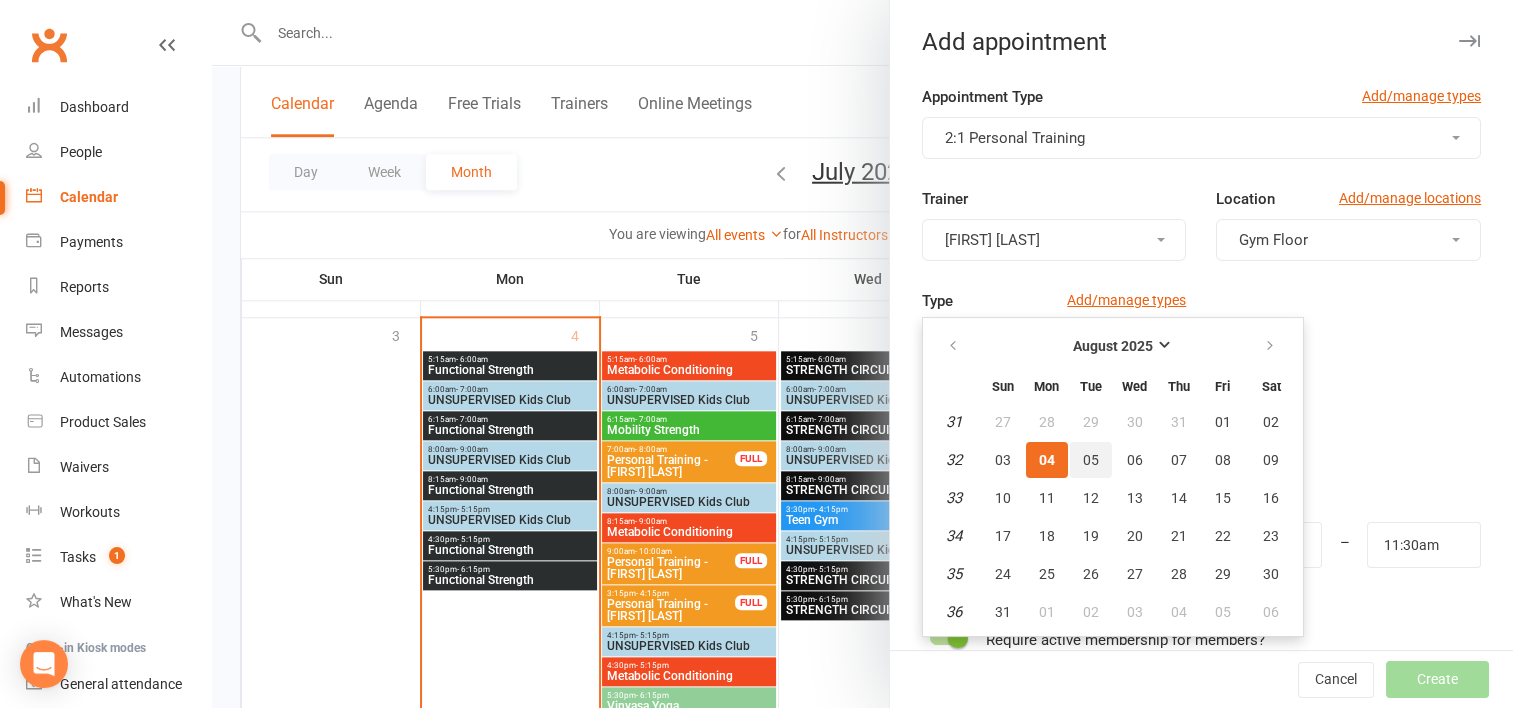 click on "05" at bounding box center [1091, 460] 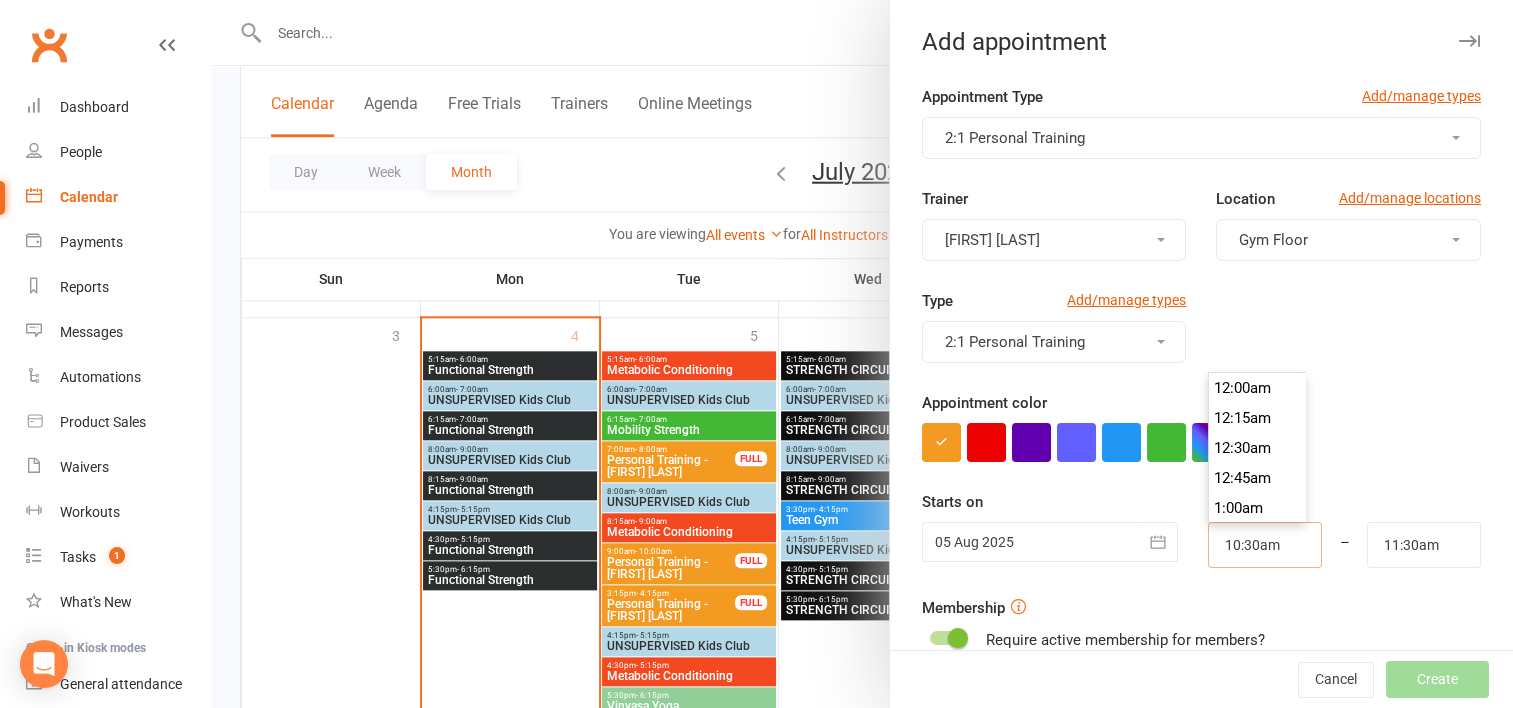 scroll, scrollTop: 1230, scrollLeft: 0, axis: vertical 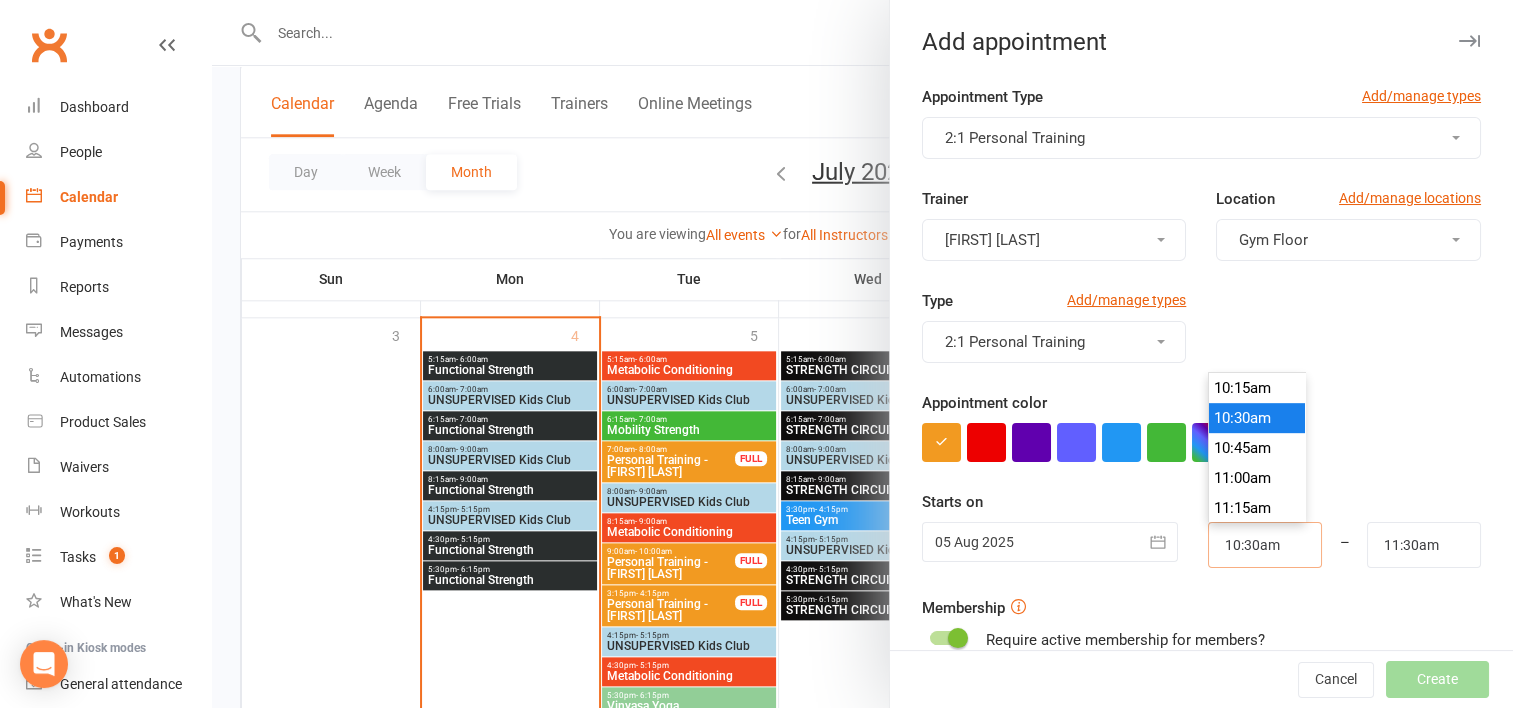 click on "10:30am" at bounding box center (1265, 545) 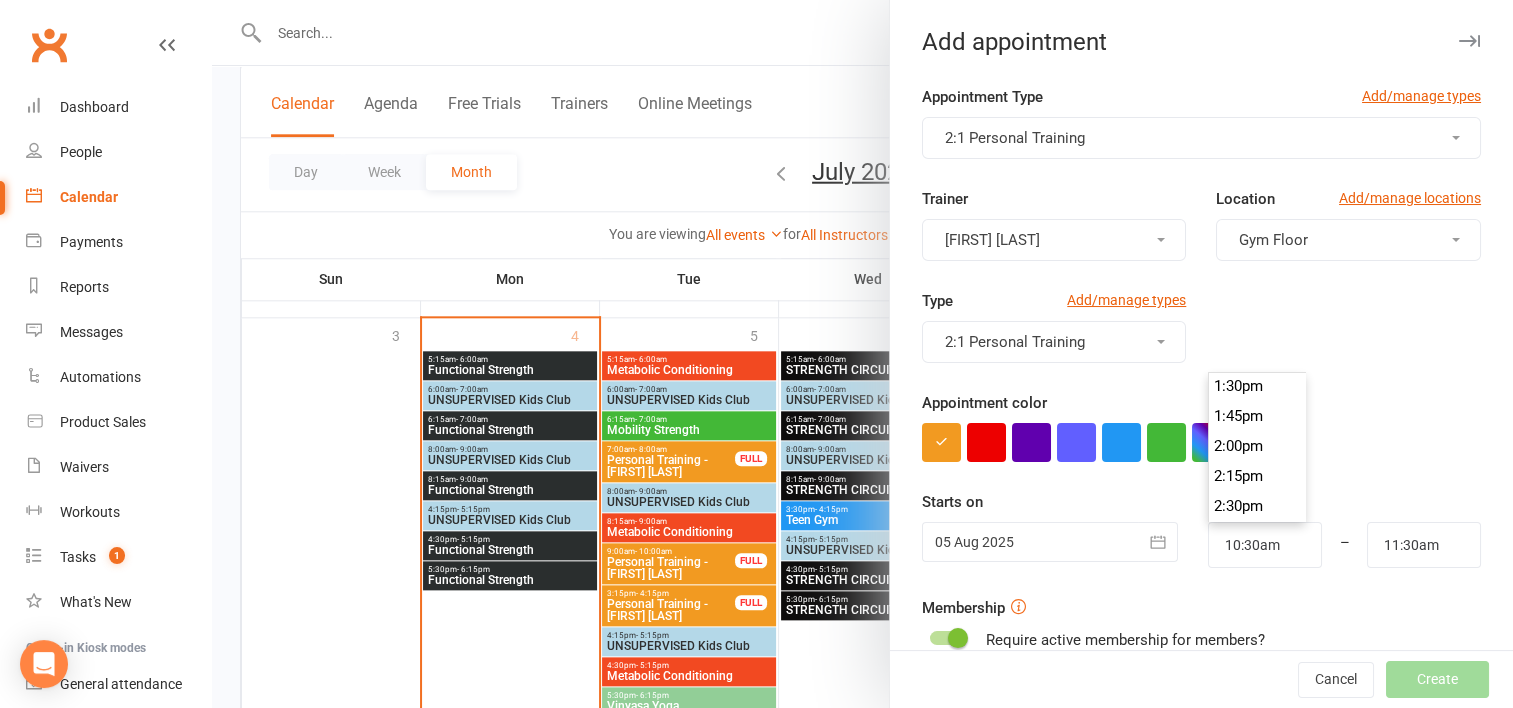 scroll, scrollTop: 1630, scrollLeft: 0, axis: vertical 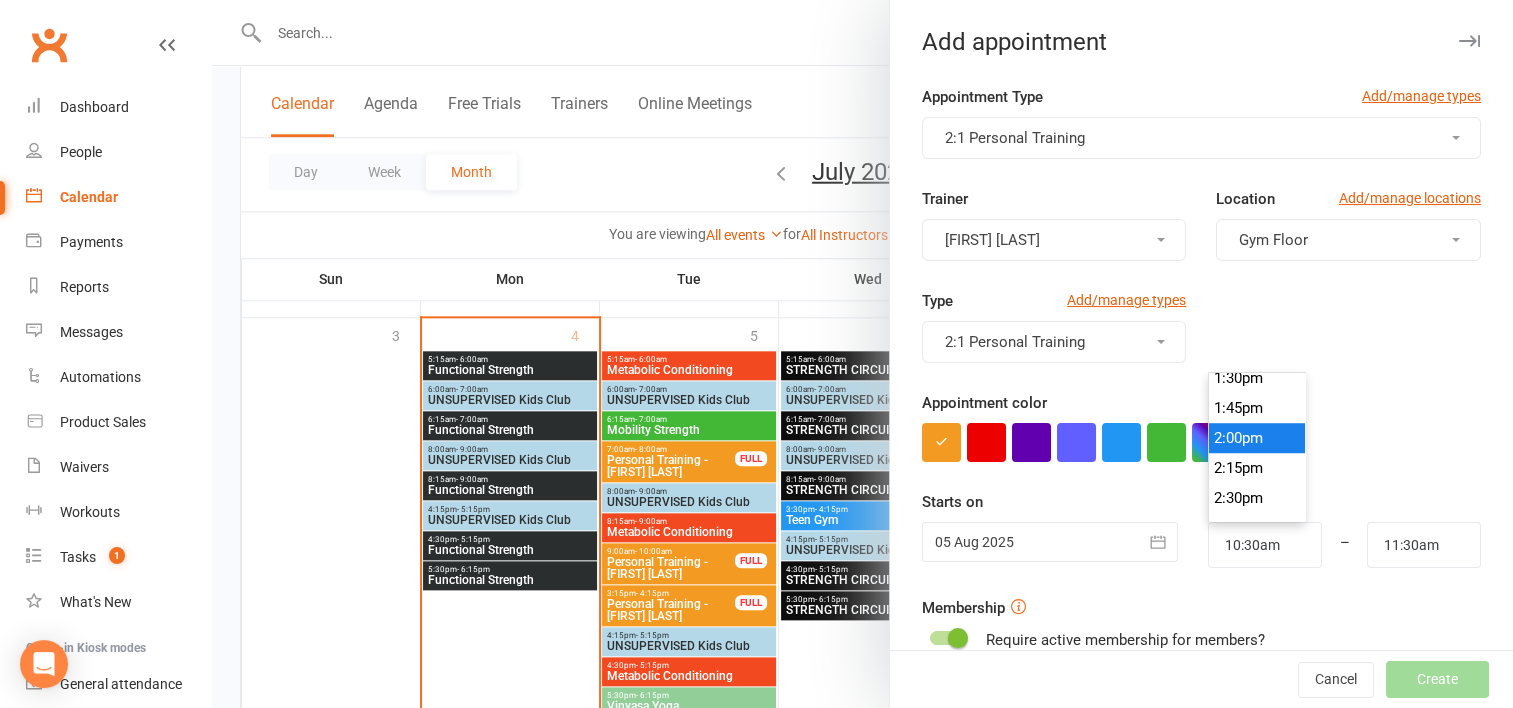 type on "2:00pm" 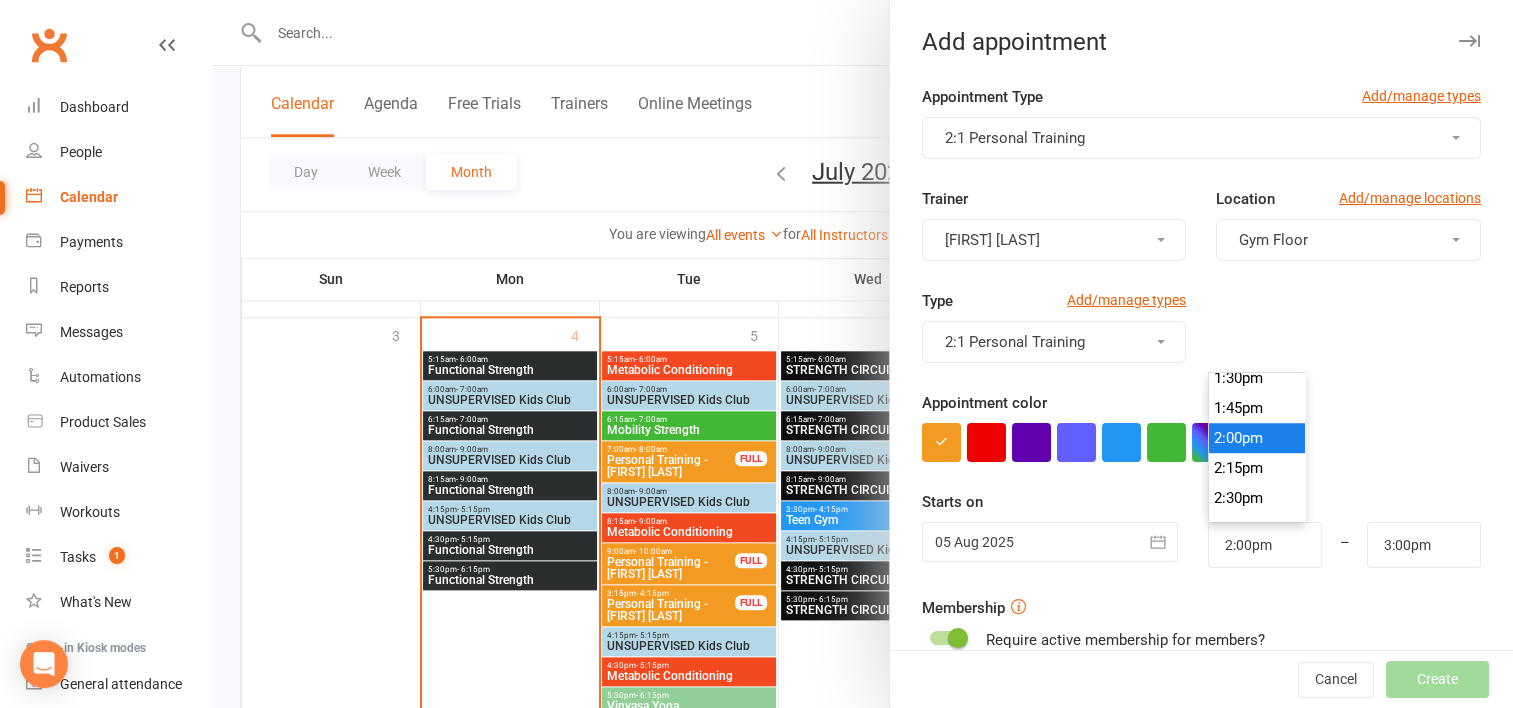 click on "2:00pm" at bounding box center [1257, 438] 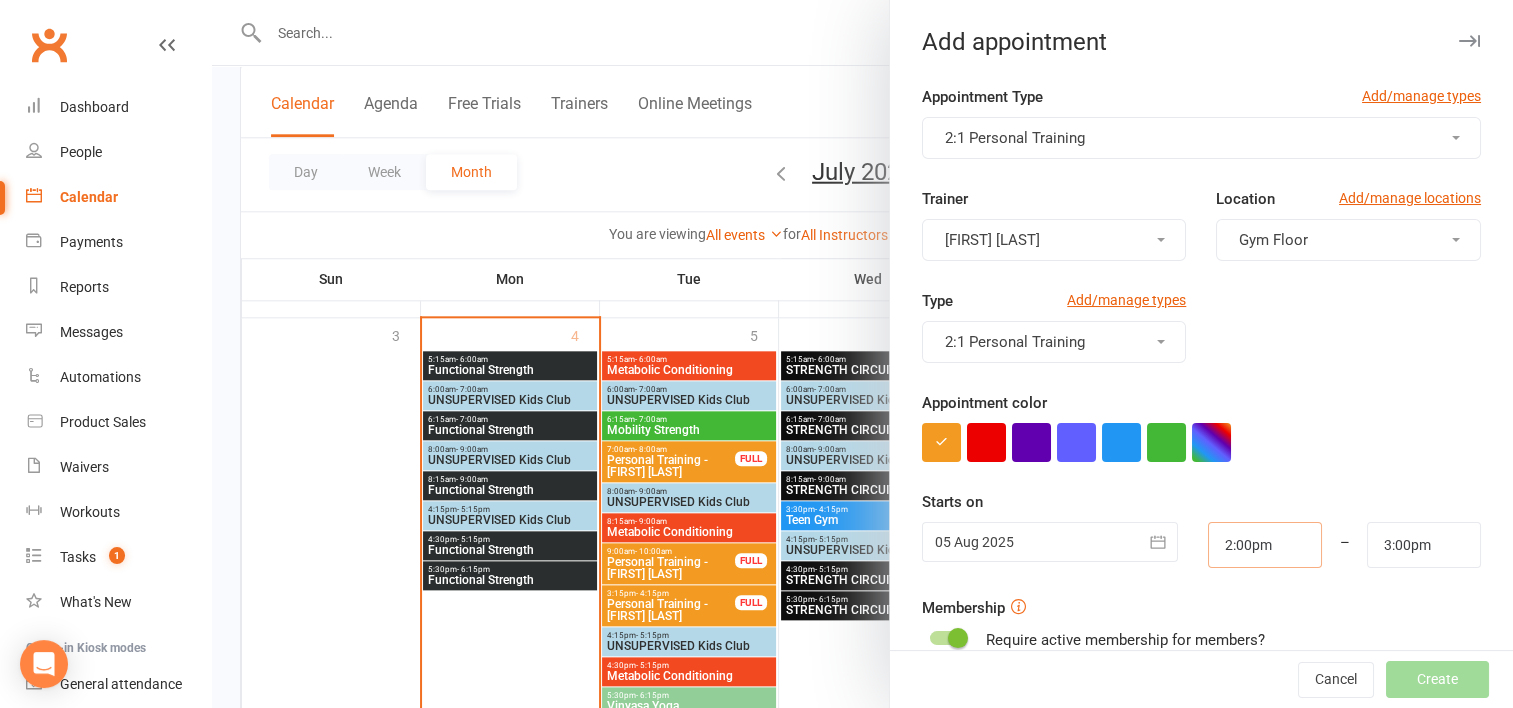 scroll, scrollTop: 329, scrollLeft: 0, axis: vertical 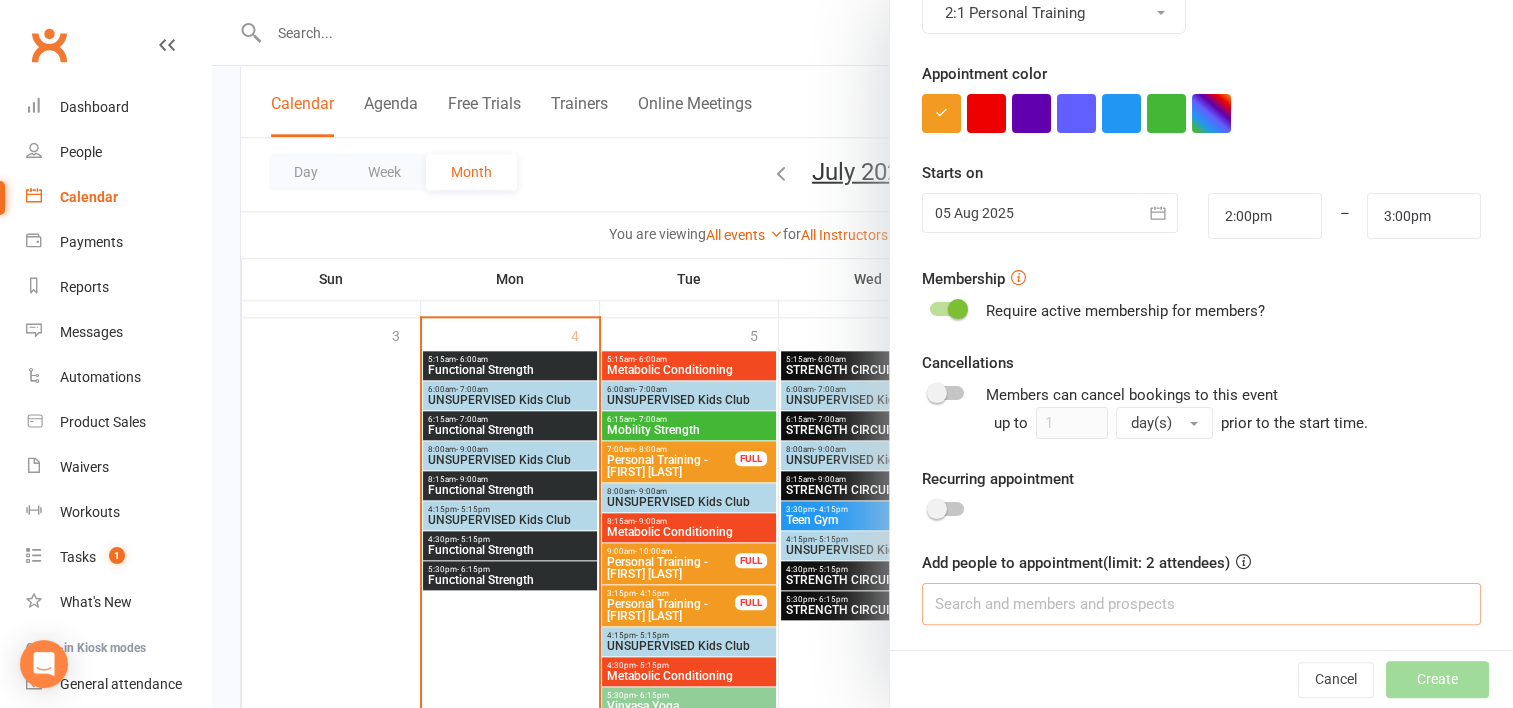 click at bounding box center [1201, 604] 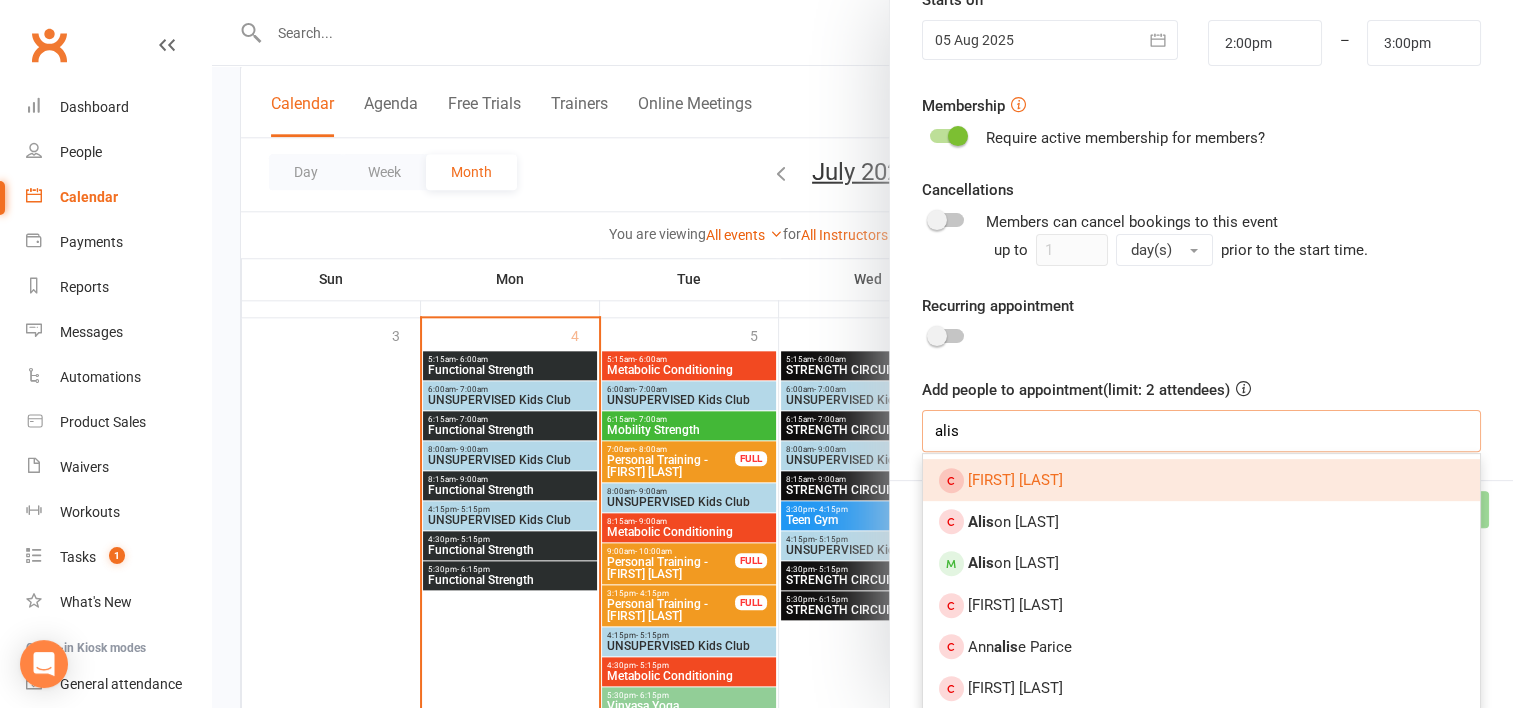 scroll, scrollTop: 505, scrollLeft: 0, axis: vertical 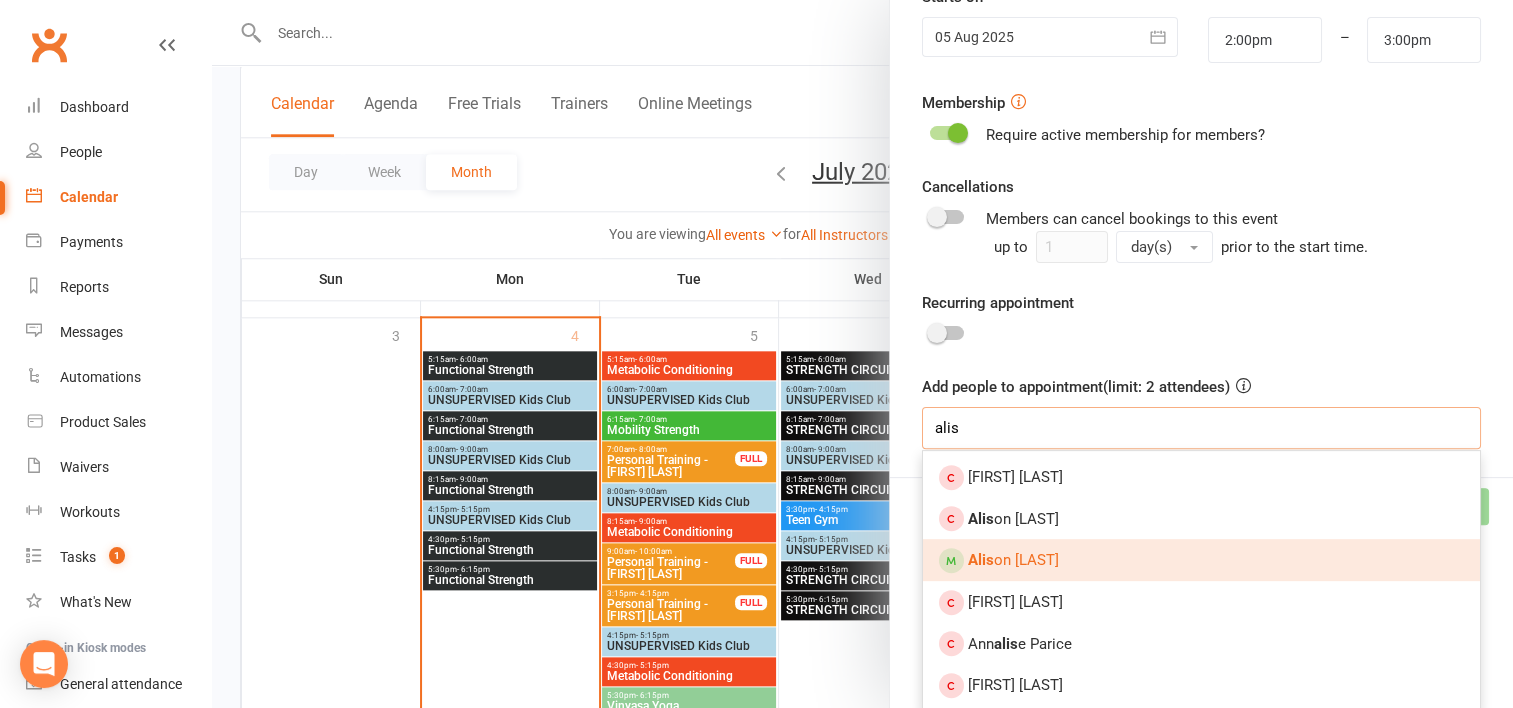 type on "alis" 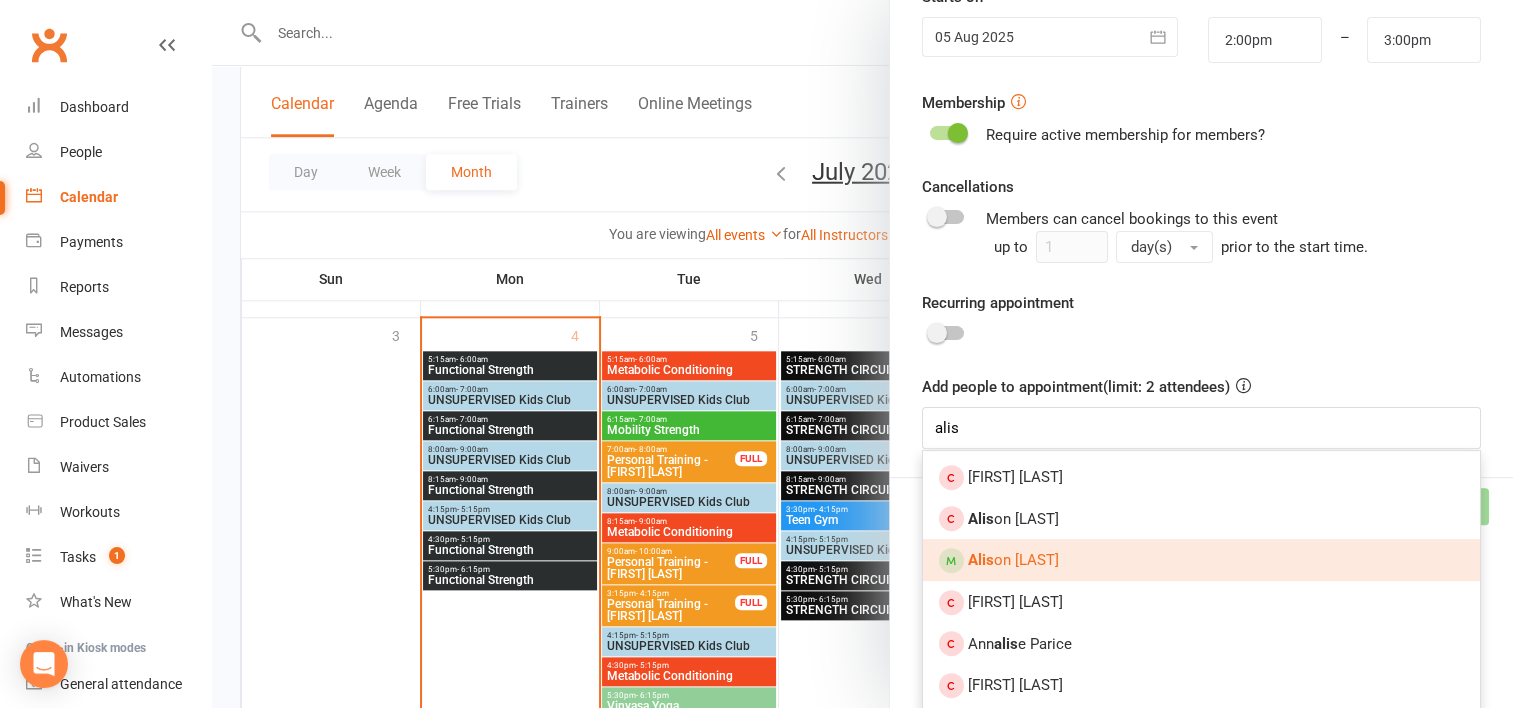 click on "Alis on Brett" at bounding box center [1013, 560] 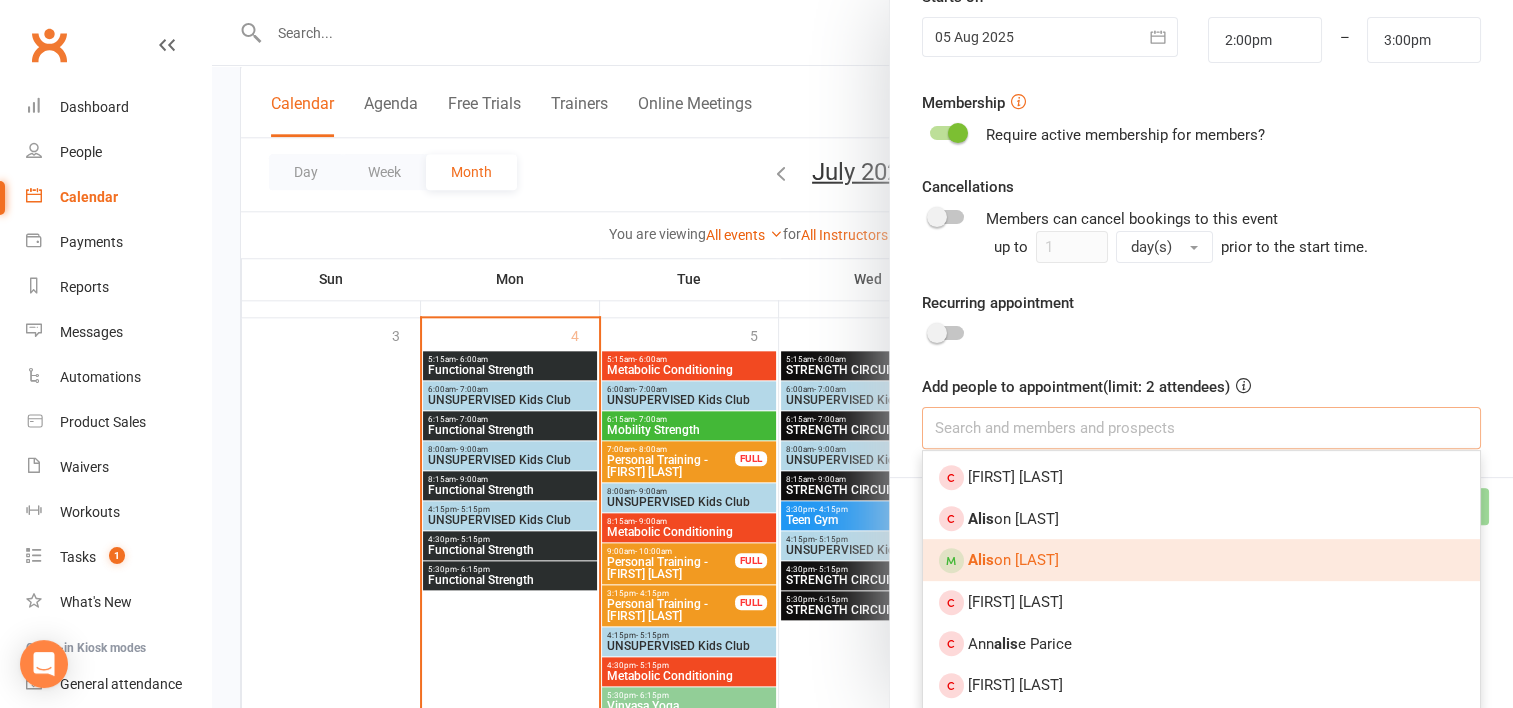 scroll, scrollTop: 385, scrollLeft: 0, axis: vertical 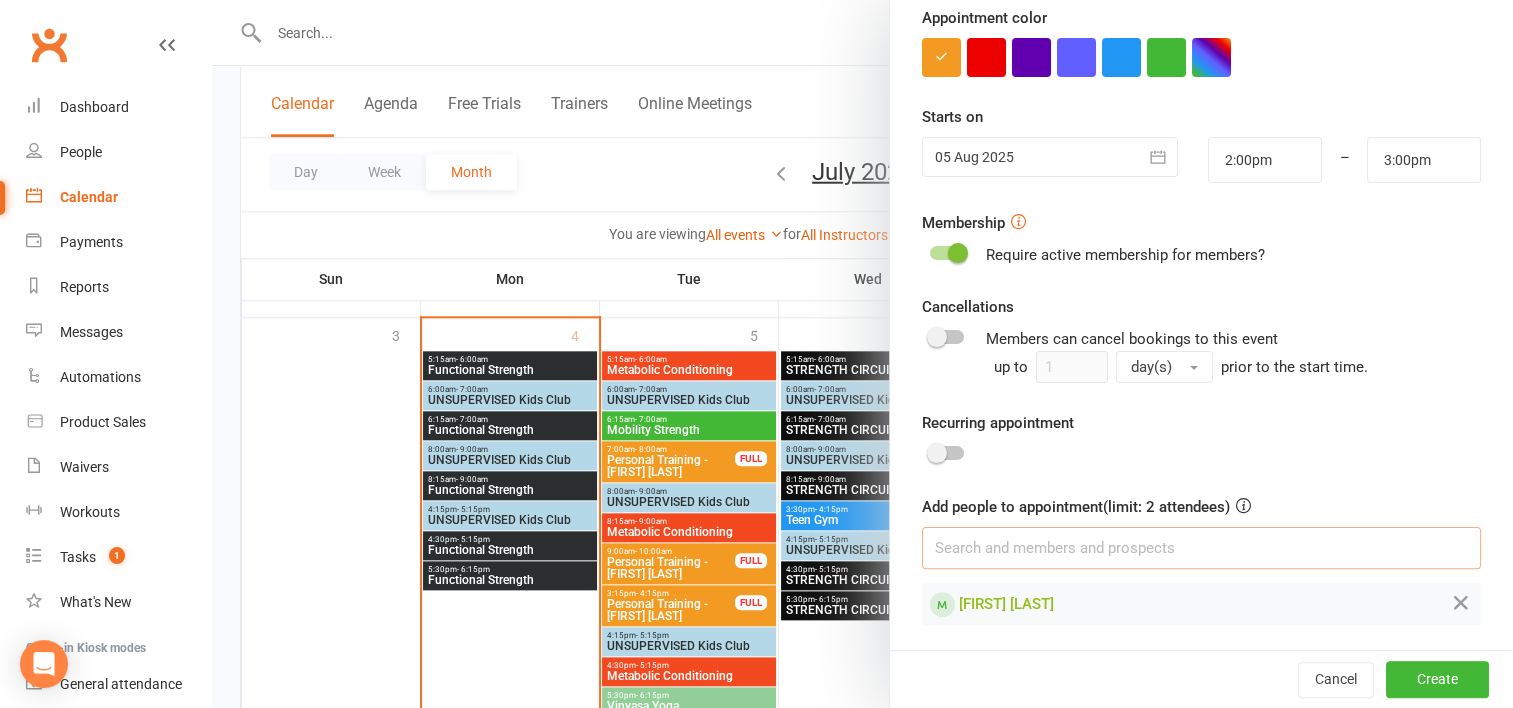 click at bounding box center (1201, 548) 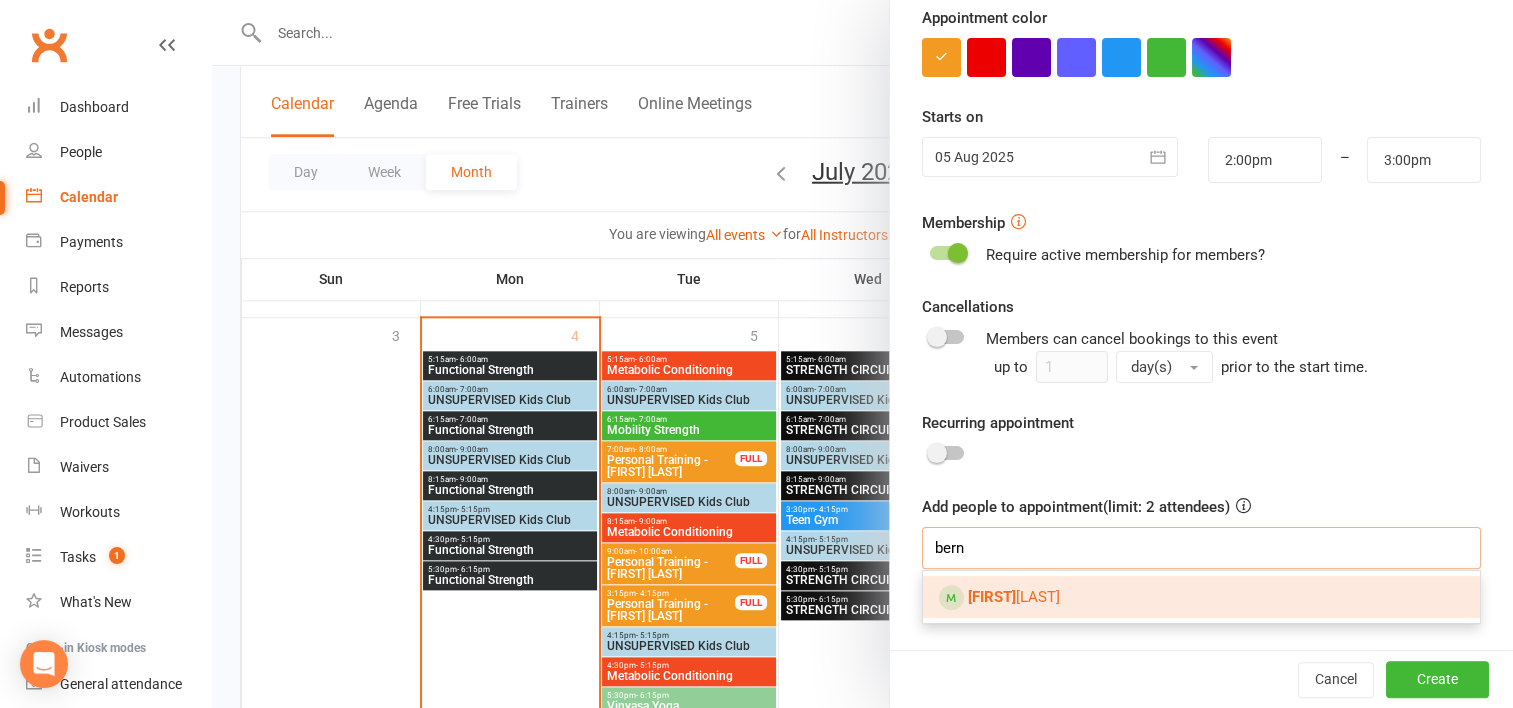 type on "bern" 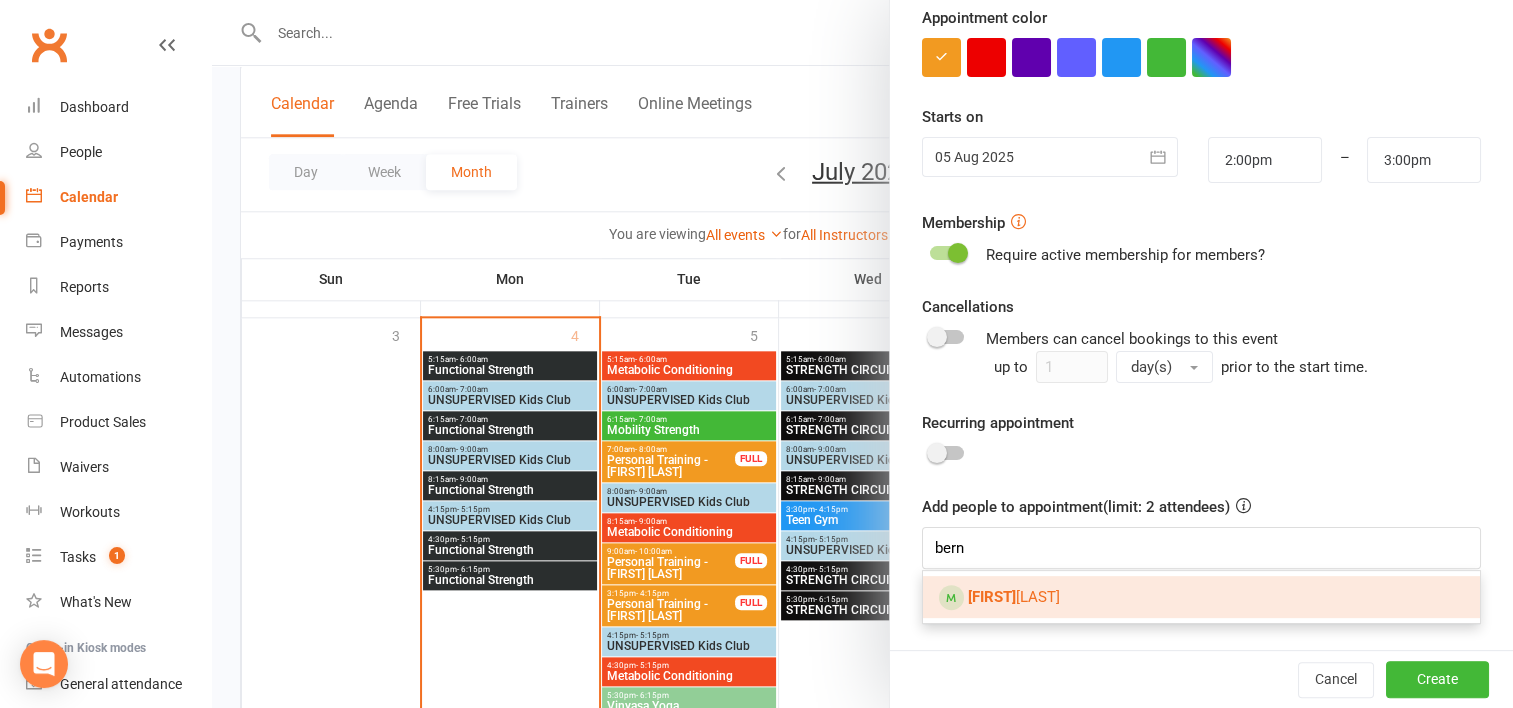 click on "Bern ice Spackman" at bounding box center (1201, 597) 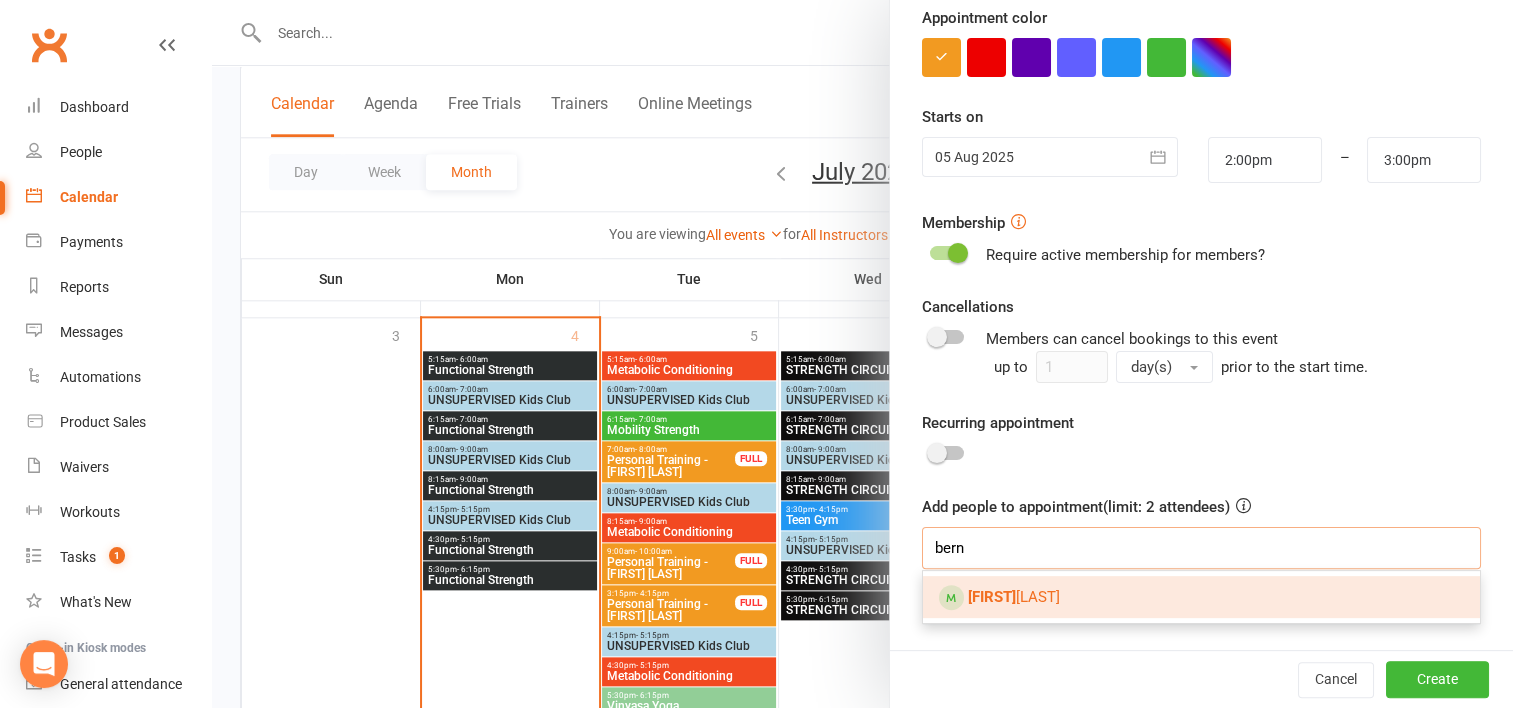 type 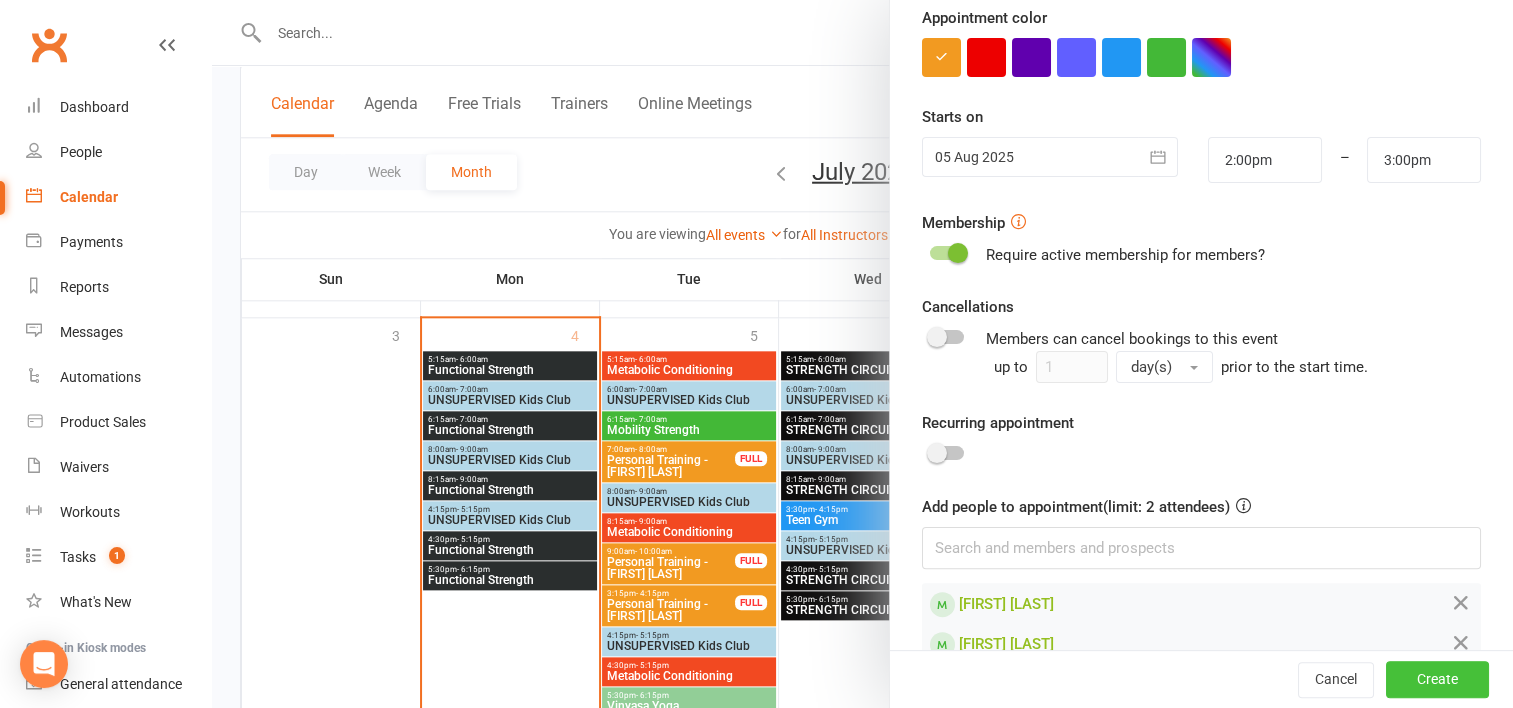 click on "Create" at bounding box center (1437, 680) 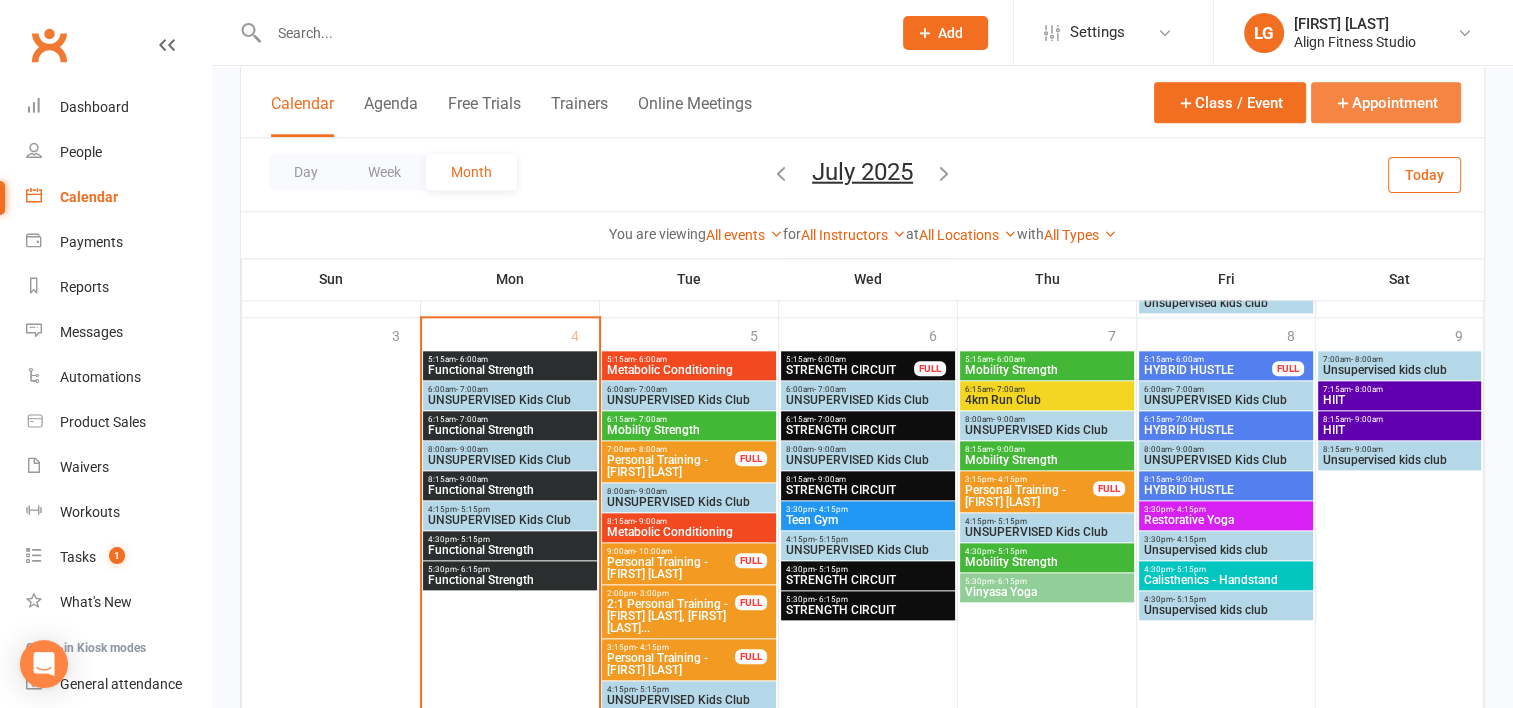 click on "Appointment" at bounding box center (1386, 102) 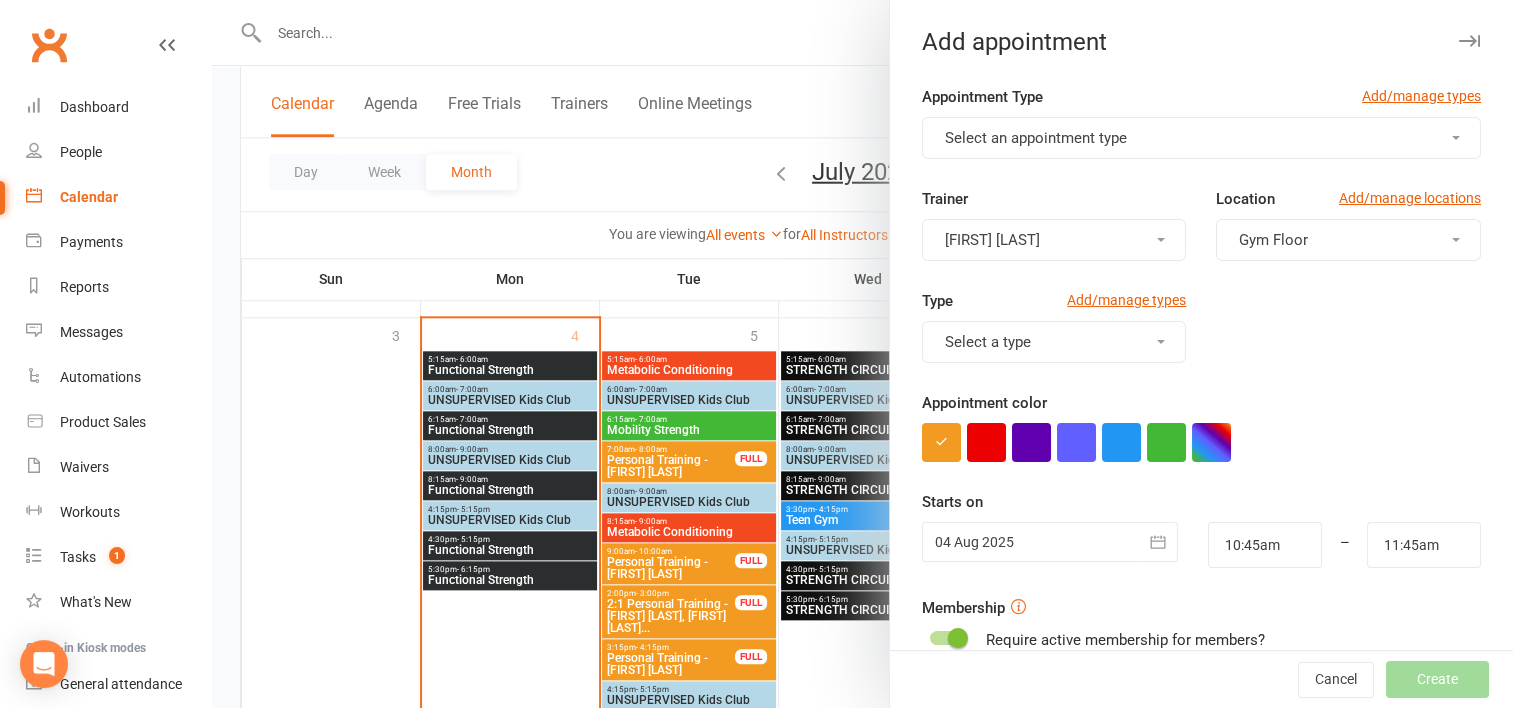 click on "Select an appointment type" at bounding box center (1201, 138) 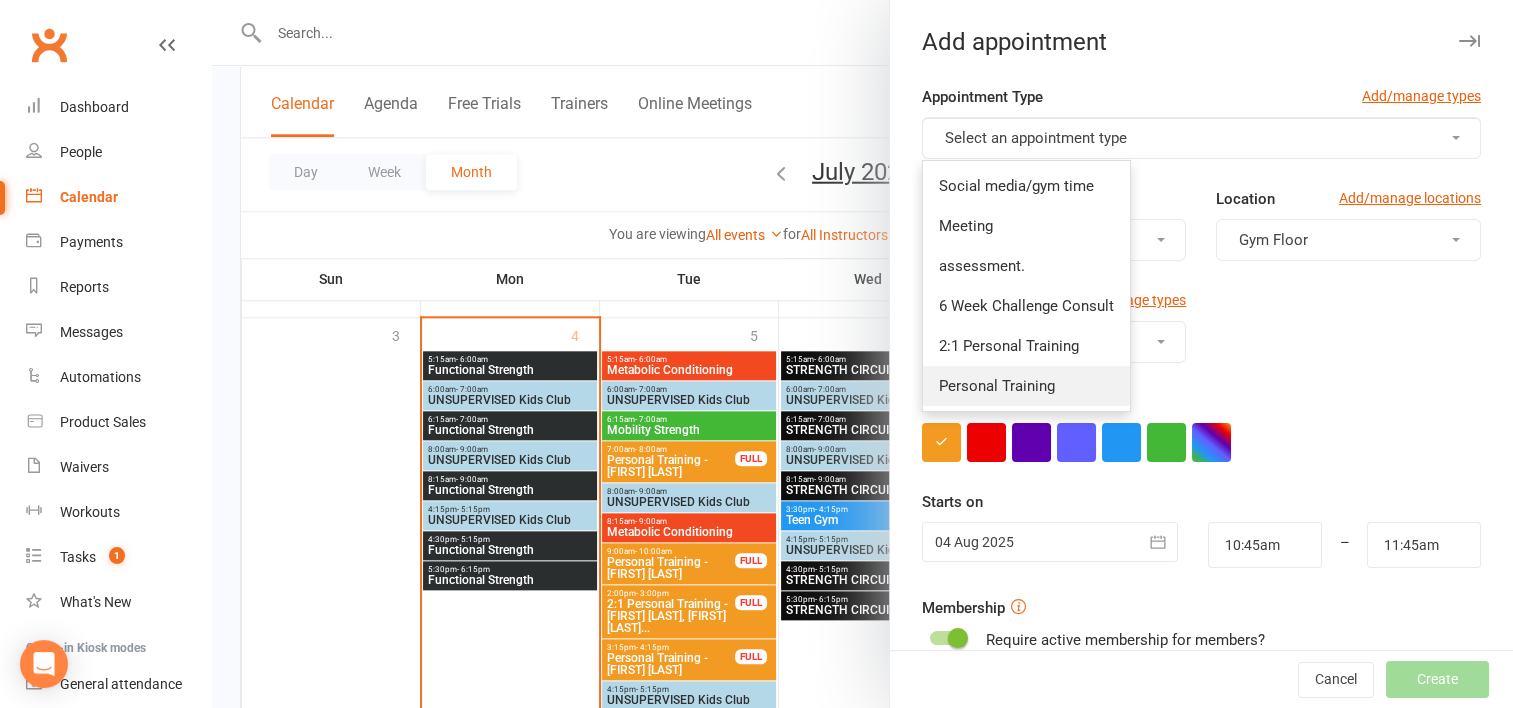 click on "Personal Training" at bounding box center [997, 386] 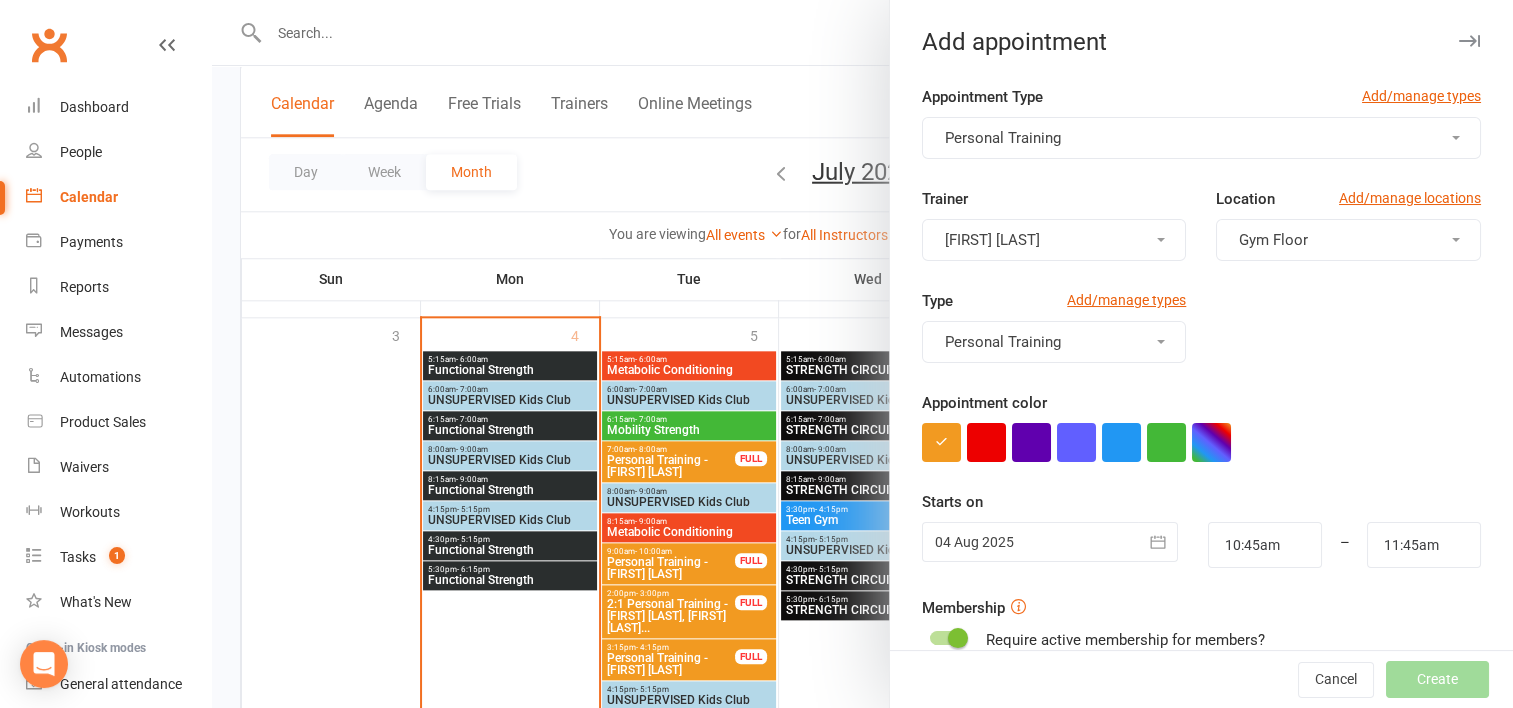click on "[FIRST] [LAST]" at bounding box center [1054, 240] 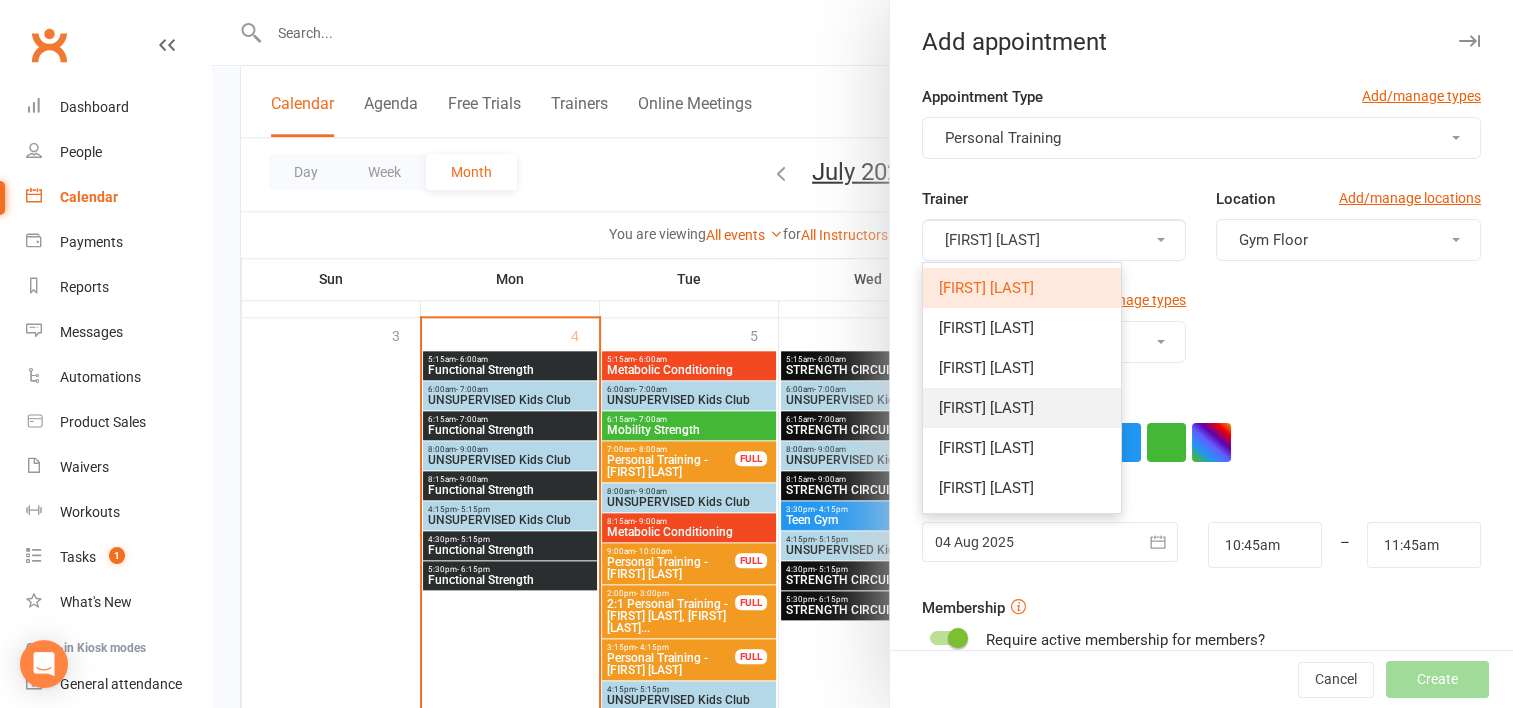 click on "Wil barker" at bounding box center (986, 408) 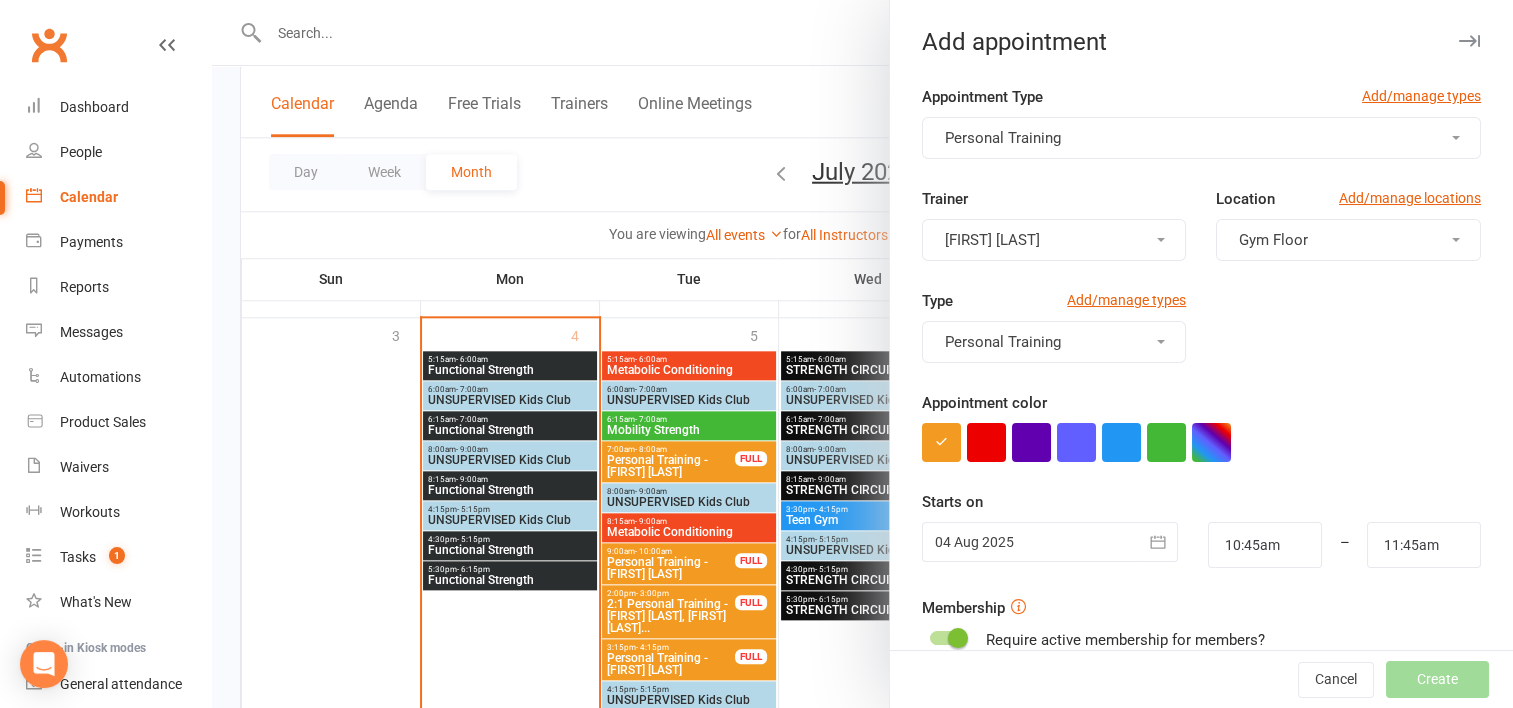 click at bounding box center (1050, 542) 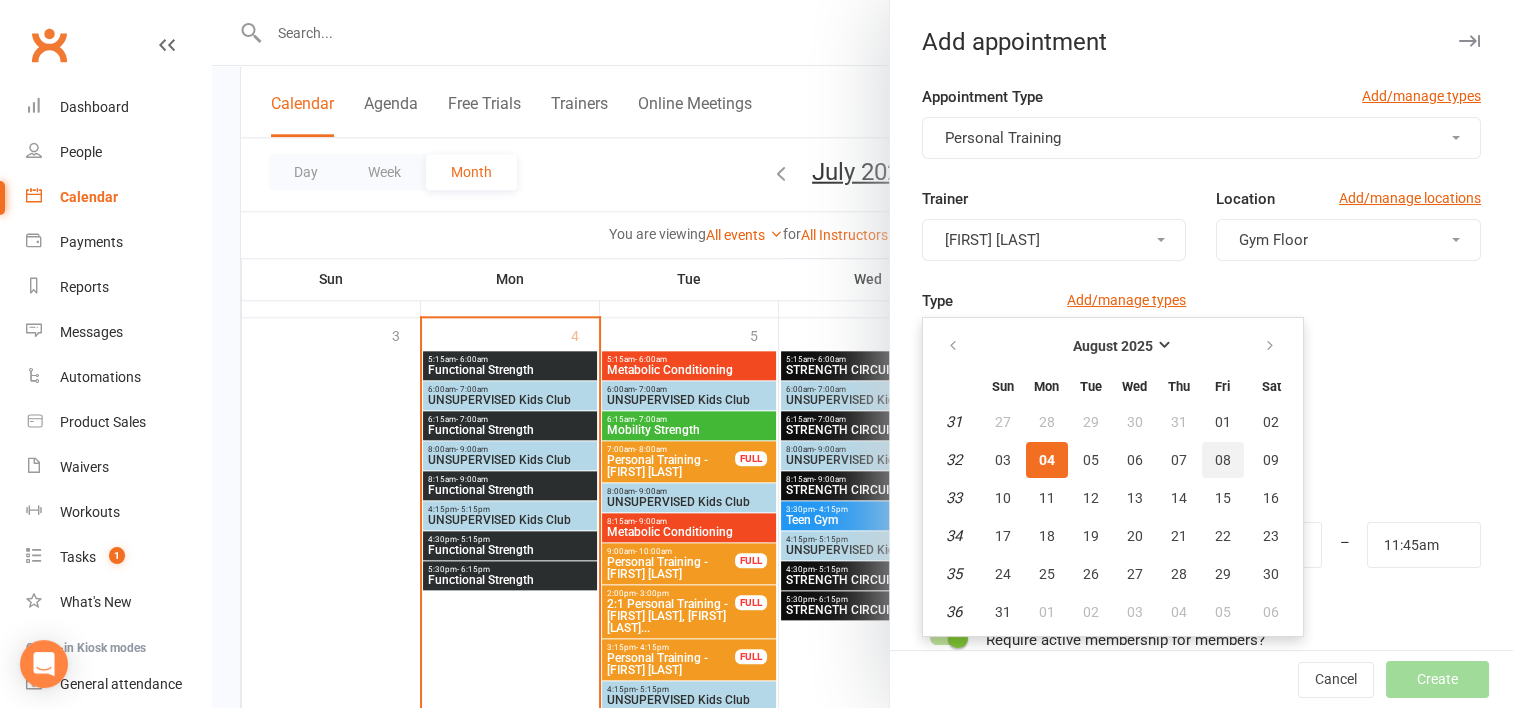click on "08" at bounding box center (1223, 460) 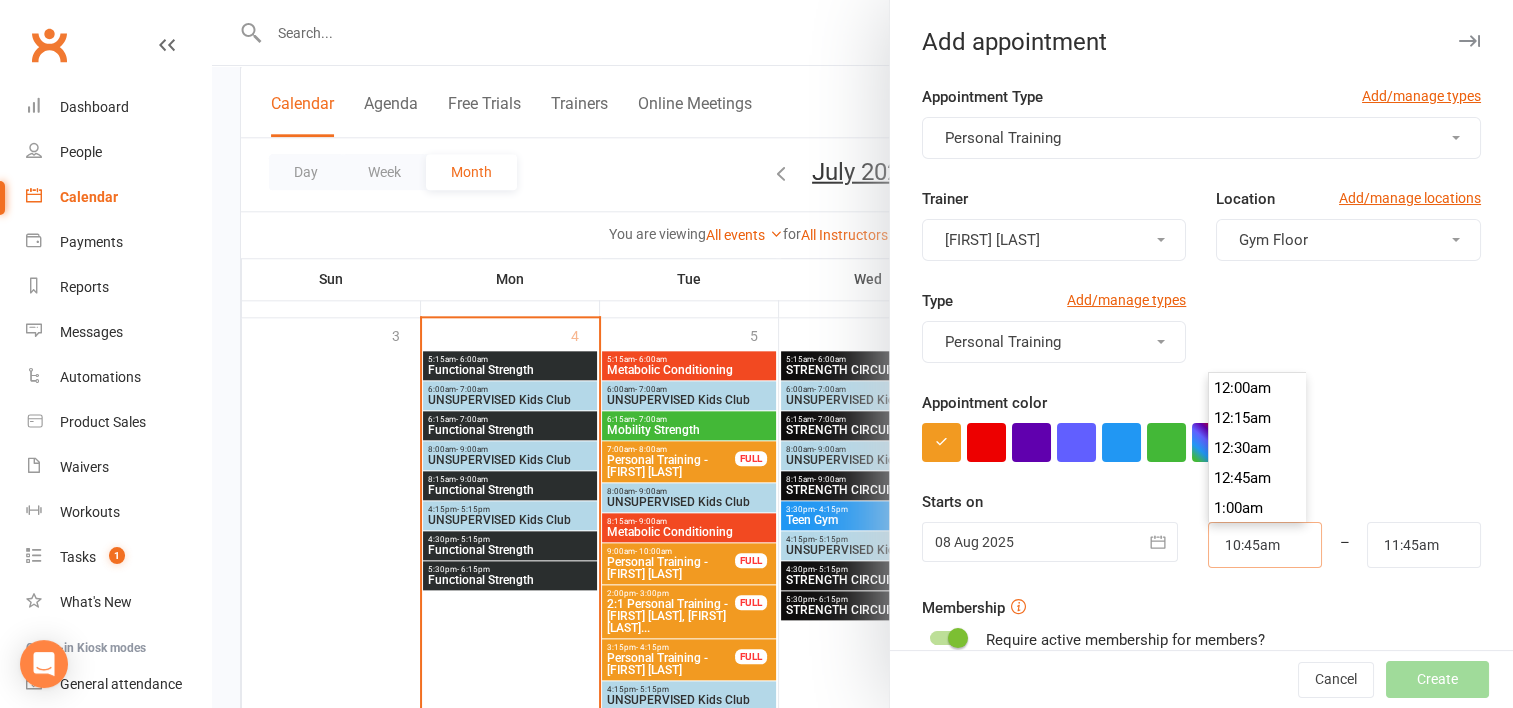 click on "10:45am" at bounding box center [1265, 545] 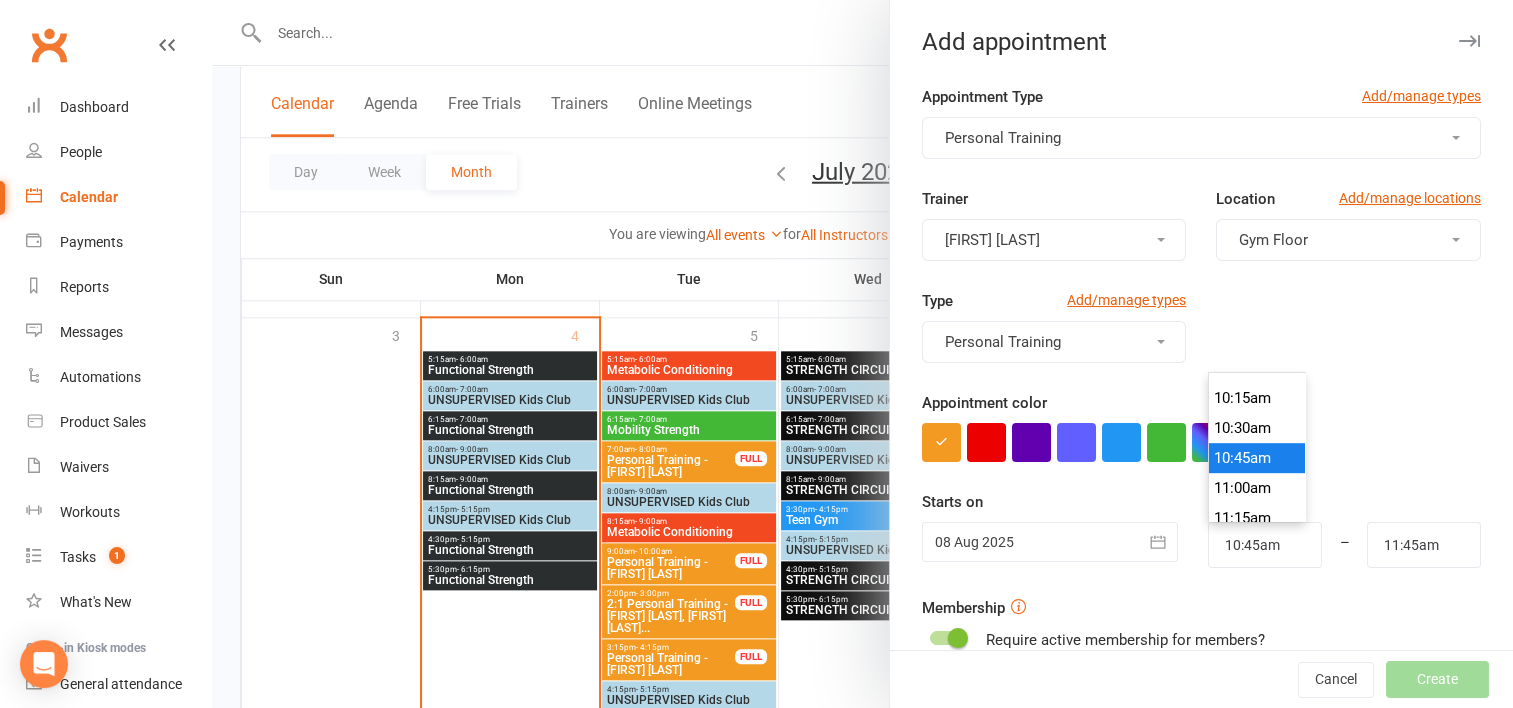 scroll, scrollTop: 1180, scrollLeft: 0, axis: vertical 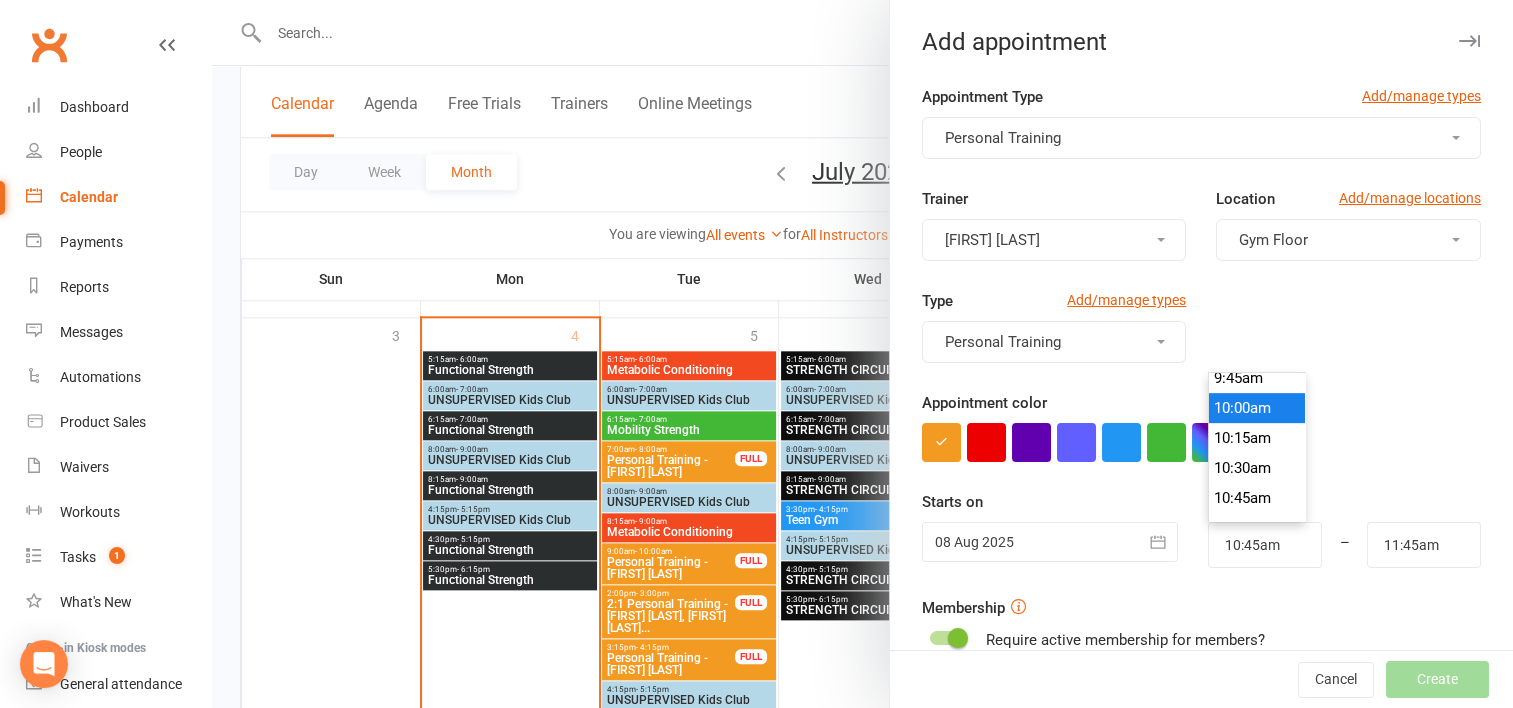 type on "10:00am" 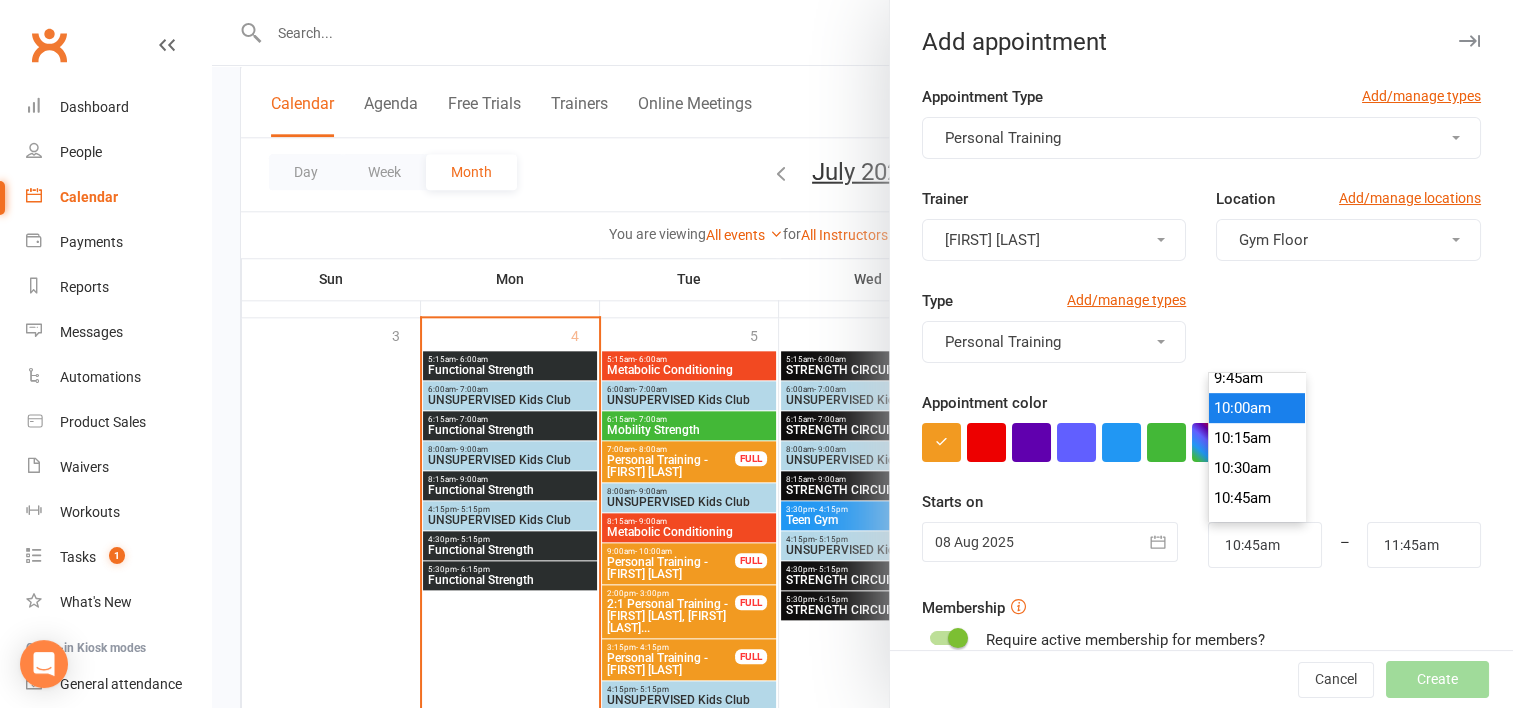type on "11:00am" 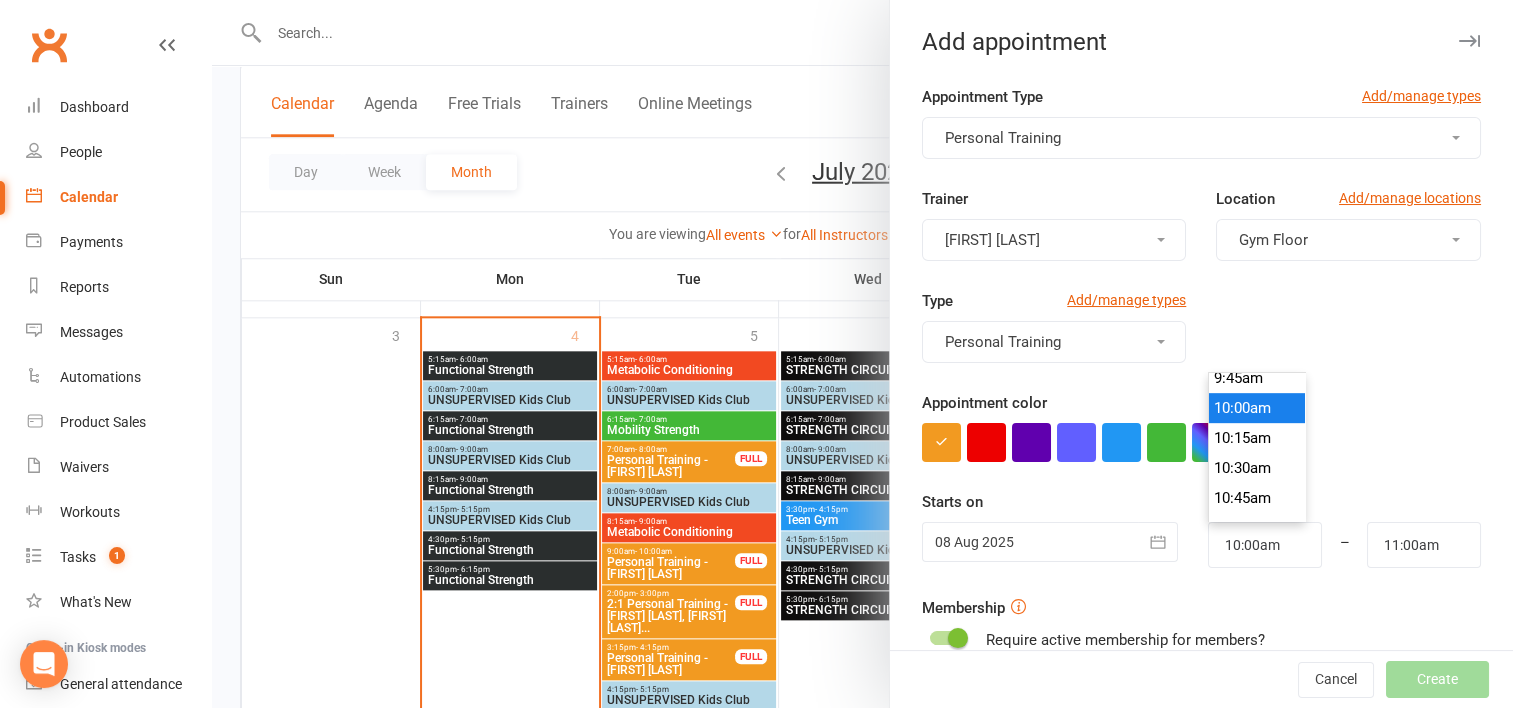 click on "10:00am" at bounding box center [1257, 408] 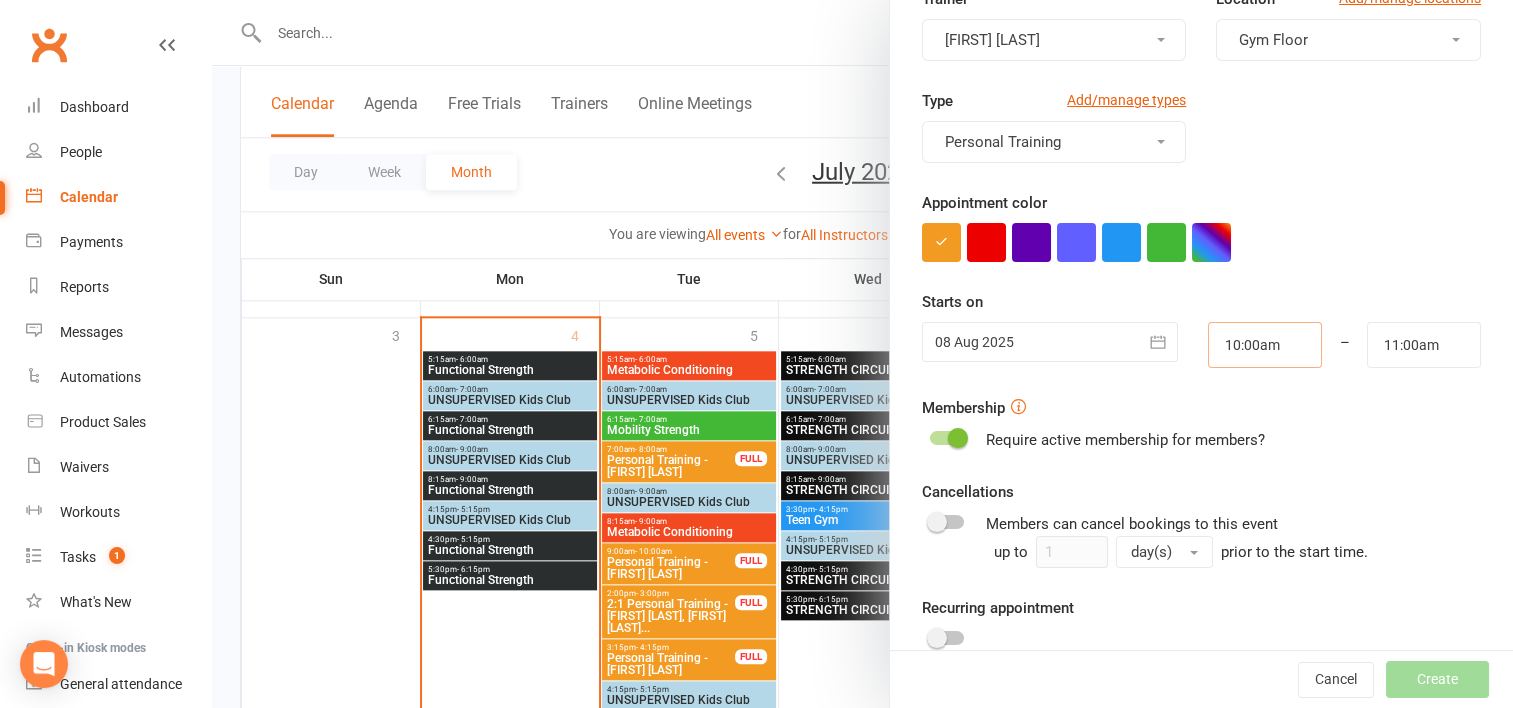 scroll, scrollTop: 329, scrollLeft: 0, axis: vertical 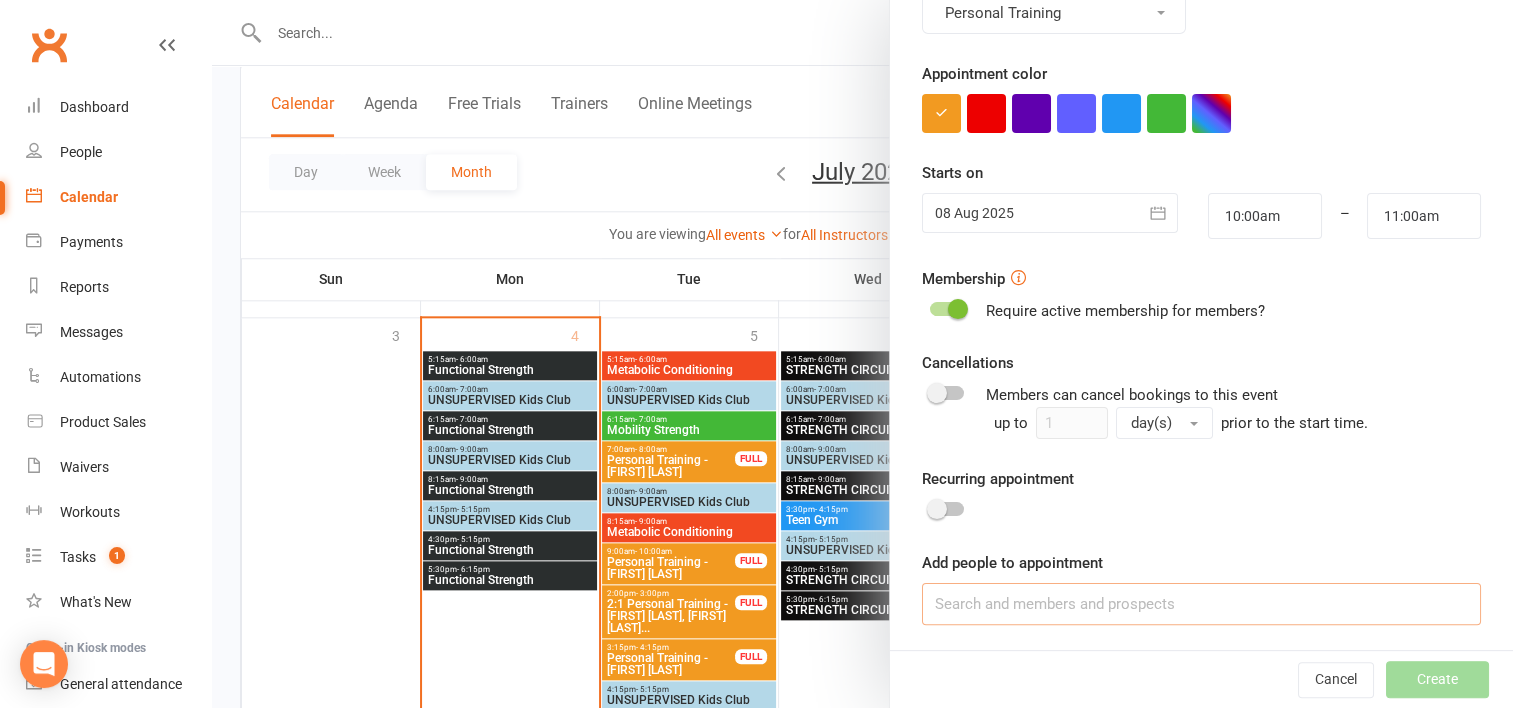 click at bounding box center (1201, 604) 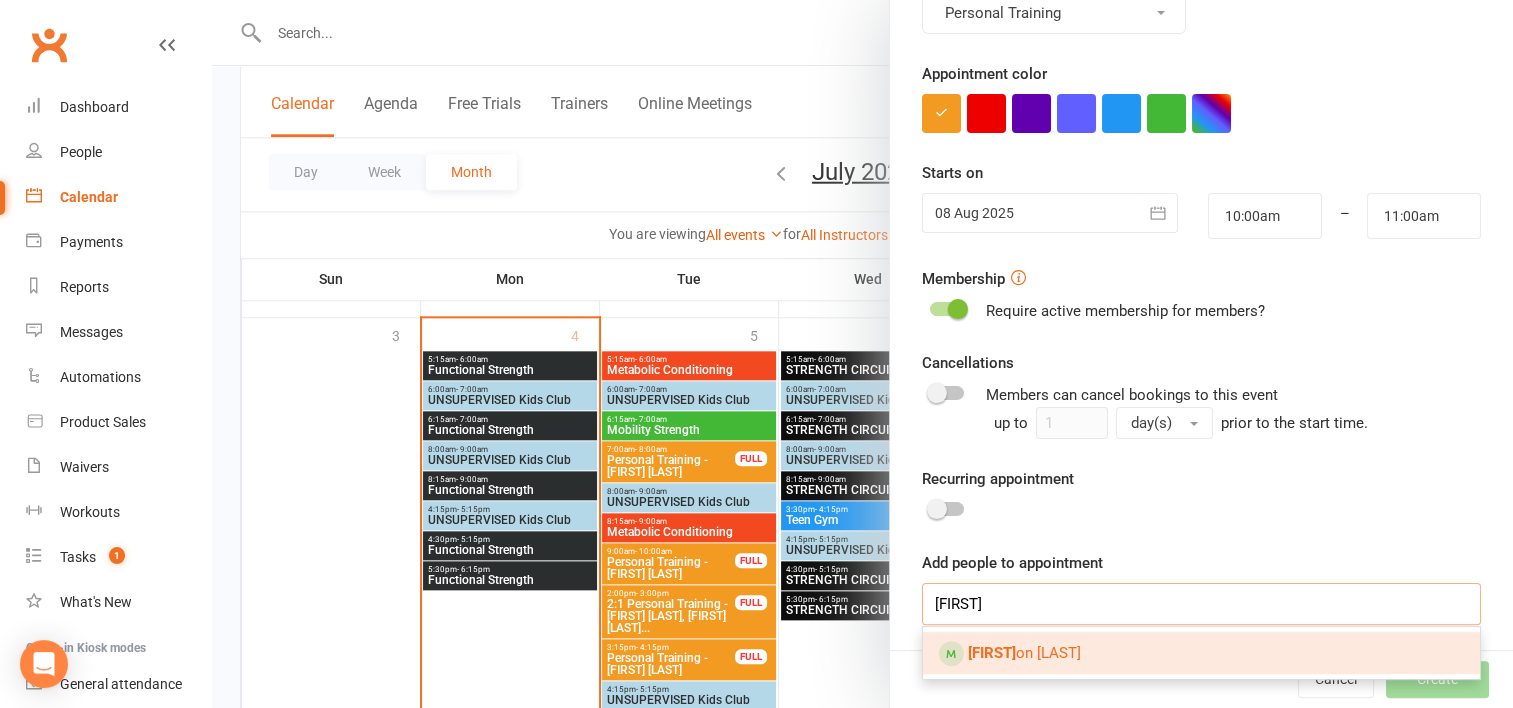 type on "berni" 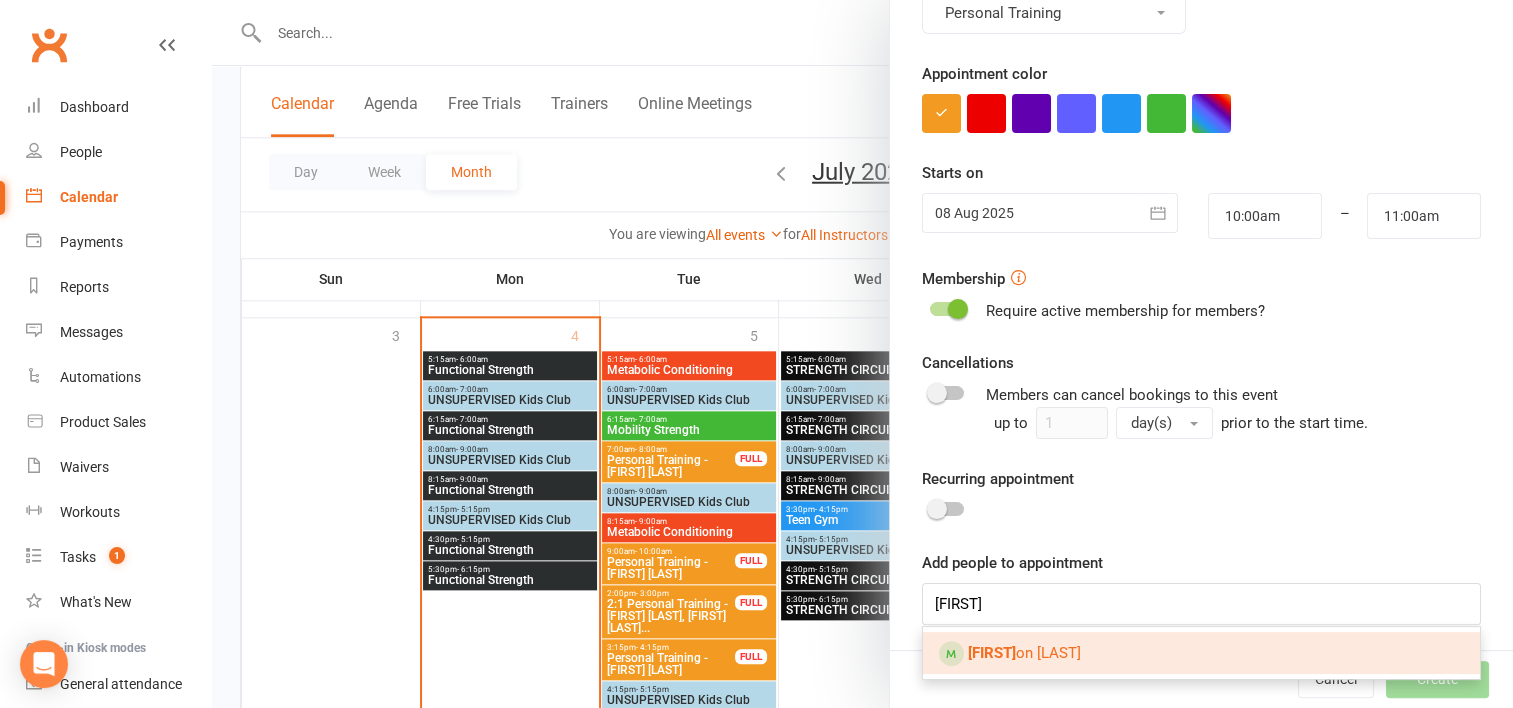 click on "Berni ce Spackman" at bounding box center [1024, 653] 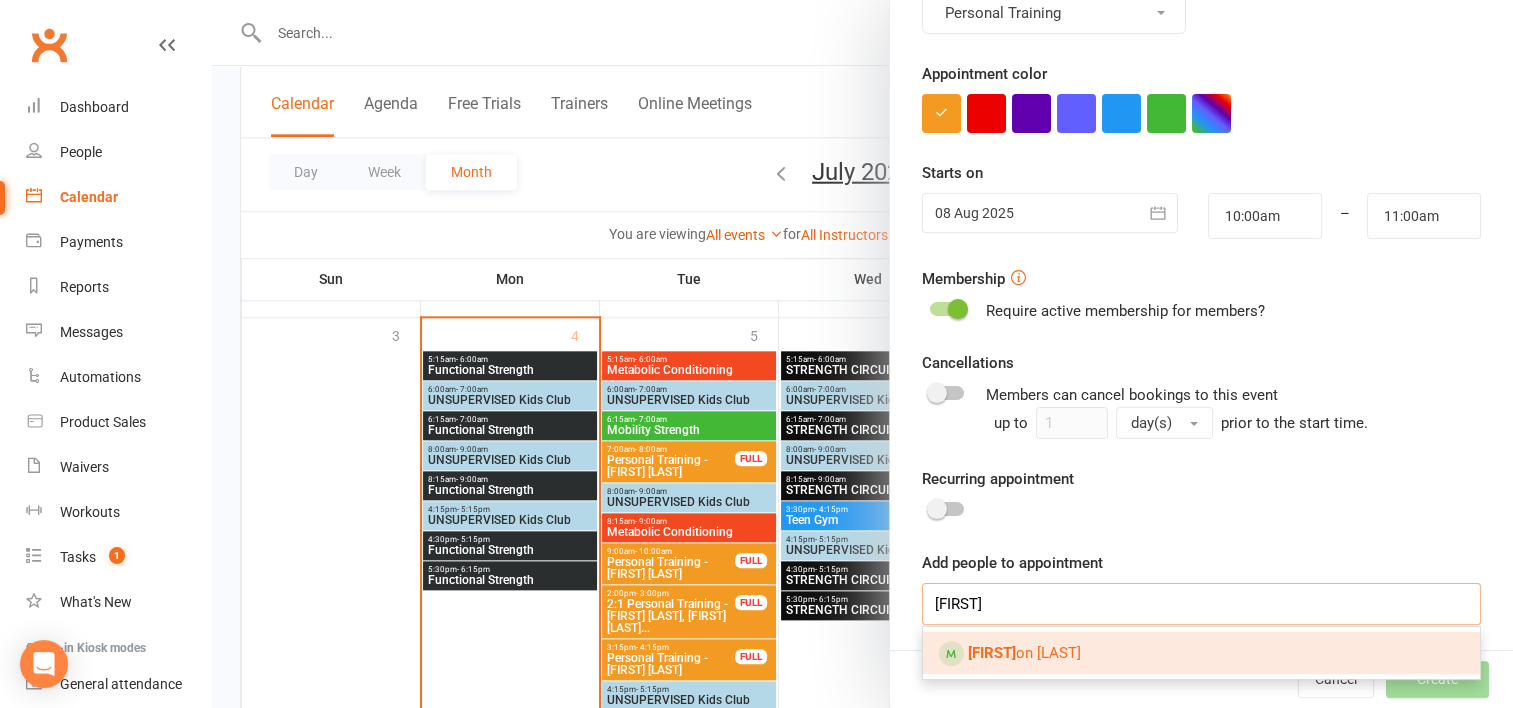 type 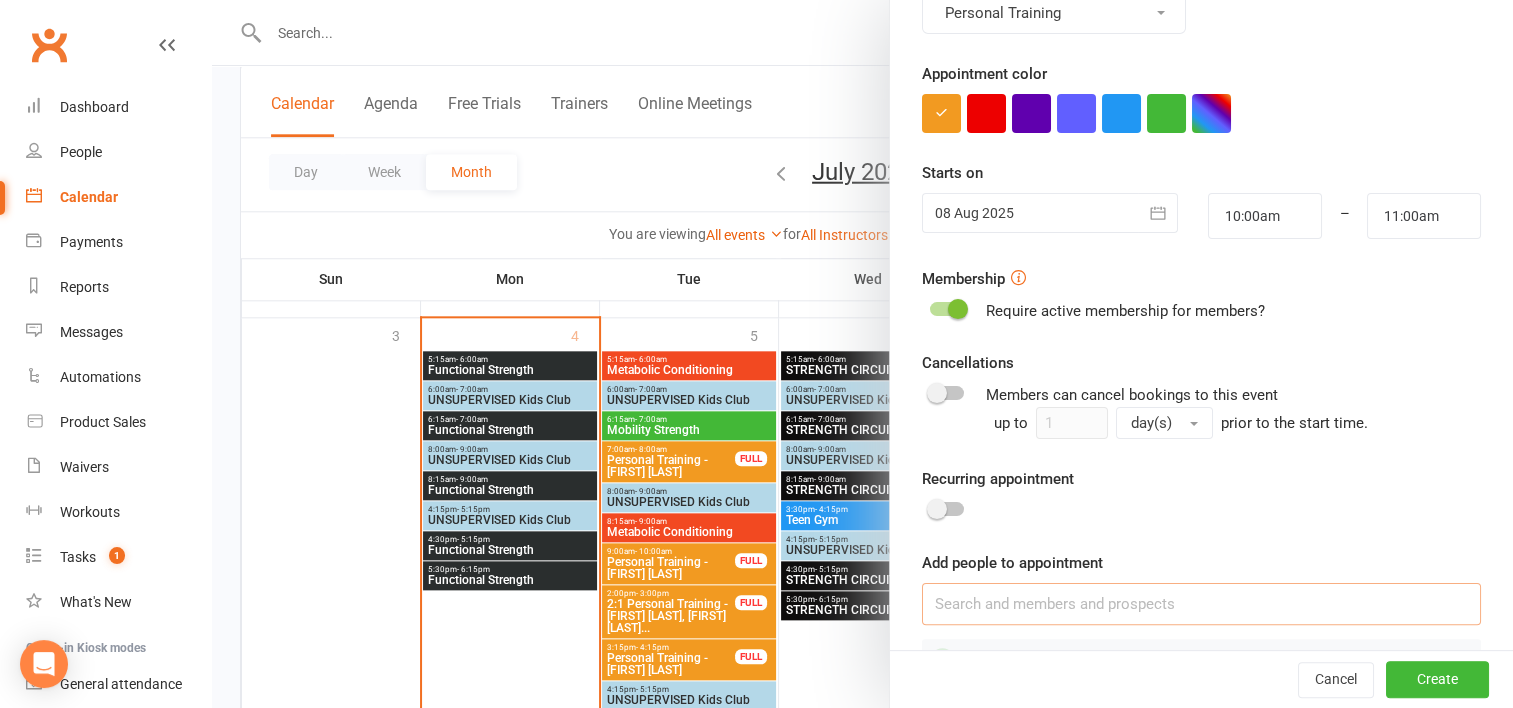 scroll, scrollTop: 385, scrollLeft: 0, axis: vertical 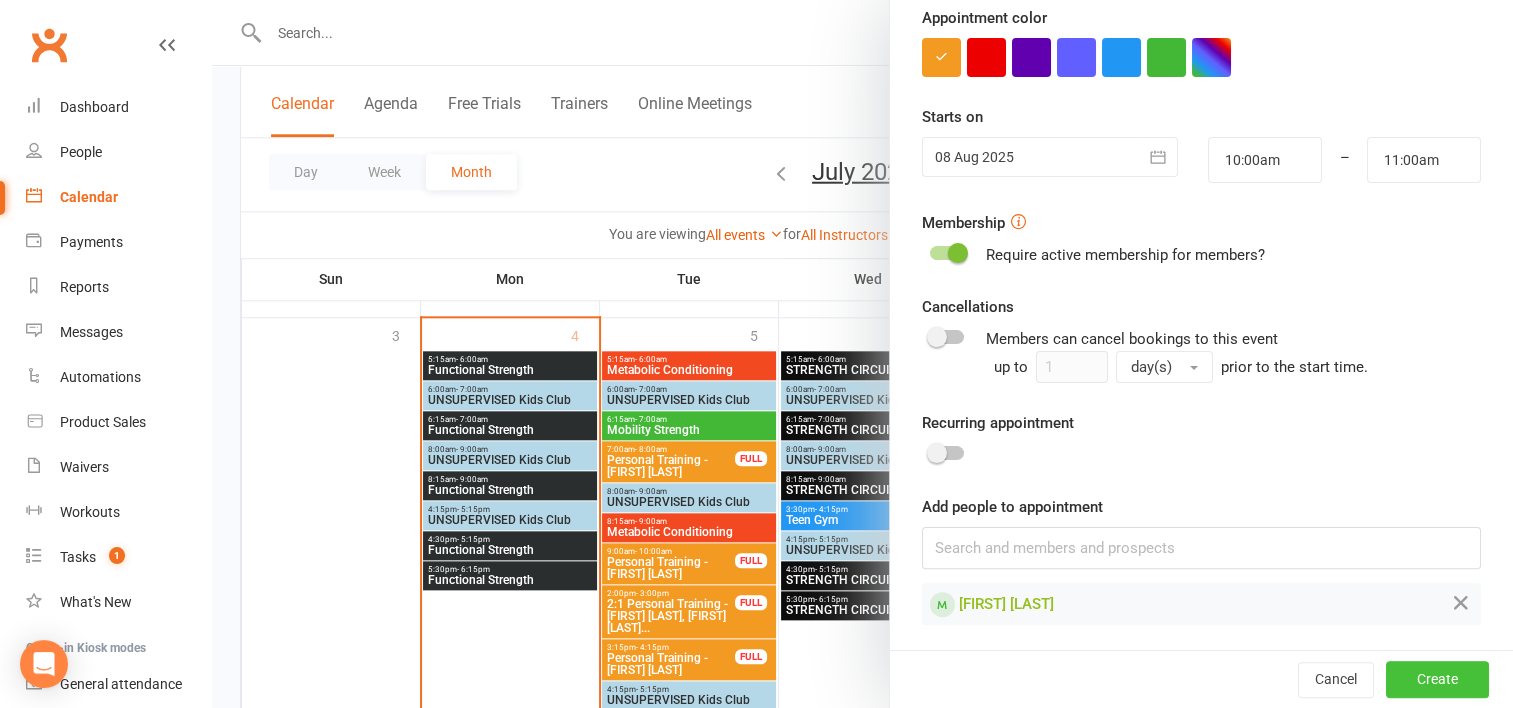 click on "Create" at bounding box center [1437, 680] 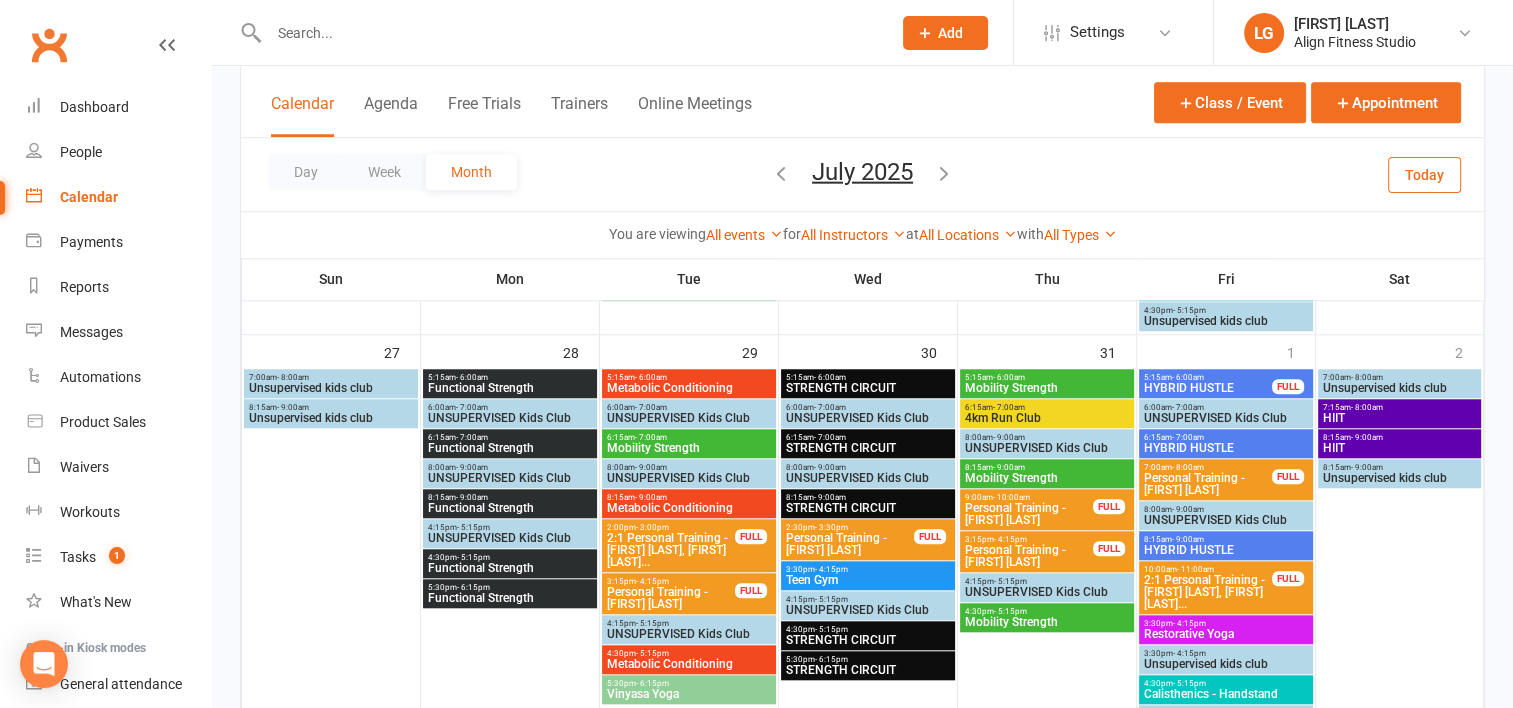 scroll, scrollTop: 1731, scrollLeft: 0, axis: vertical 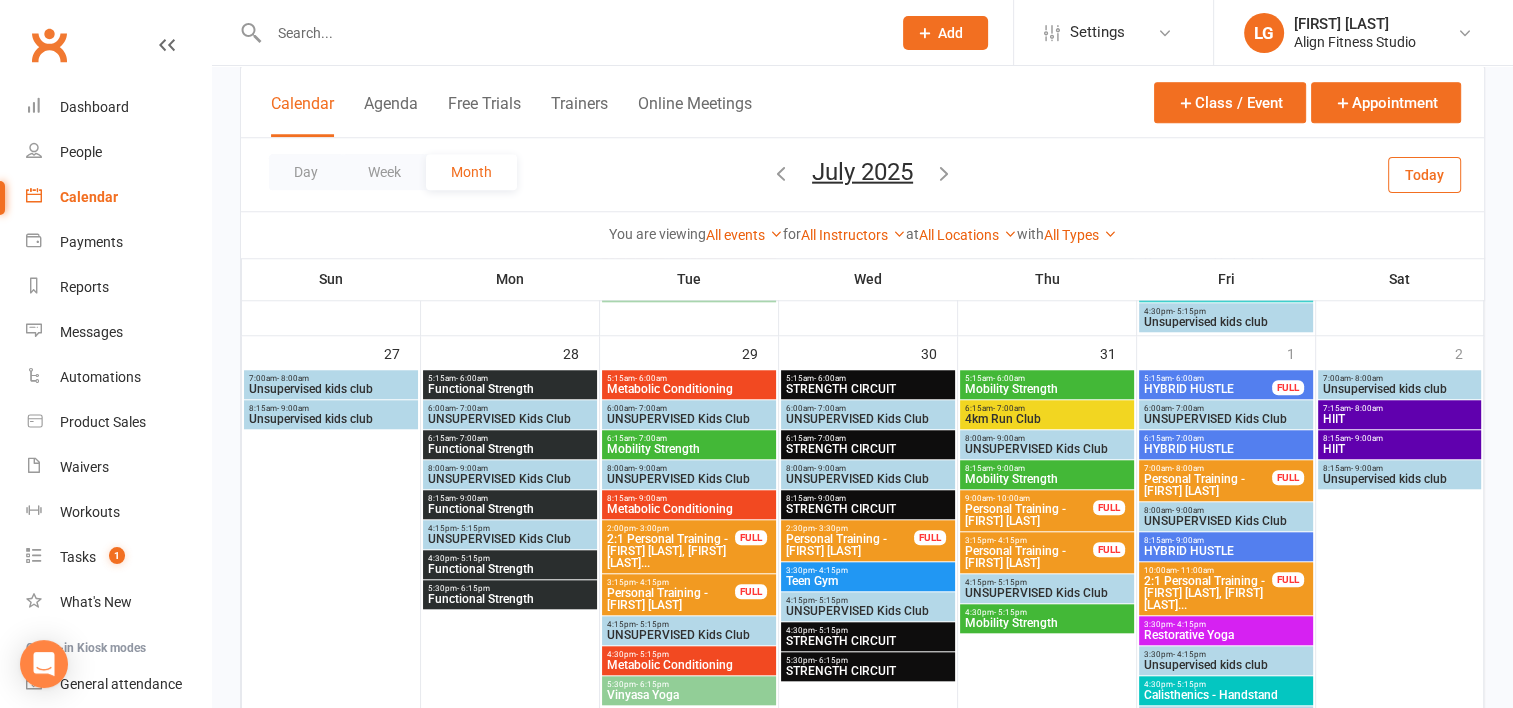 click at bounding box center [570, 33] 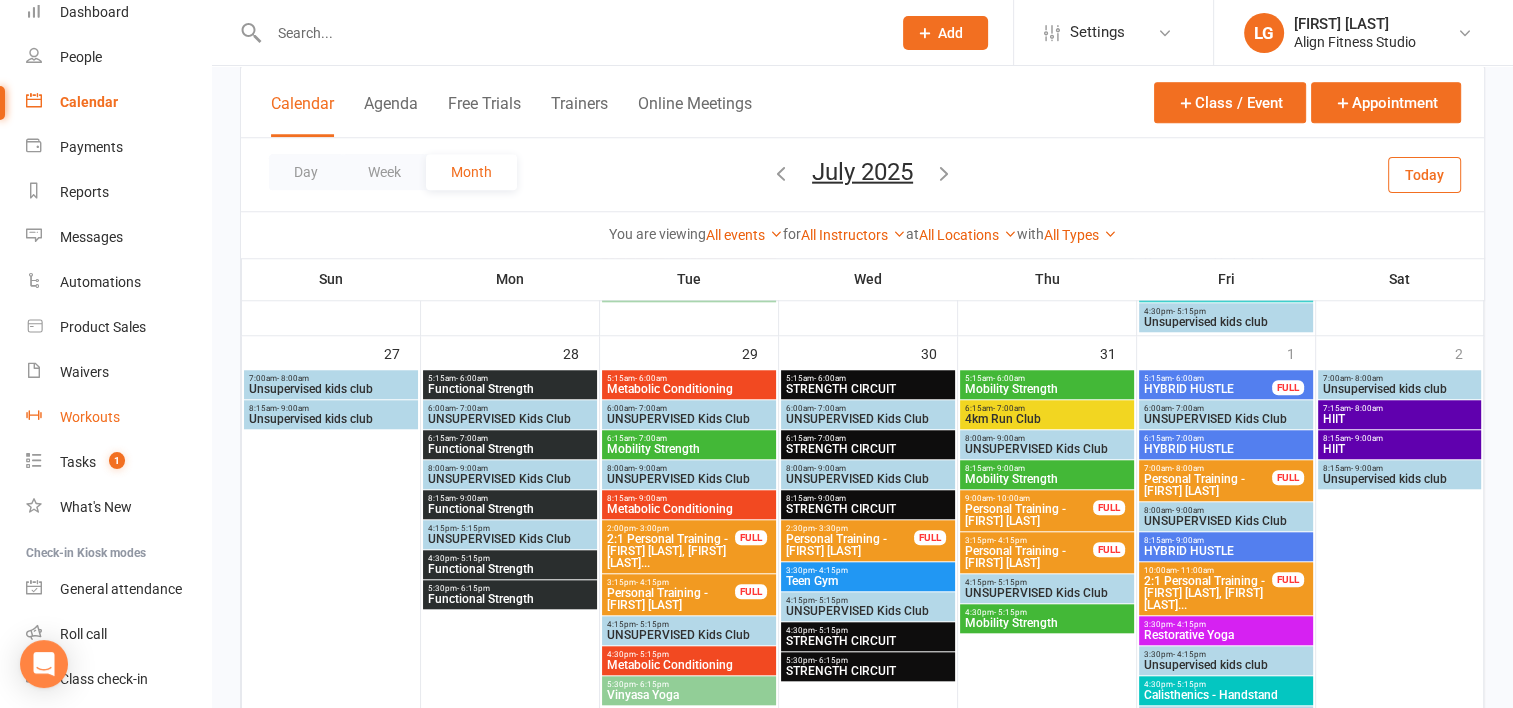 scroll, scrollTop: 104, scrollLeft: 0, axis: vertical 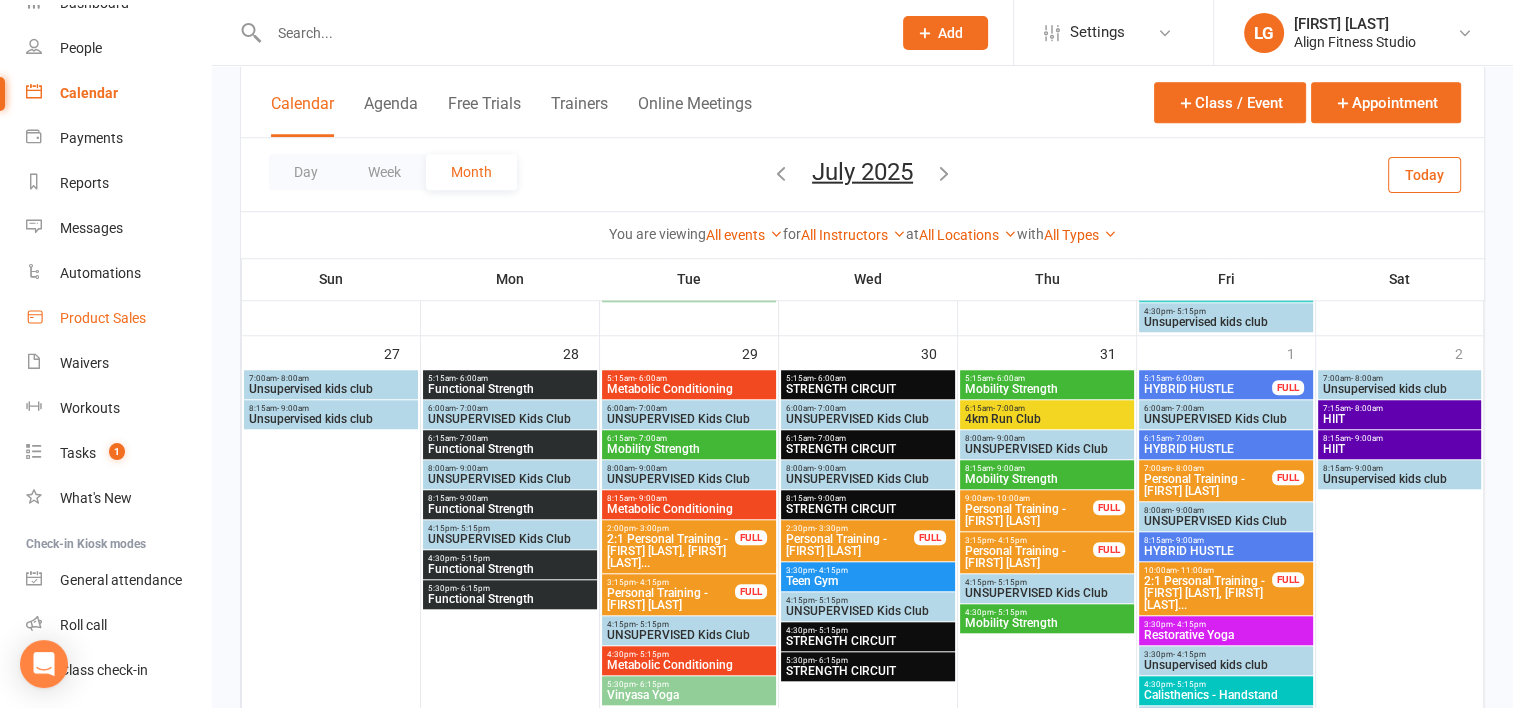 click on "Product Sales" at bounding box center [103, 318] 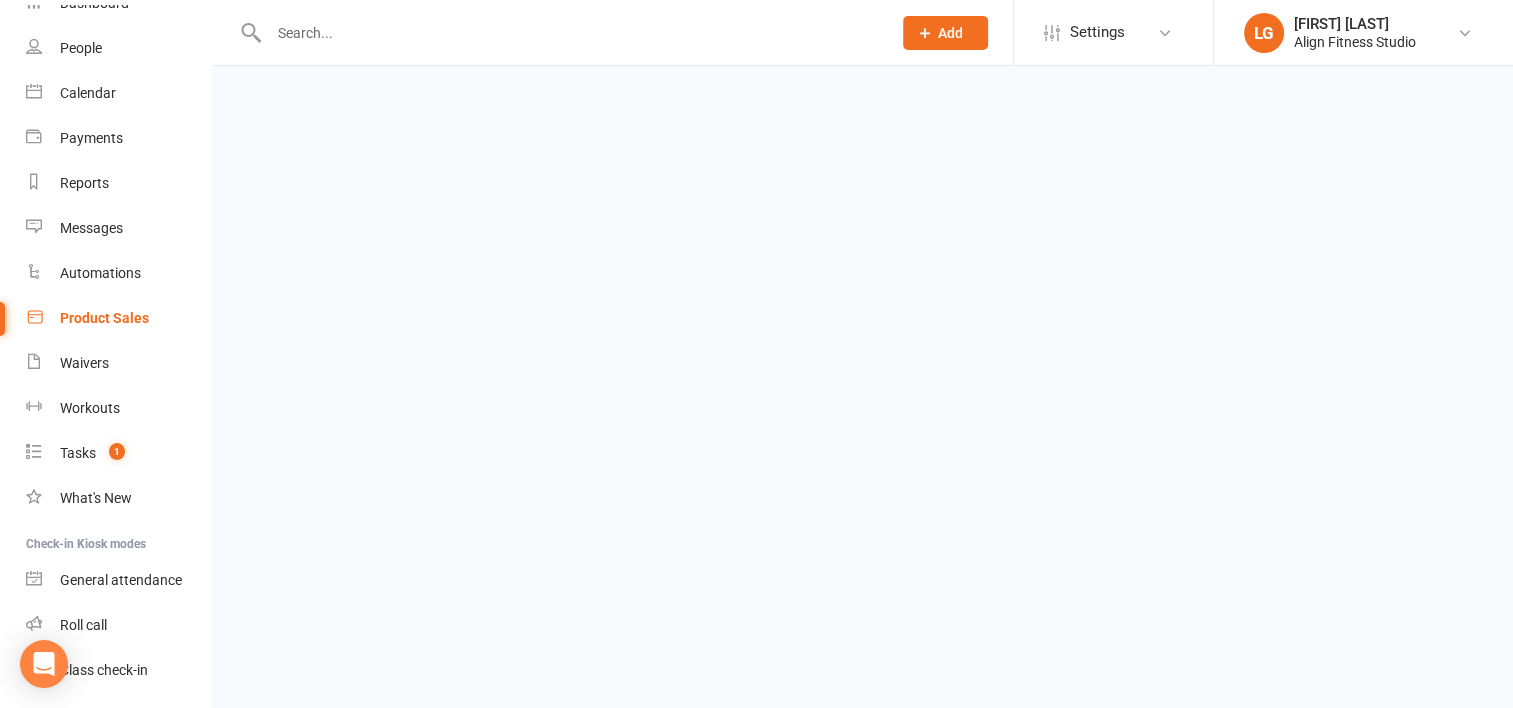 scroll, scrollTop: 0, scrollLeft: 0, axis: both 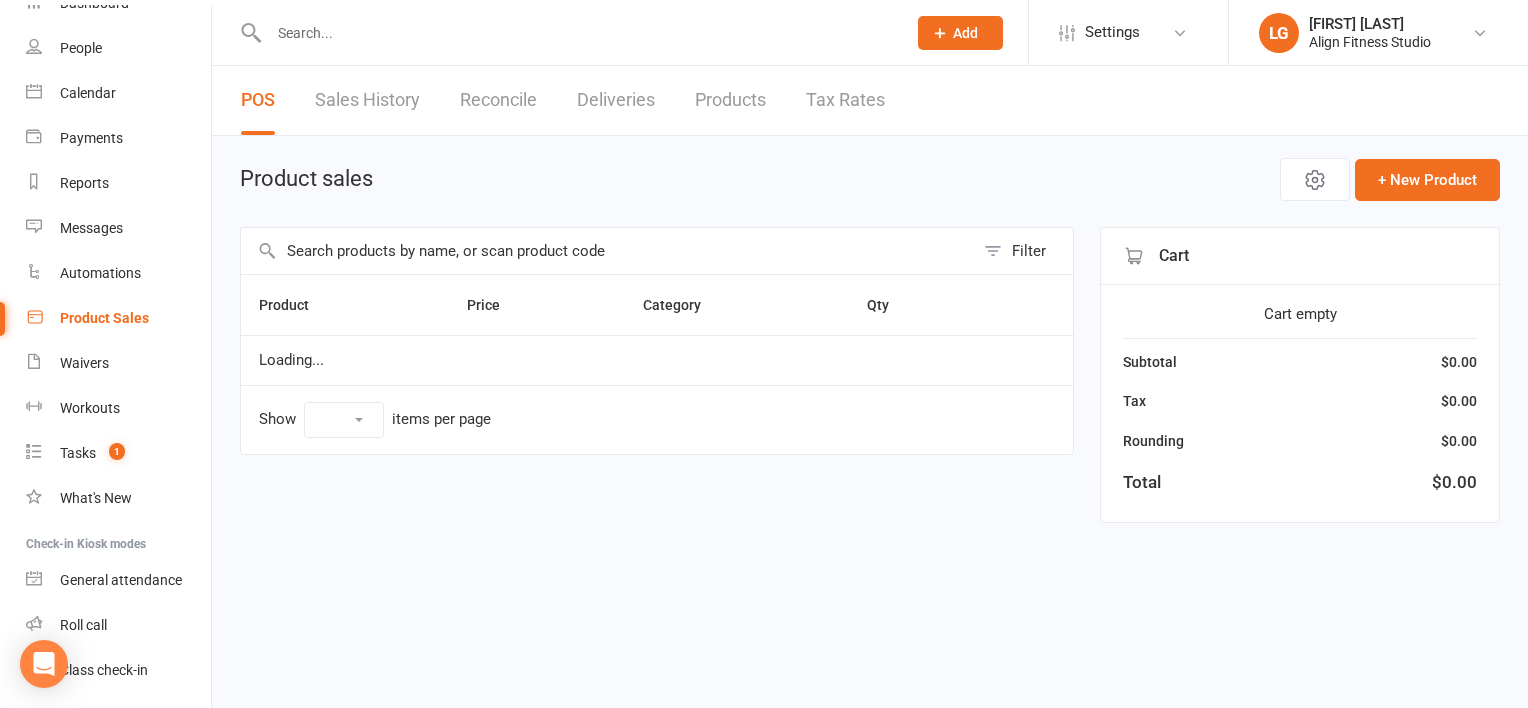 select on "50" 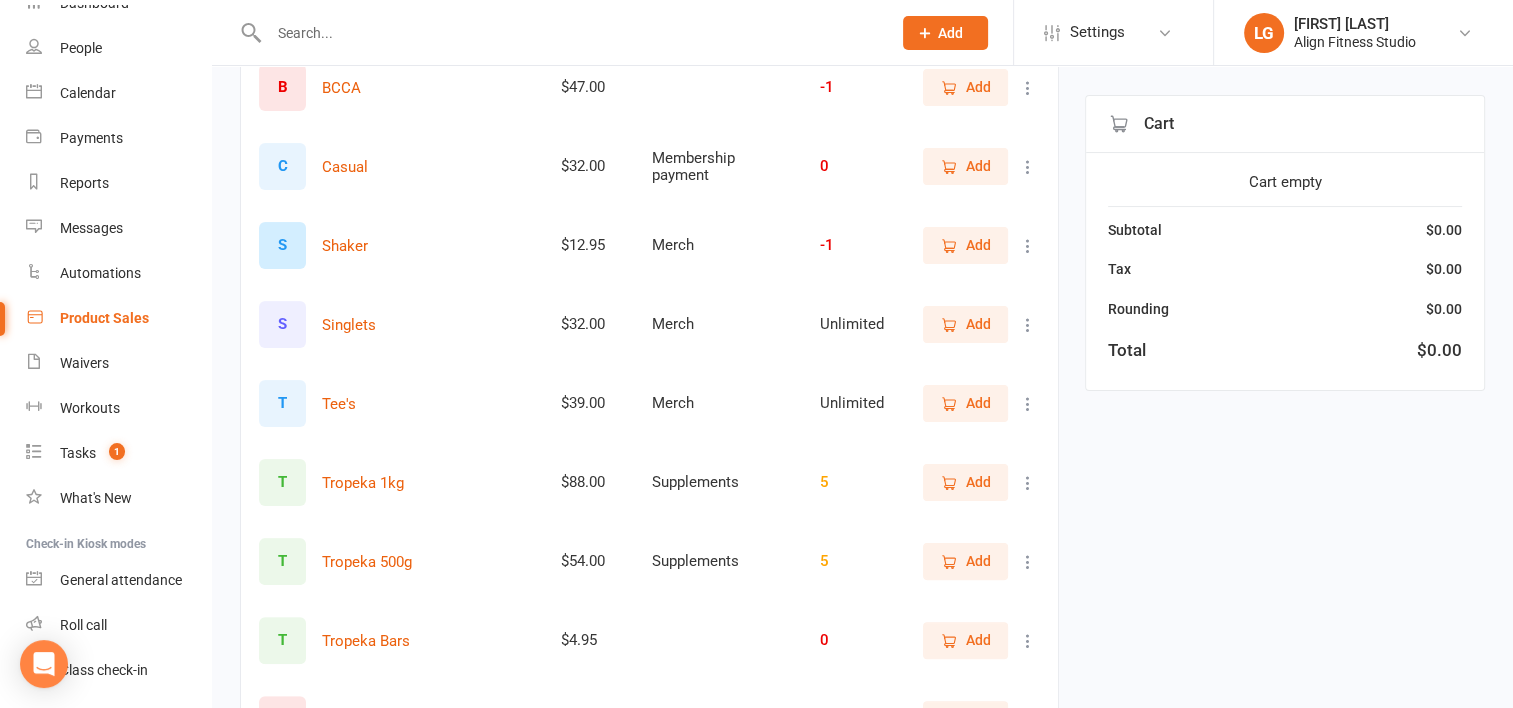scroll, scrollTop: 480, scrollLeft: 0, axis: vertical 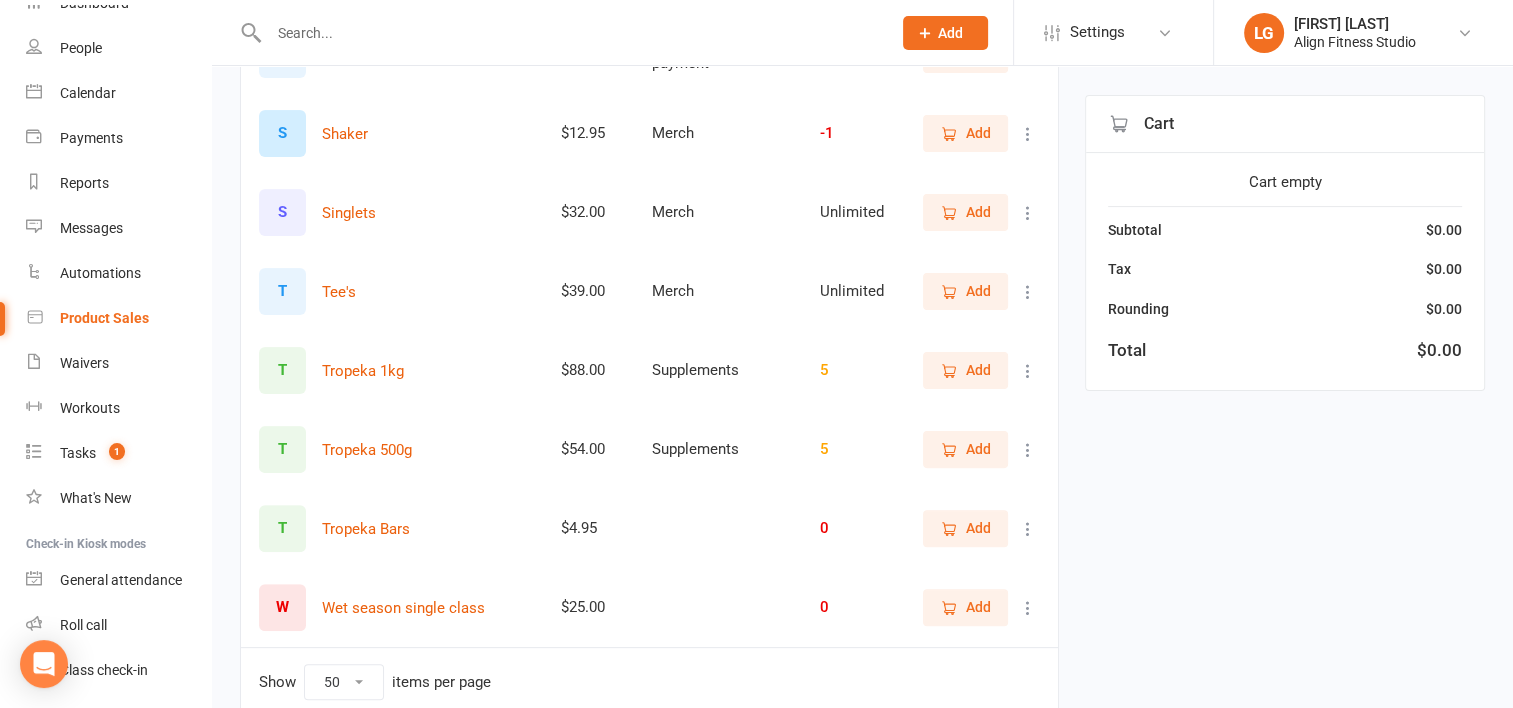 click 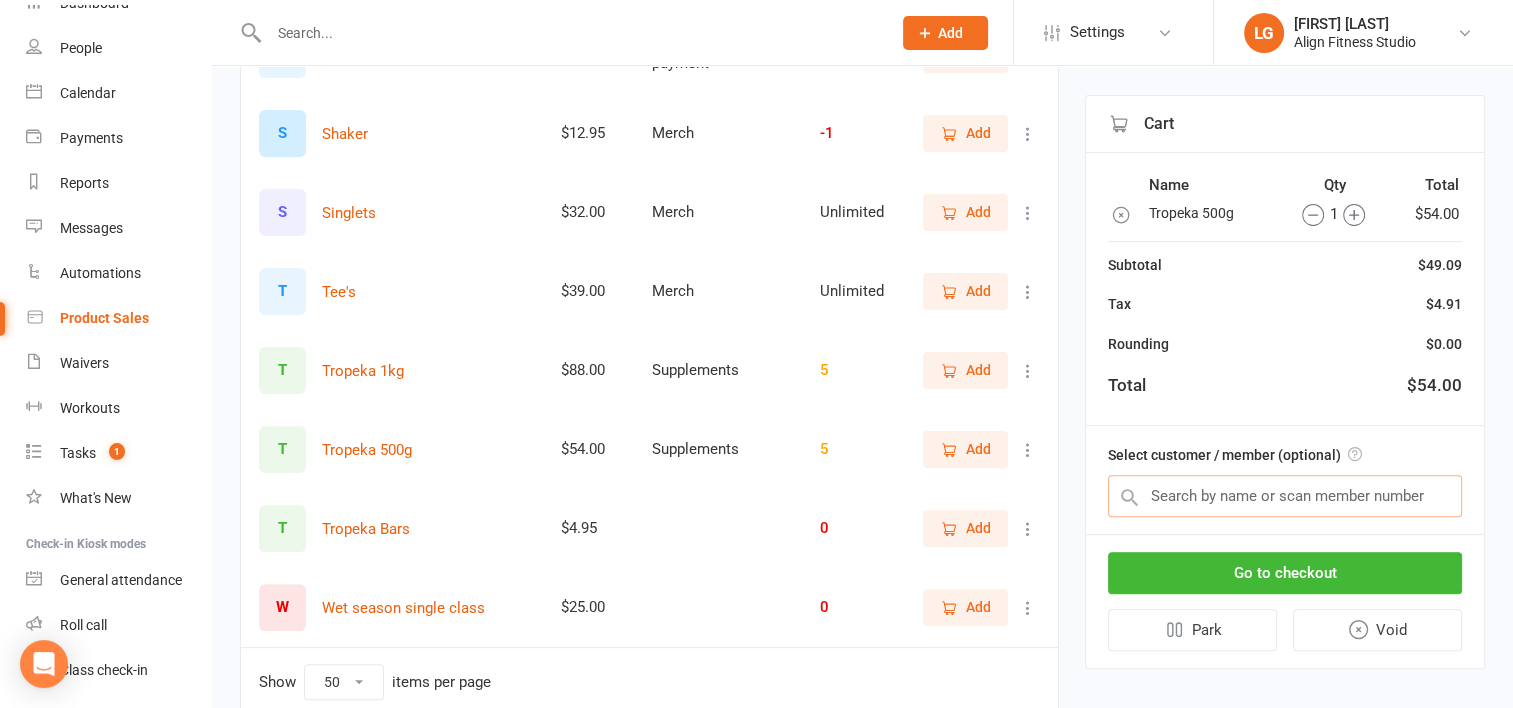 click at bounding box center [1285, 496] 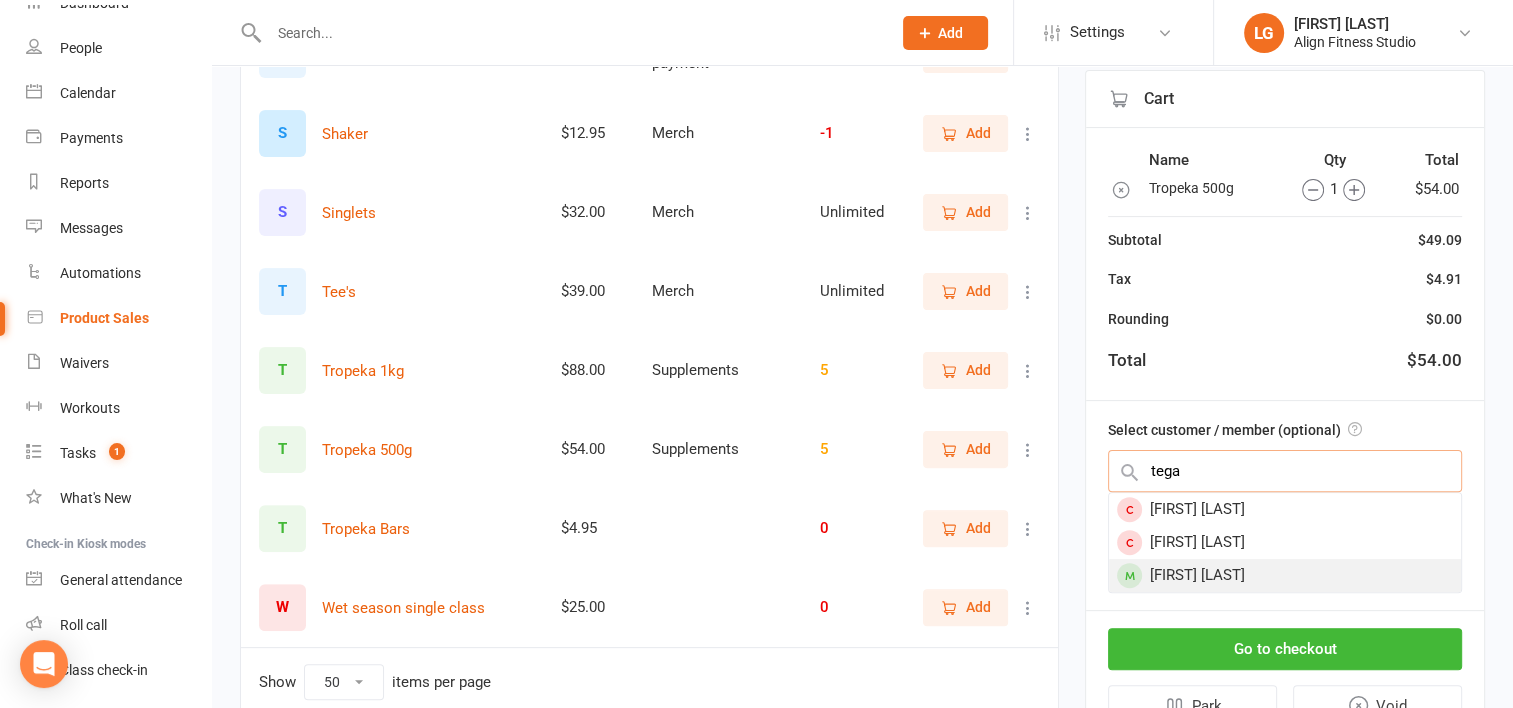 type on "tega" 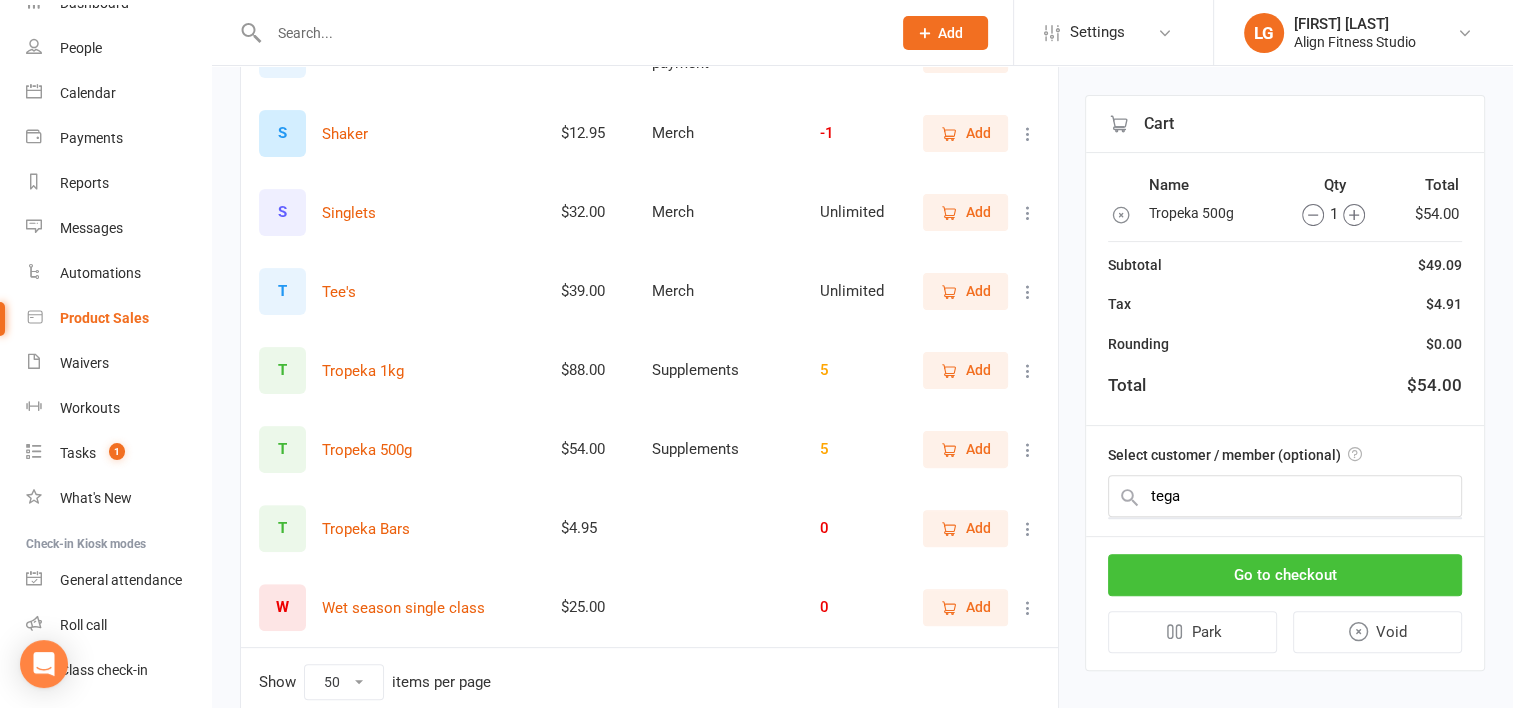 type 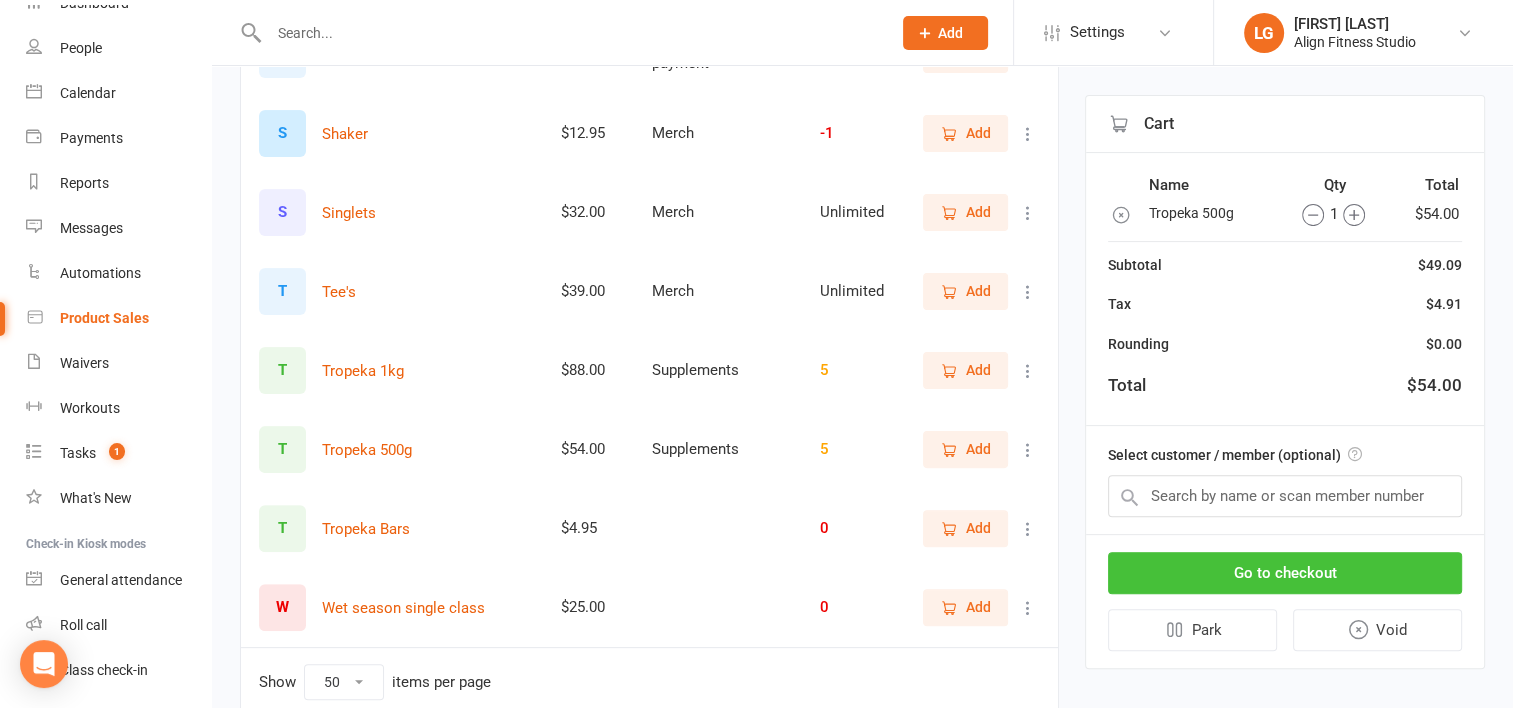 click on "Go to checkout" at bounding box center (1285, 573) 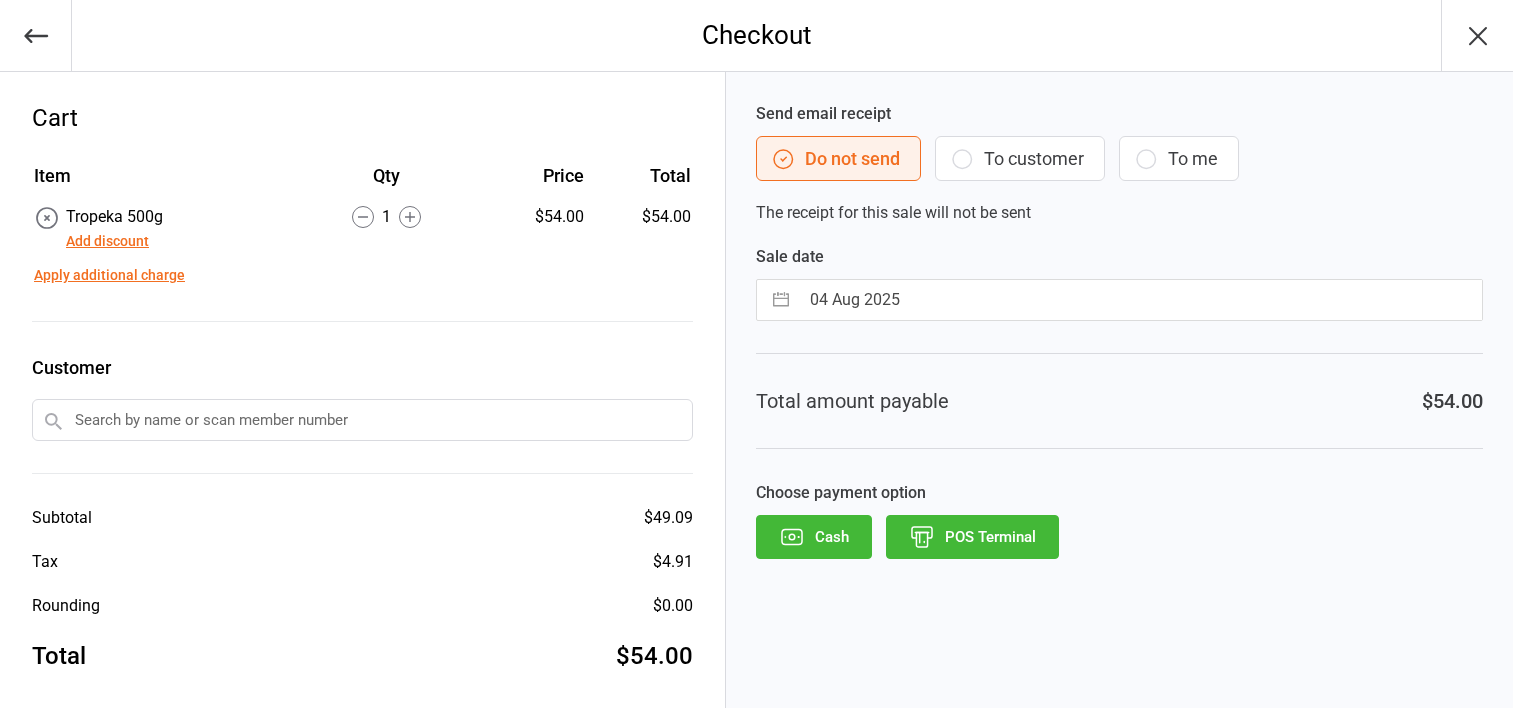 scroll, scrollTop: 0, scrollLeft: 0, axis: both 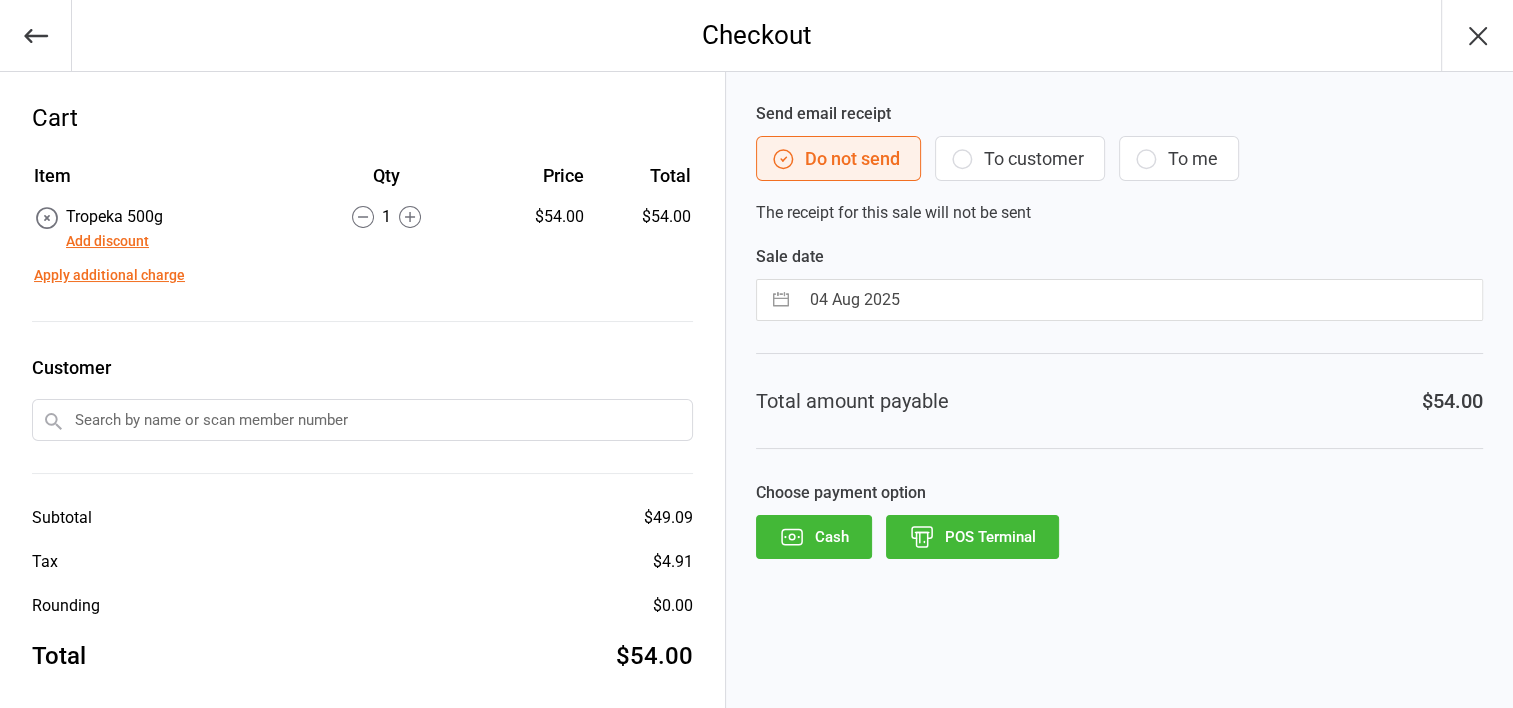 click at bounding box center (362, 420) 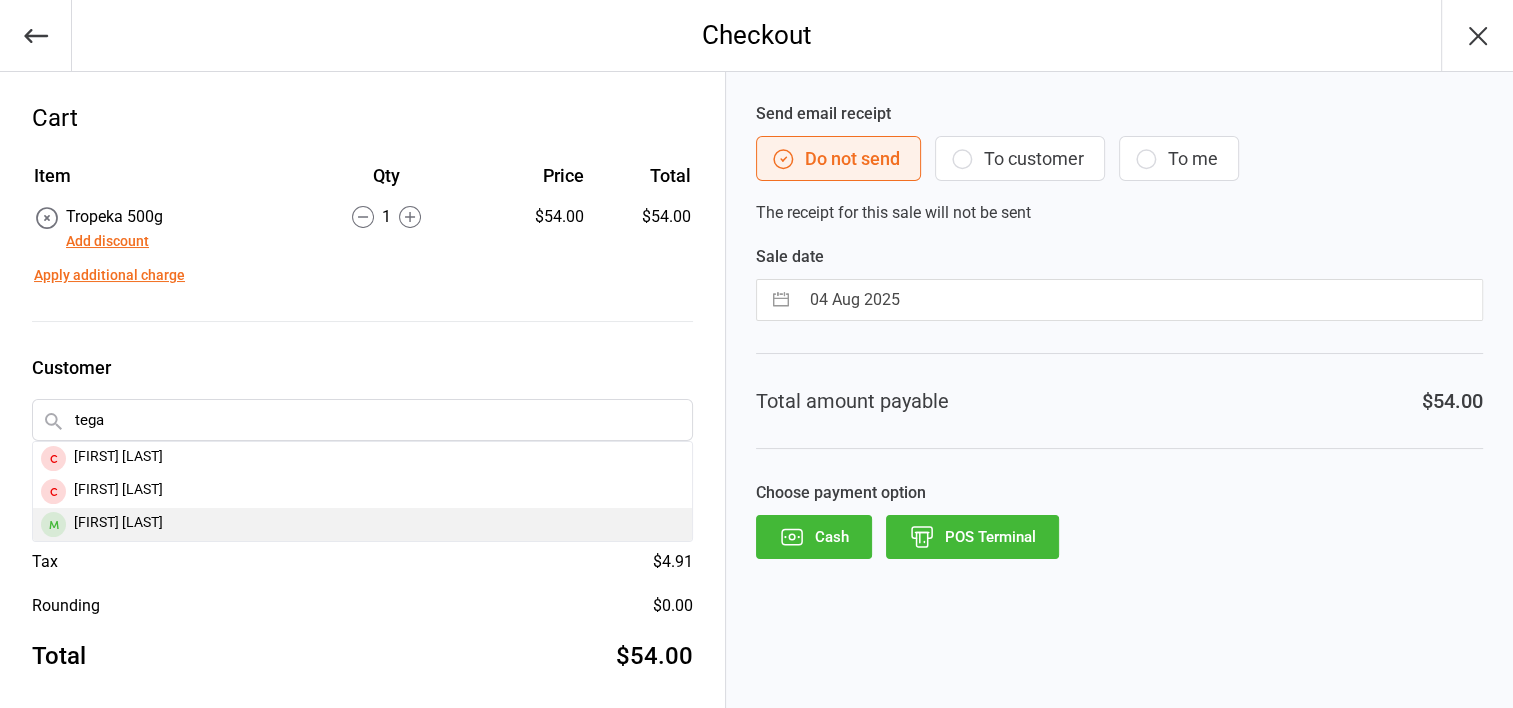 type on "tega" 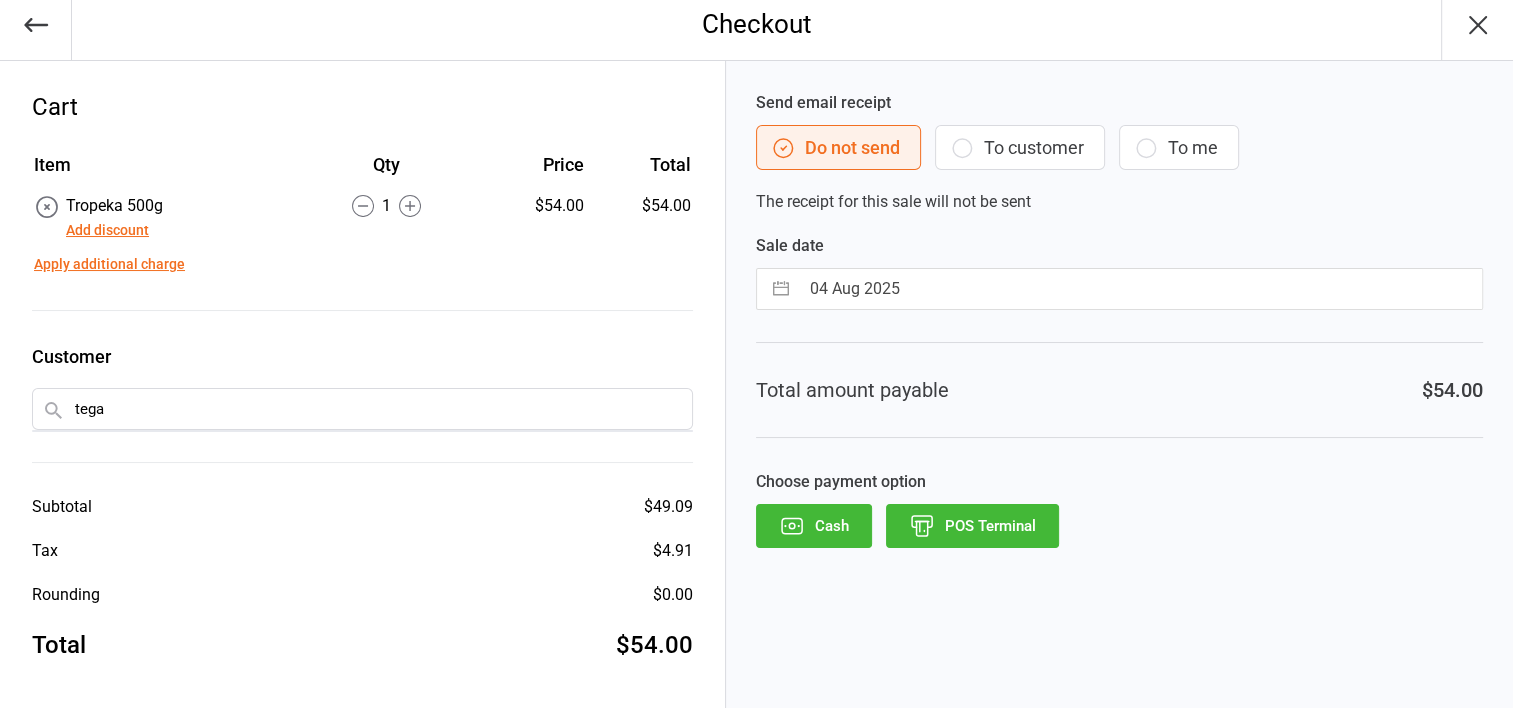 scroll, scrollTop: 0, scrollLeft: 0, axis: both 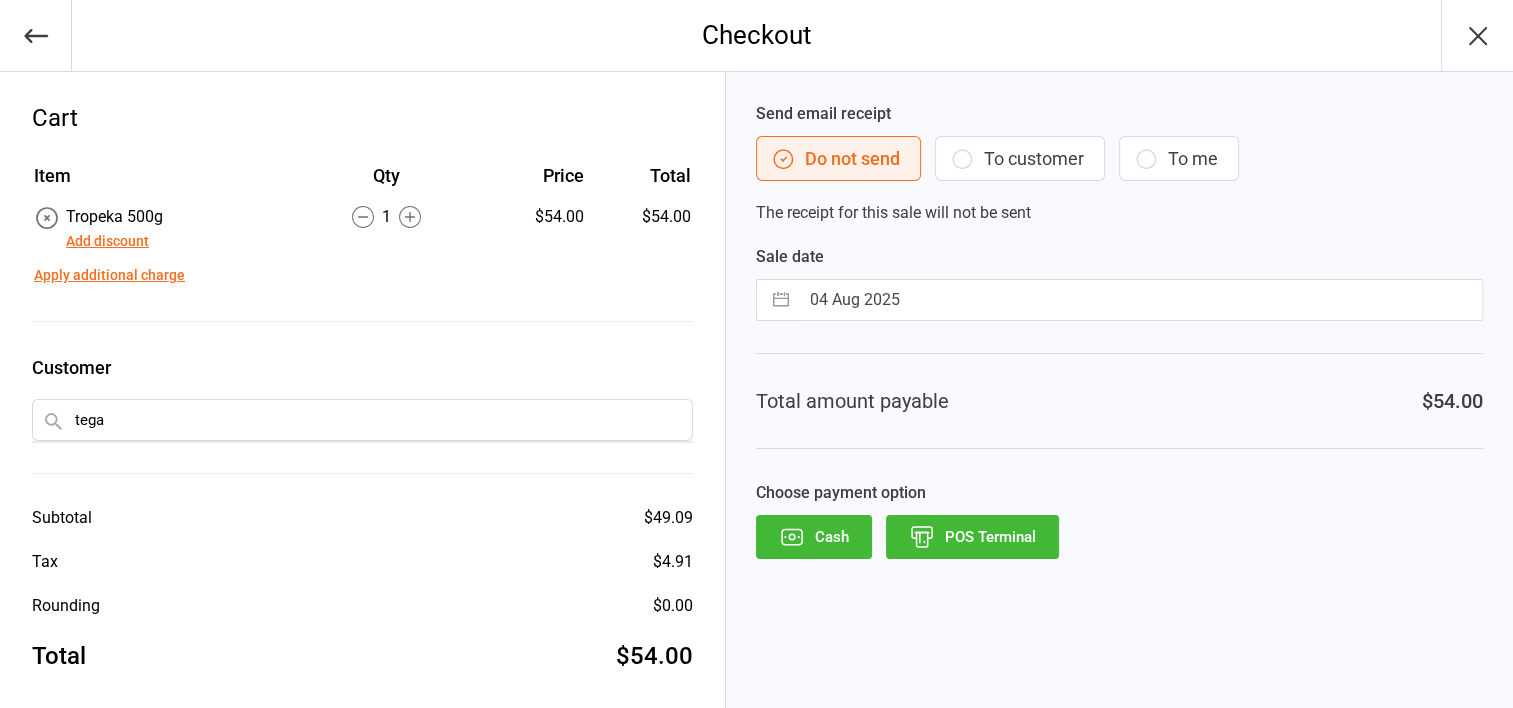 type 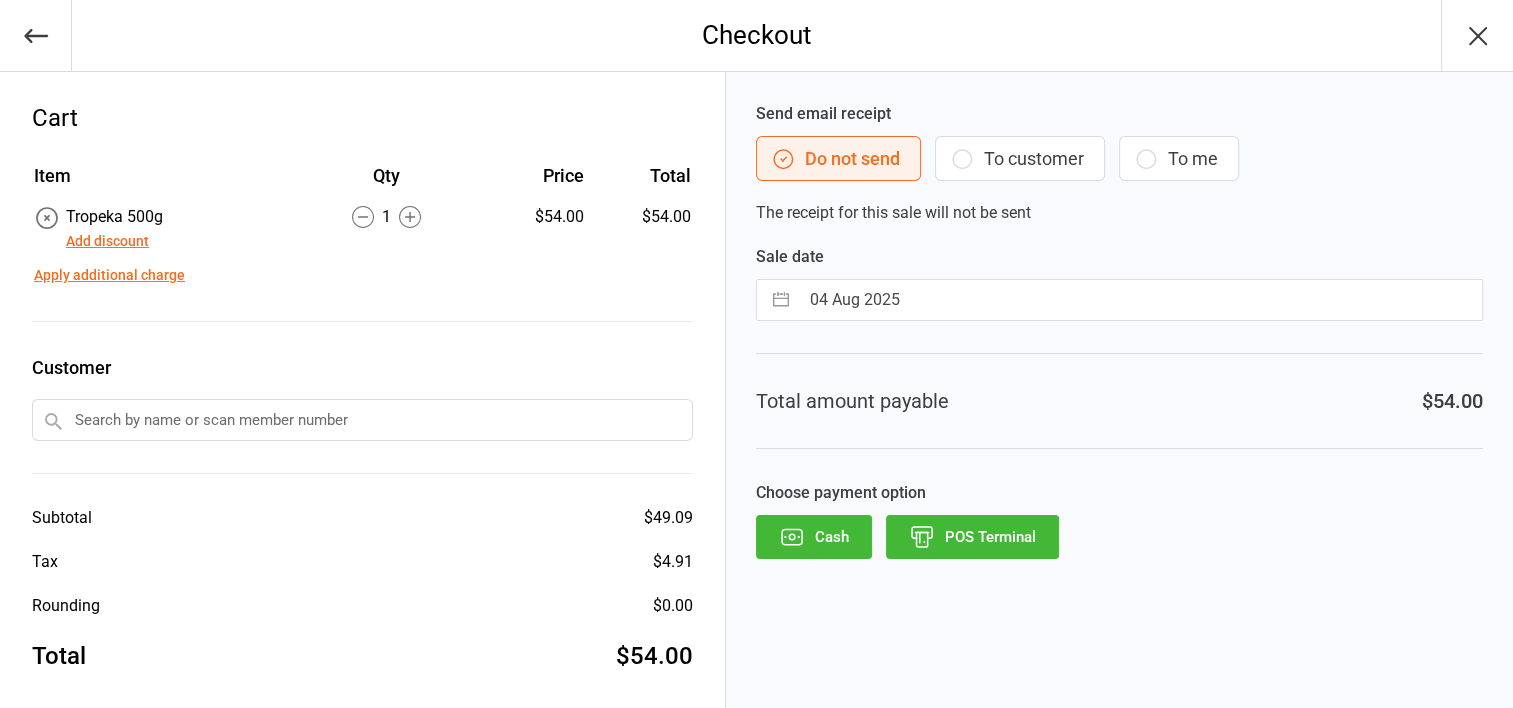 click 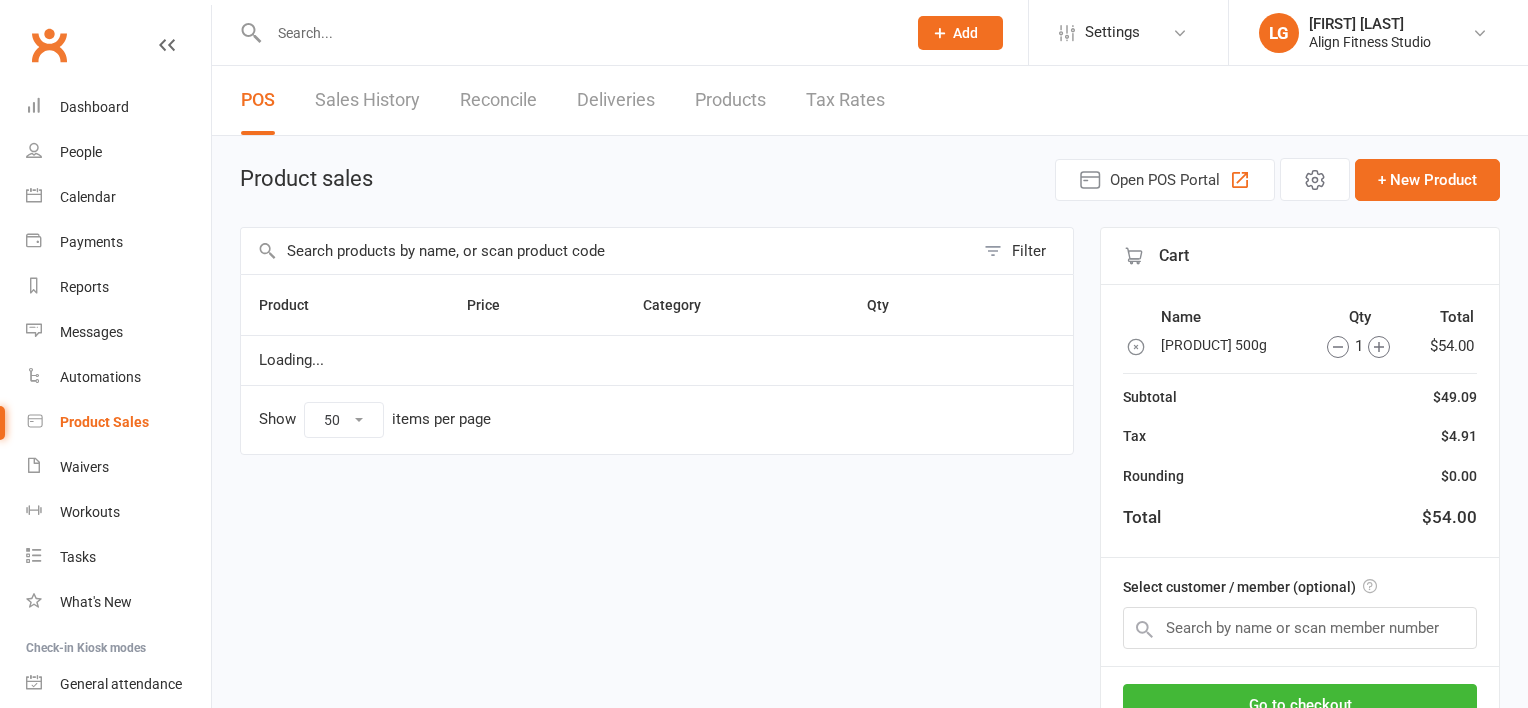 select on "50" 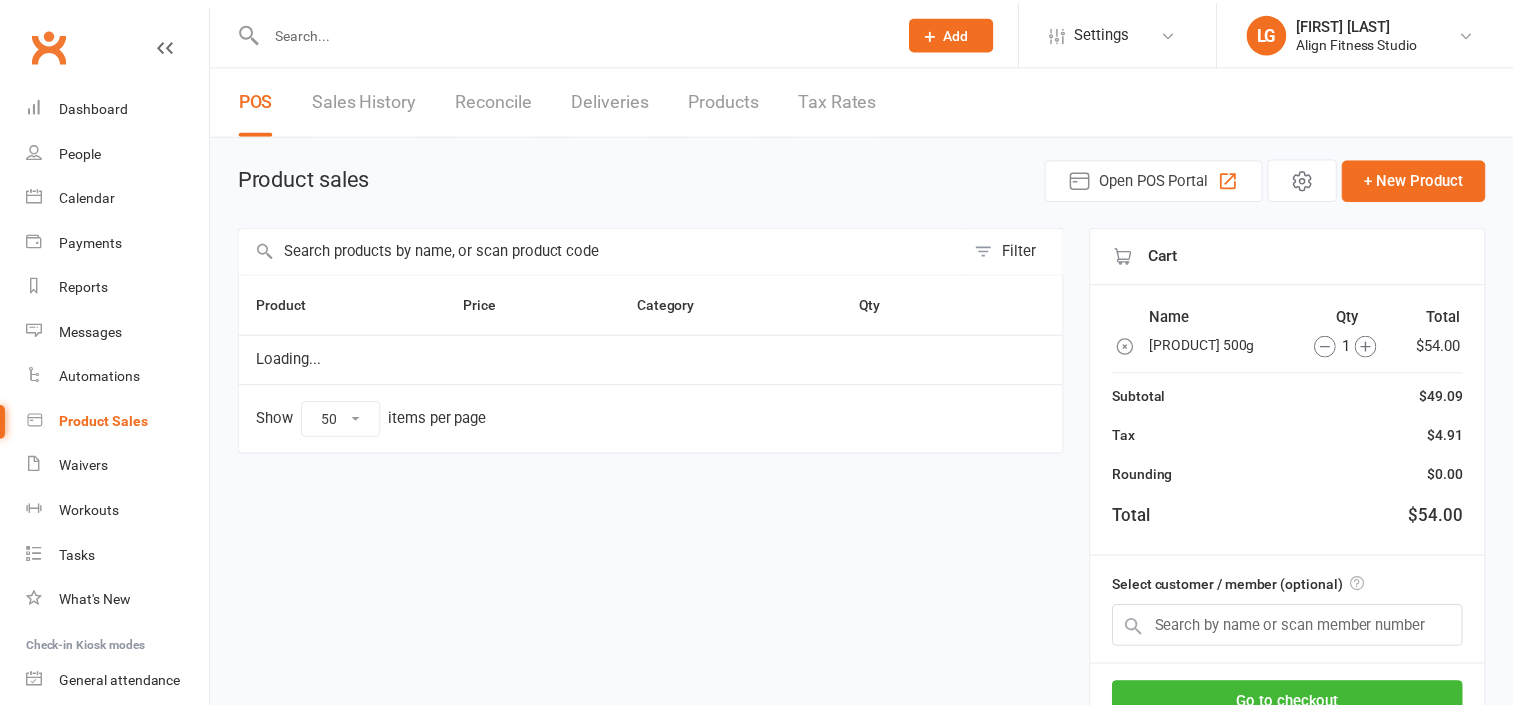 scroll, scrollTop: 0, scrollLeft: 0, axis: both 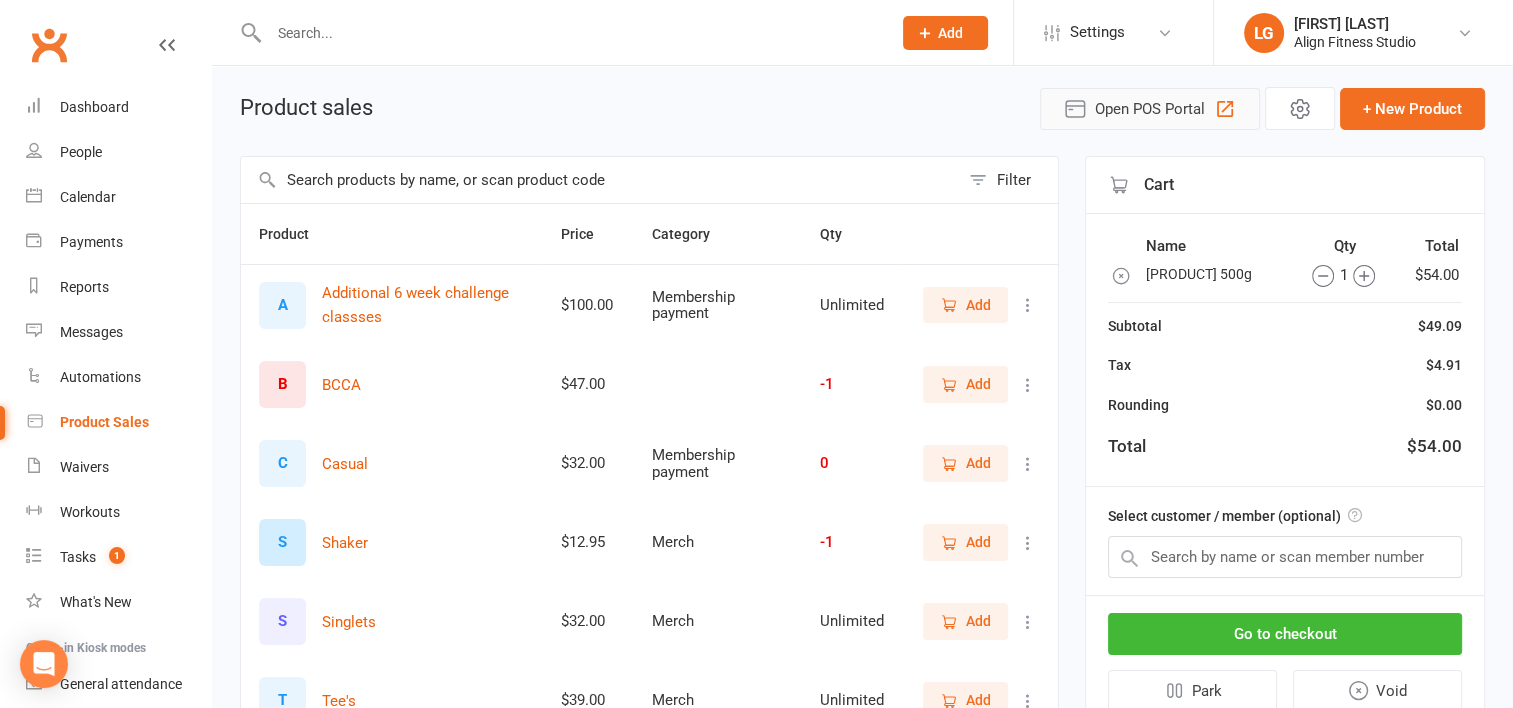 click on "Open POS Portal" at bounding box center (1150, 109) 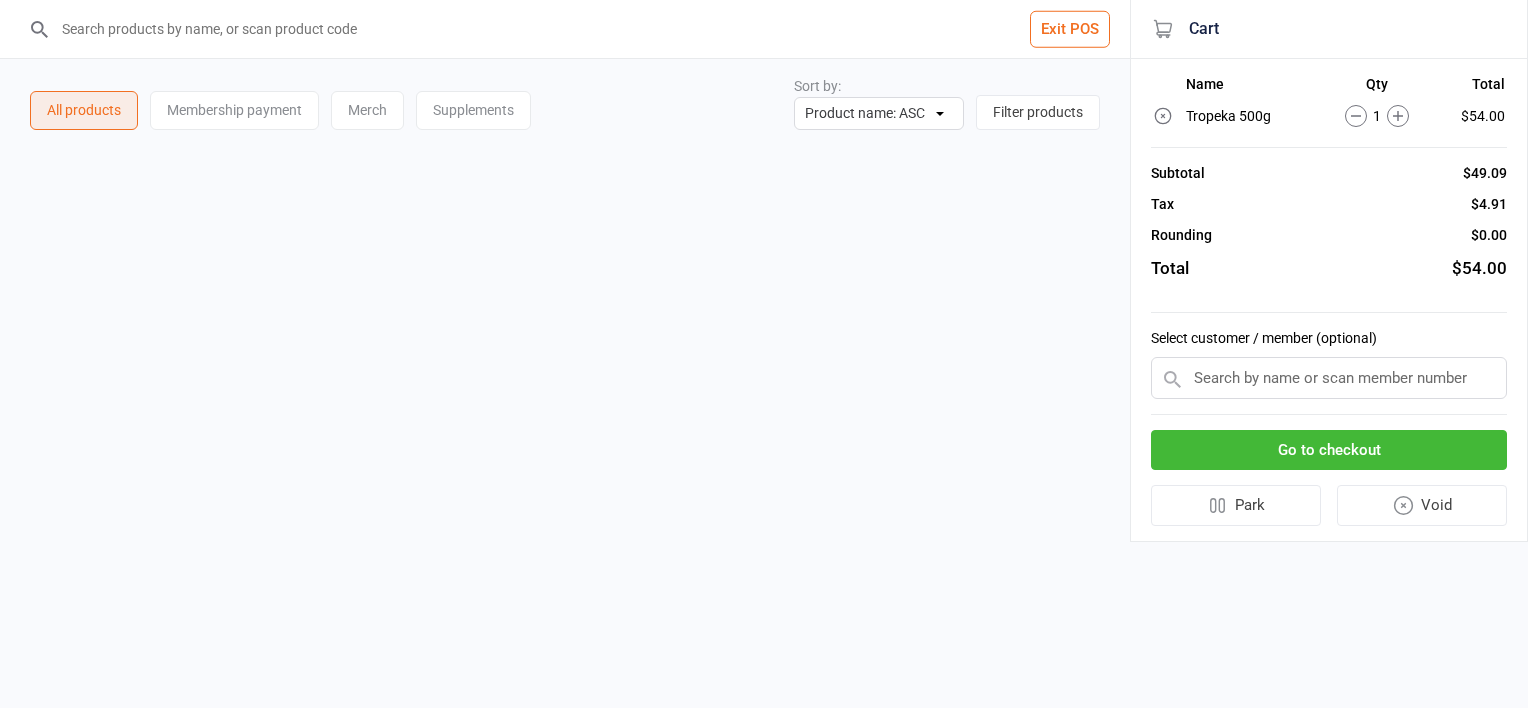 scroll, scrollTop: 0, scrollLeft: 0, axis: both 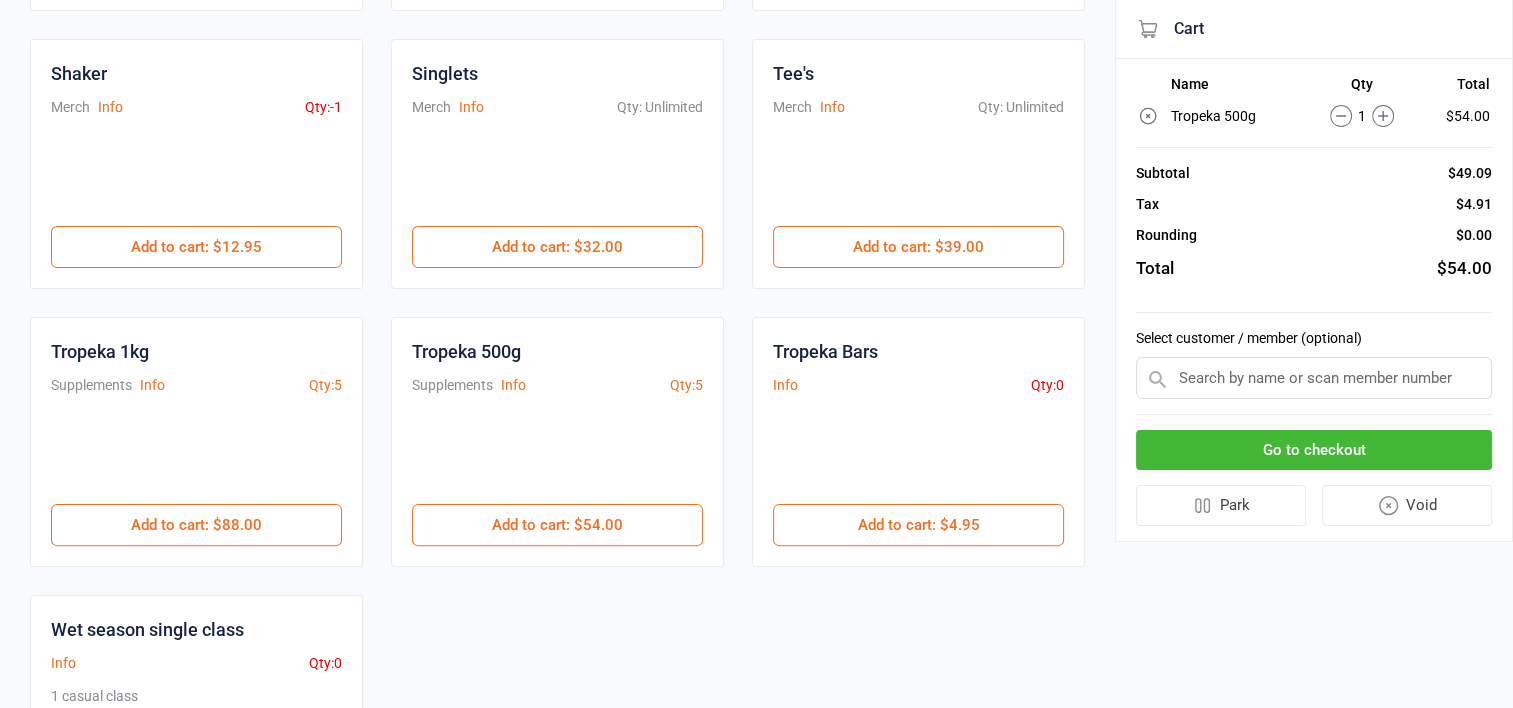 click at bounding box center [1314, 378] 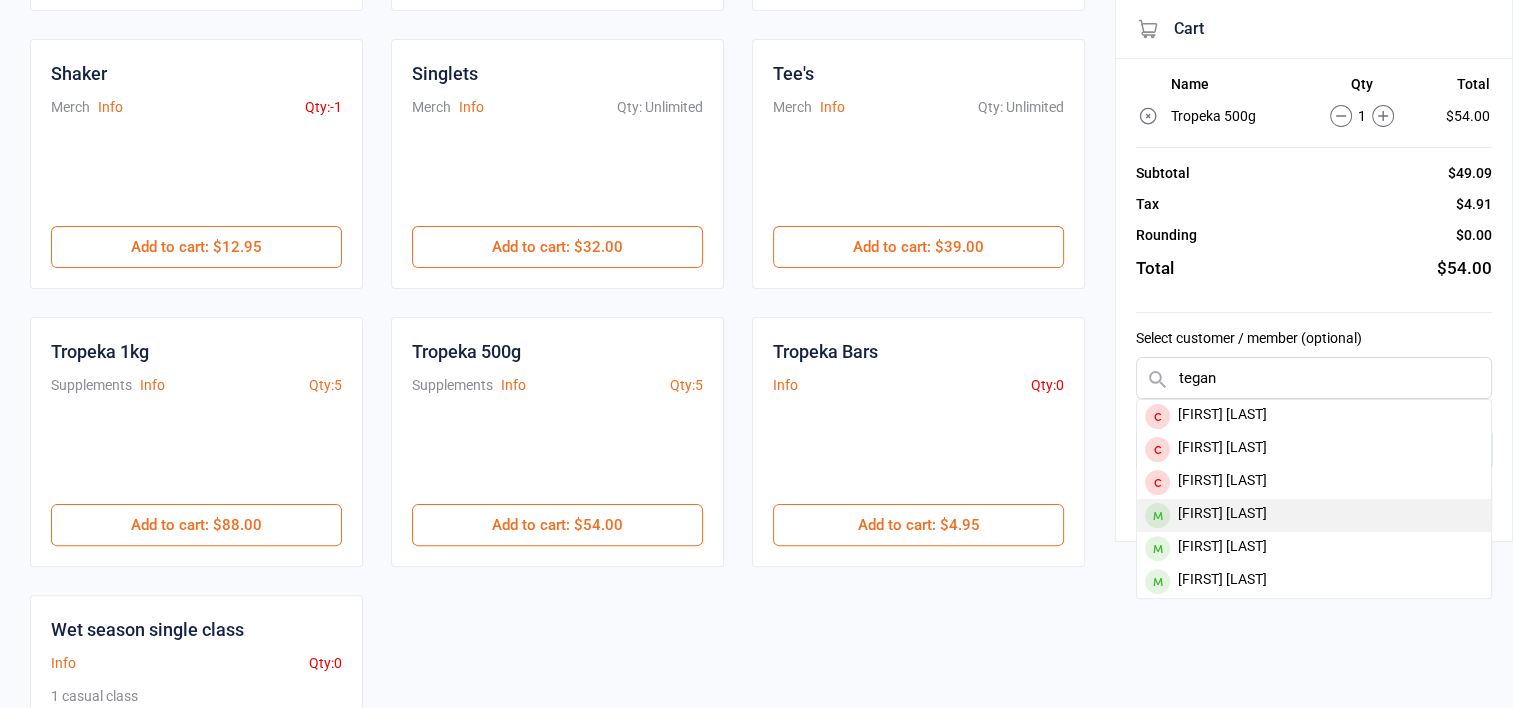 type on "tegan" 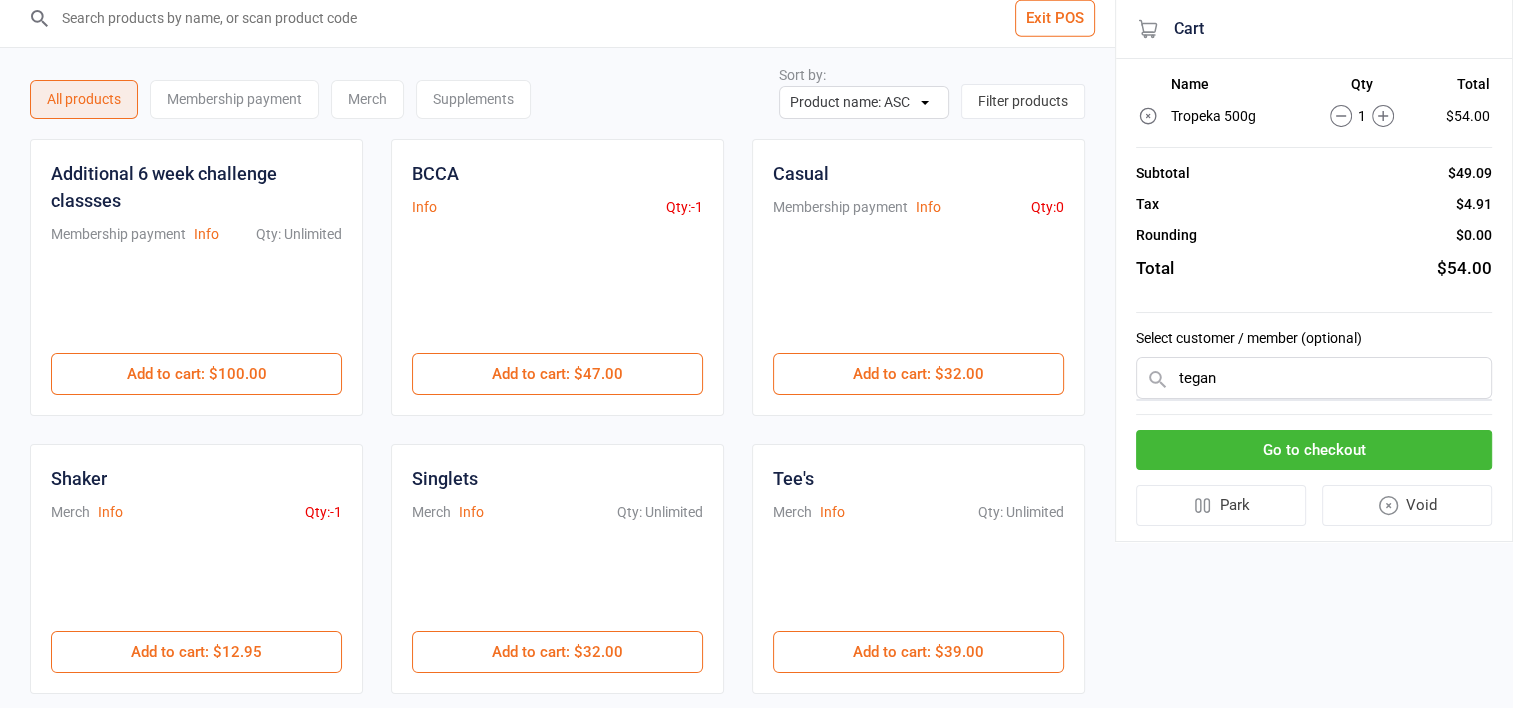 scroll, scrollTop: 0, scrollLeft: 0, axis: both 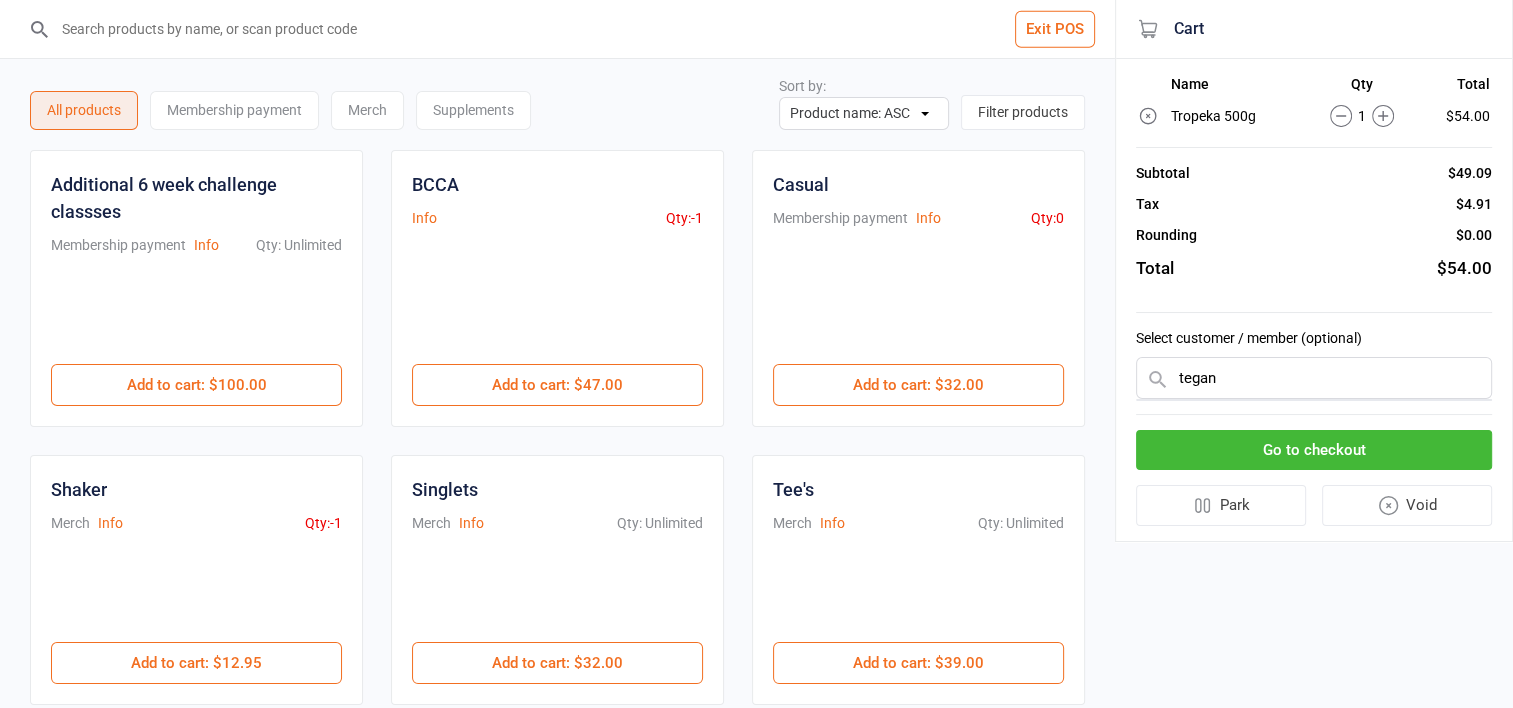 type 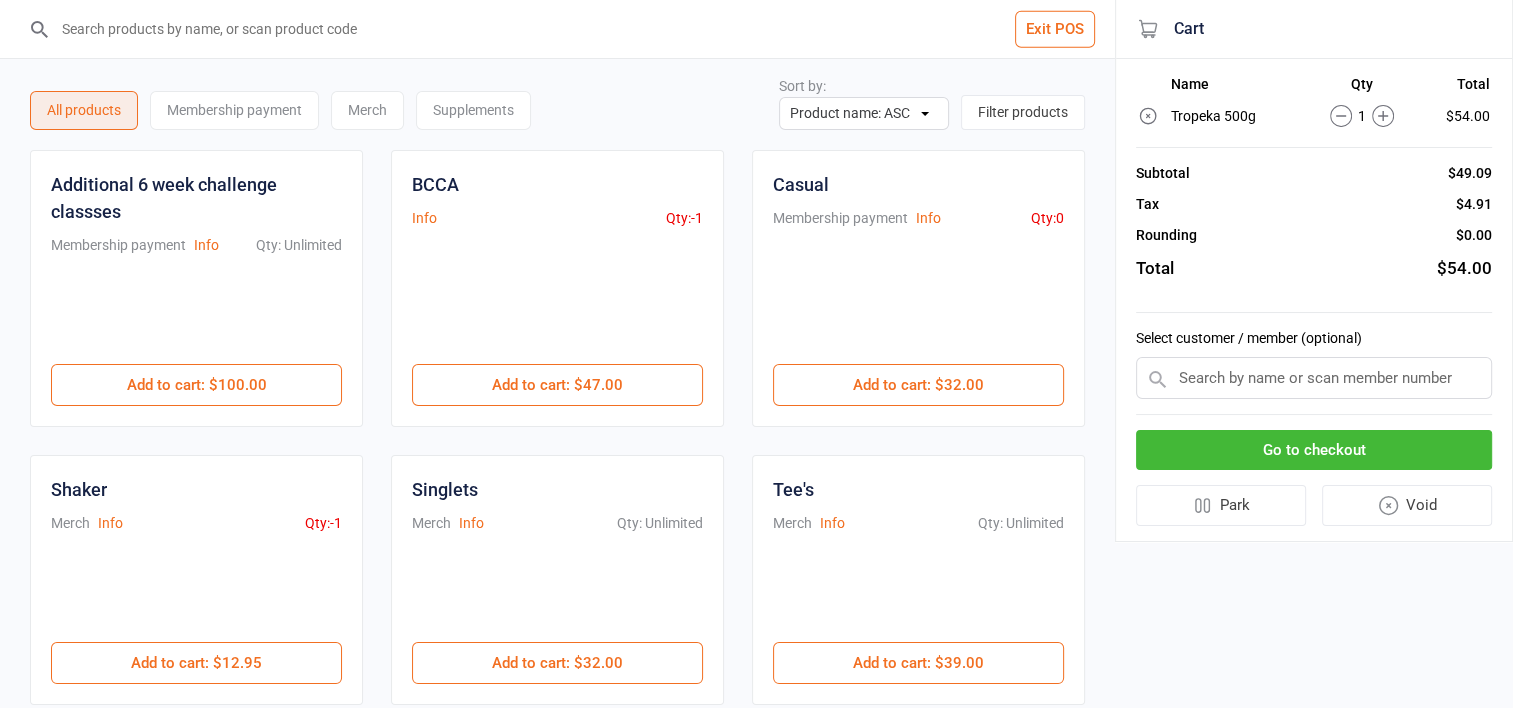 click on "Exit POS" at bounding box center (1055, 29) 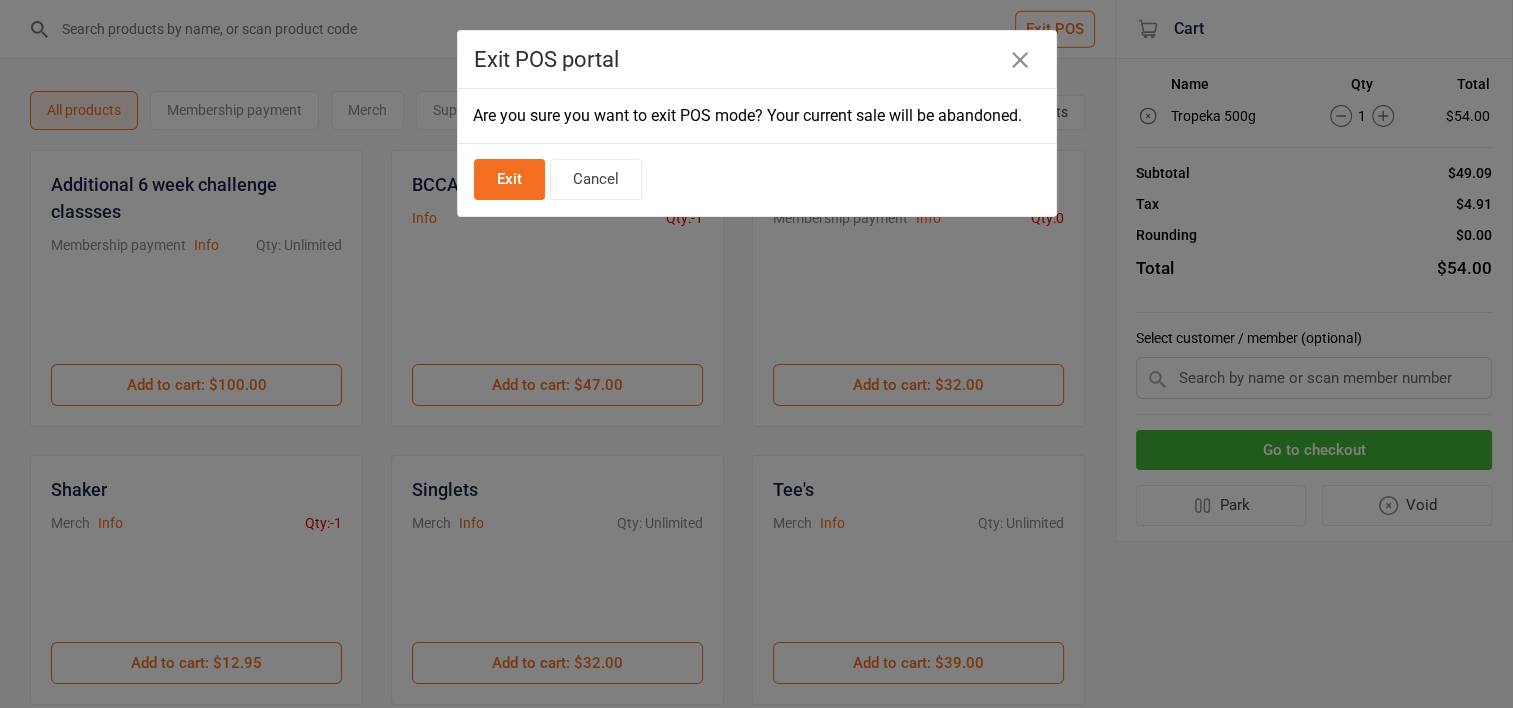 click on "Exit" at bounding box center (509, 179) 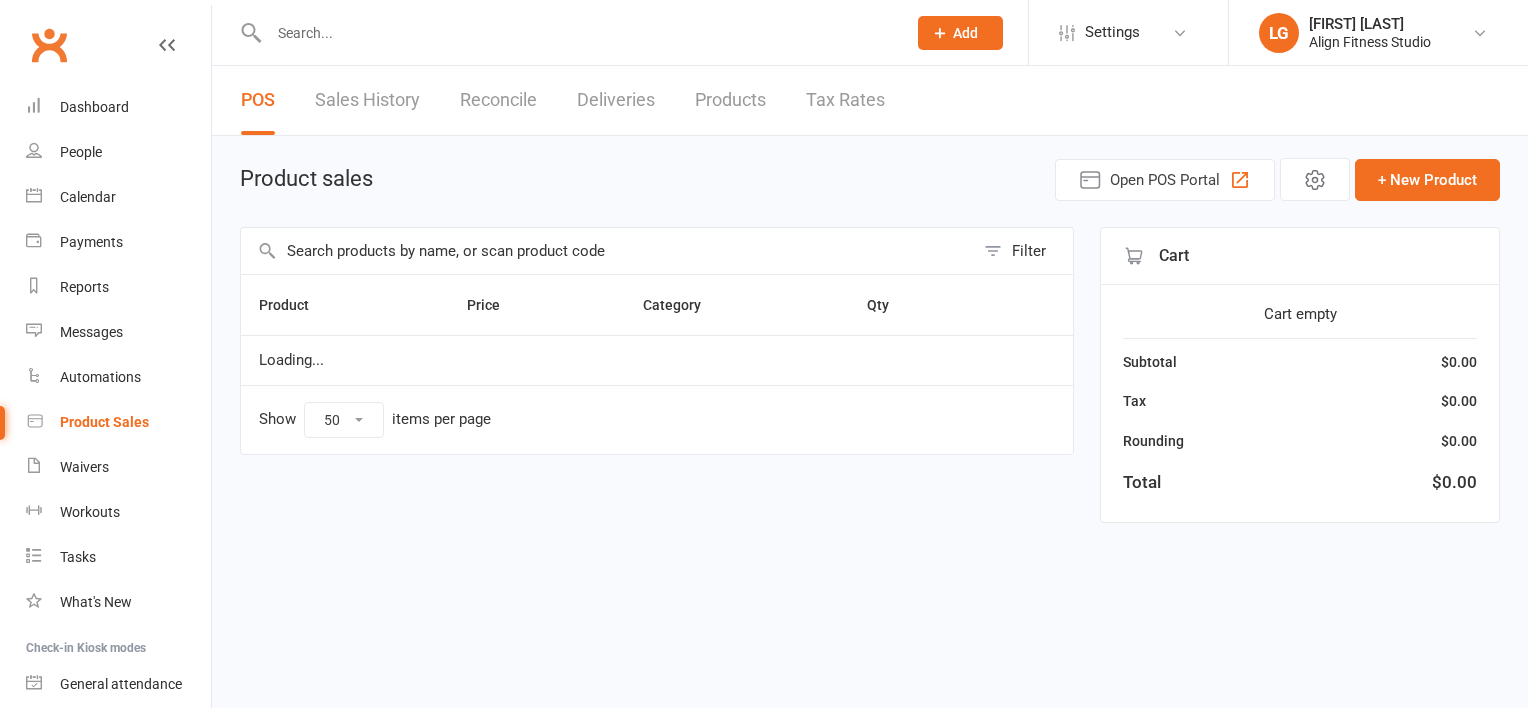 select on "50" 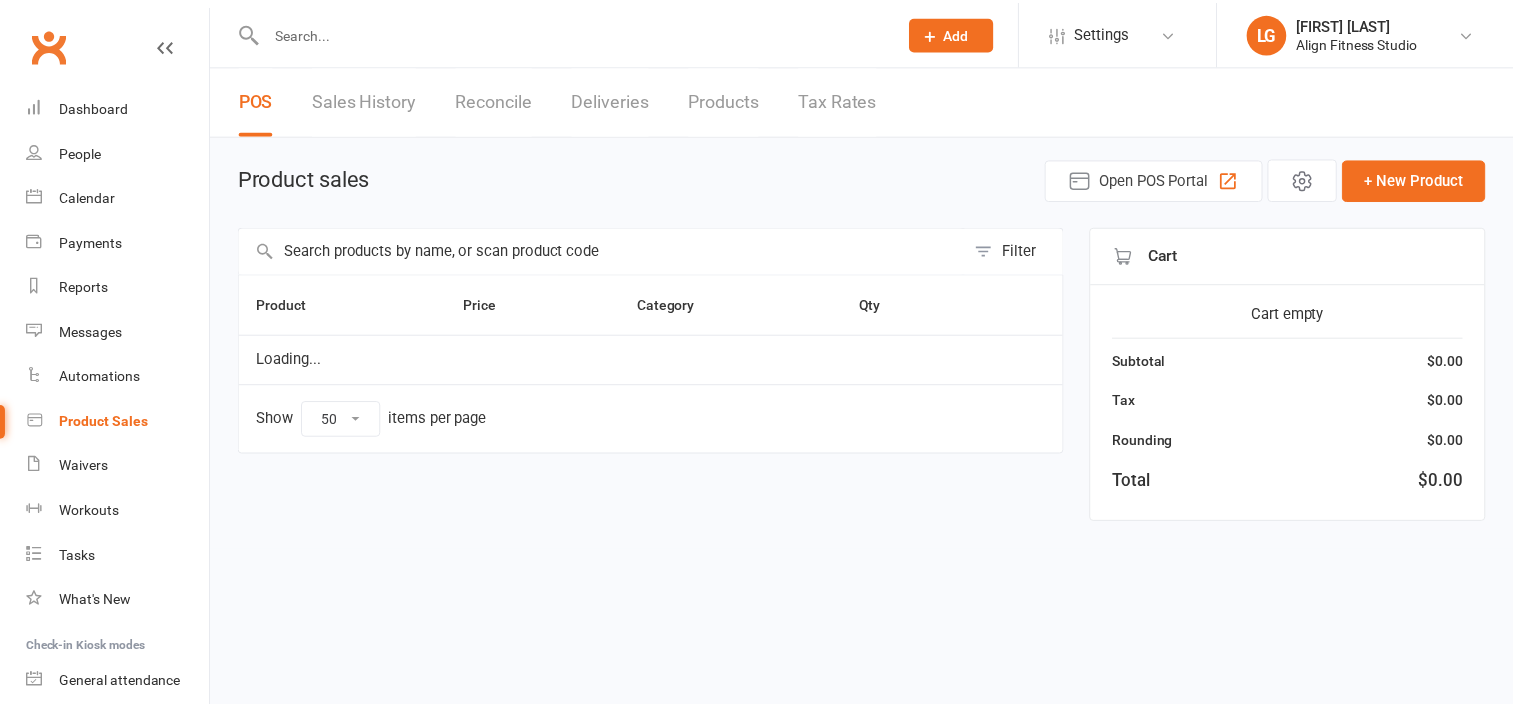 scroll, scrollTop: 0, scrollLeft: 0, axis: both 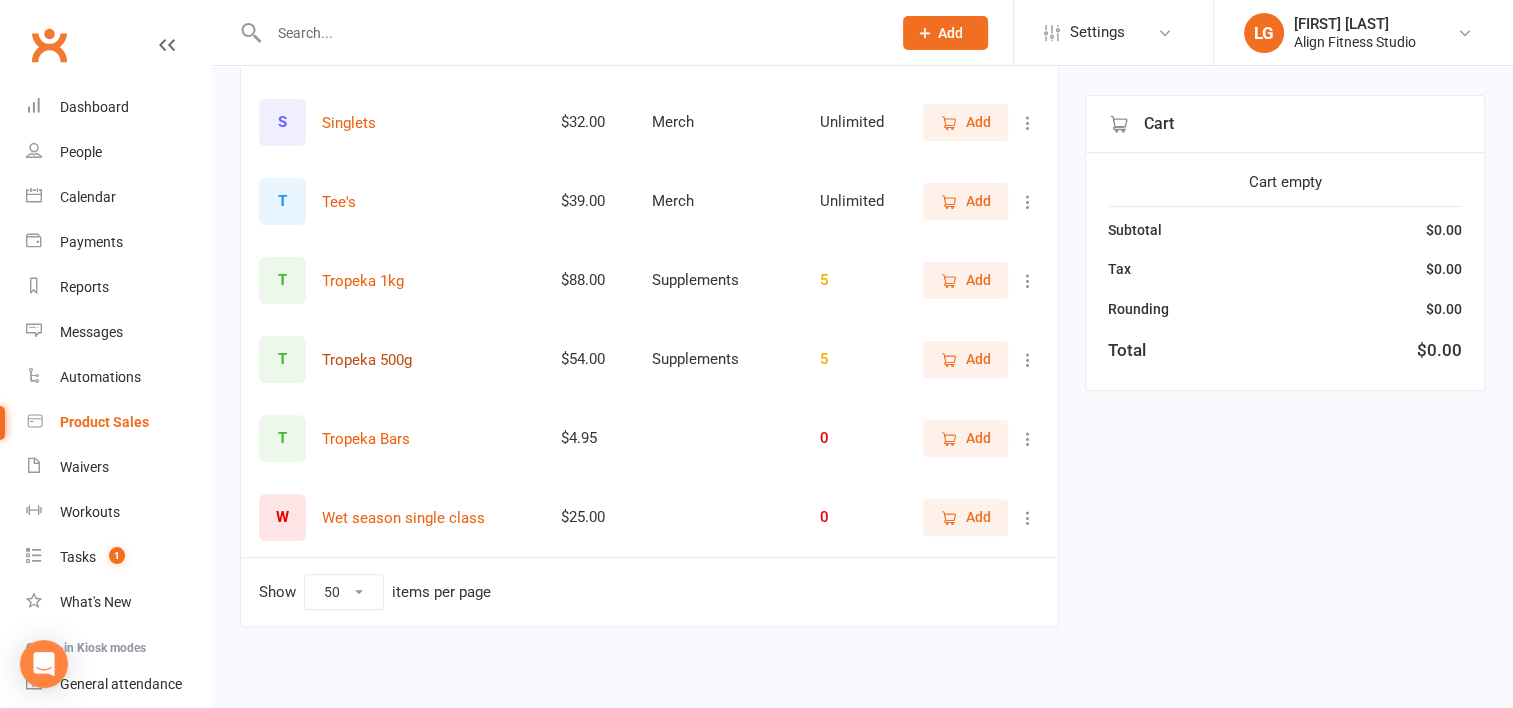click on "Tropeka 500g" at bounding box center [367, 360] 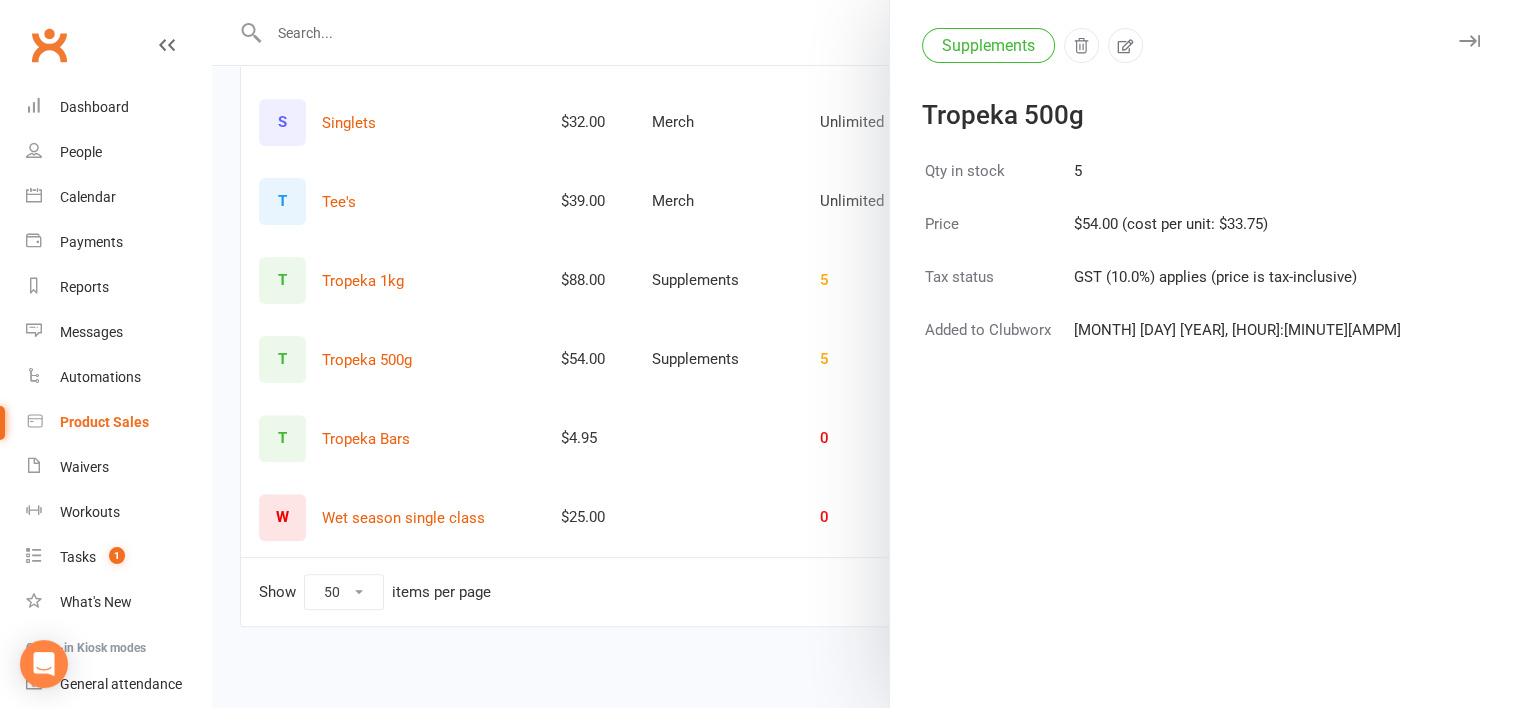 scroll, scrollTop: 572, scrollLeft: 0, axis: vertical 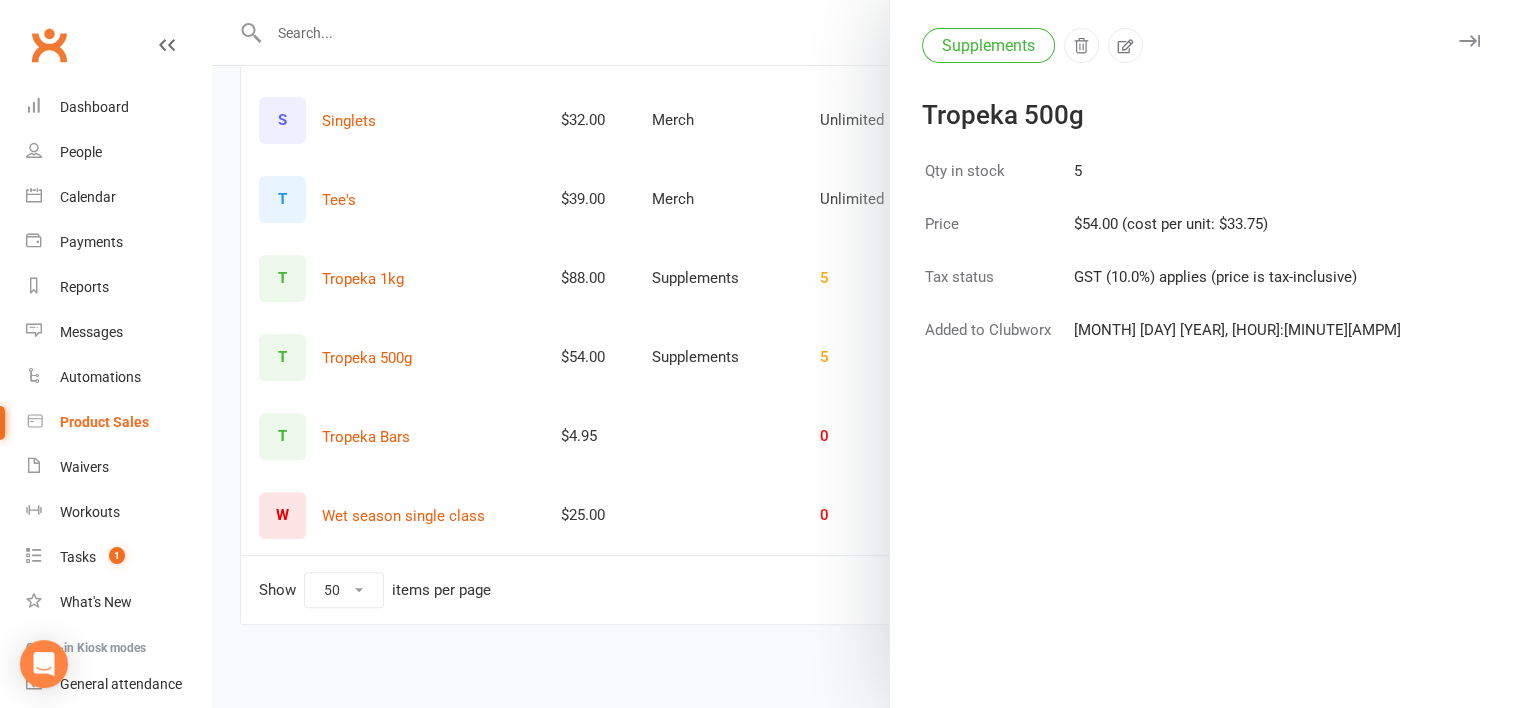 click at bounding box center (862, 354) 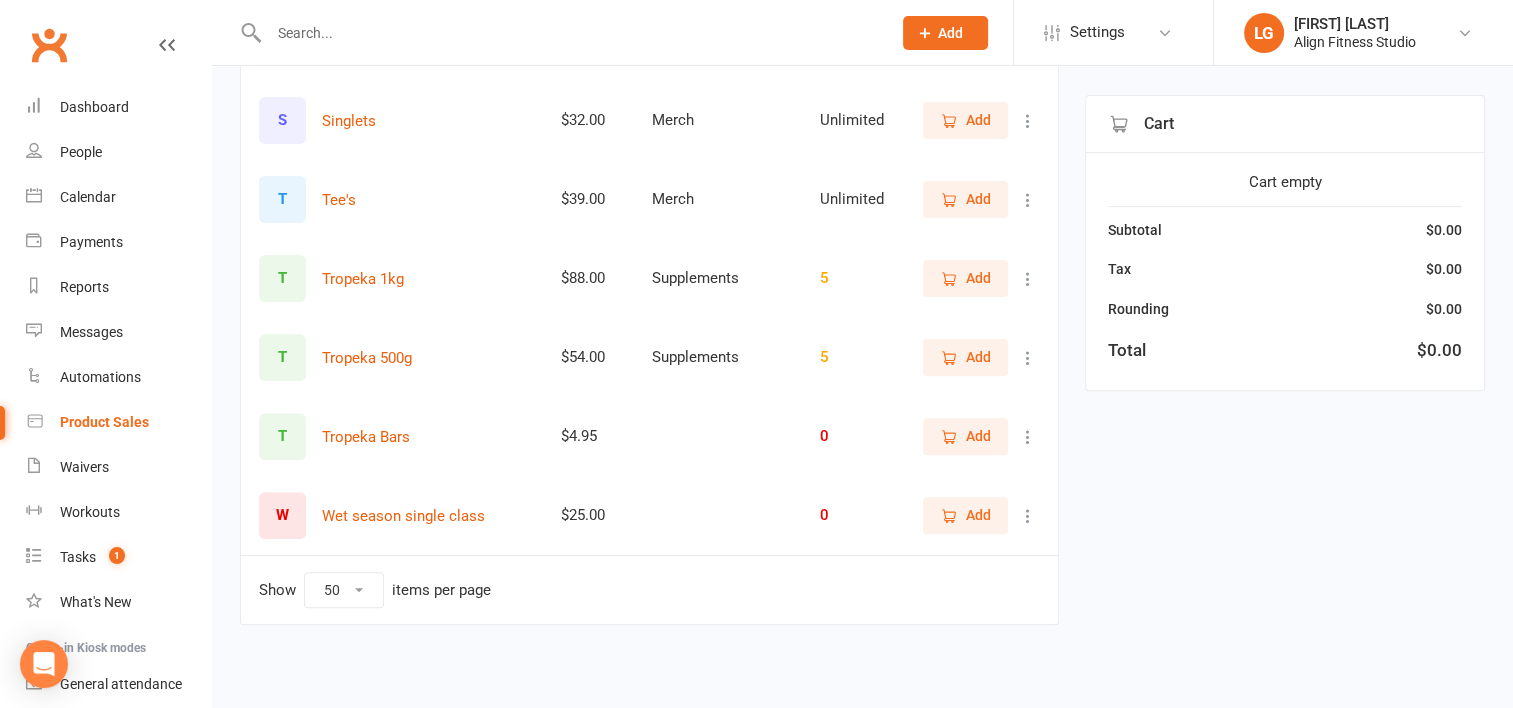 click at bounding box center [1028, 358] 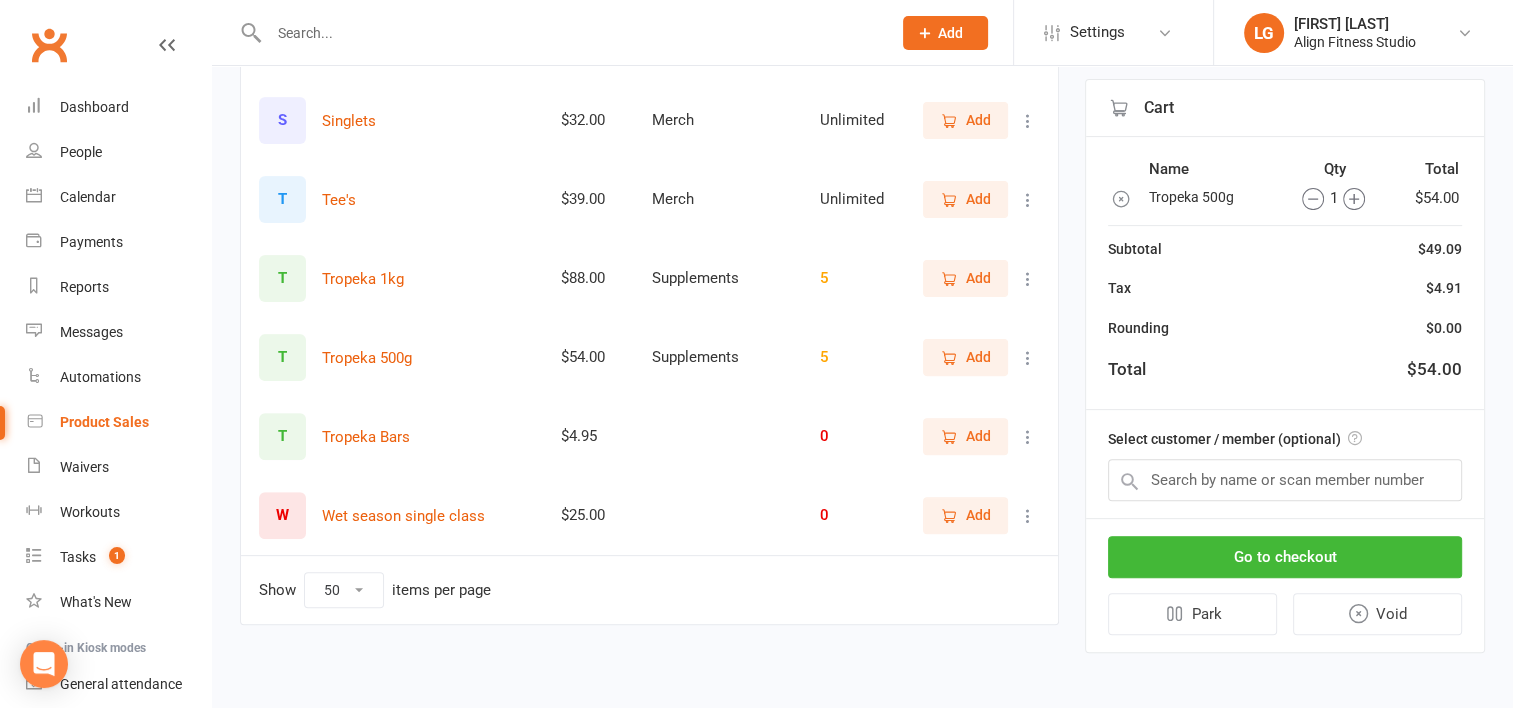 click at bounding box center (1355, 439) 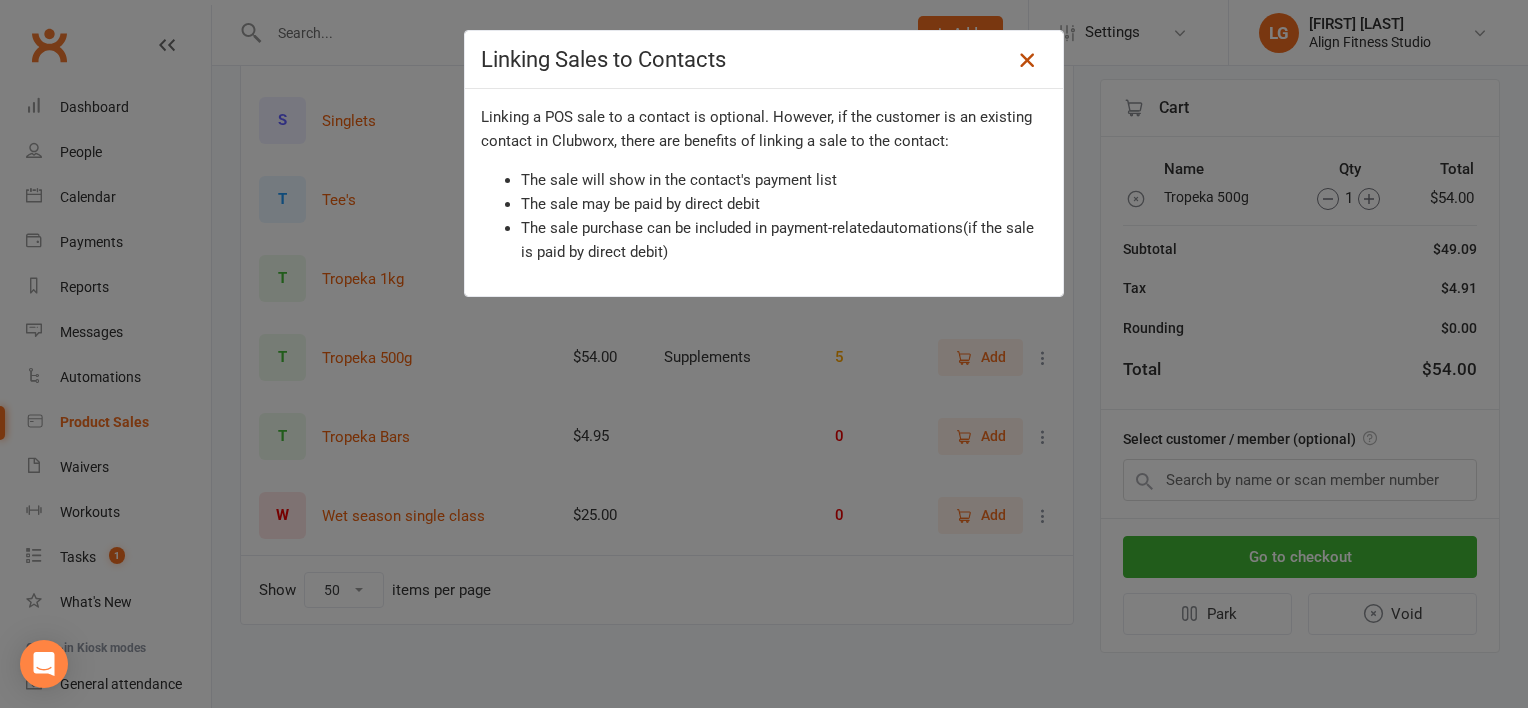 click at bounding box center (1027, 60) 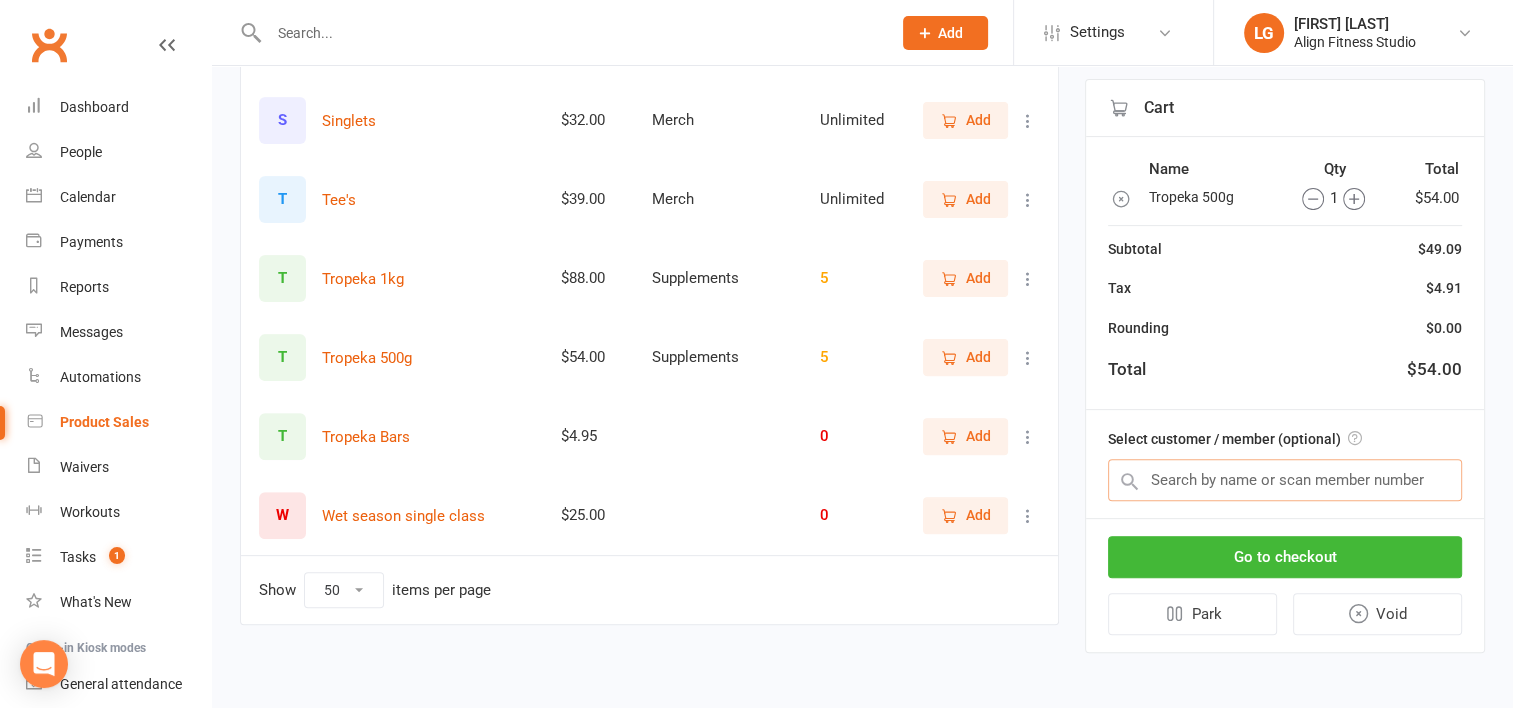 click at bounding box center [1285, 480] 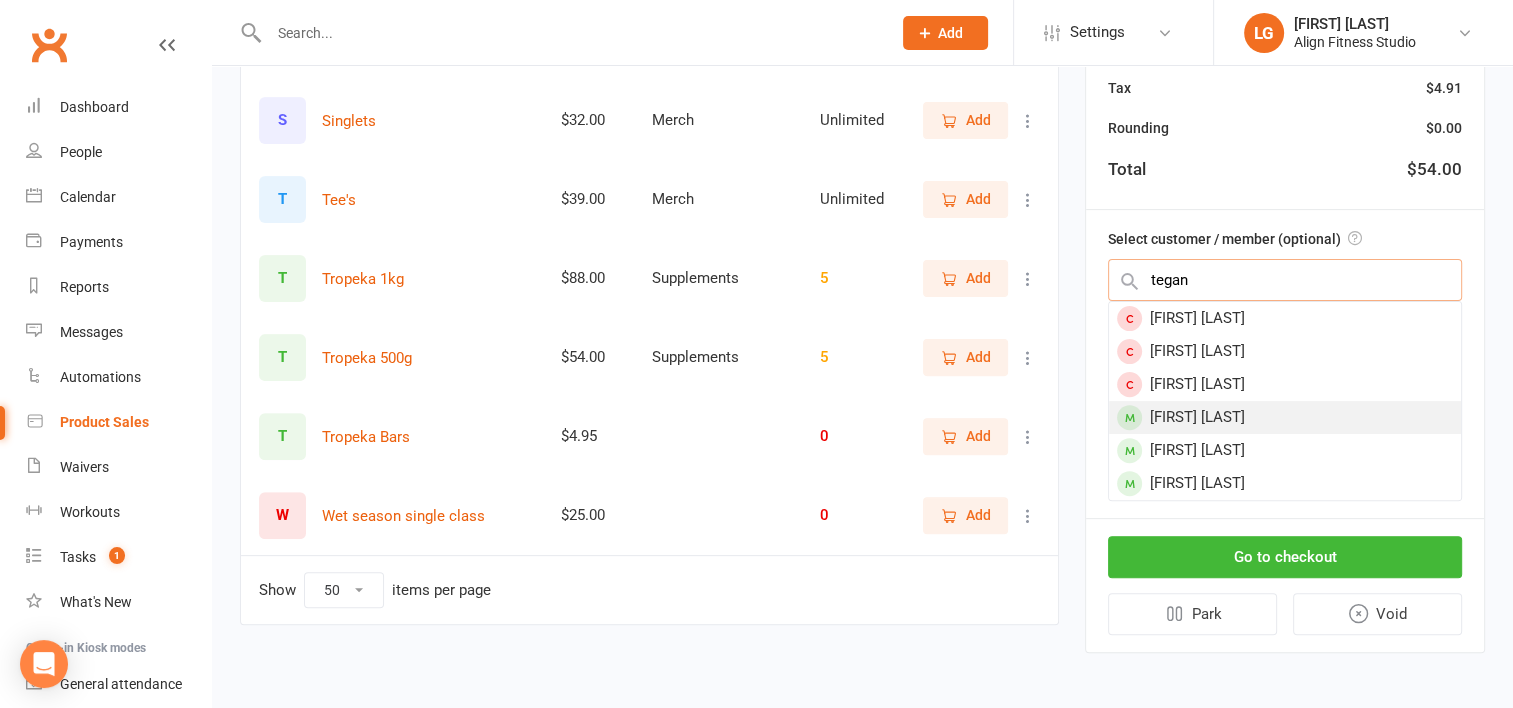 type on "tegan" 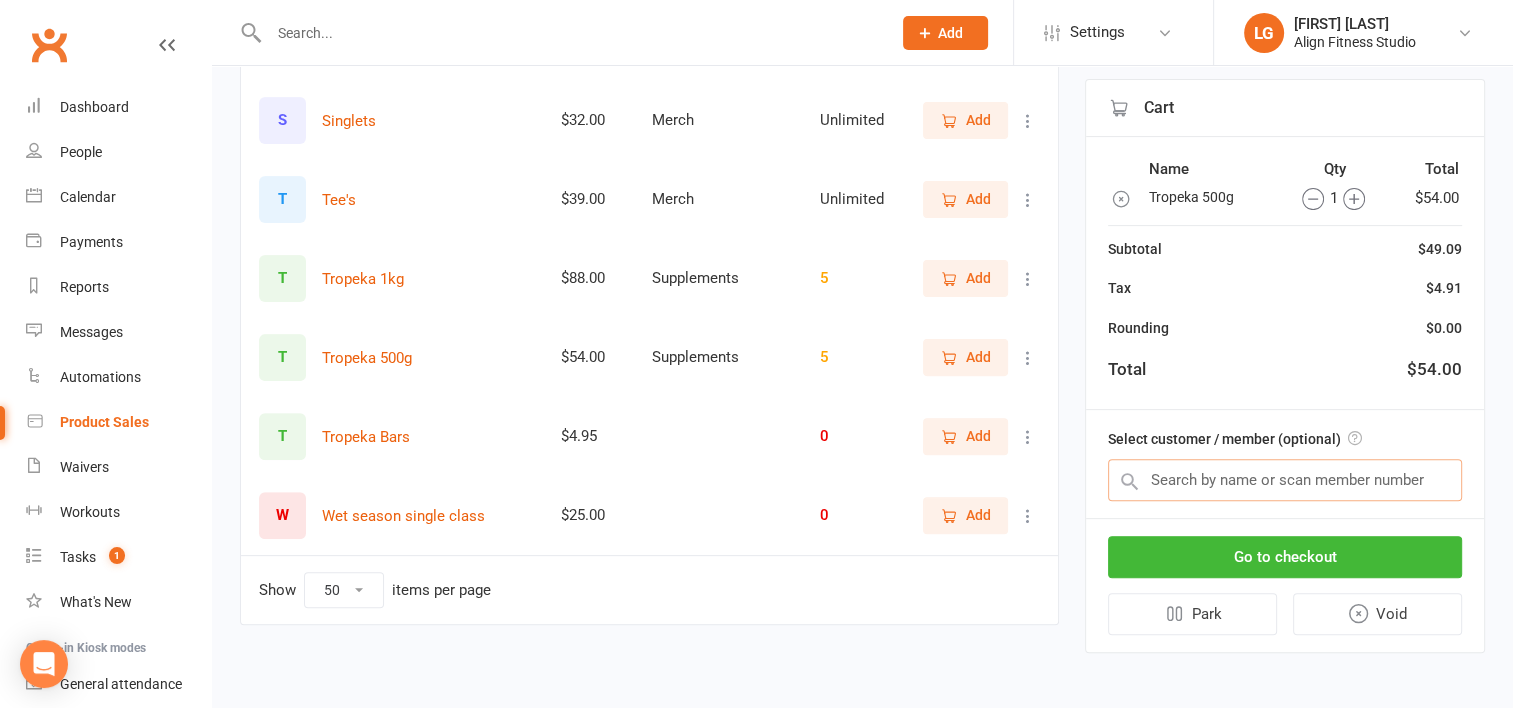 click at bounding box center (1285, 480) 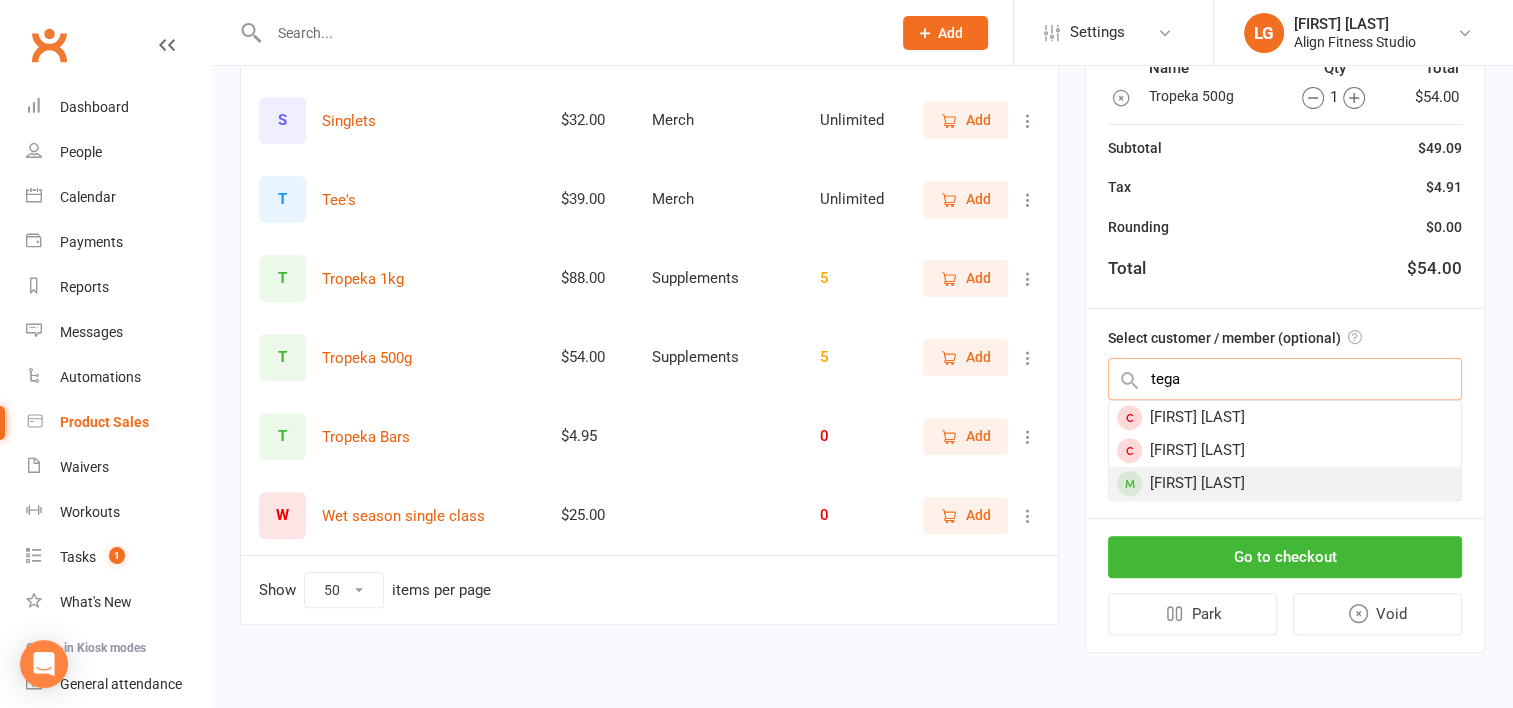 type on "tega" 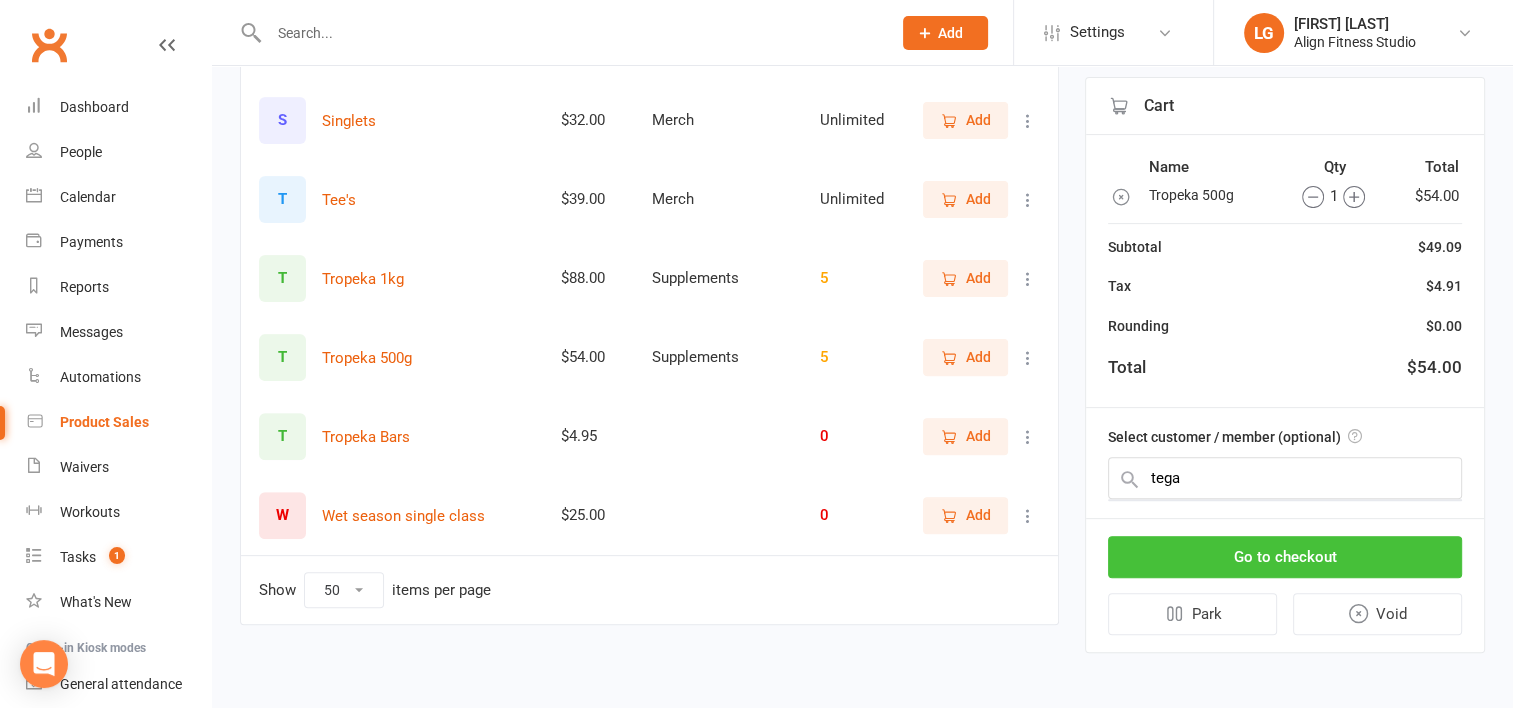 type 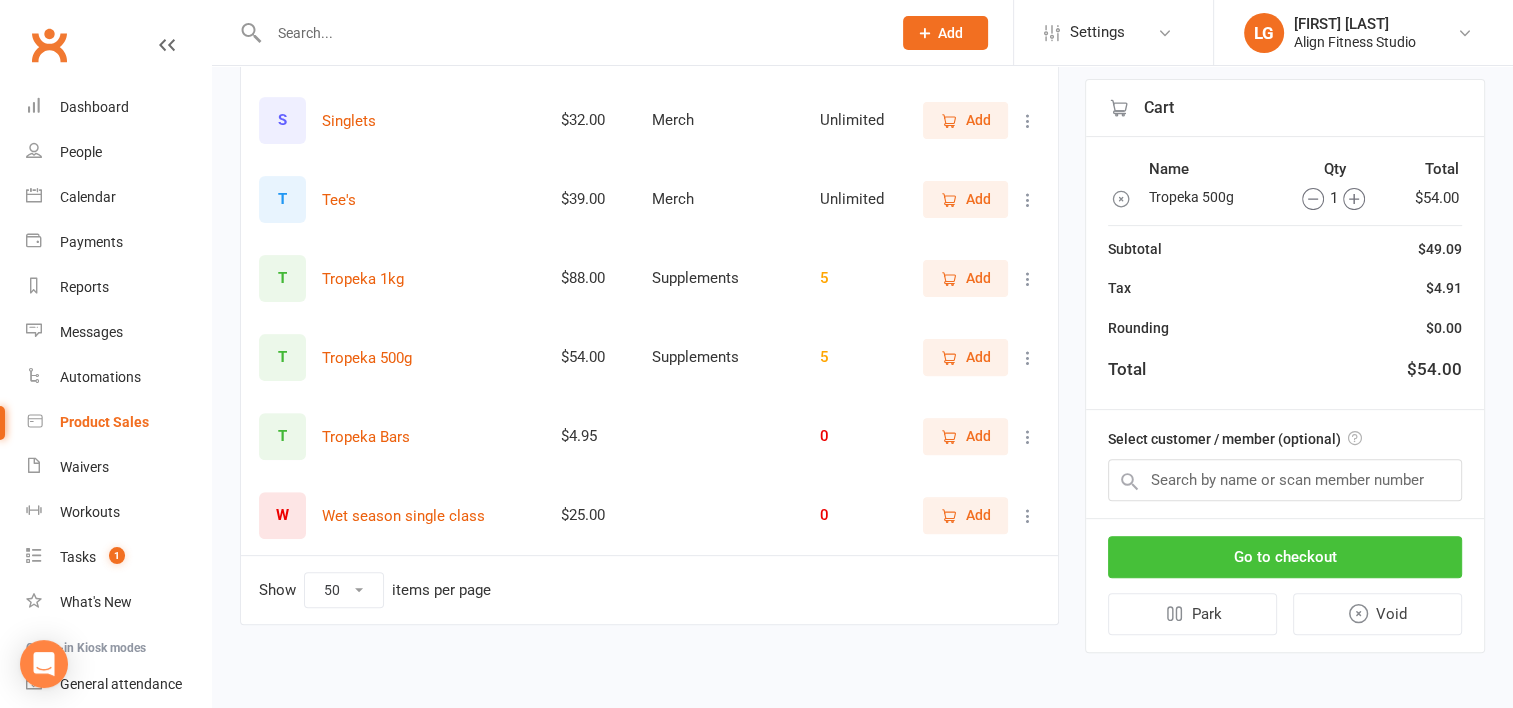 click on "Go to checkout" at bounding box center (1285, 557) 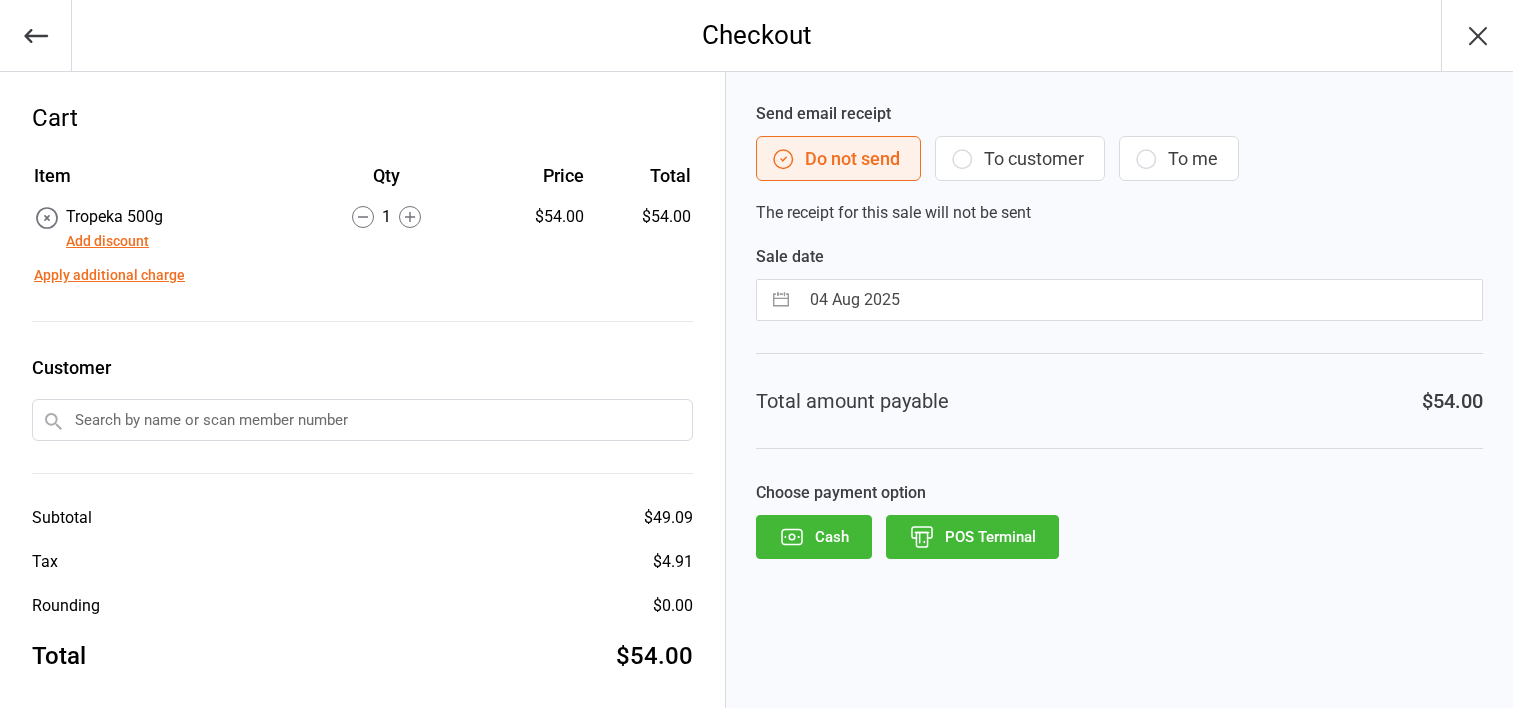 scroll, scrollTop: 0, scrollLeft: 0, axis: both 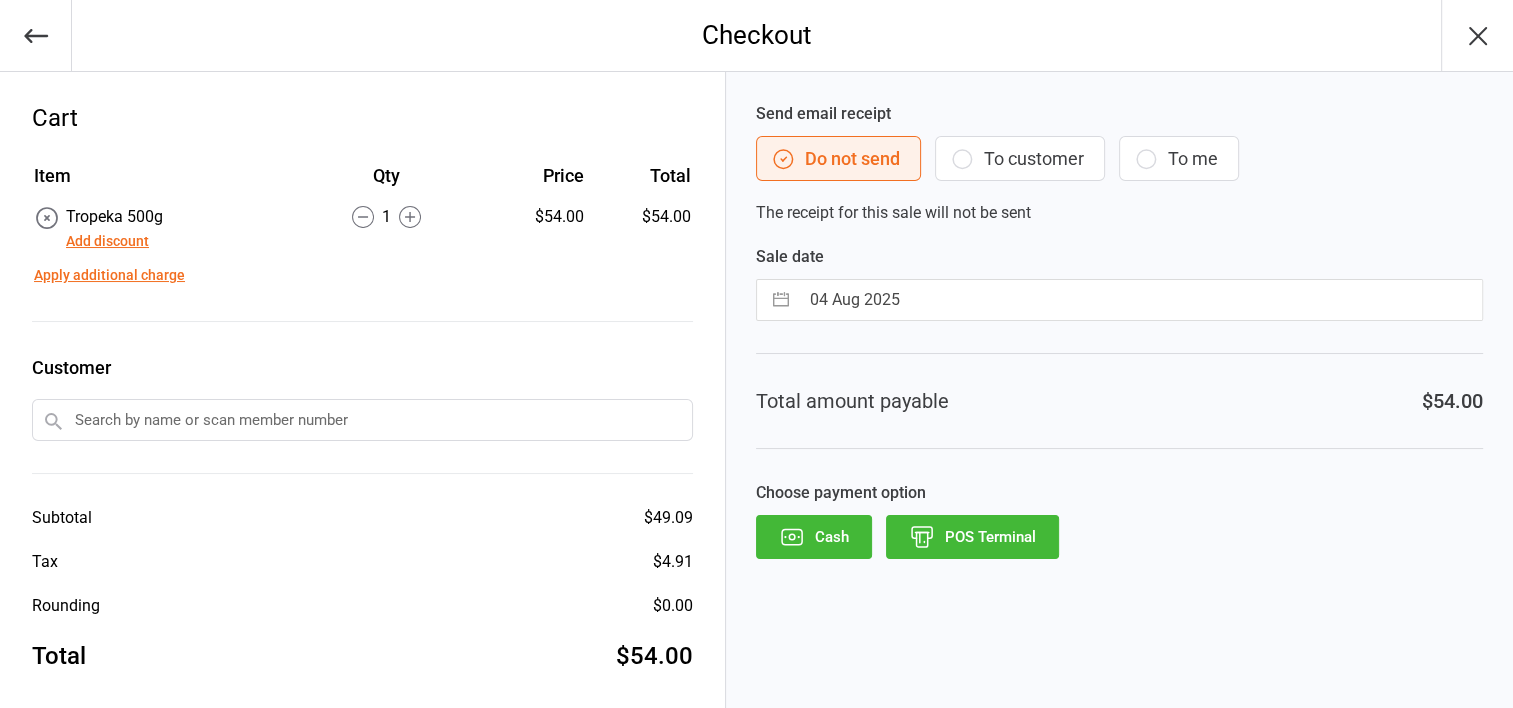 click at bounding box center [362, 420] 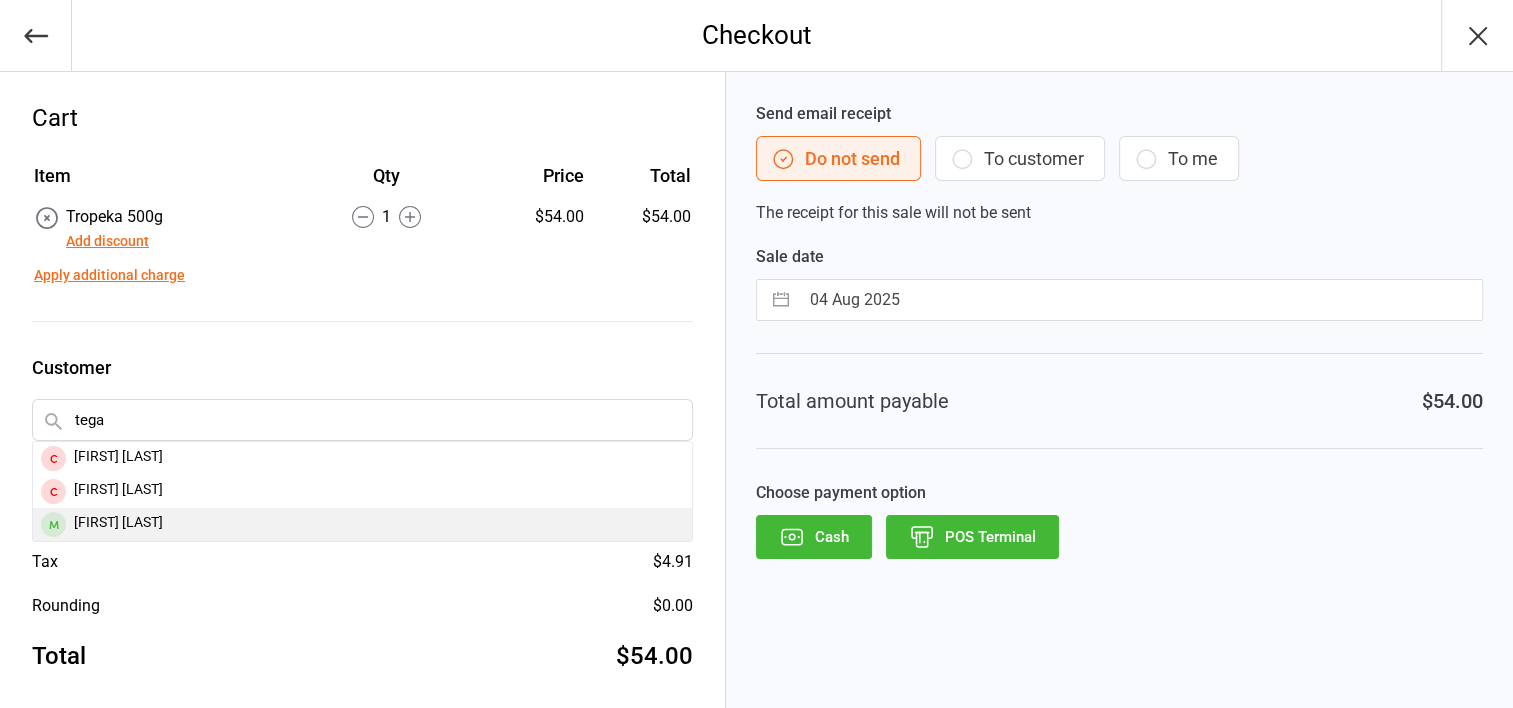 type on "tega" 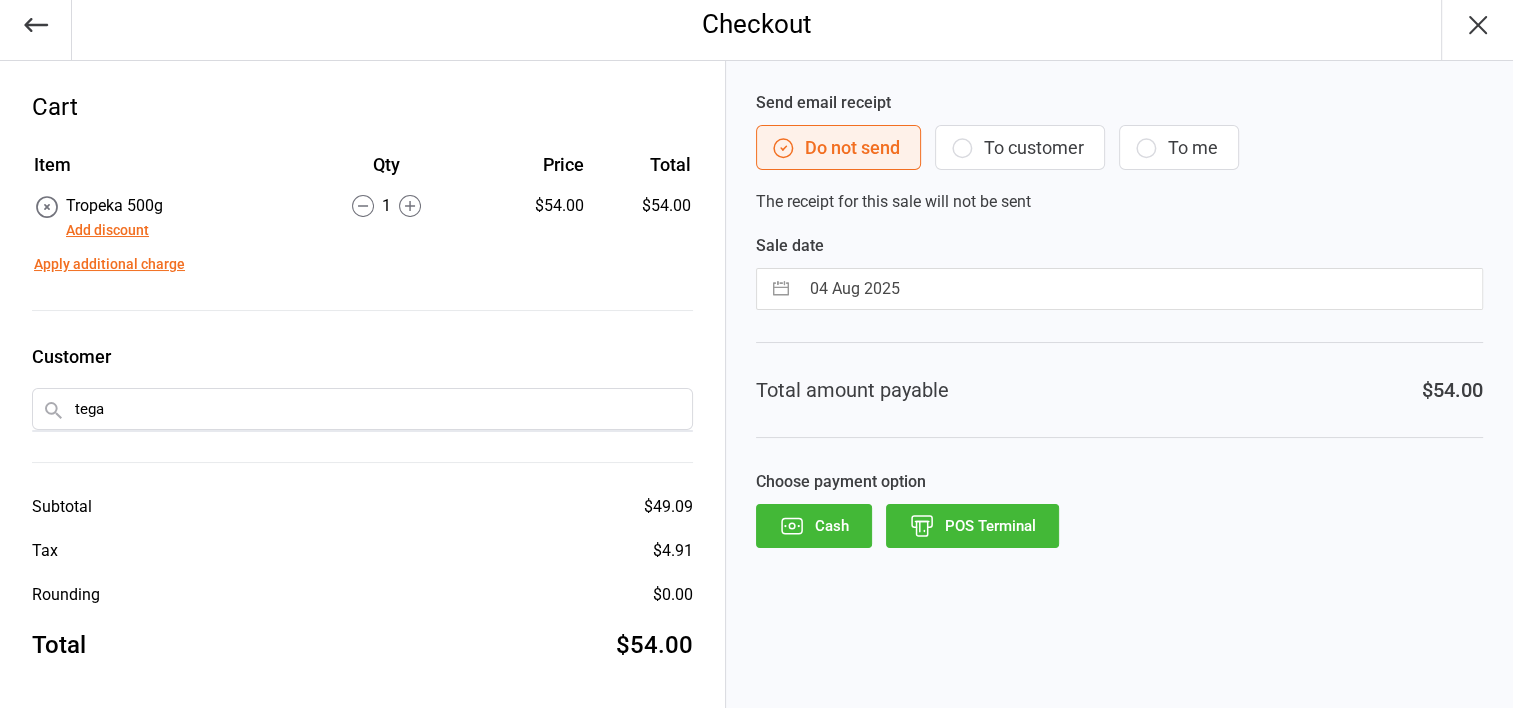 scroll, scrollTop: 0, scrollLeft: 0, axis: both 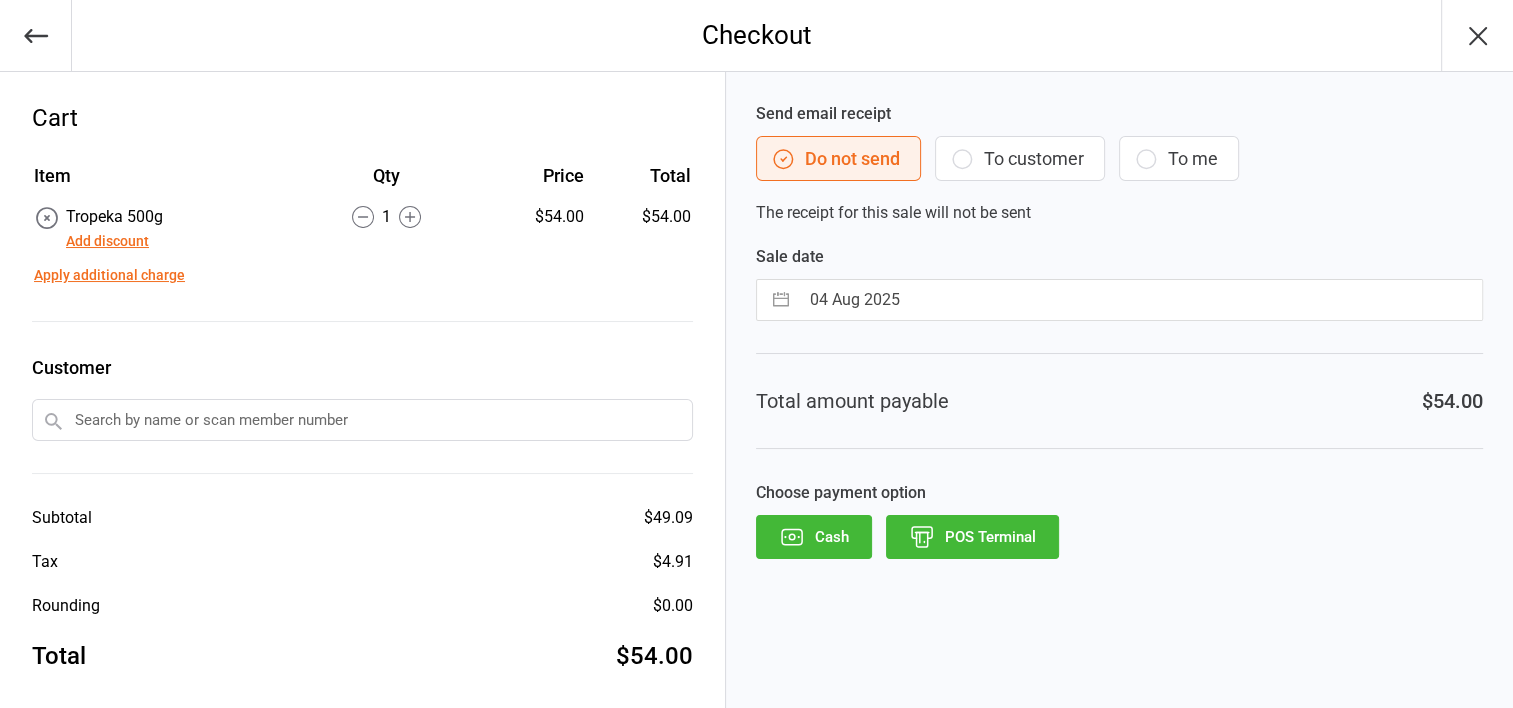 click 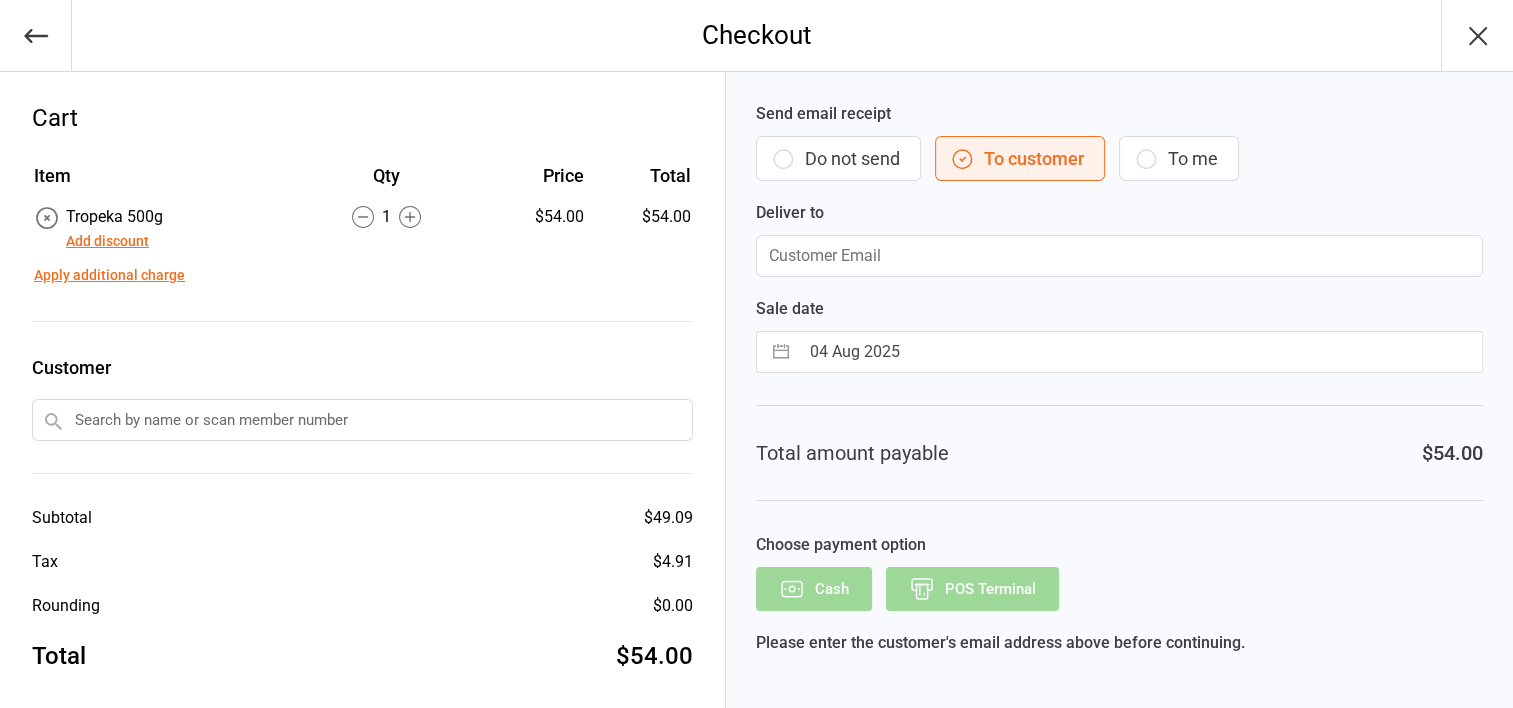 scroll, scrollTop: 11, scrollLeft: 0, axis: vertical 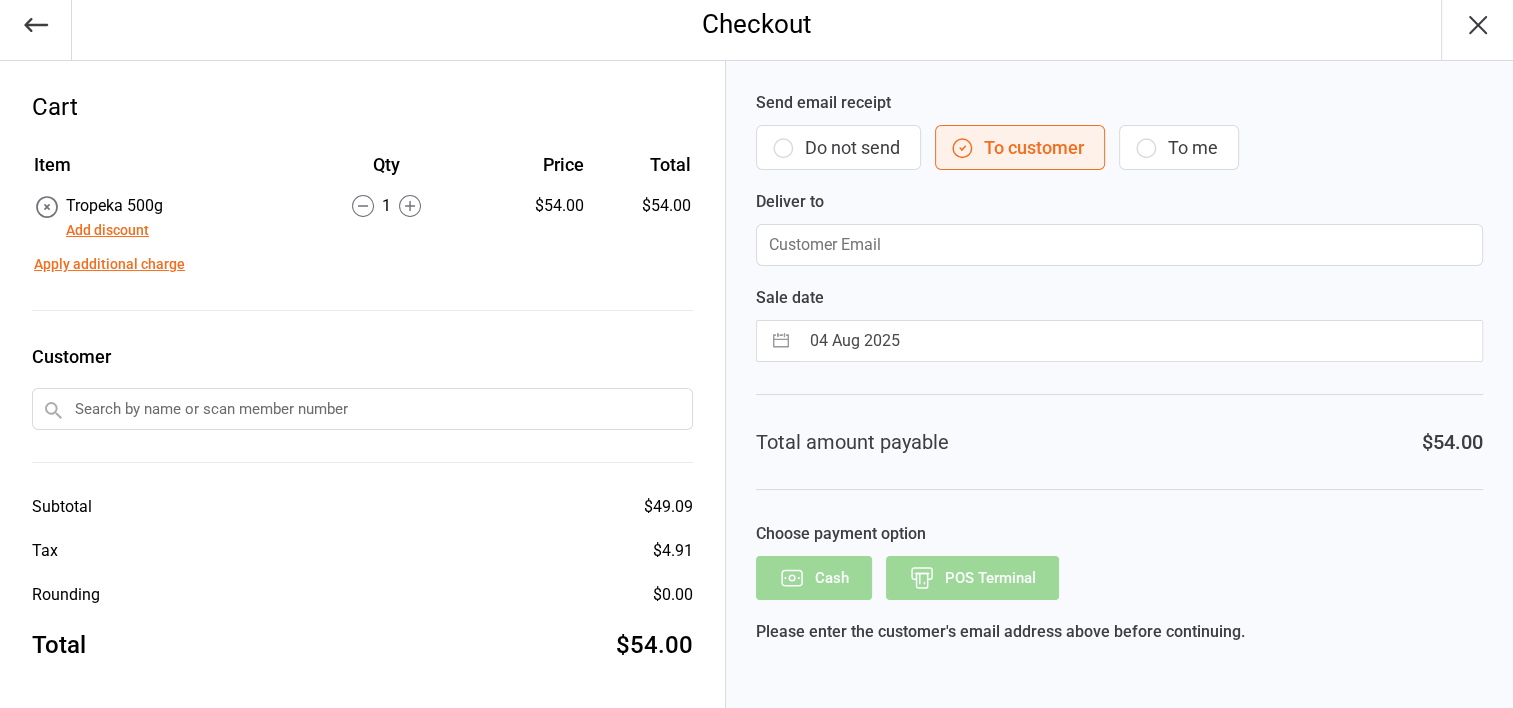 click on "Do not send" at bounding box center [838, 147] 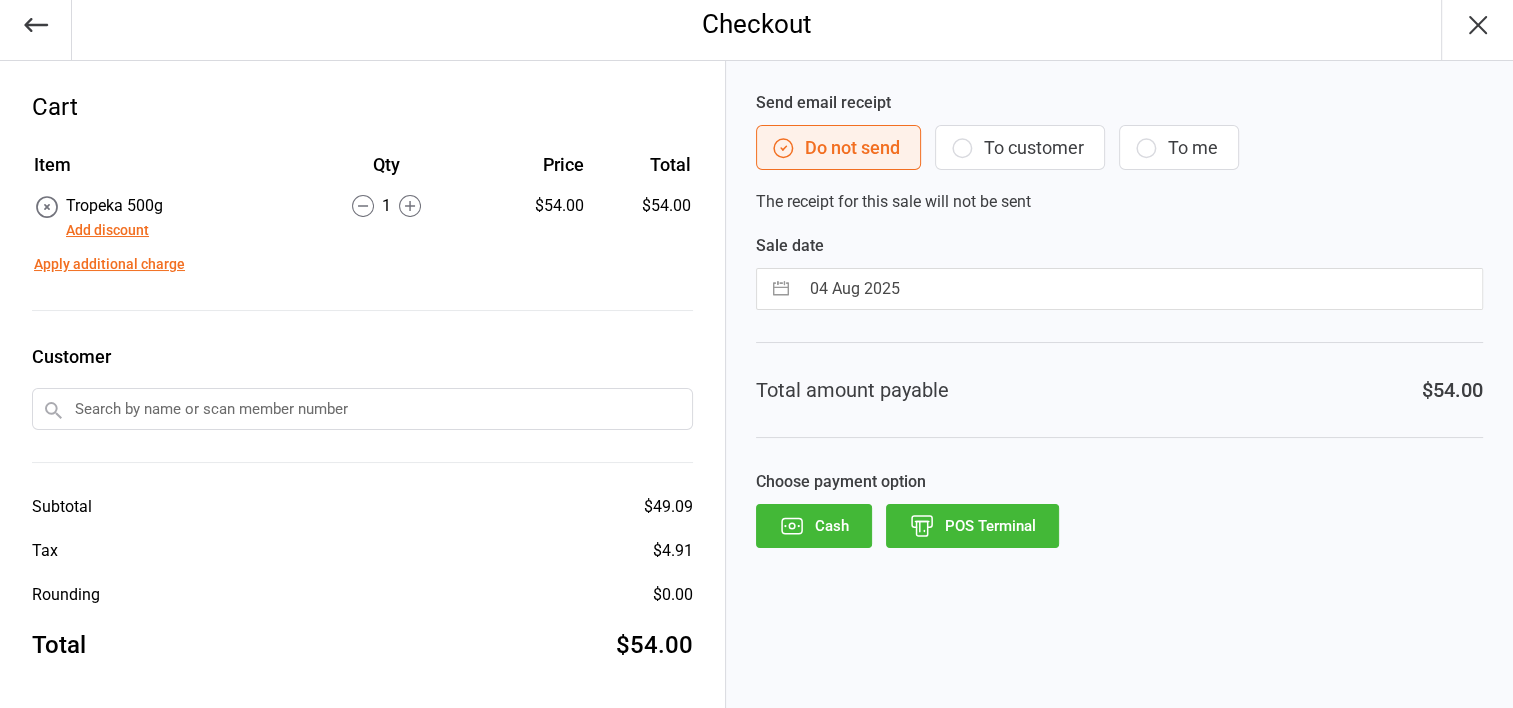 click at bounding box center [362, 409] 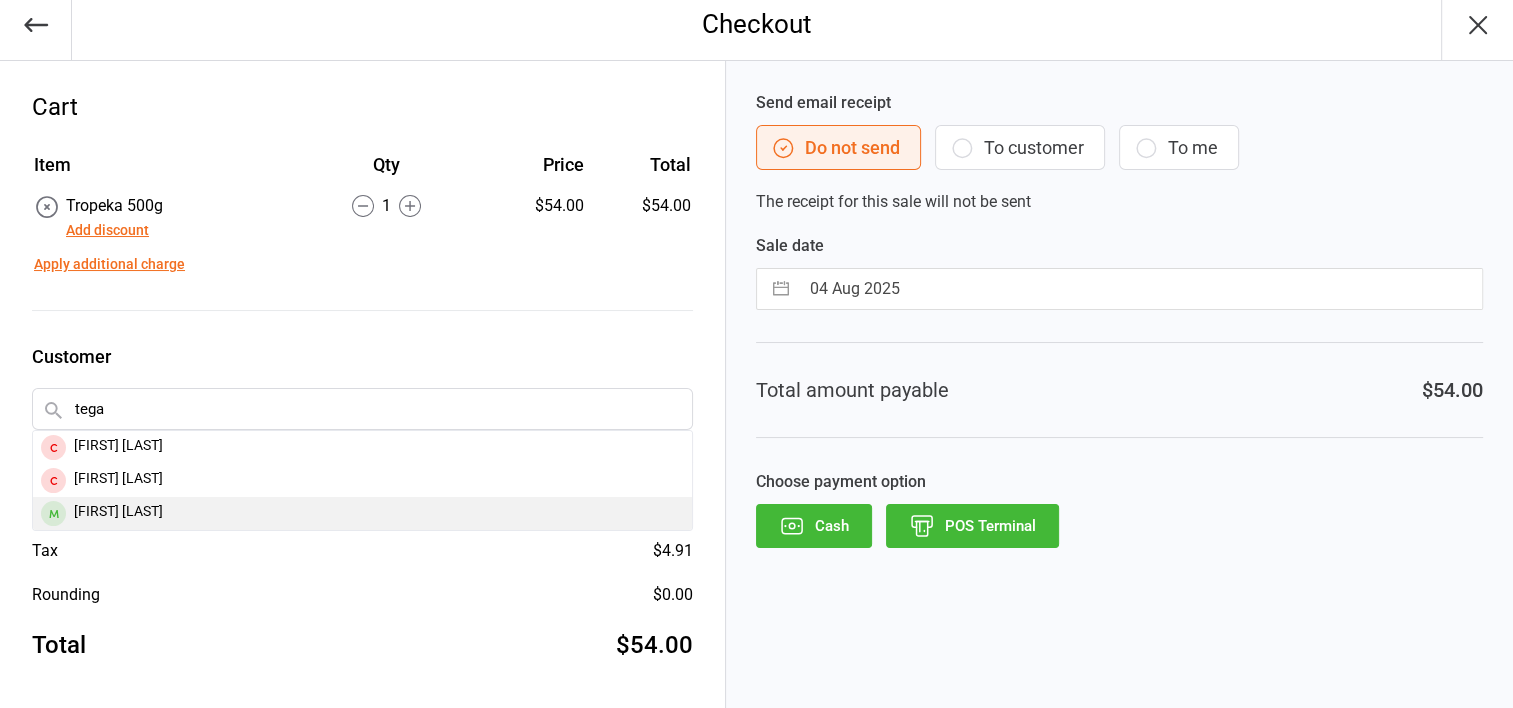 type on "tega" 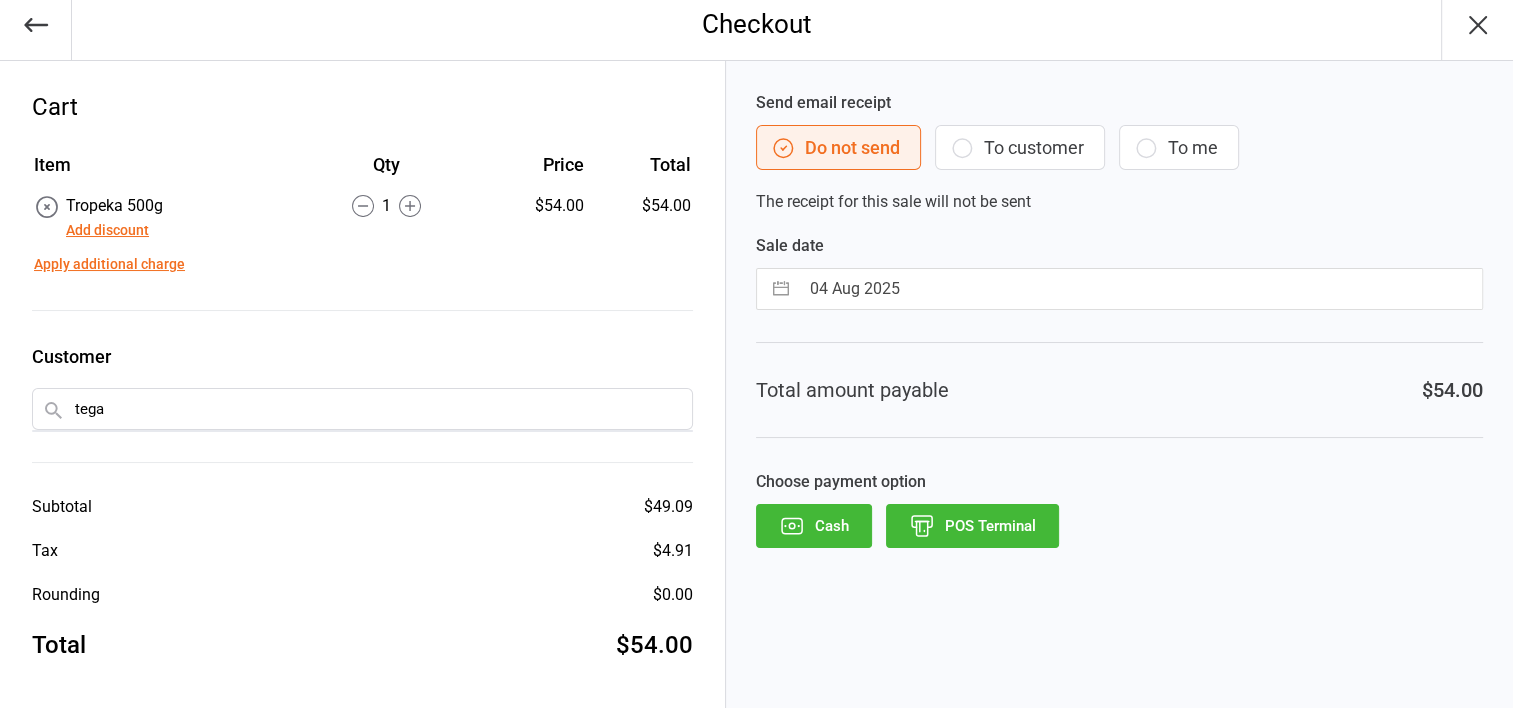 type 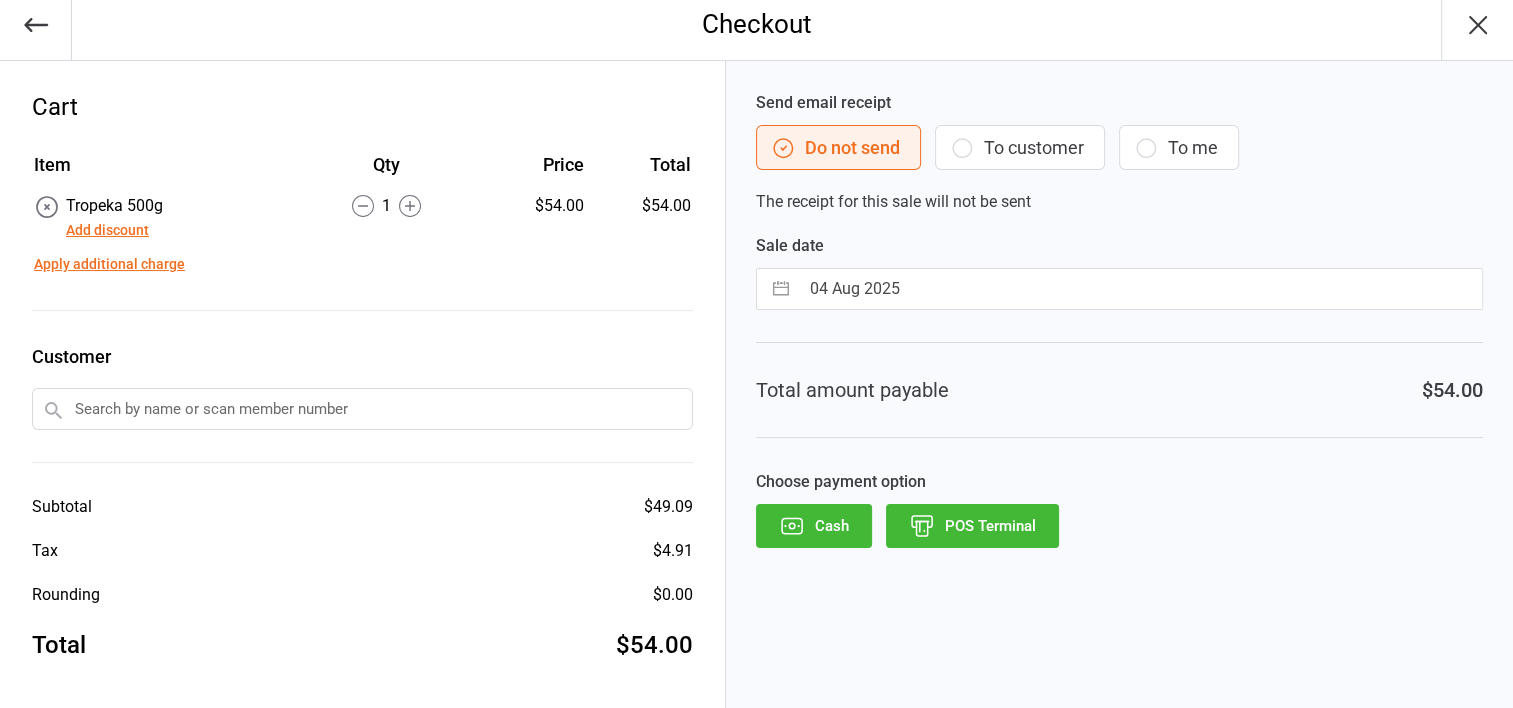 click 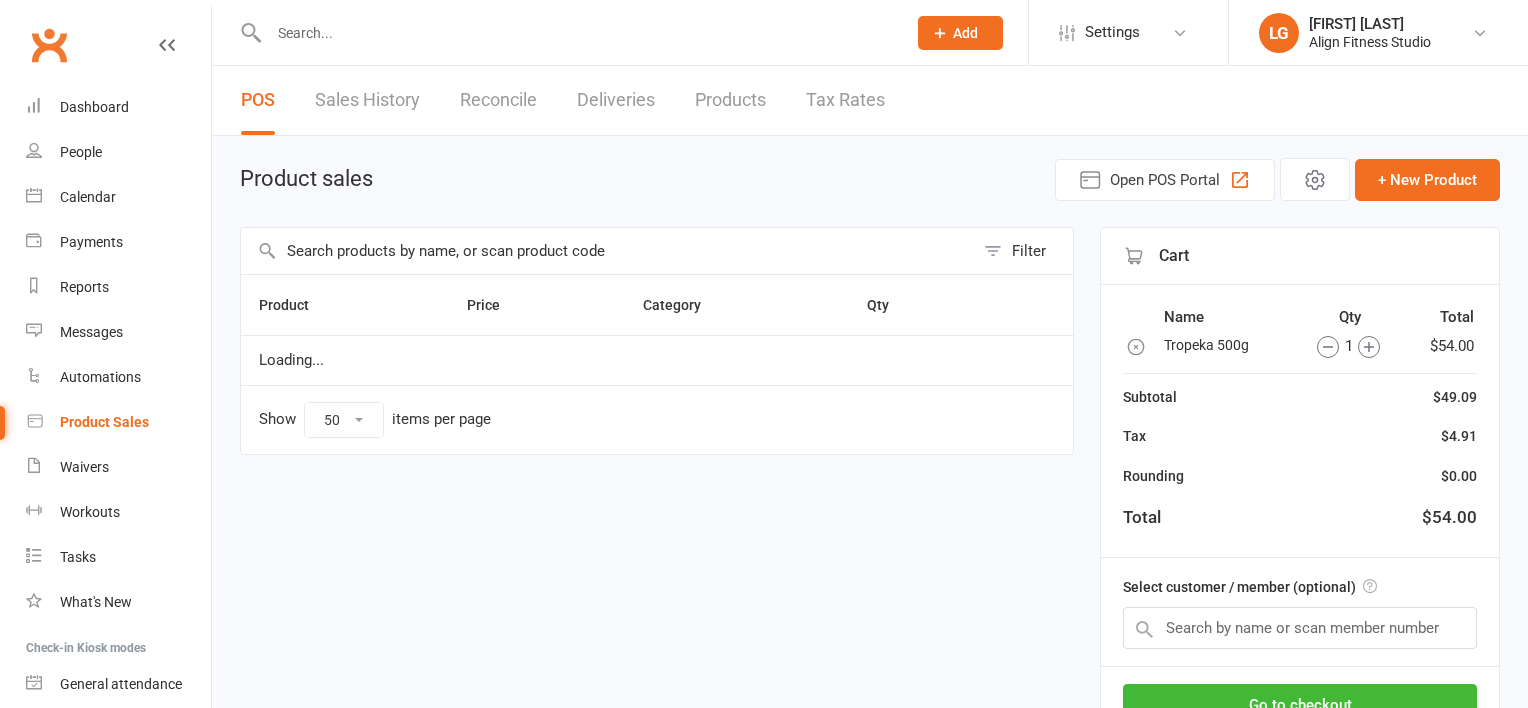 select on "50" 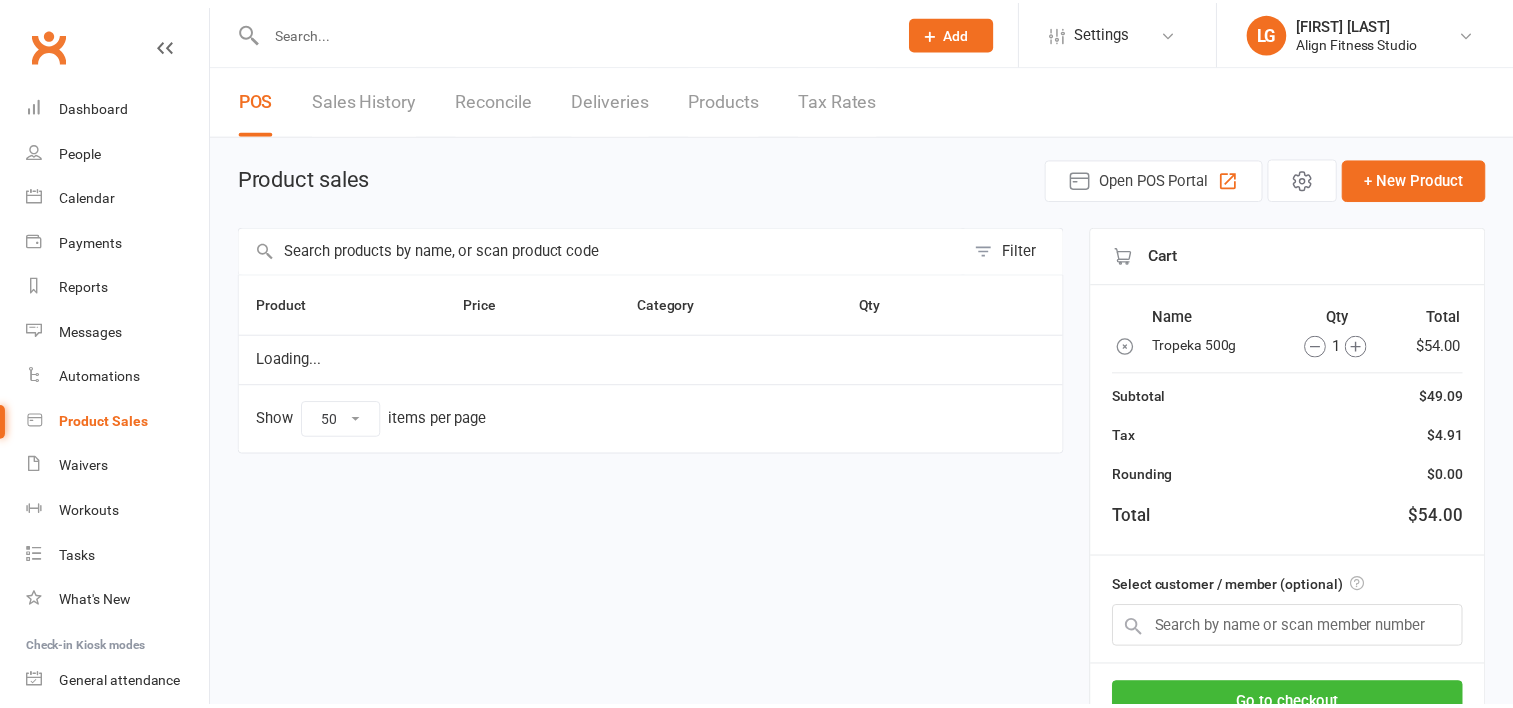 scroll, scrollTop: 0, scrollLeft: 0, axis: both 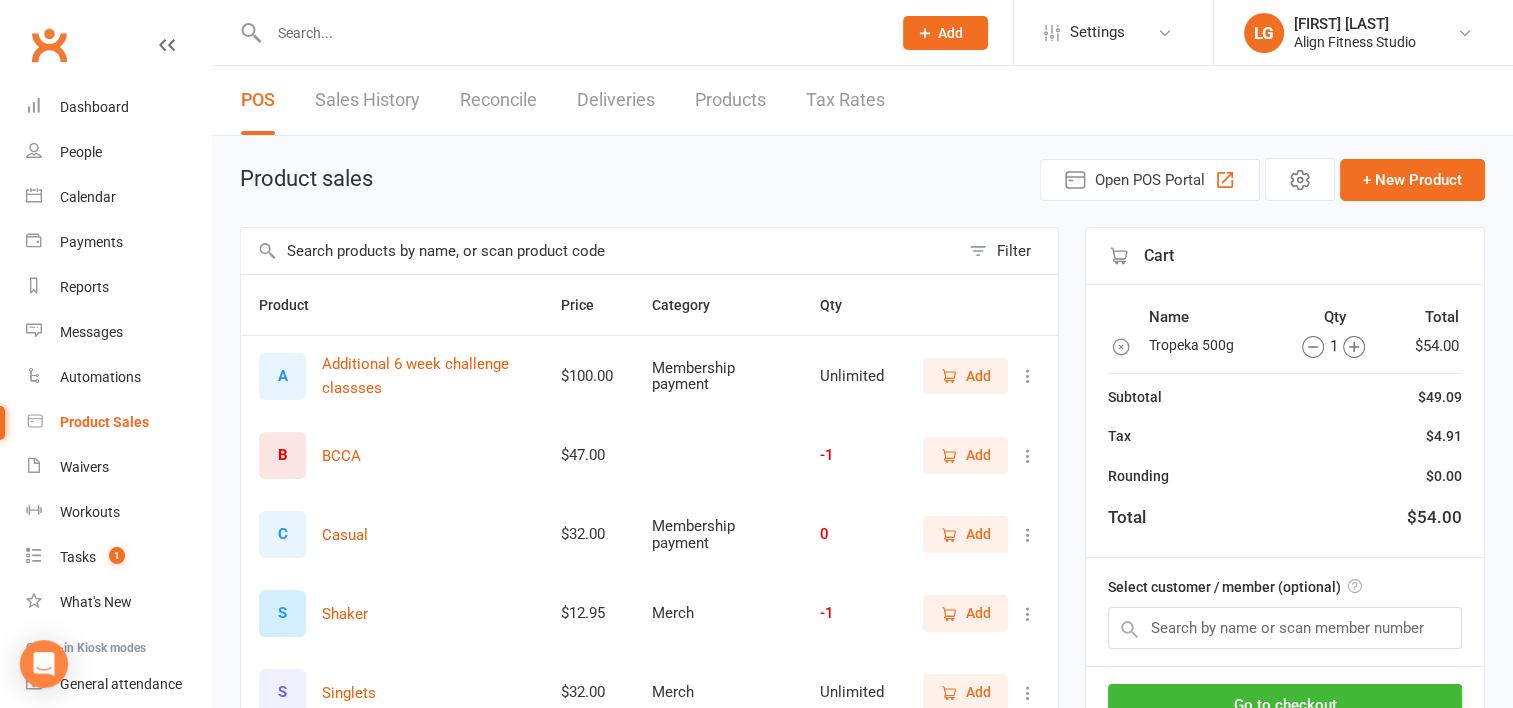 click at bounding box center (570, 33) 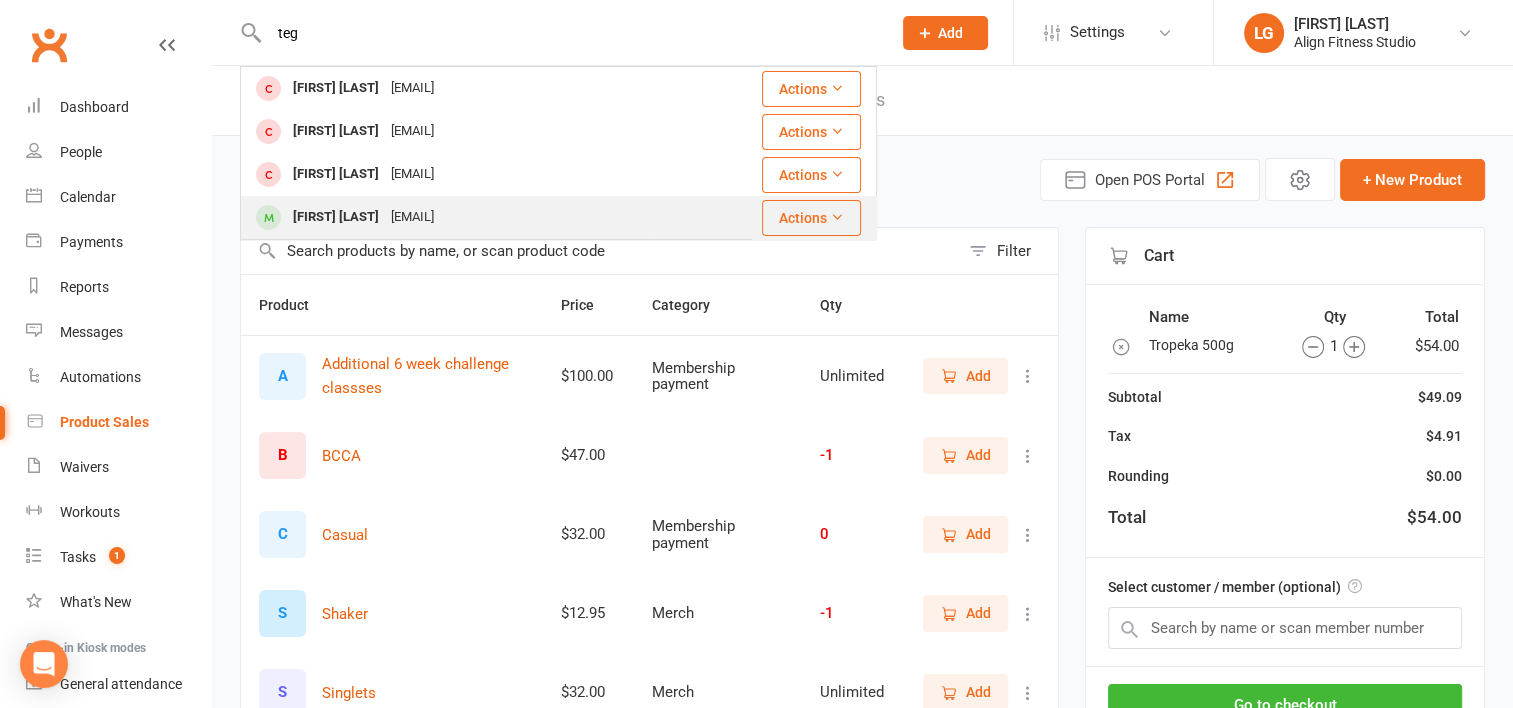 type on "teg" 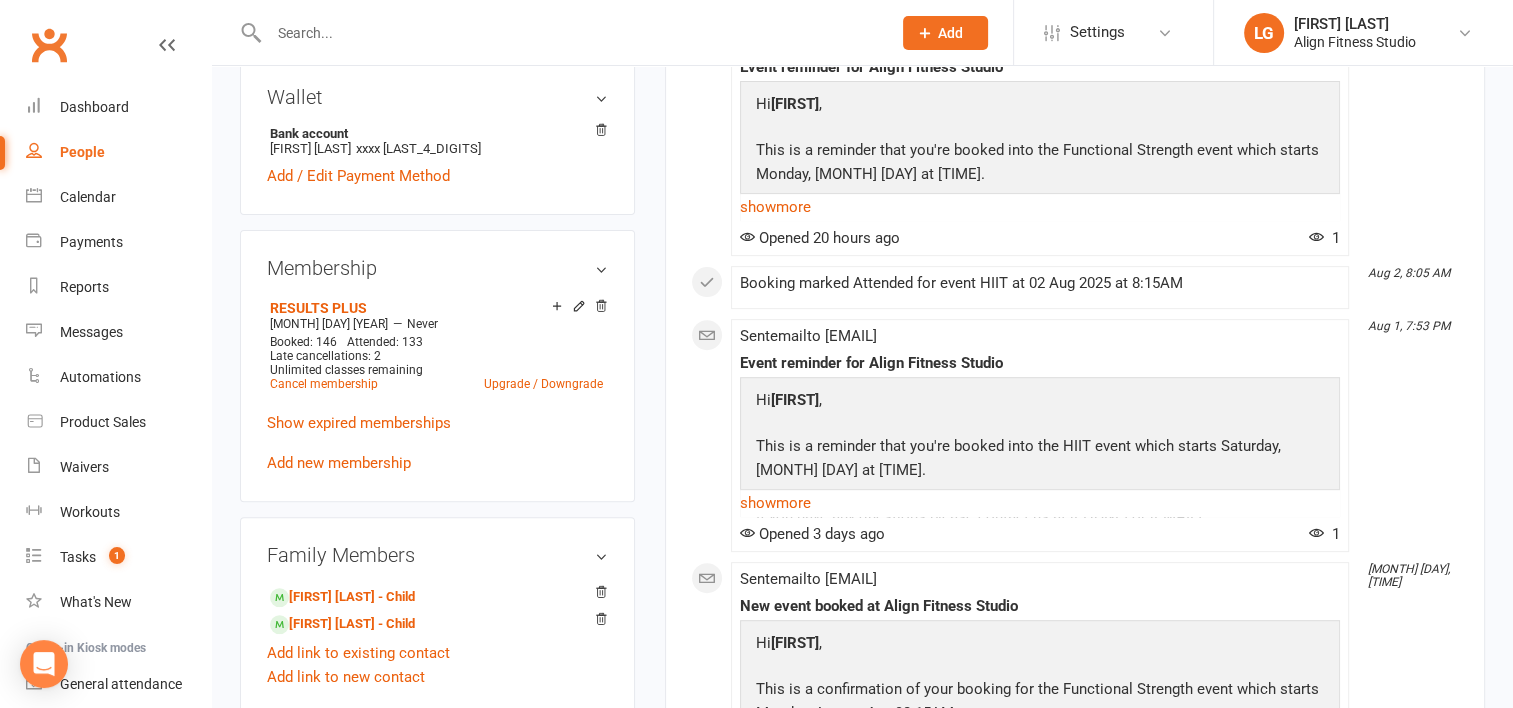 scroll, scrollTop: 632, scrollLeft: 0, axis: vertical 